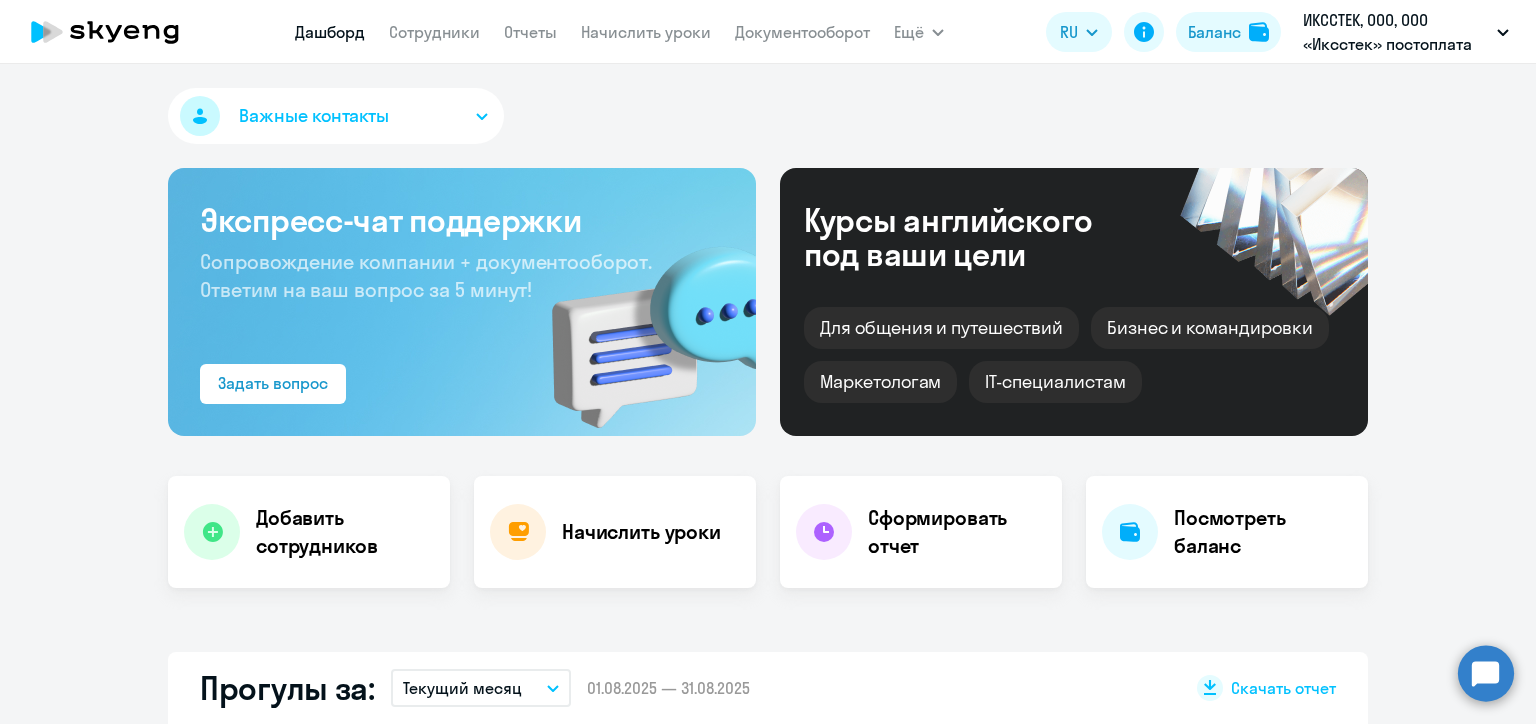 scroll, scrollTop: 0, scrollLeft: 0, axis: both 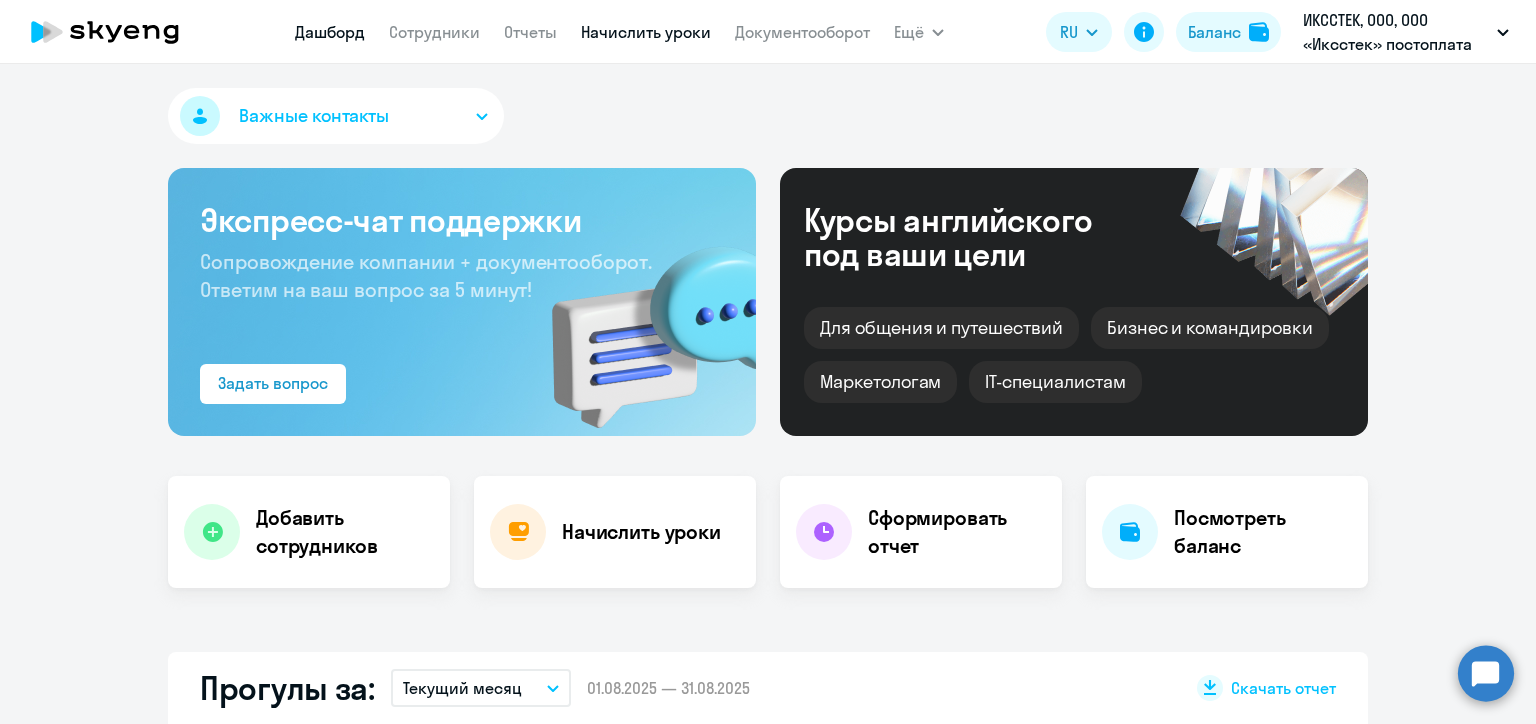 click on "Начислить уроки" at bounding box center (646, 32) 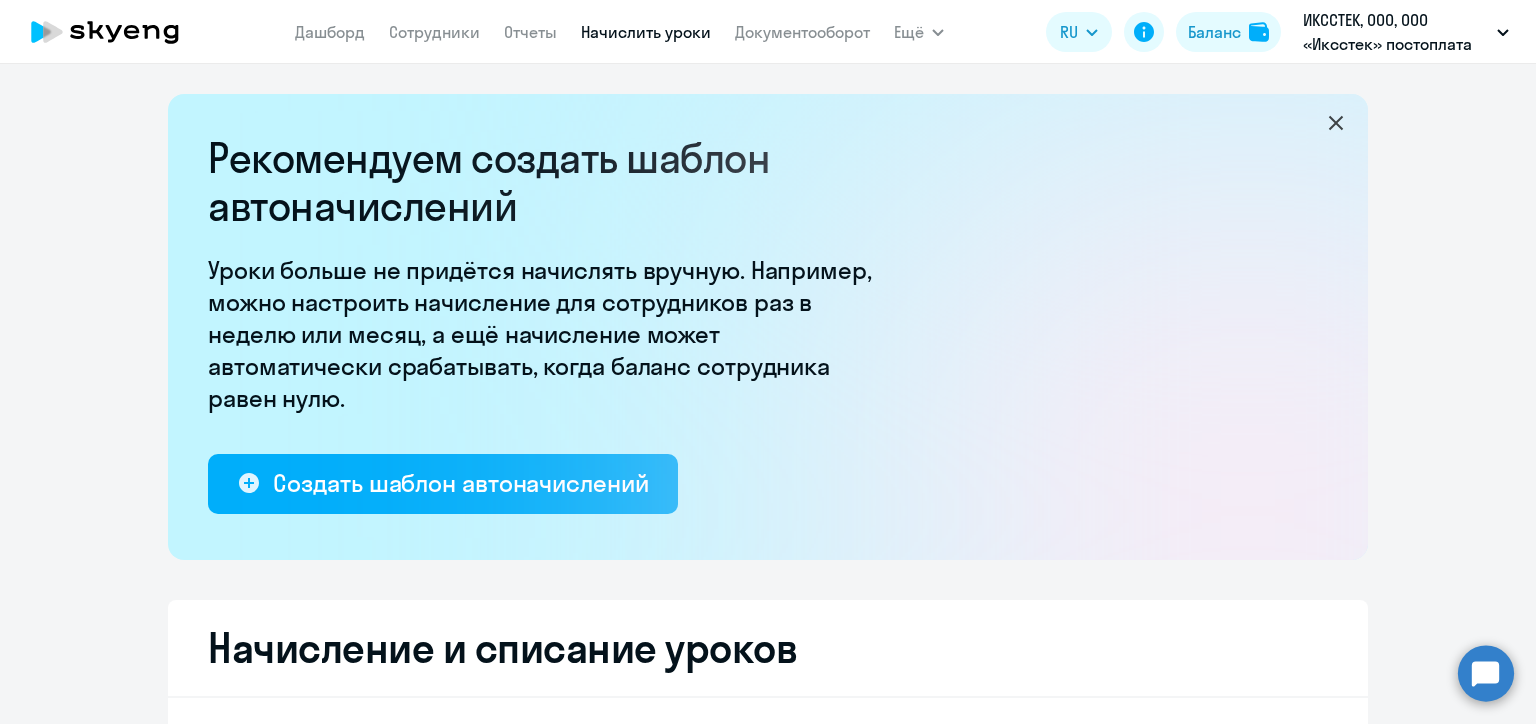 select on "10" 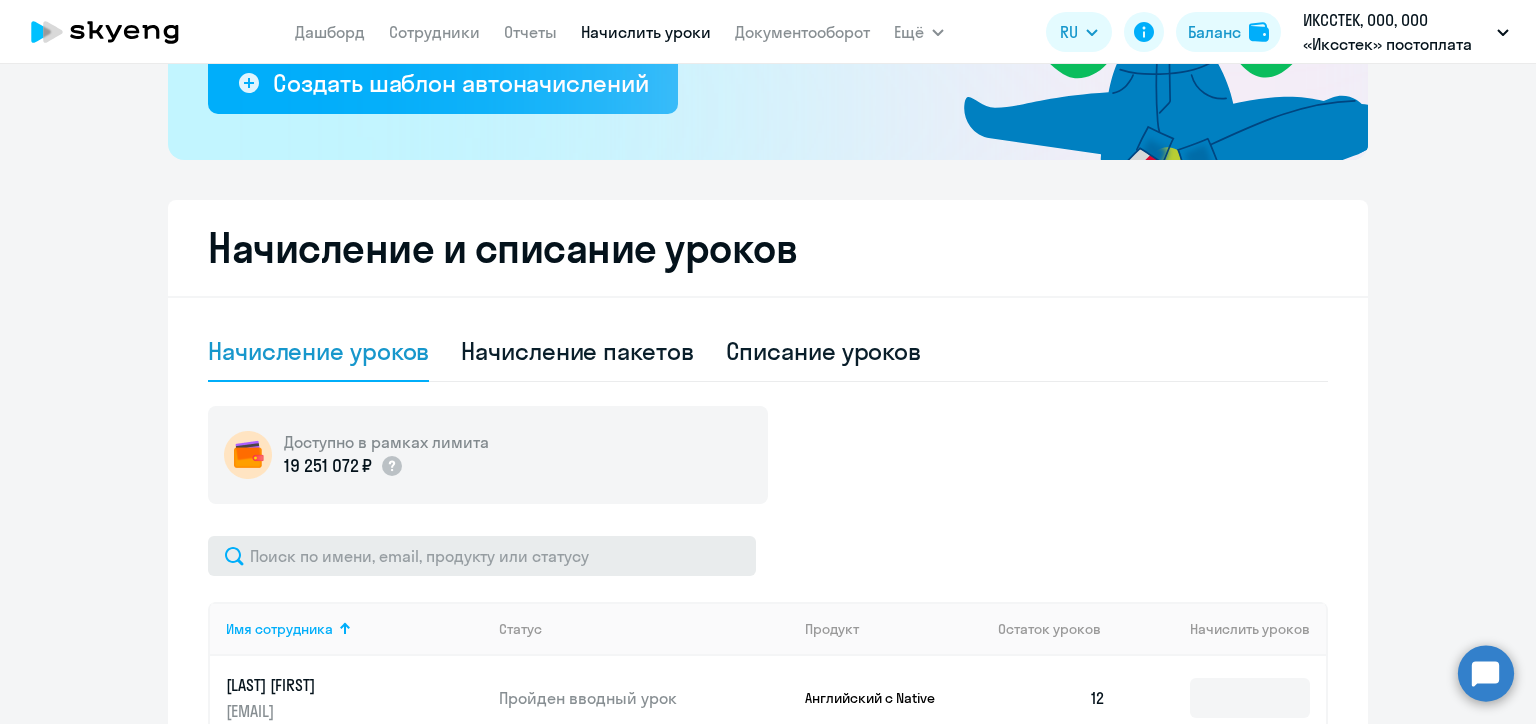 scroll, scrollTop: 600, scrollLeft: 0, axis: vertical 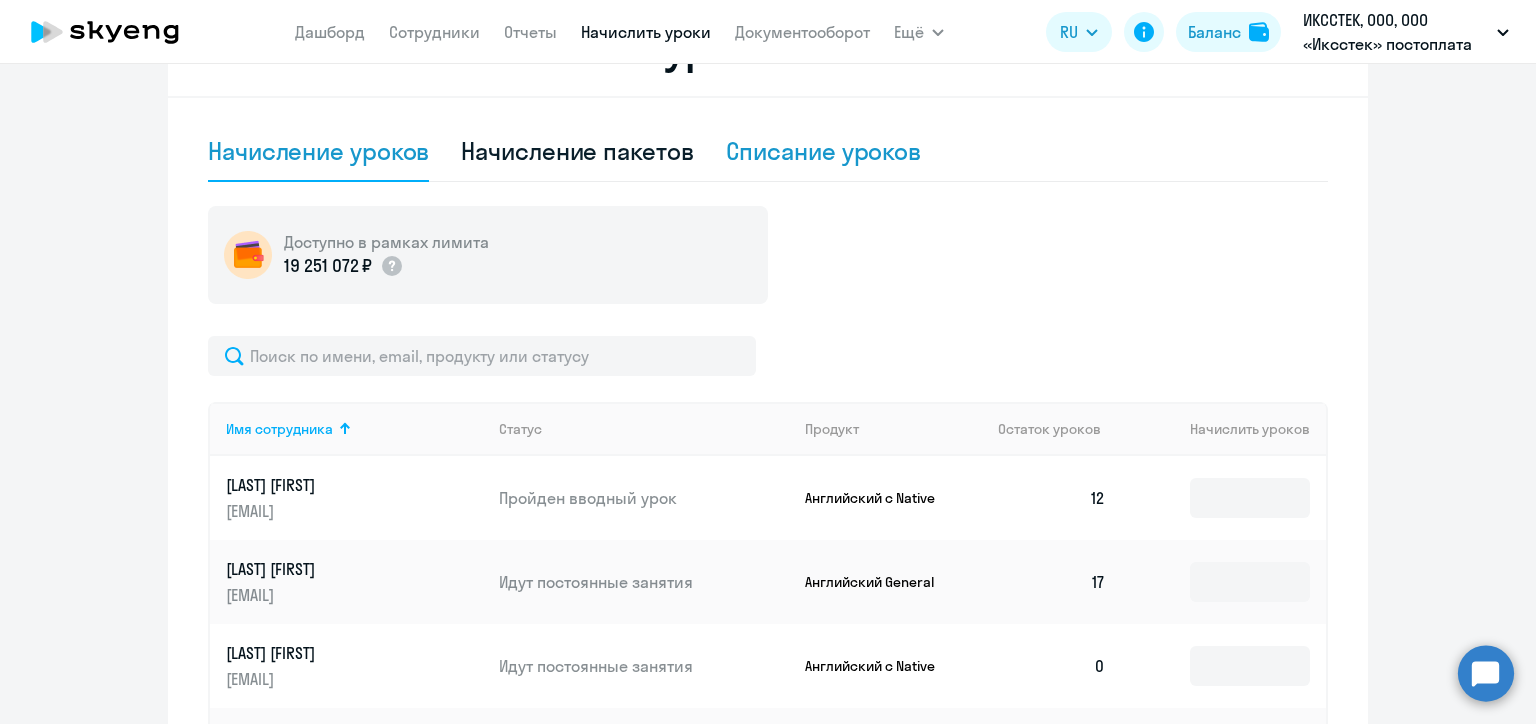 click on "Списание уроков" 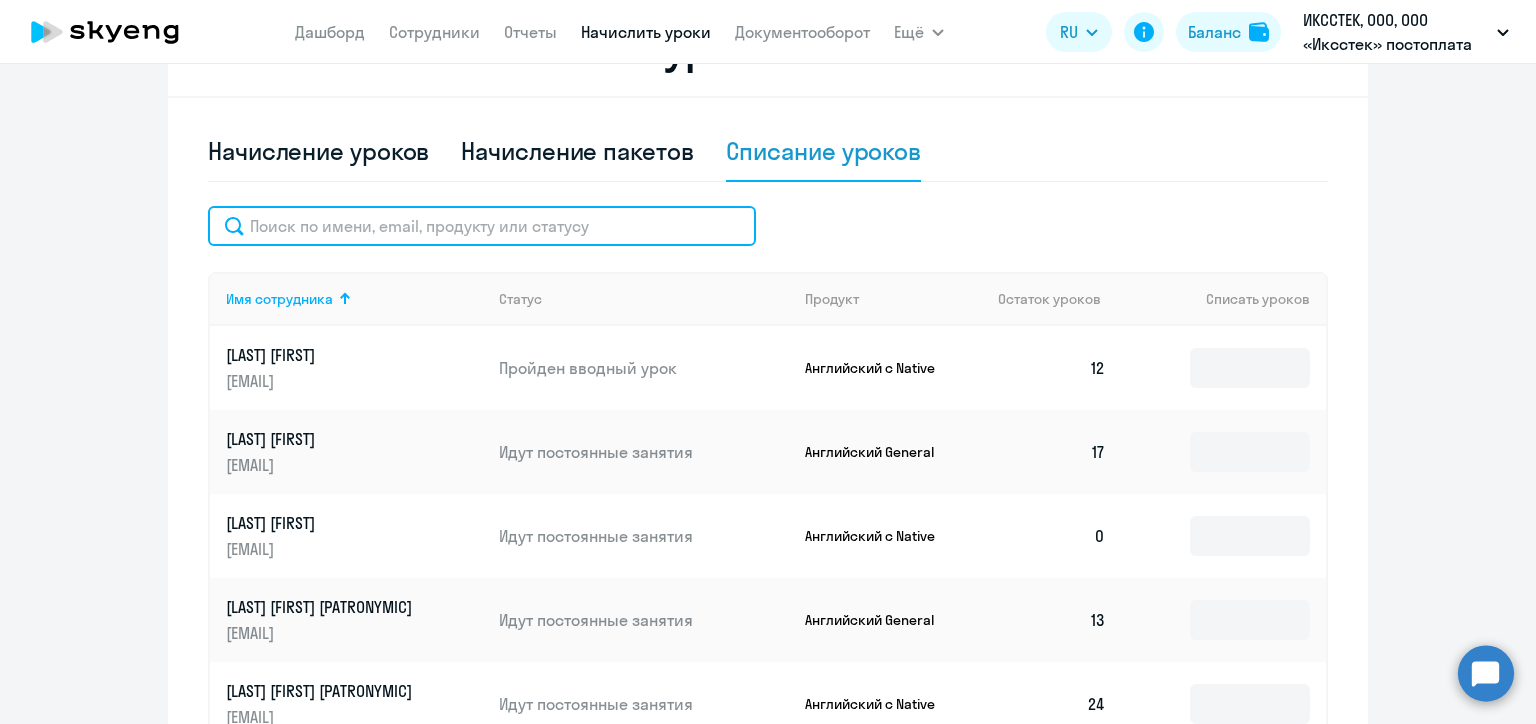 click 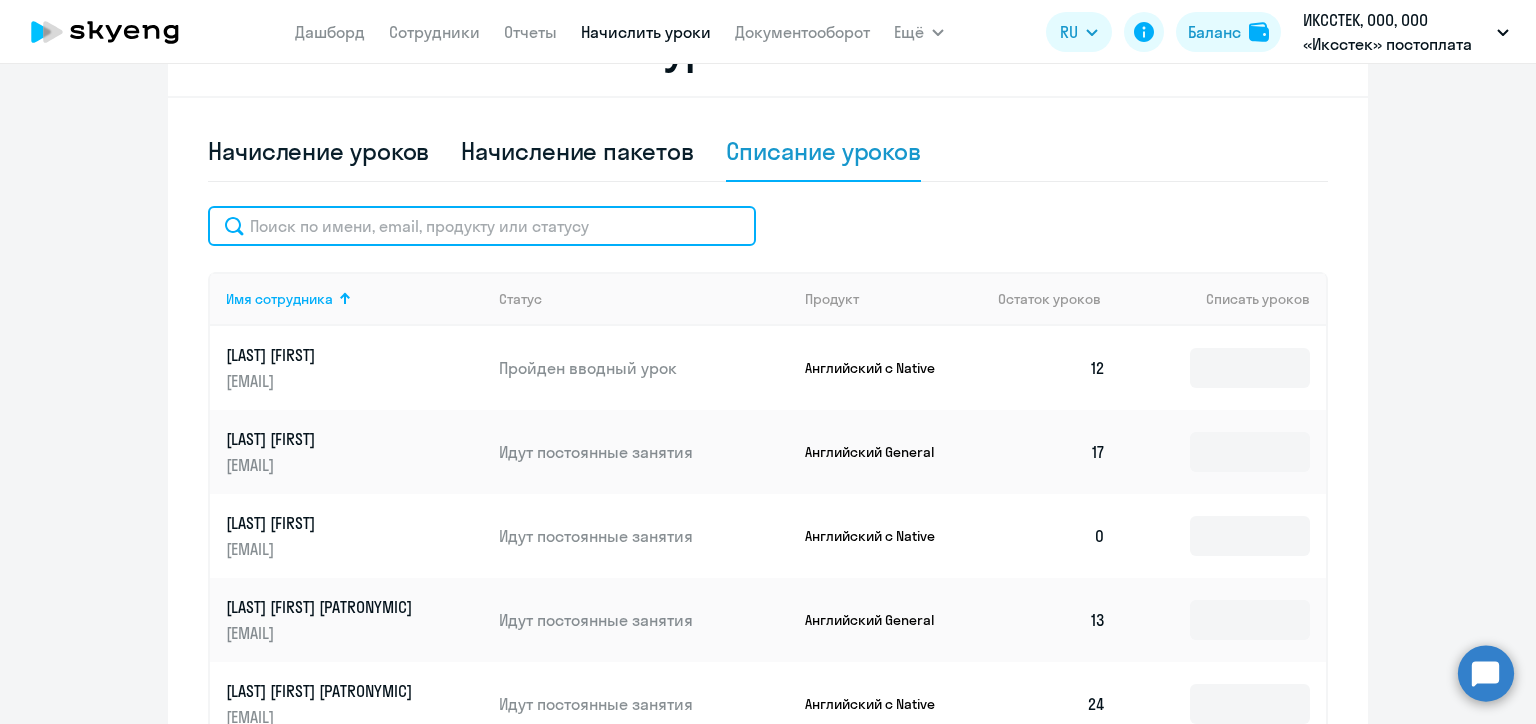 paste on "Матвеев" 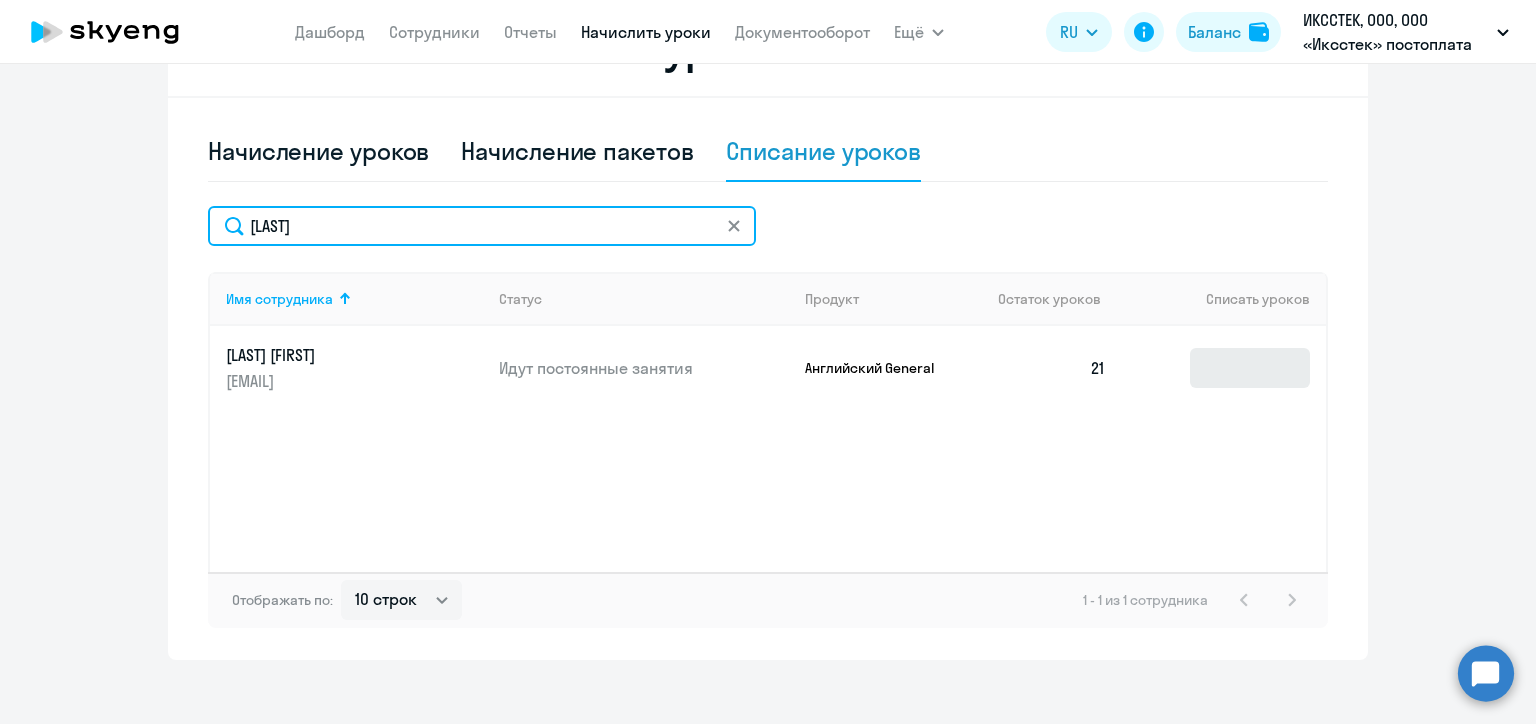 type on "Матвеев" 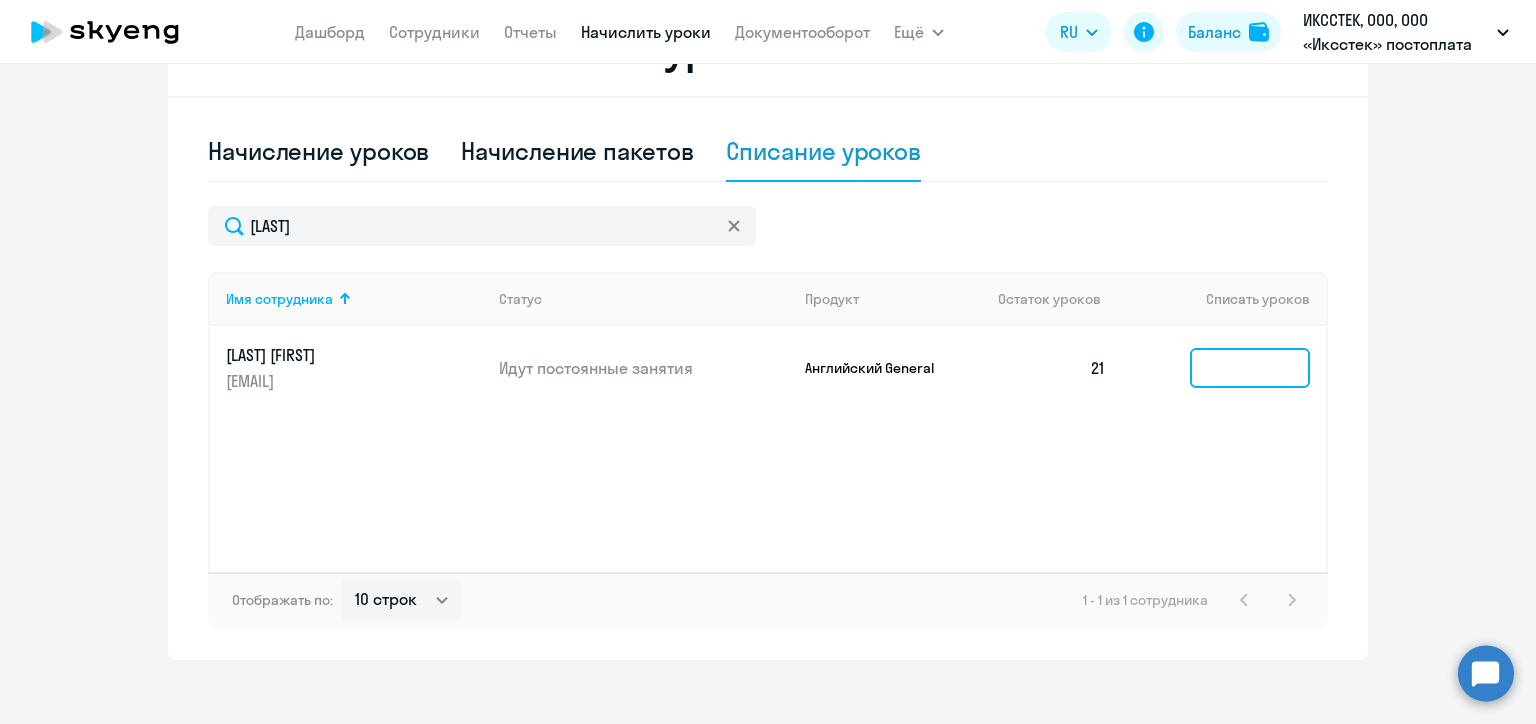 click 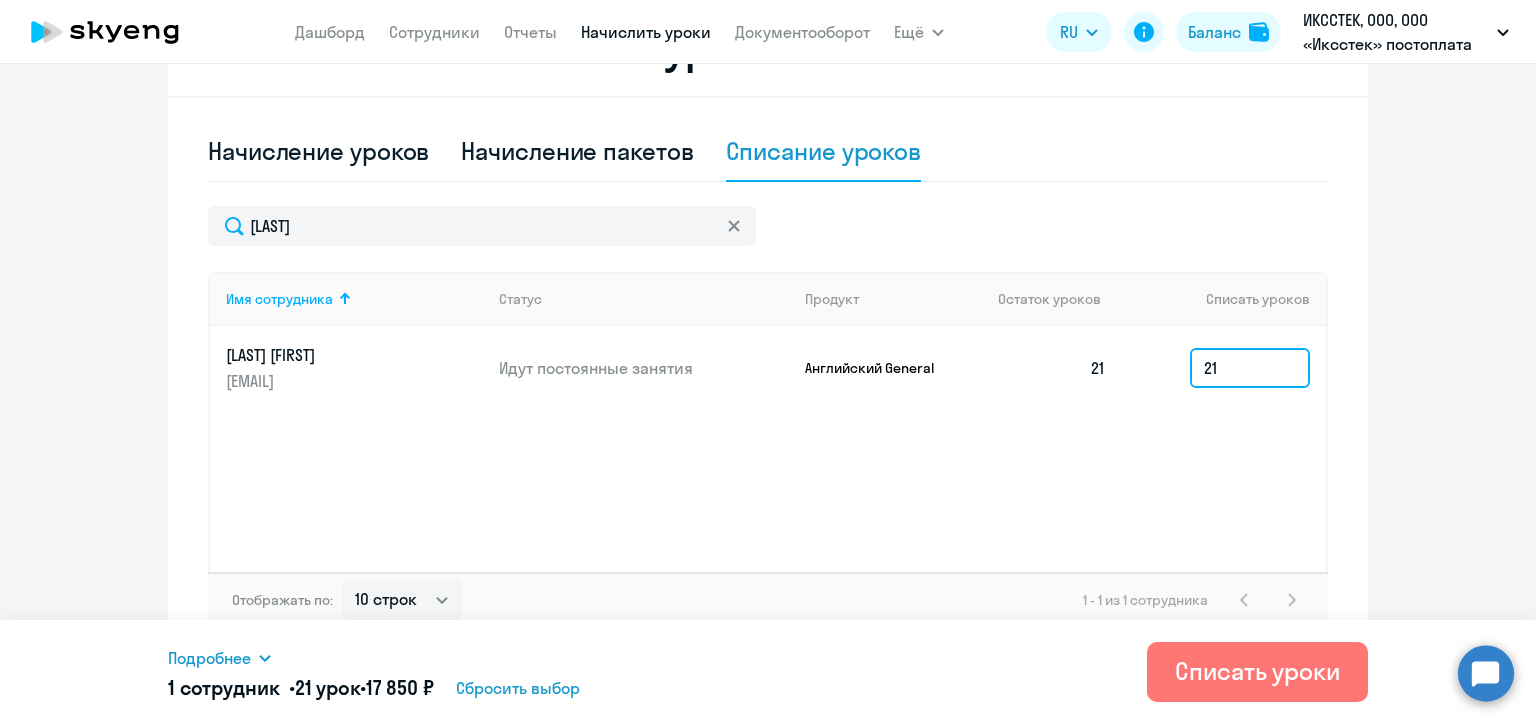 type on "21" 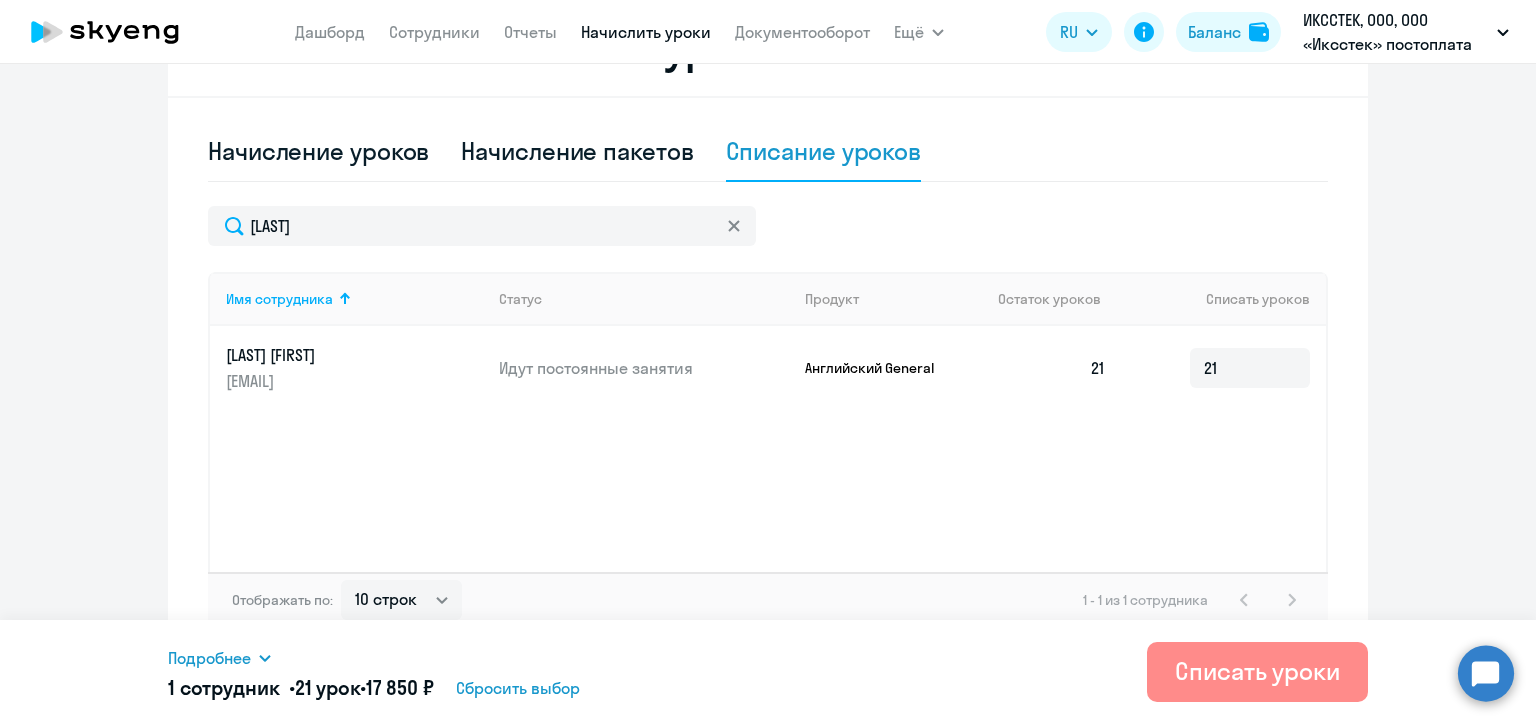 click on "Списать уроки" at bounding box center [1257, 671] 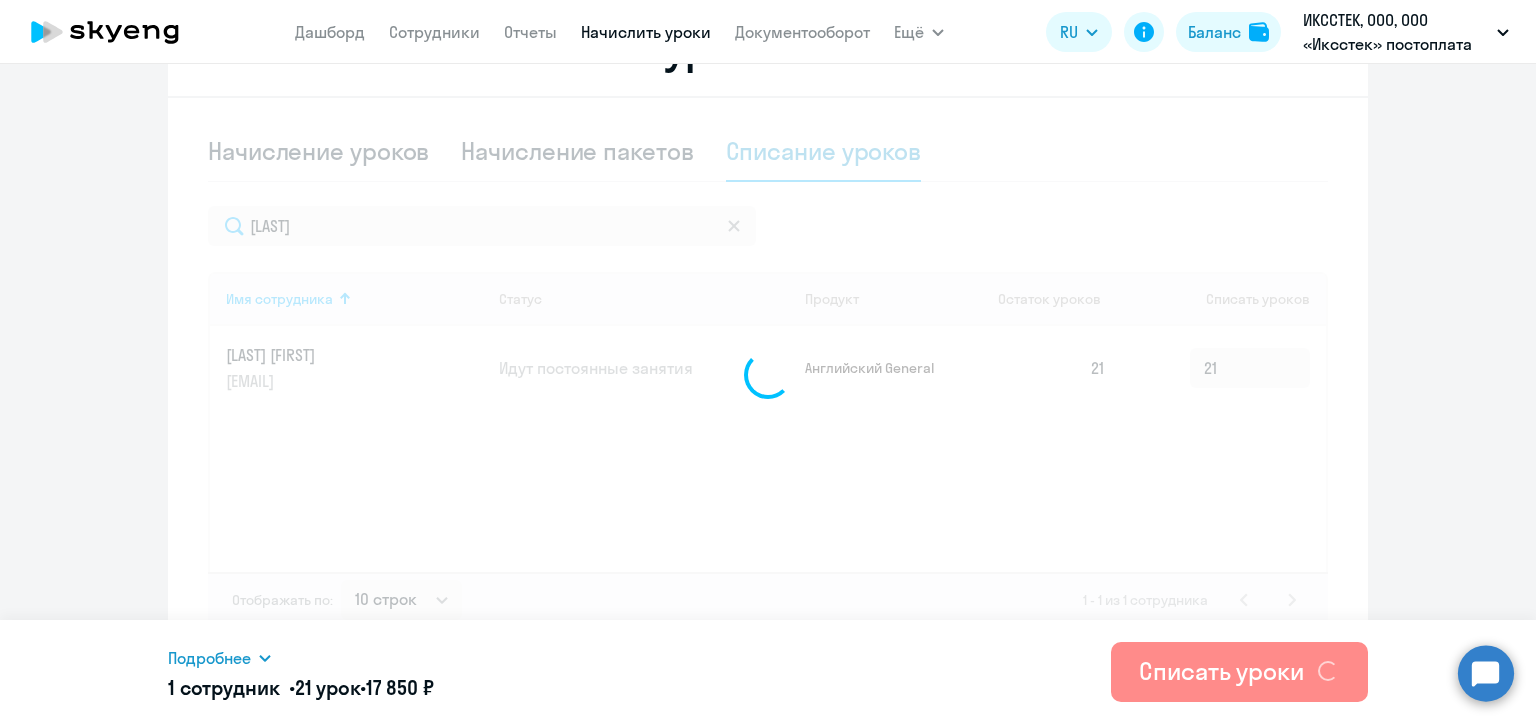 type 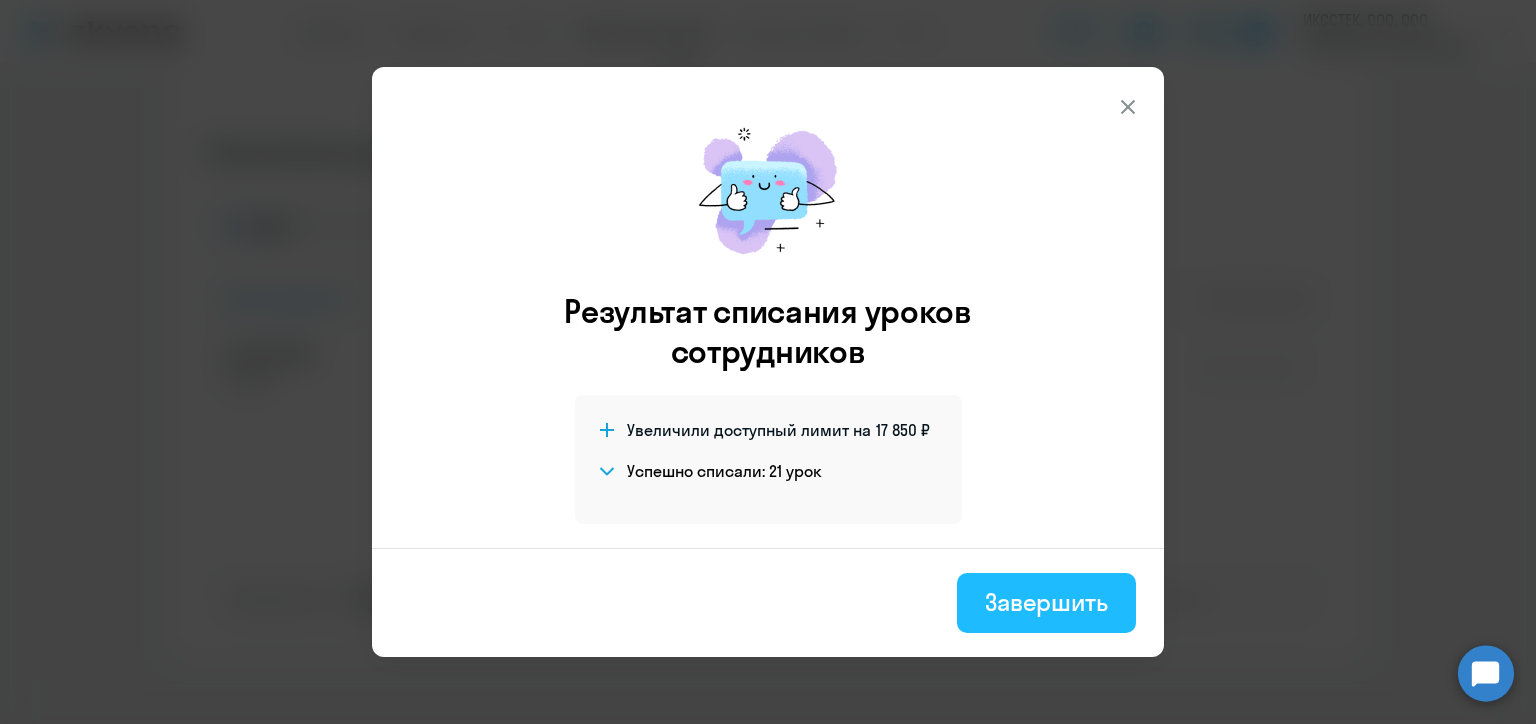 click on "Завершить" at bounding box center (1046, 602) 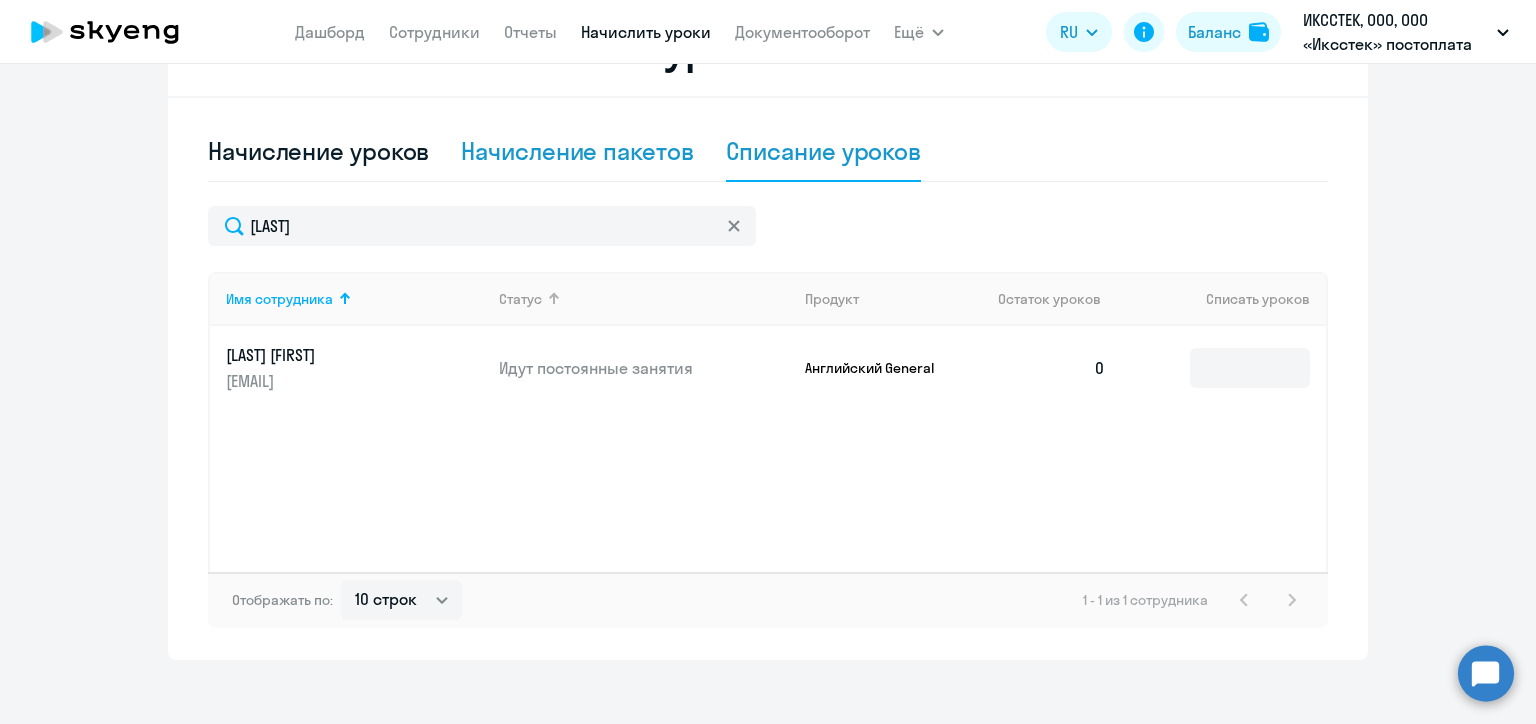 scroll, scrollTop: 500, scrollLeft: 0, axis: vertical 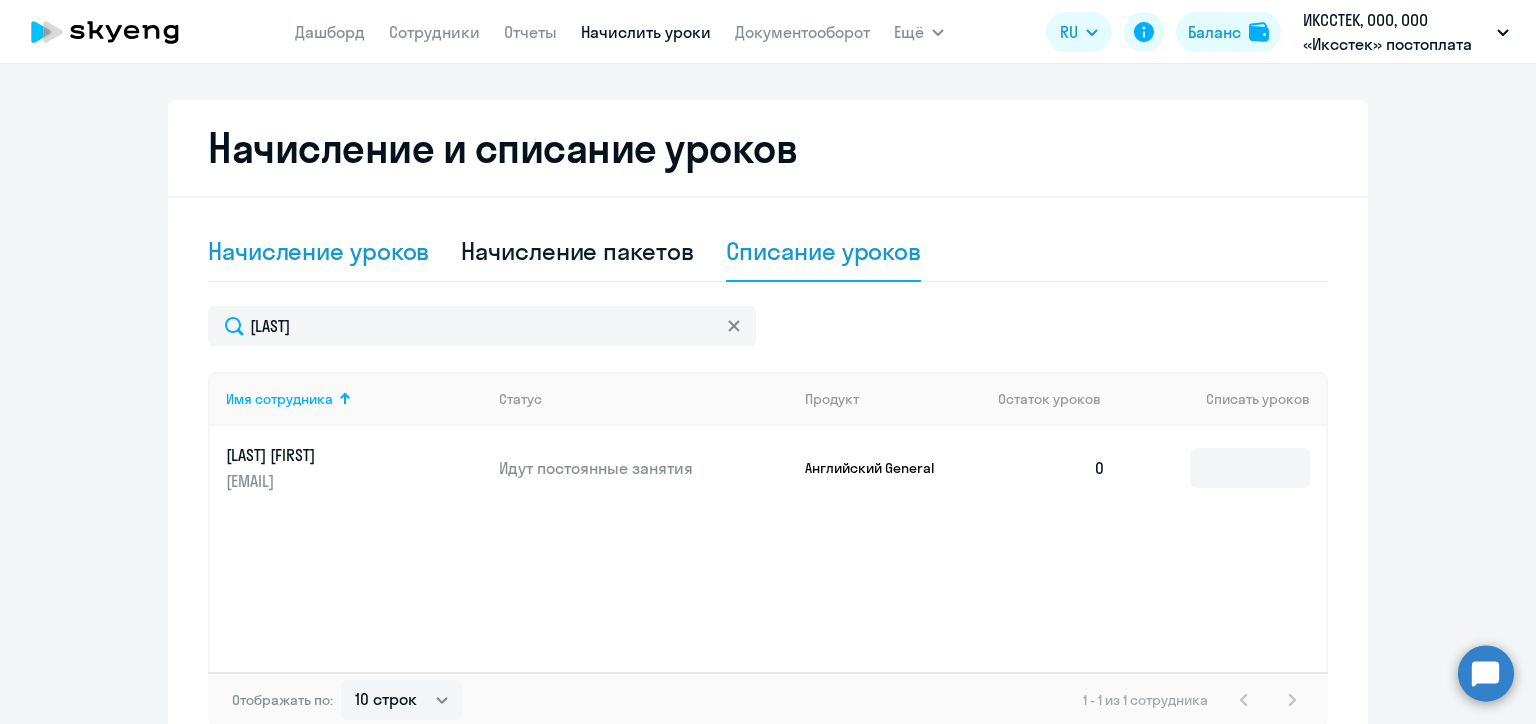 click on "Начисление уроков" 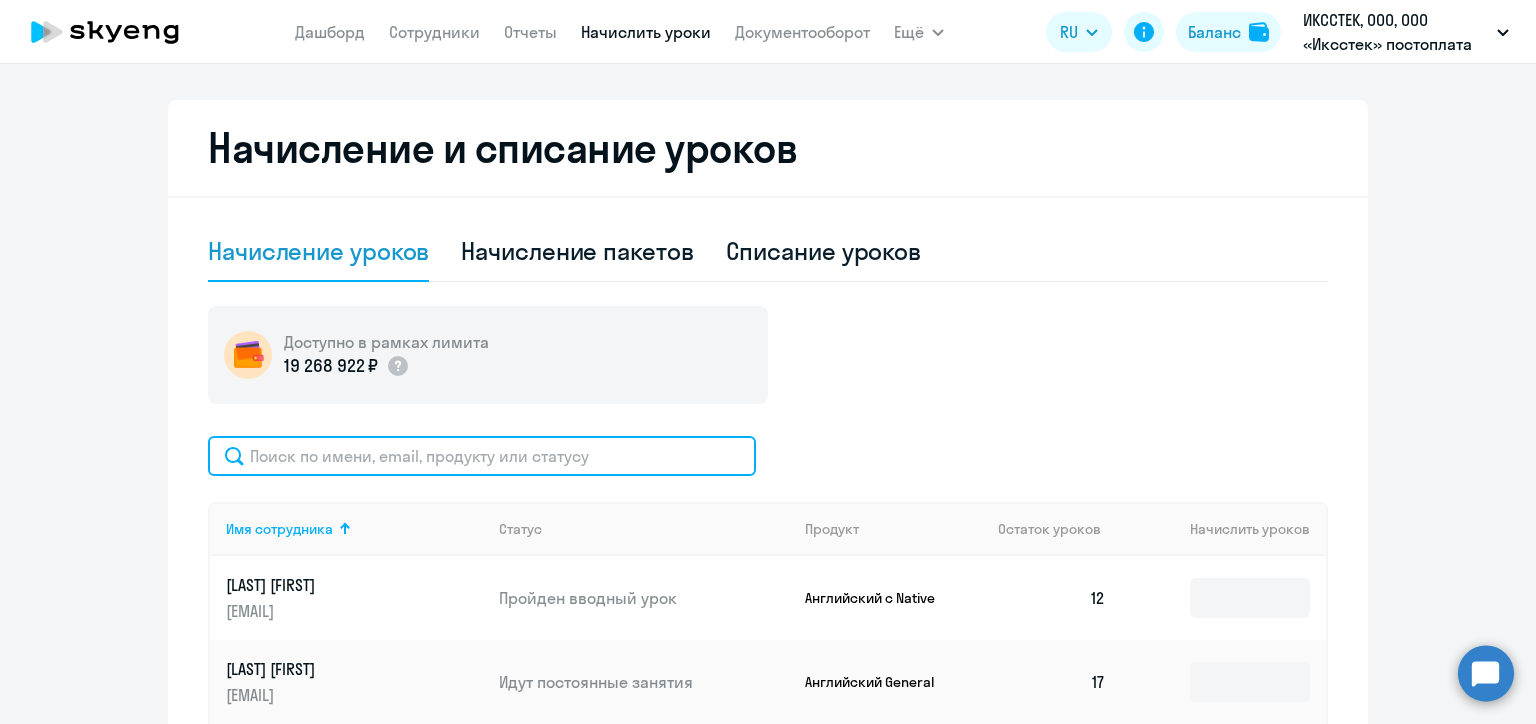 click 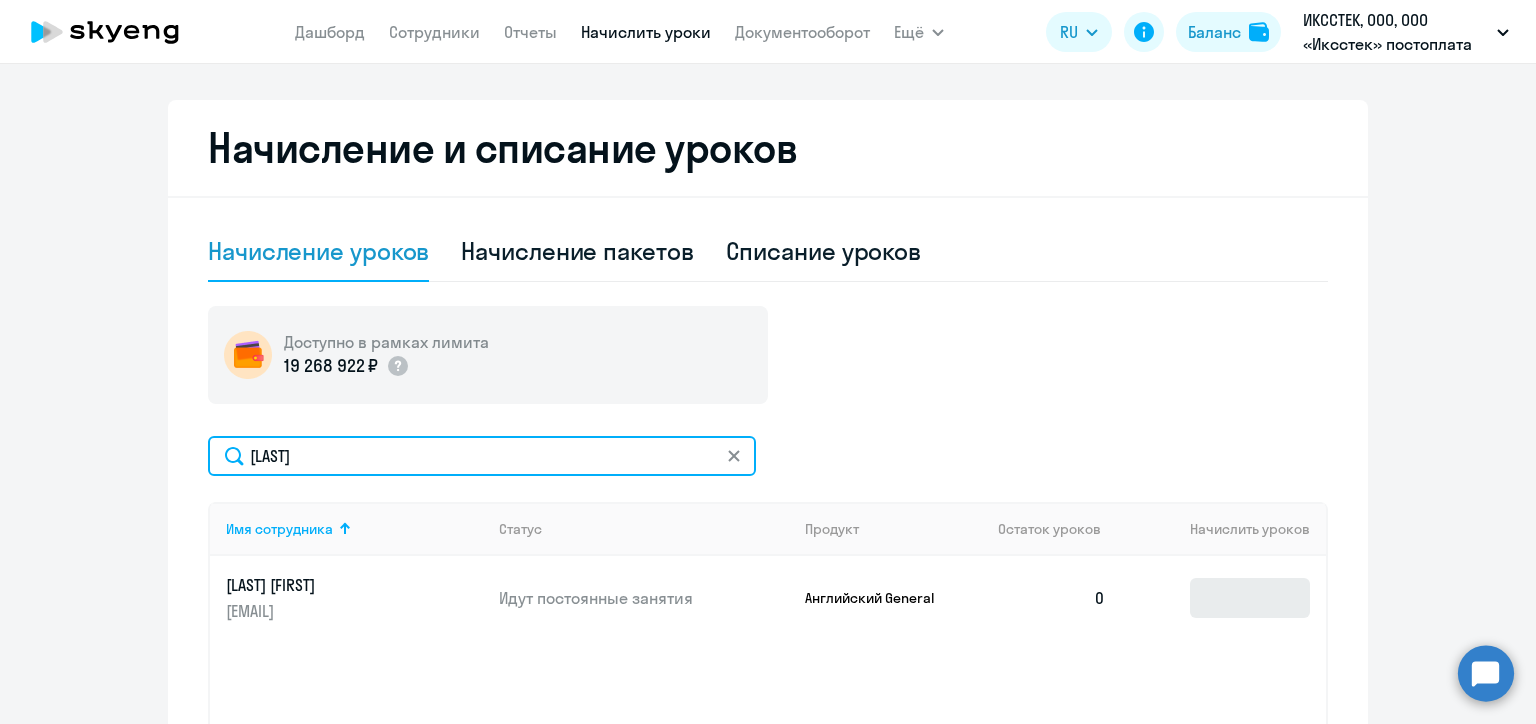 type on "Матвеев" 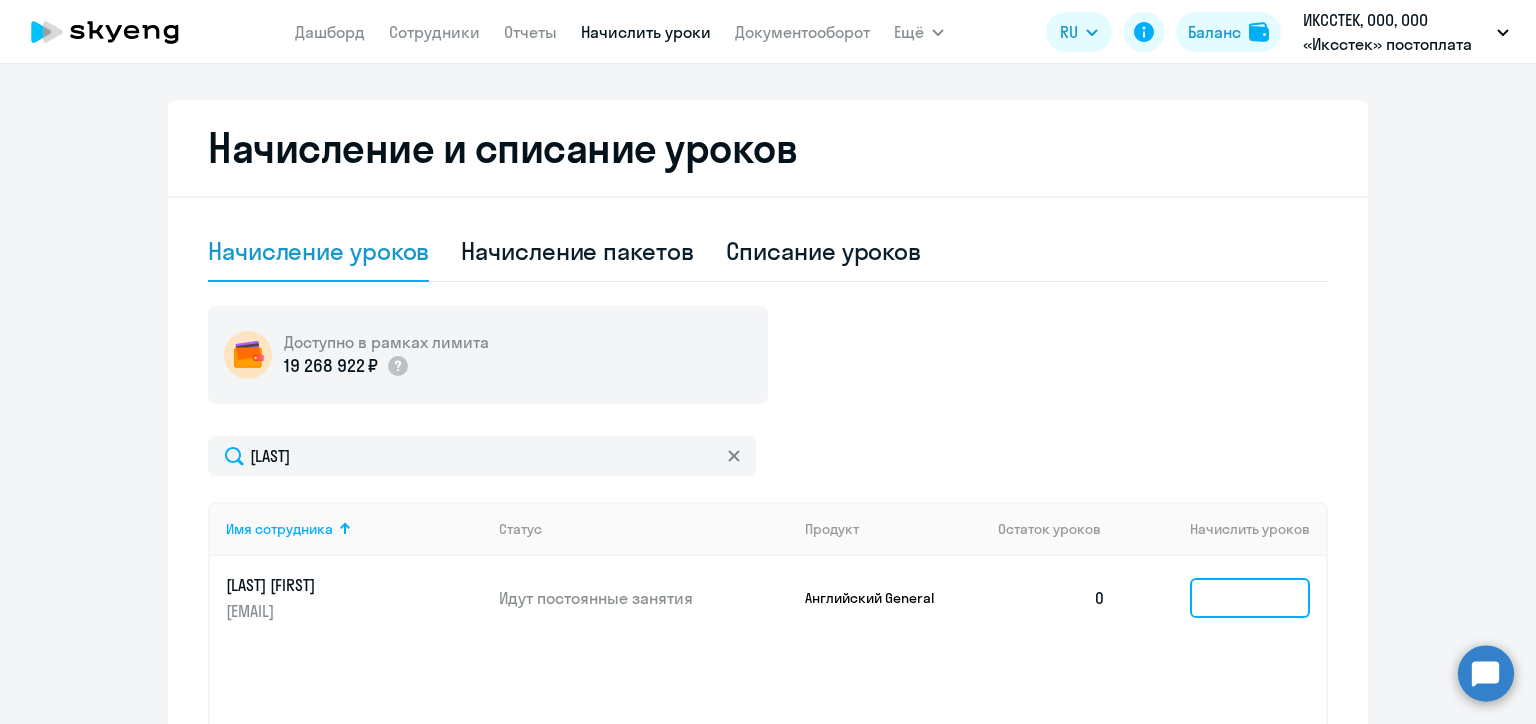 click 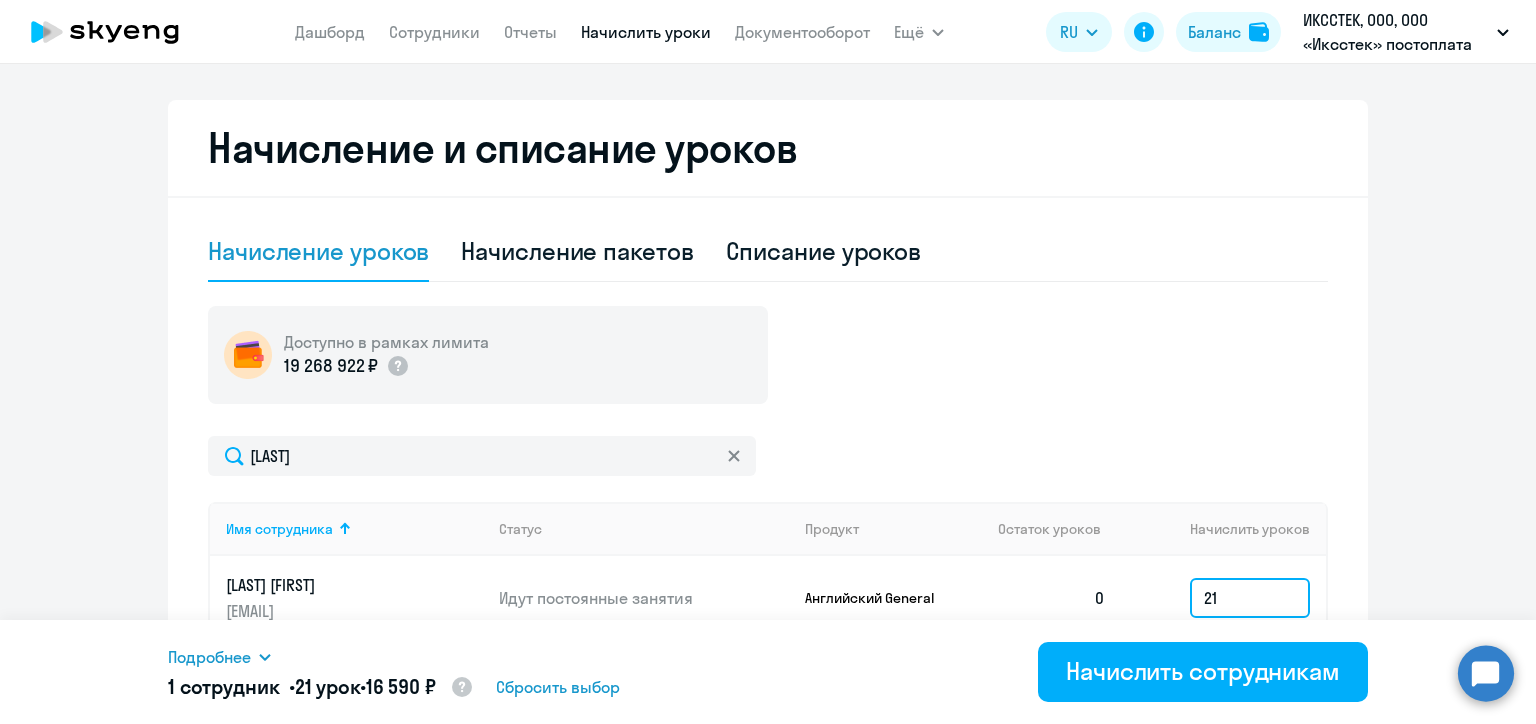 type on "21" 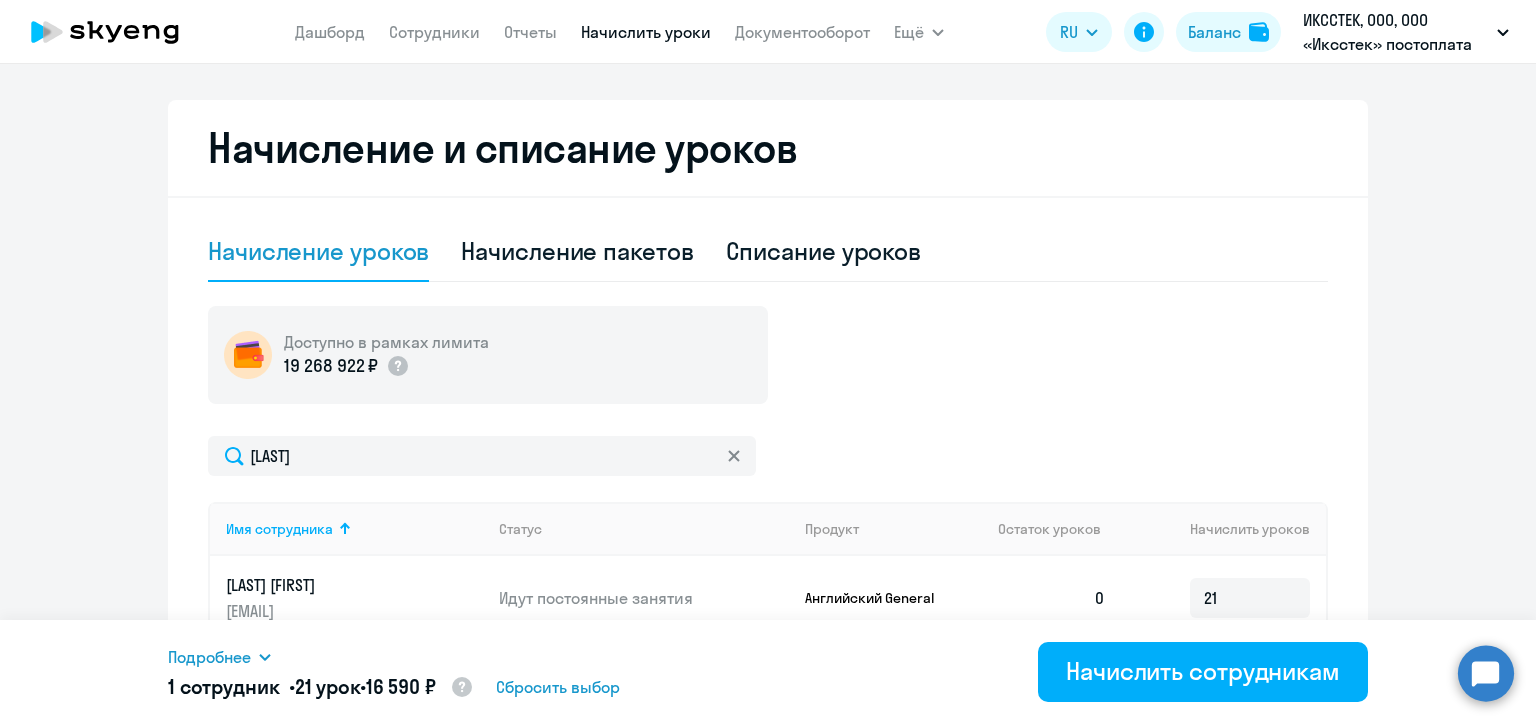 click on "Рекомендуем создать шаблон автоначислений Уроки больше не придётся начислять вручную. Например, можно настроить начисление для сотрудников раз в неделю или месяц, а ещё начисление может автоматически срабатывать, когда баланс сотрудника равен нулю.
Создать шаблон автоначислений
Начисление и списание уроков Начисление уроков Начисление пакетов Списание уроков  Доступно в рамках лимита  19 268 922 ₽
Матвеев
Имя сотрудника   Статус   0  21" 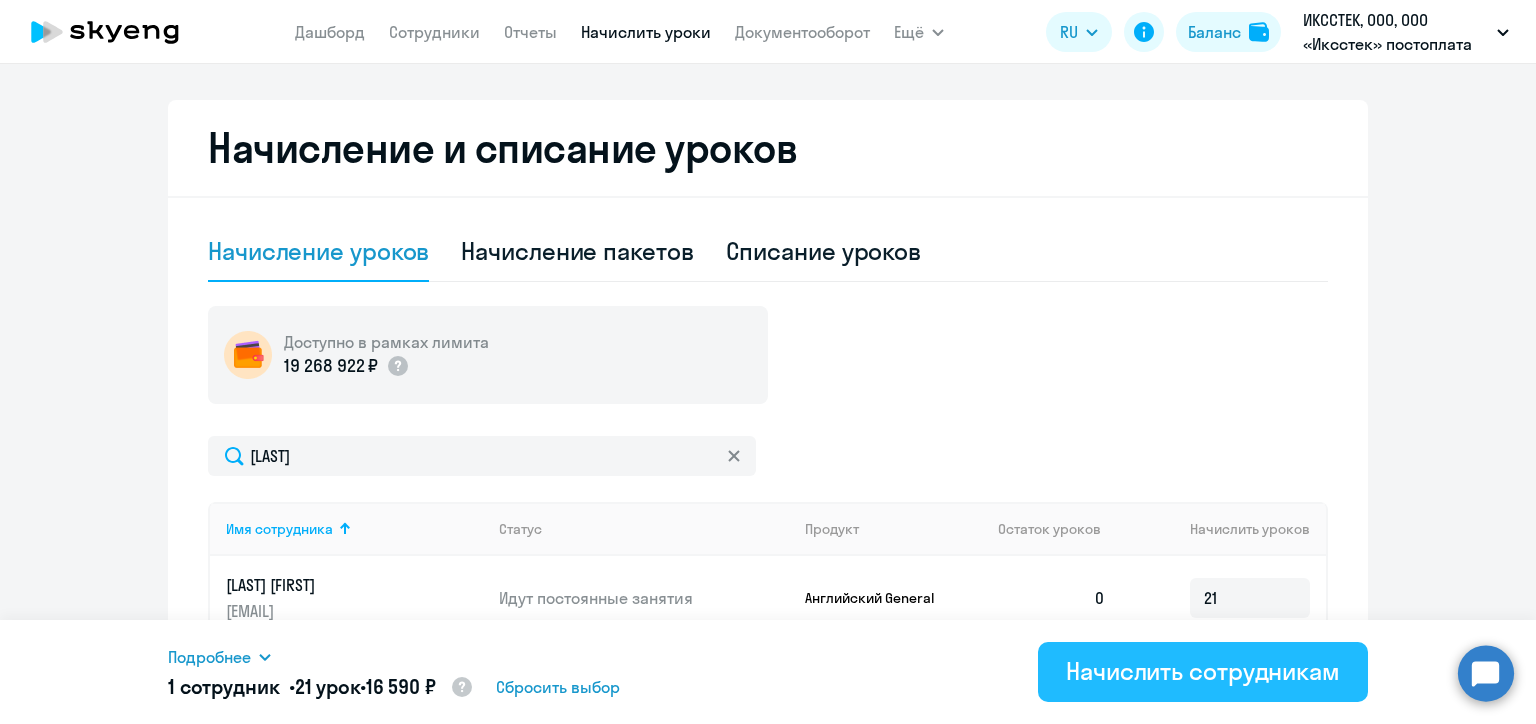 click on "Начислить сотрудникам" at bounding box center [1203, 671] 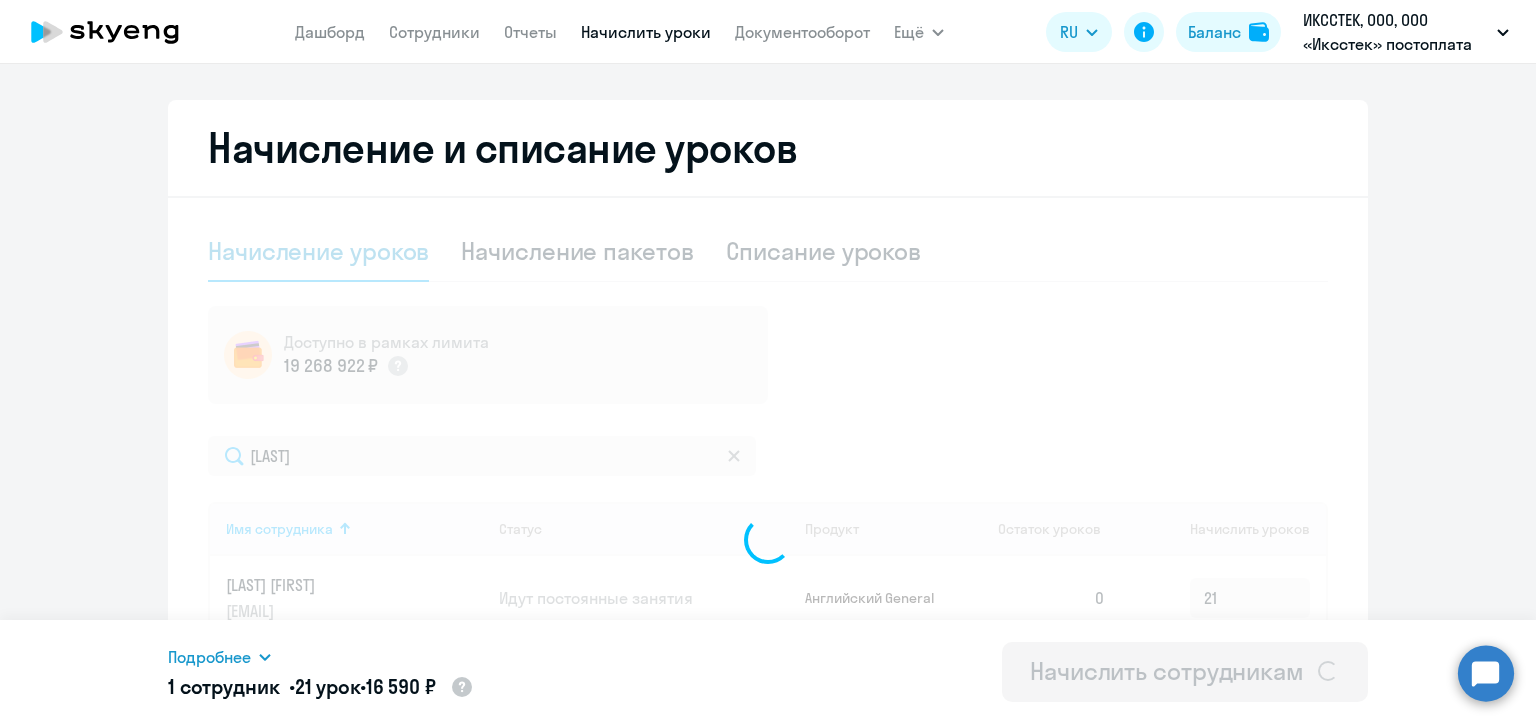 type 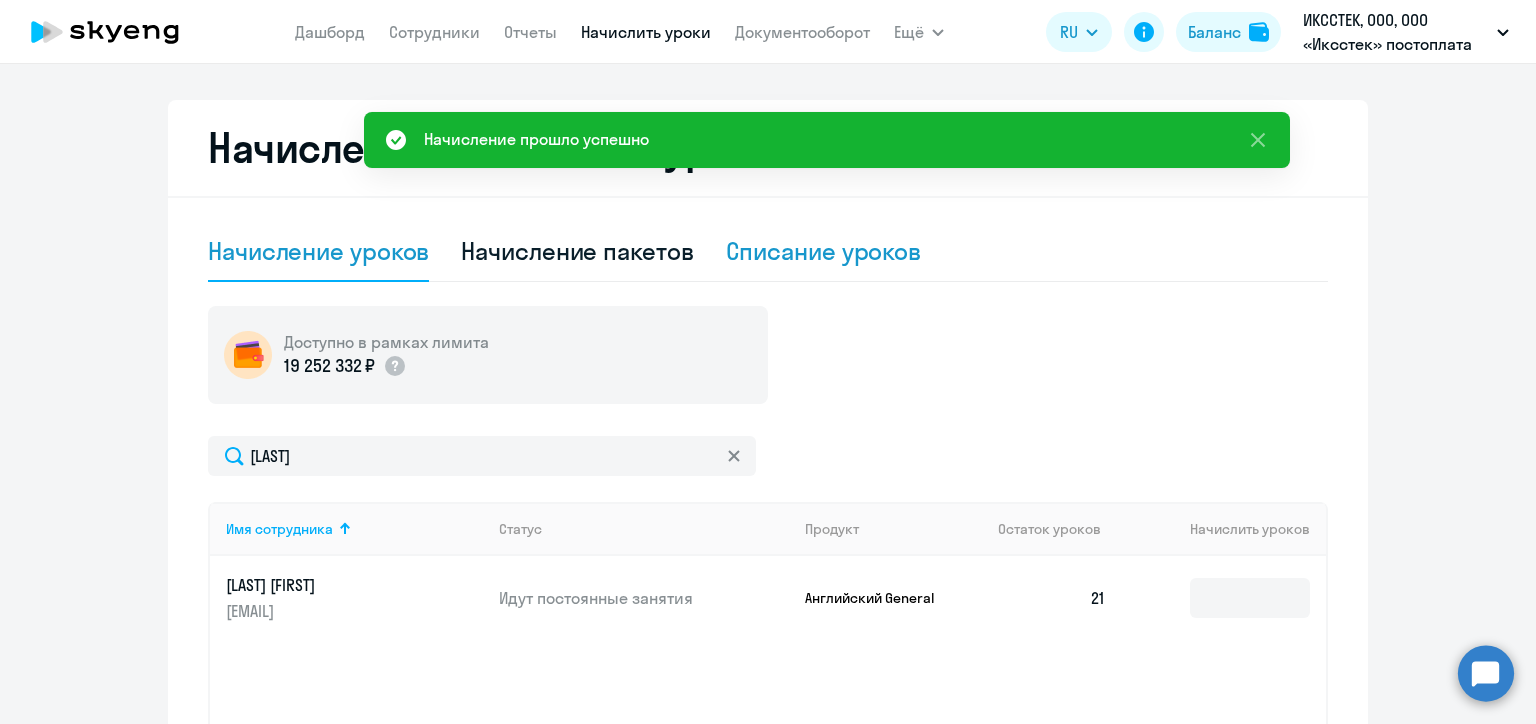 click on "Списание уроков" 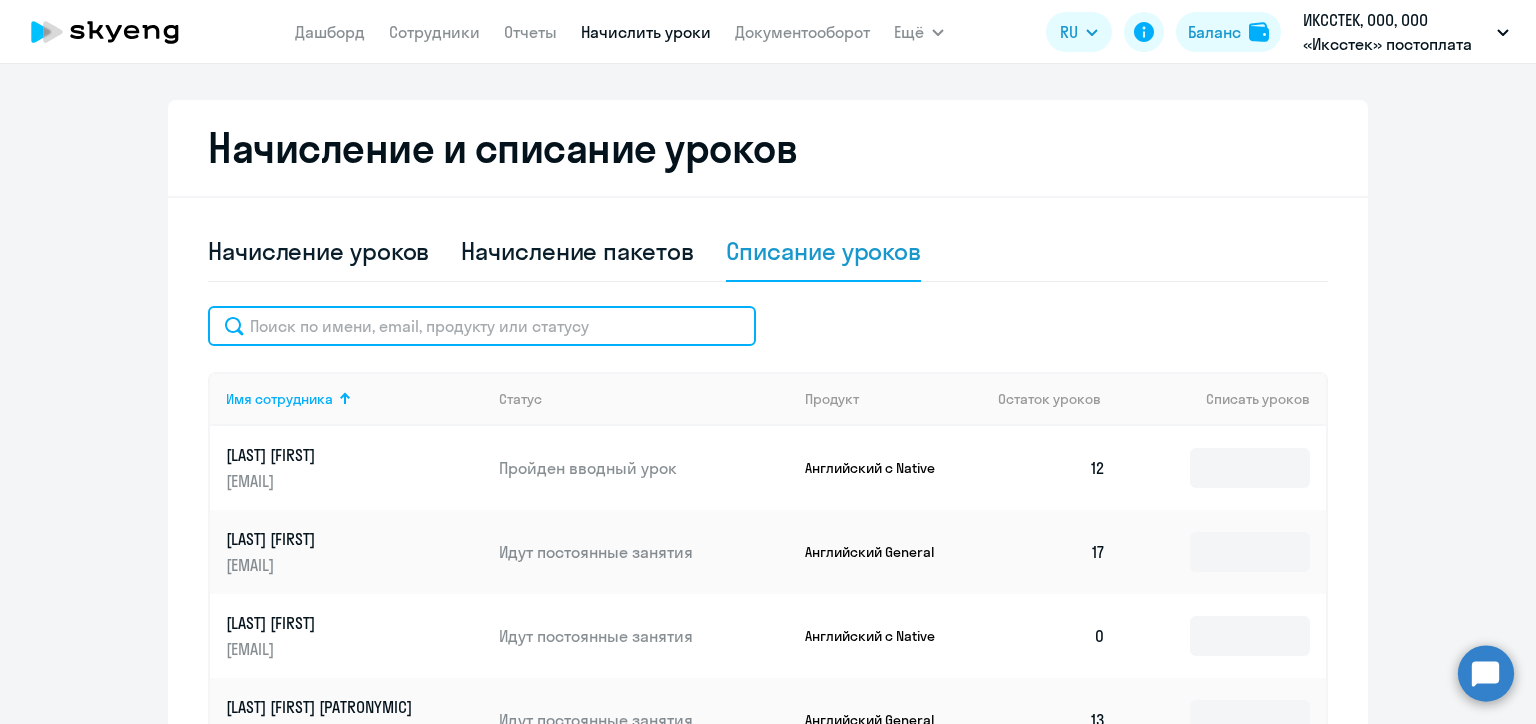click 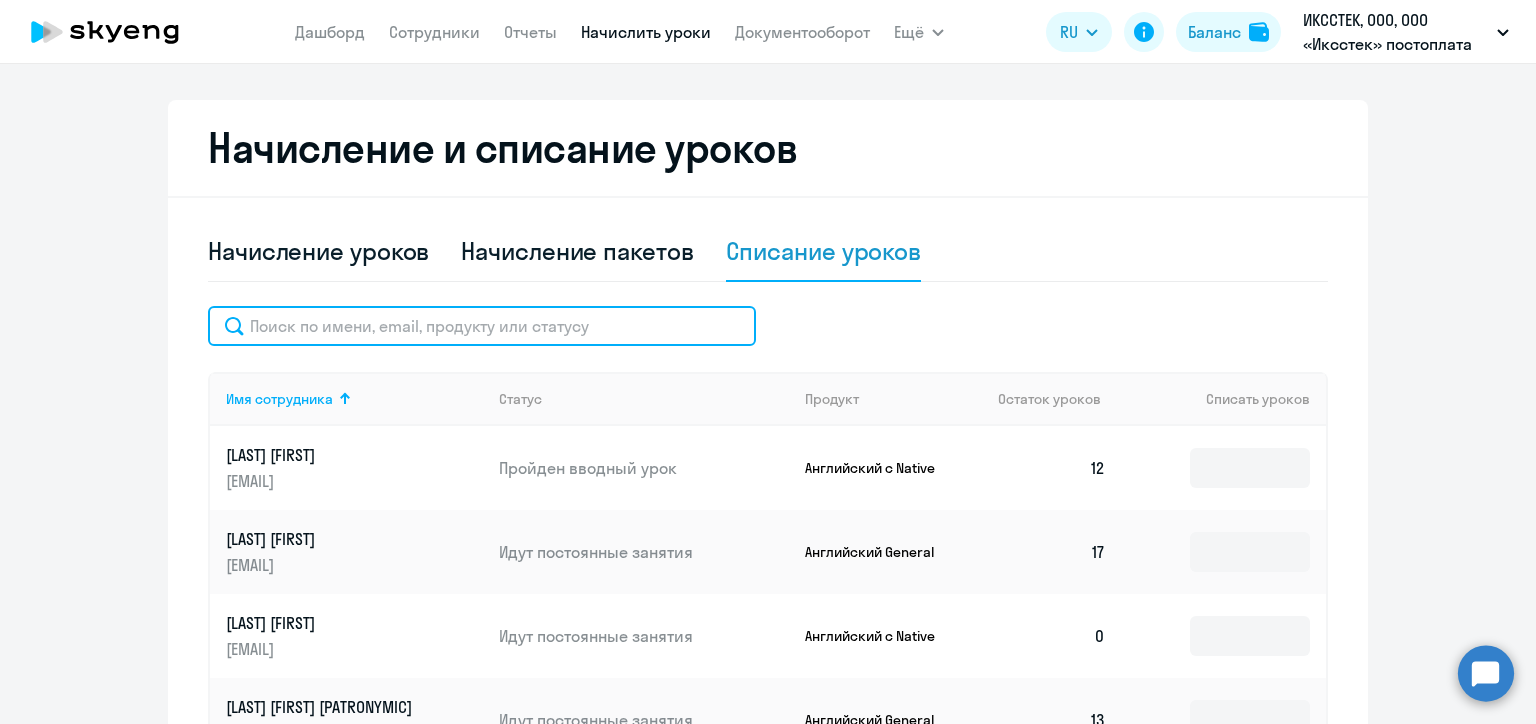 paste on "Матвеев" 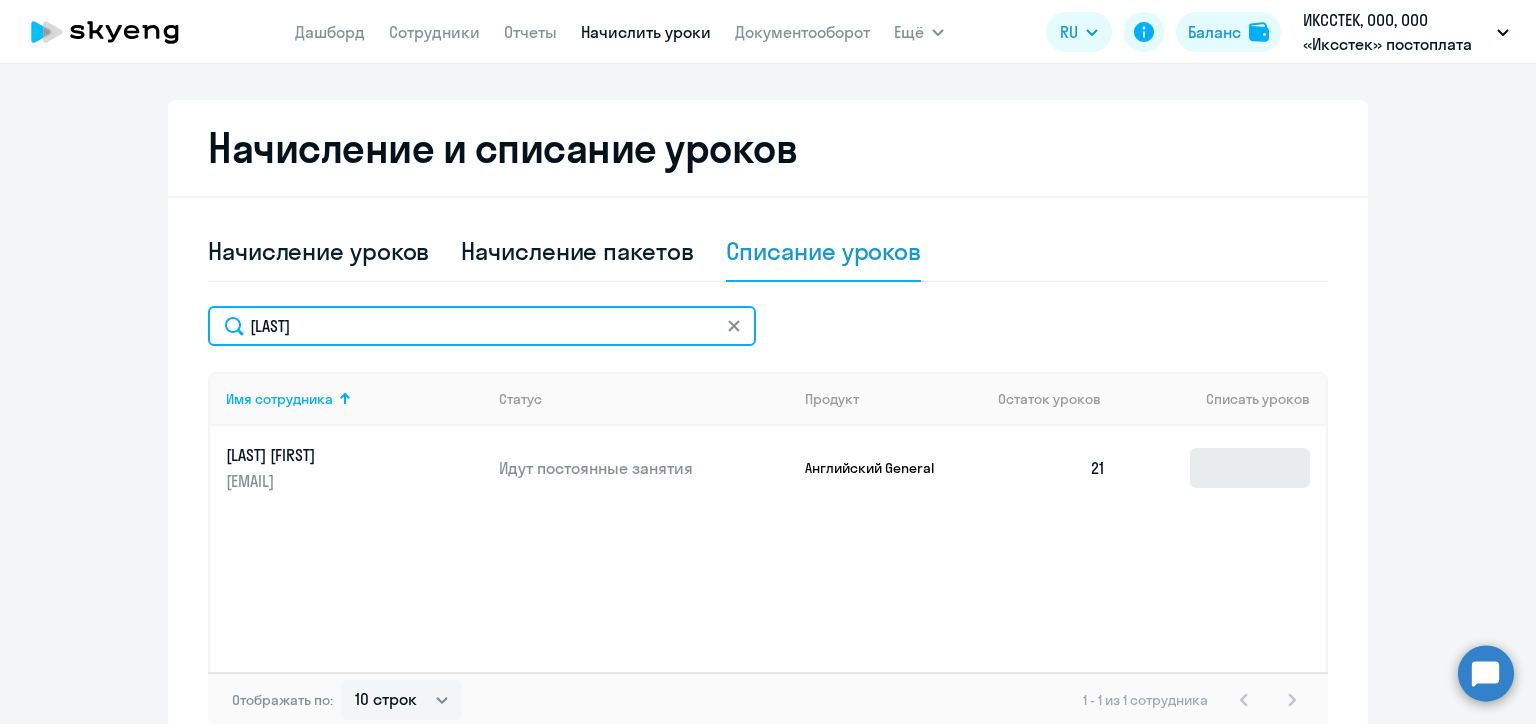 type on "Матвеев" 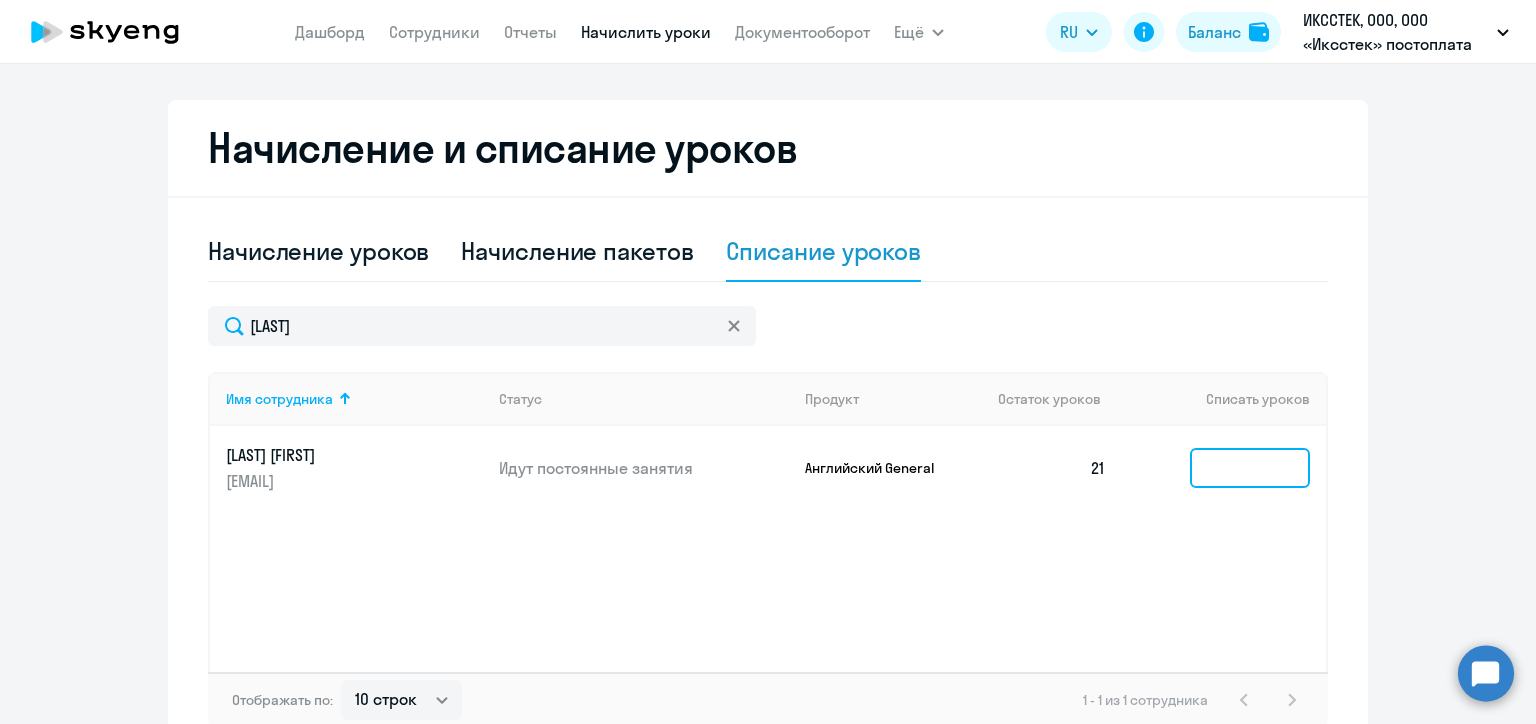 click 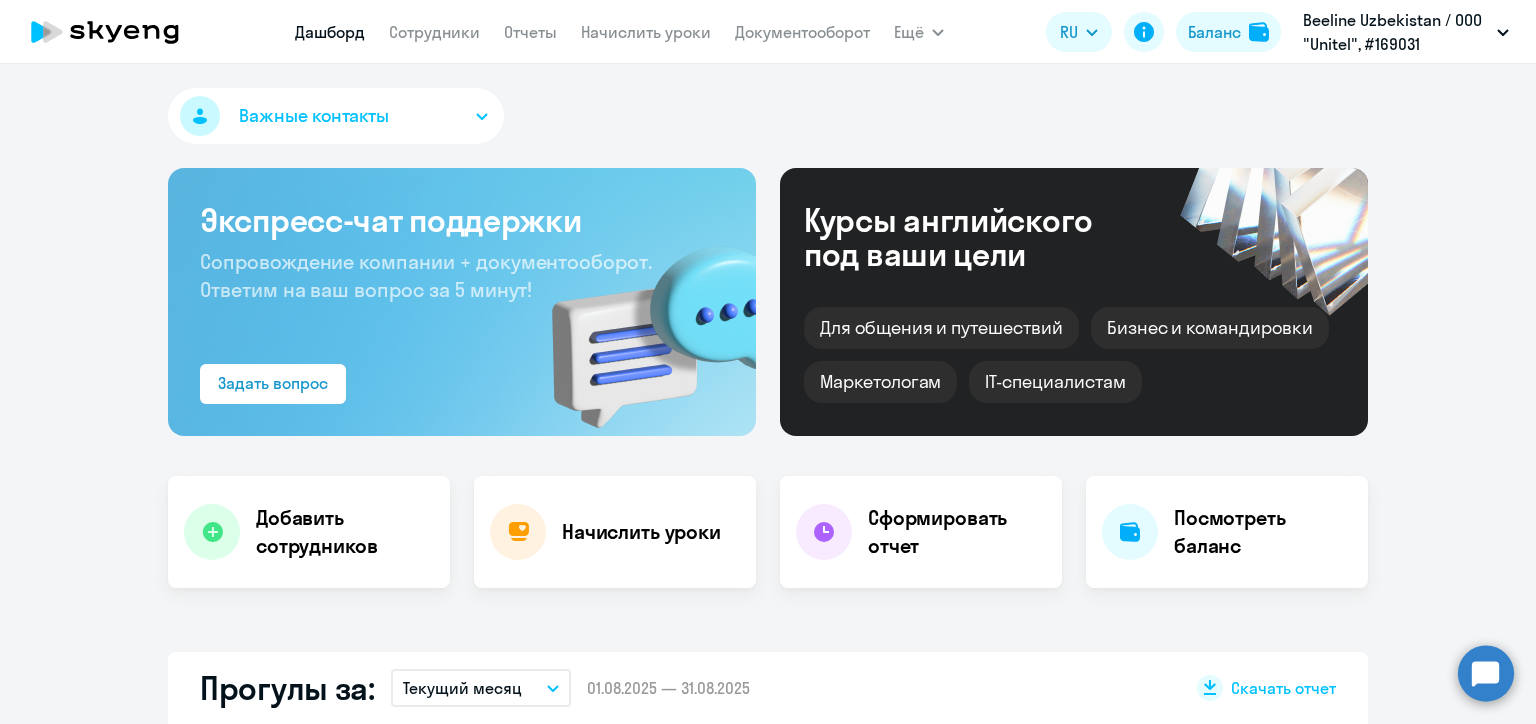 scroll, scrollTop: 0, scrollLeft: 0, axis: both 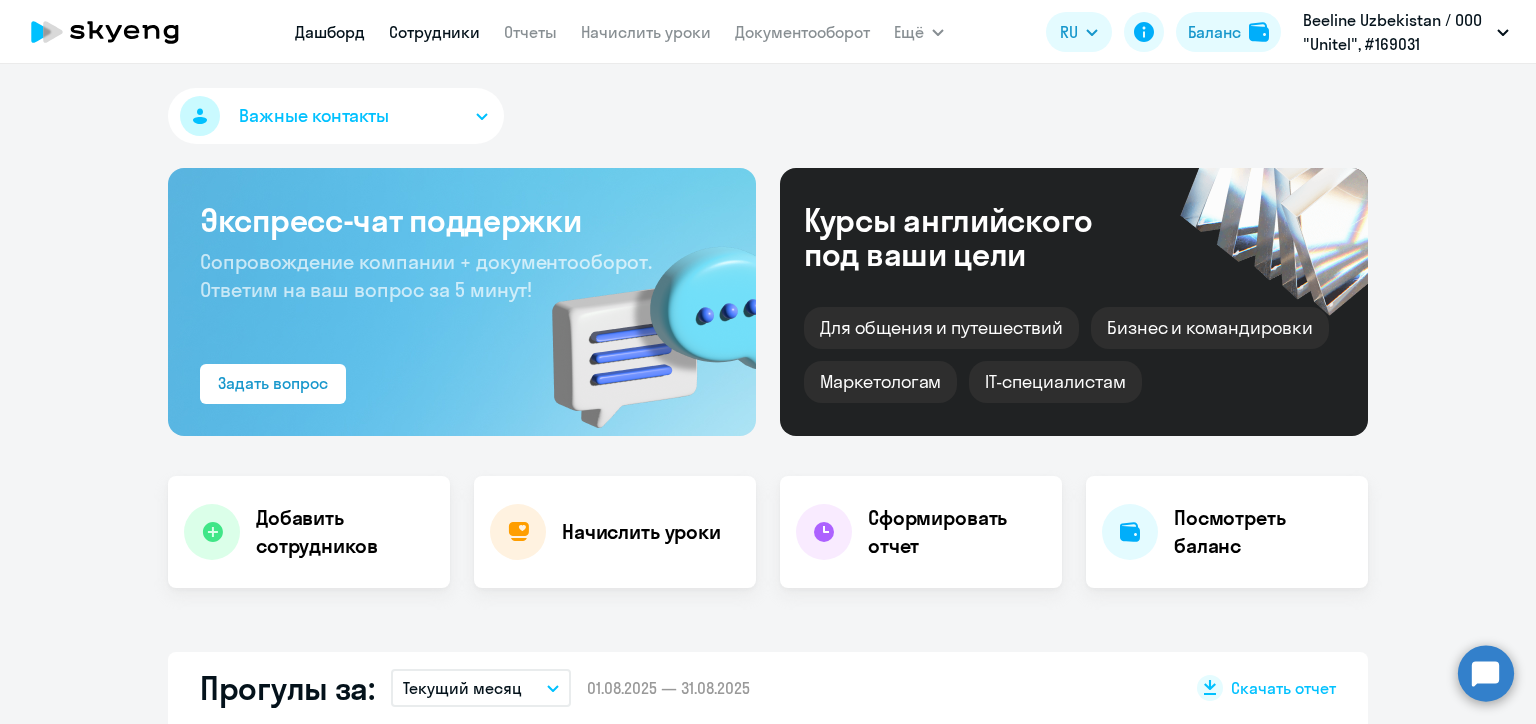 click on "Сотрудники" at bounding box center [434, 32] 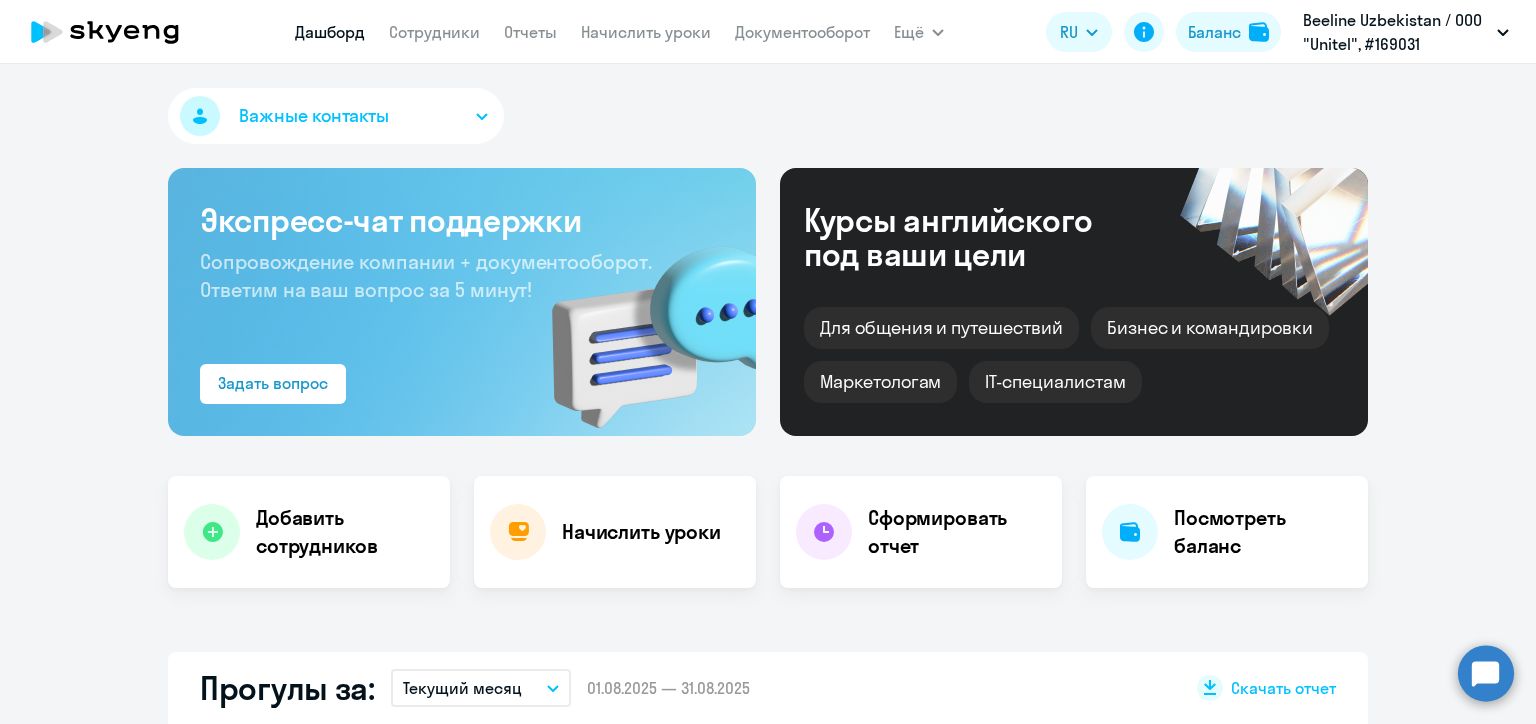 select on "30" 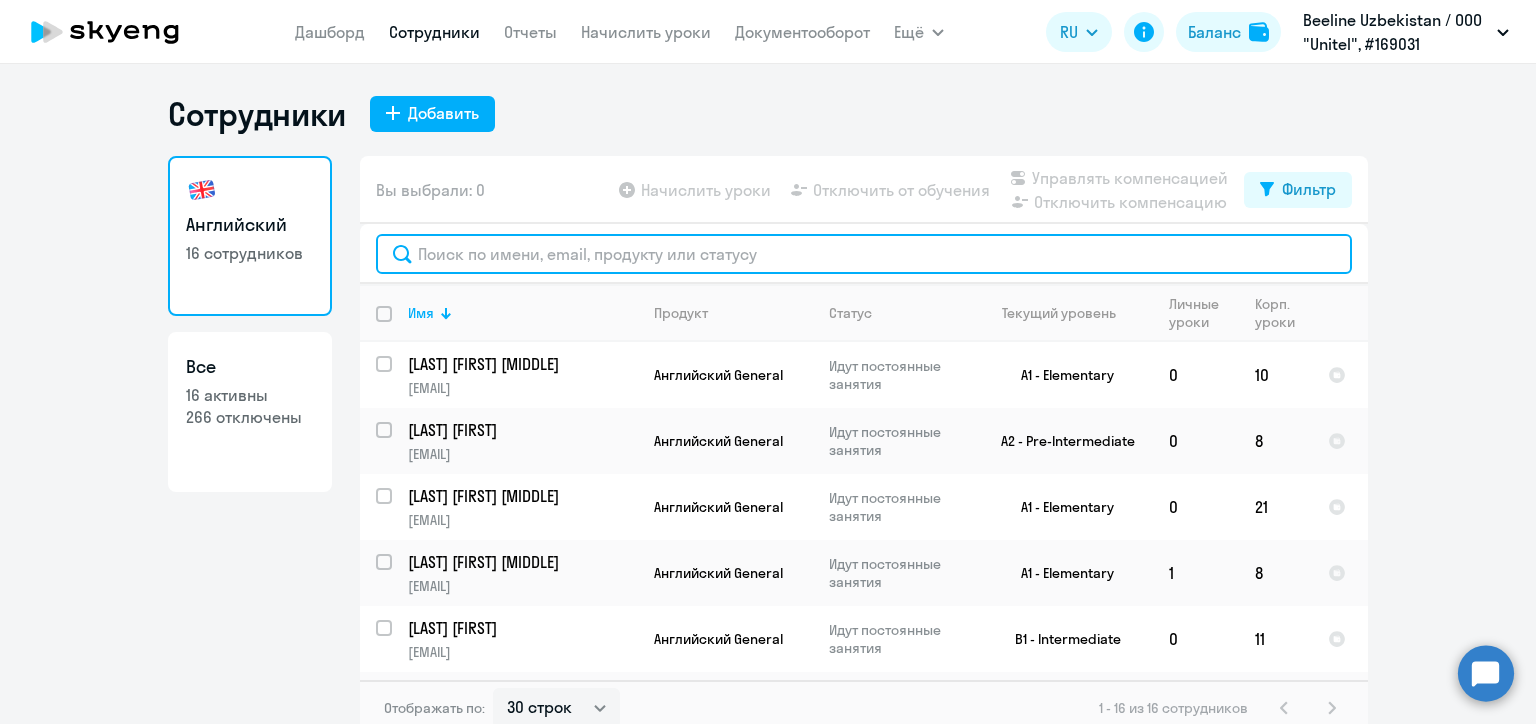 click 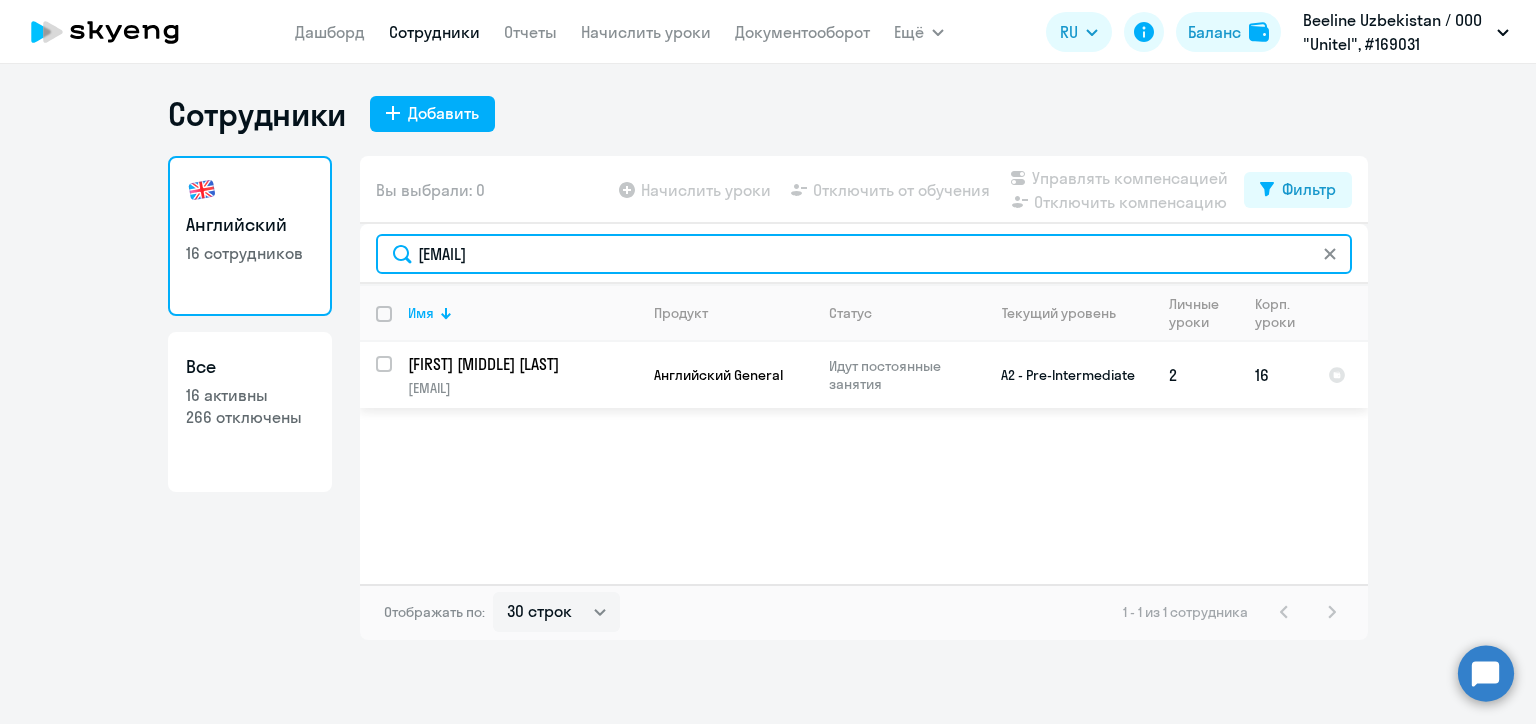 type on "fandrianidis@beeline.uz" 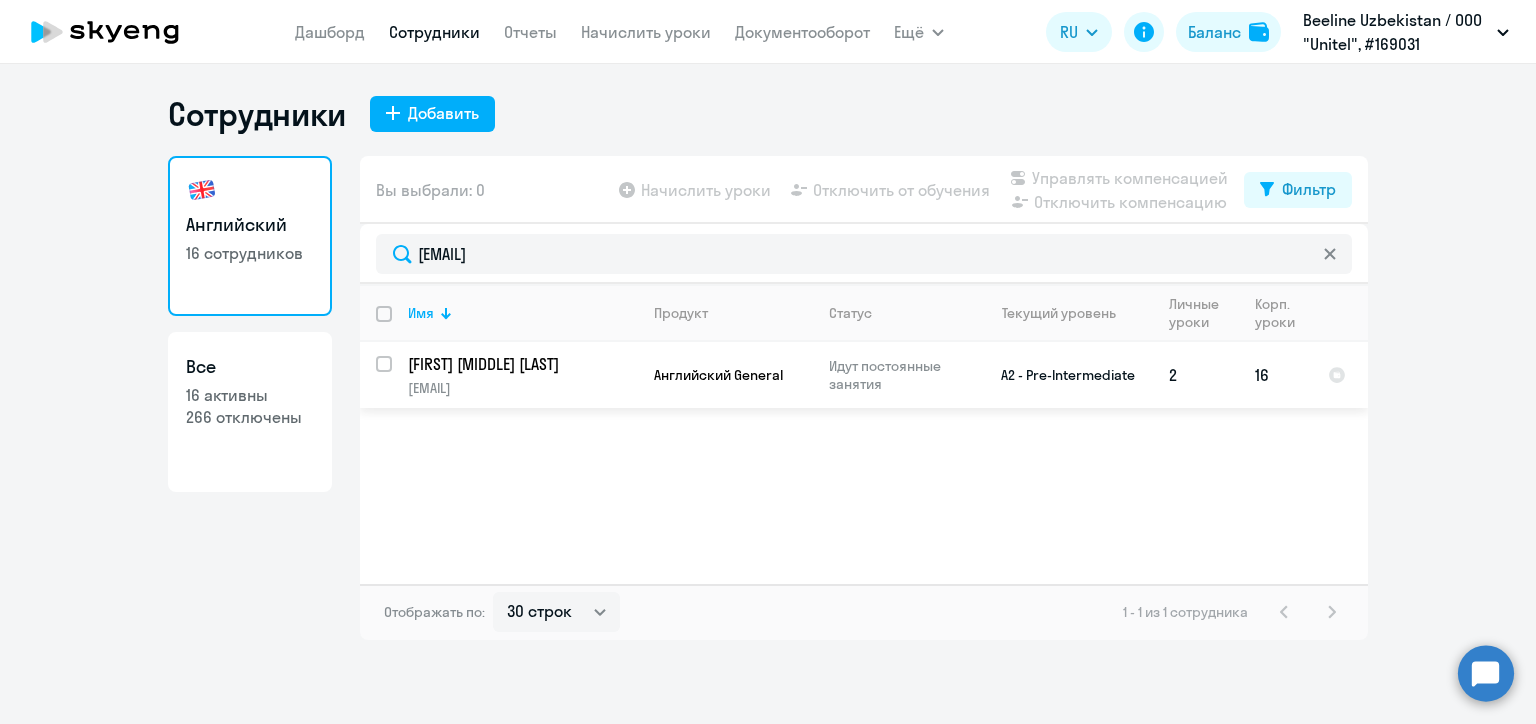click at bounding box center [396, 376] 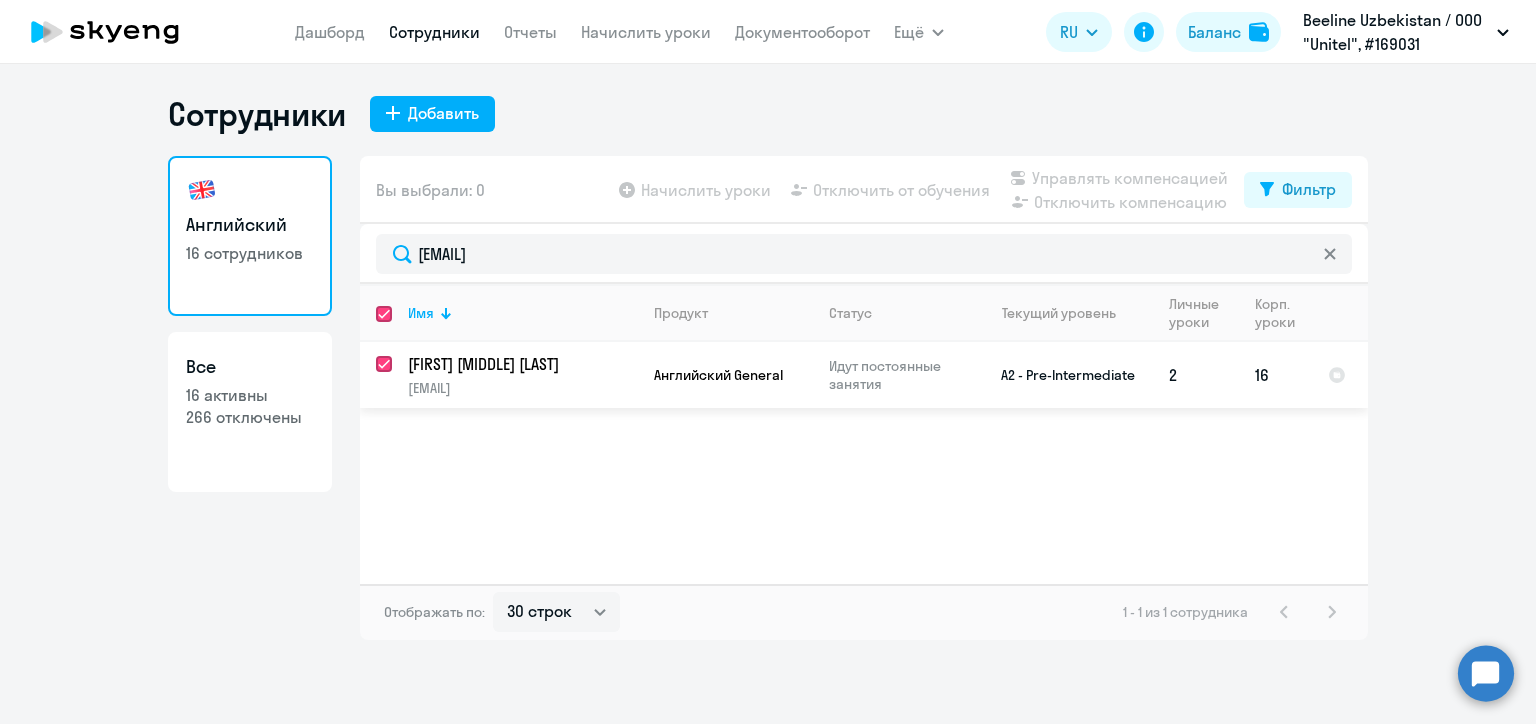 checkbox on "true" 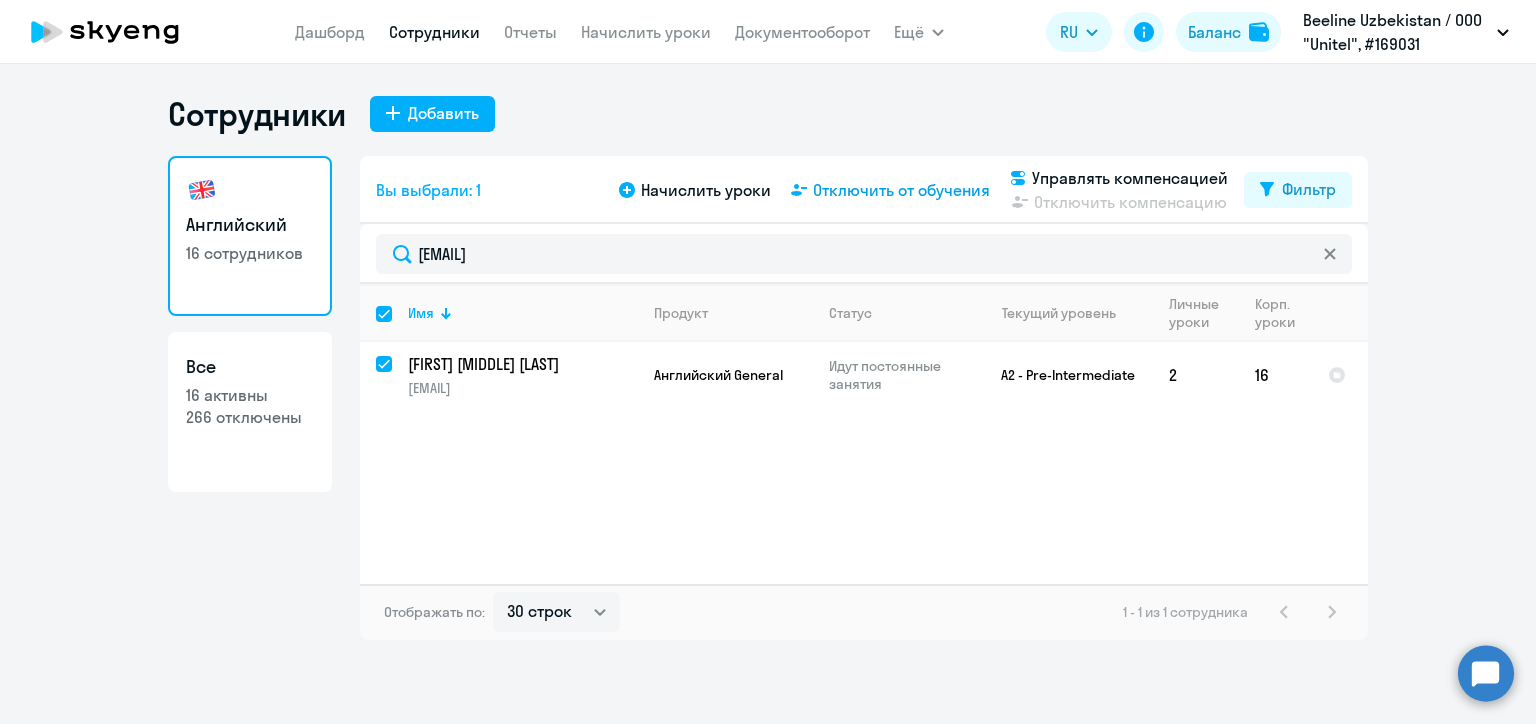 click on "Отключить от обучения" 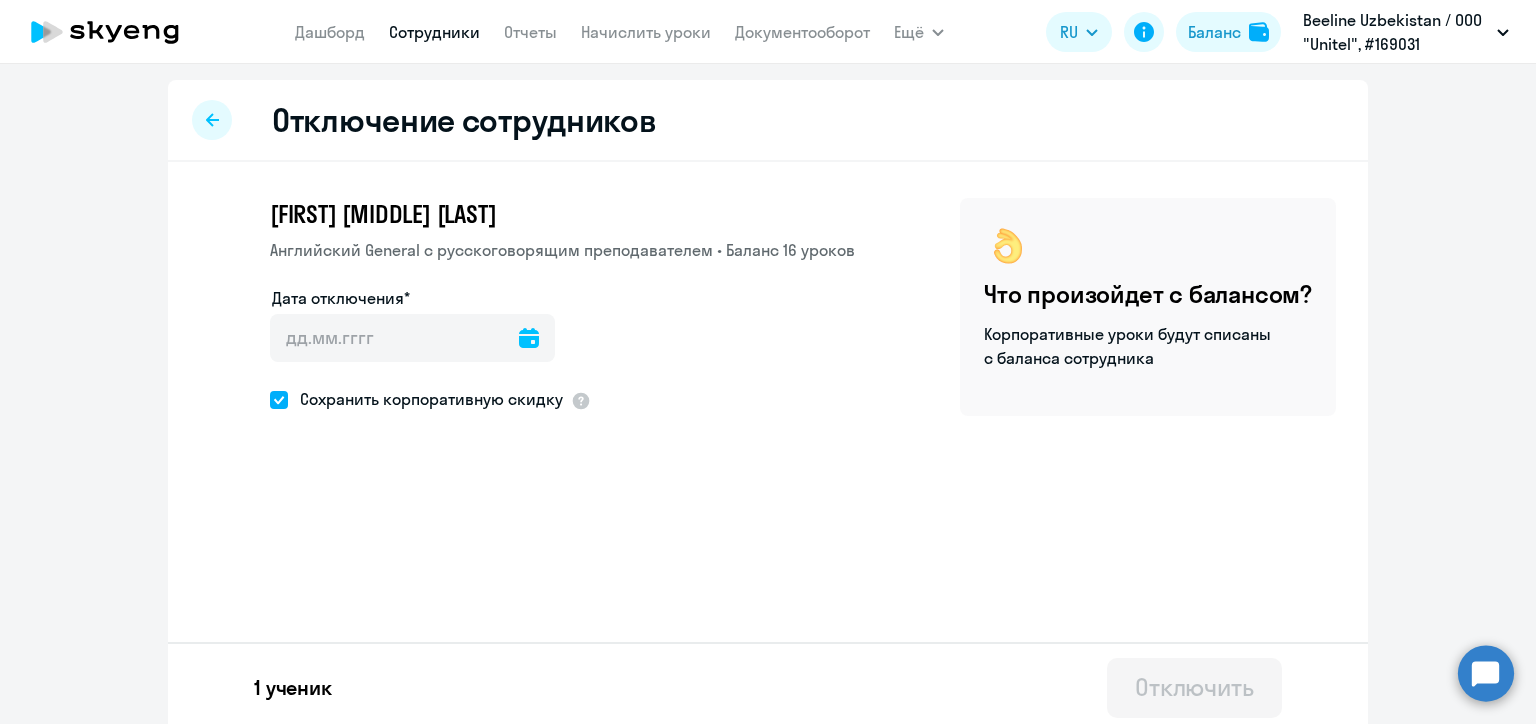 click 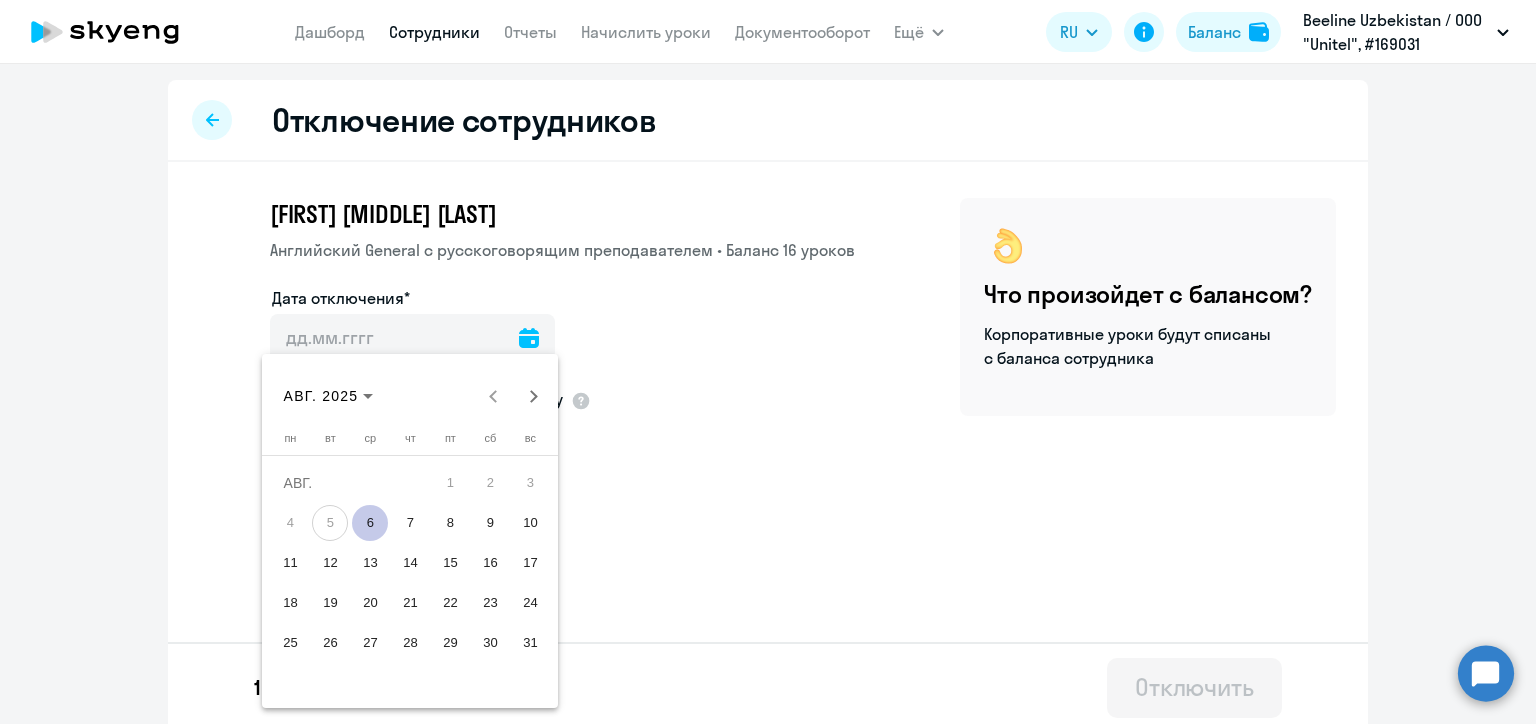 click on "11" at bounding box center (290, 563) 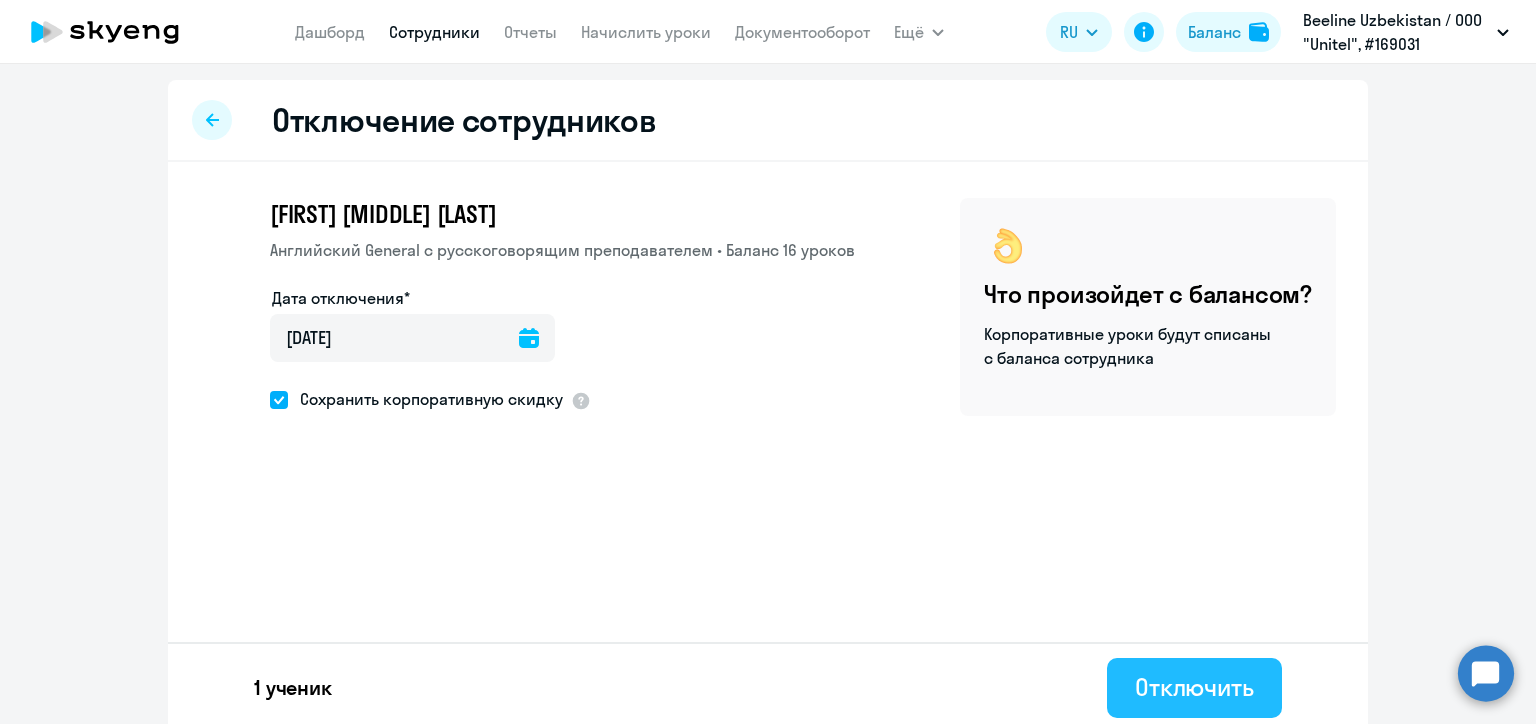 click on "Отключить" 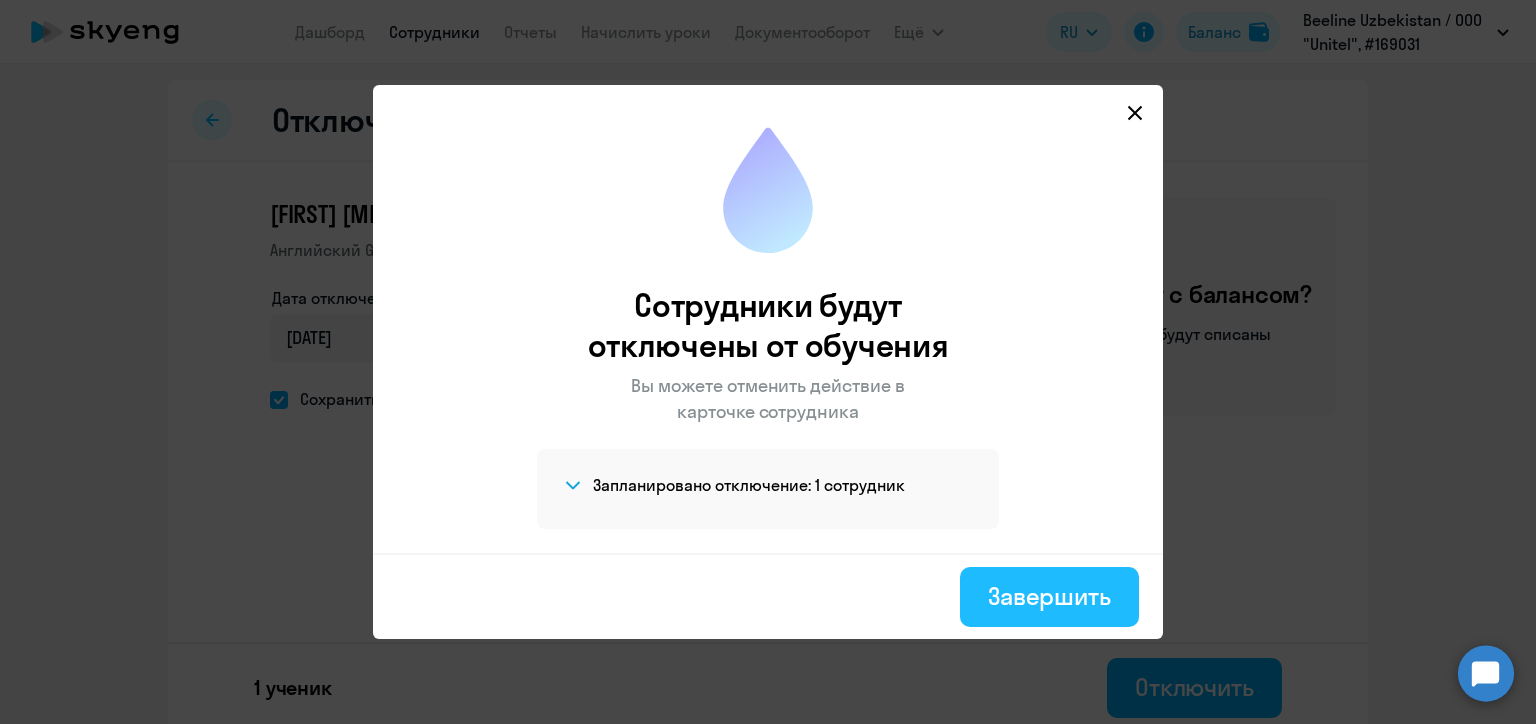 click on "Завершить" at bounding box center (1049, 596) 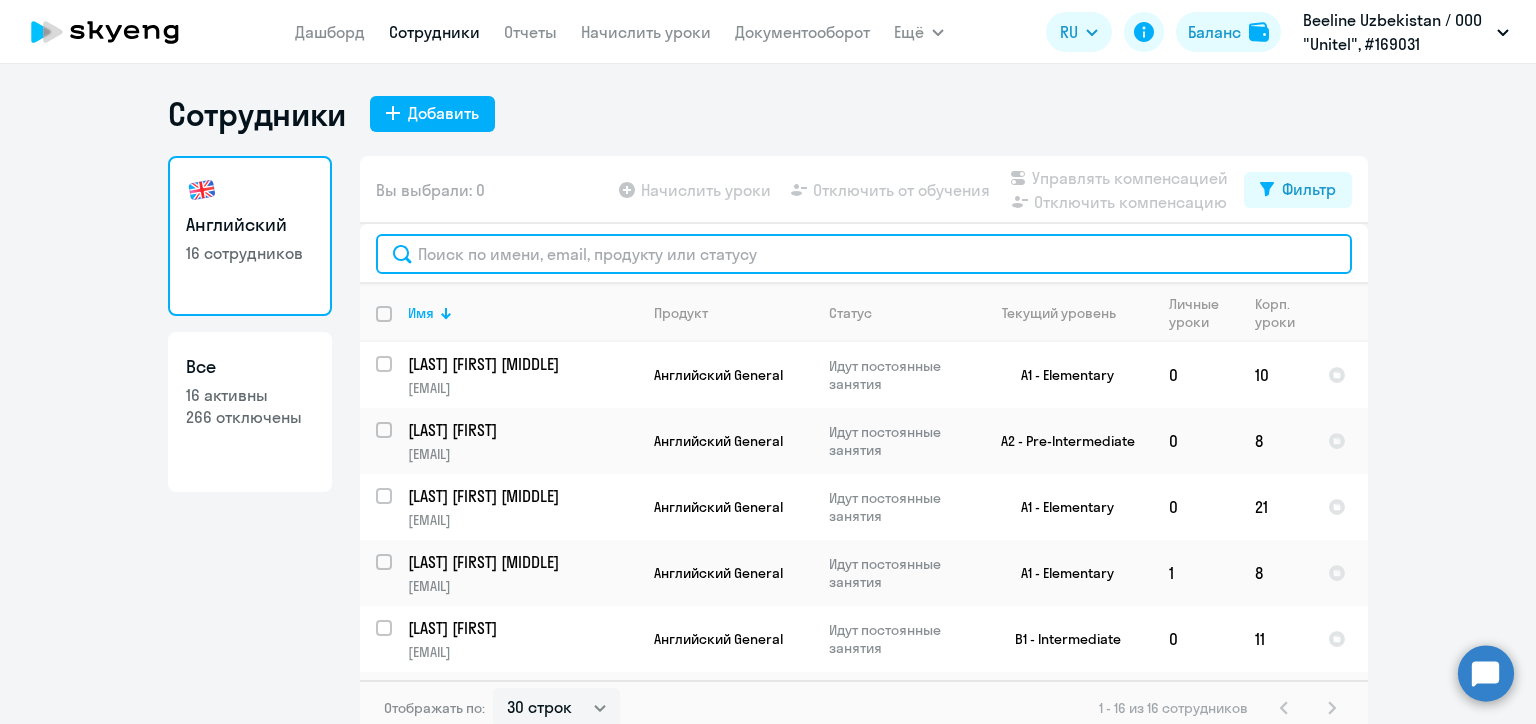 click 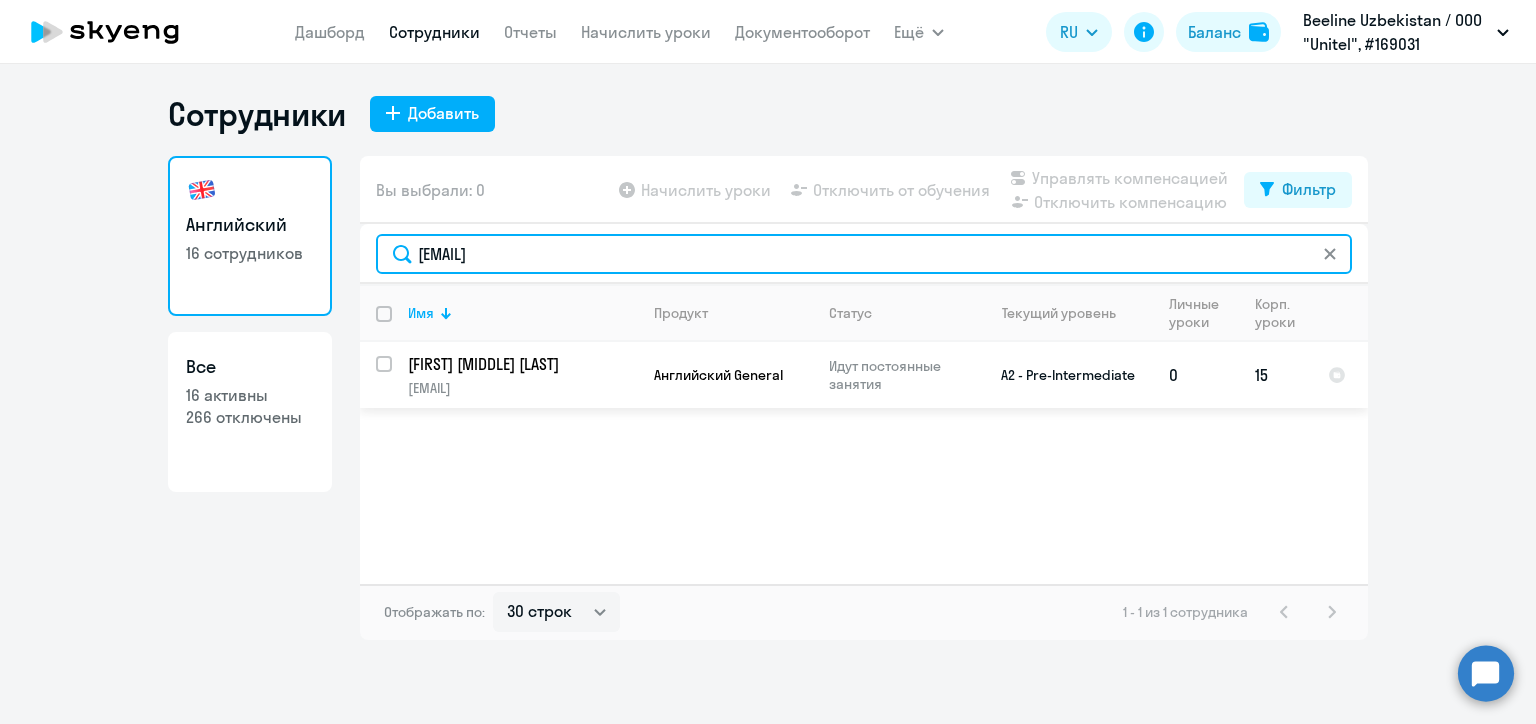 type on "aashurakhunov@beeline.uz" 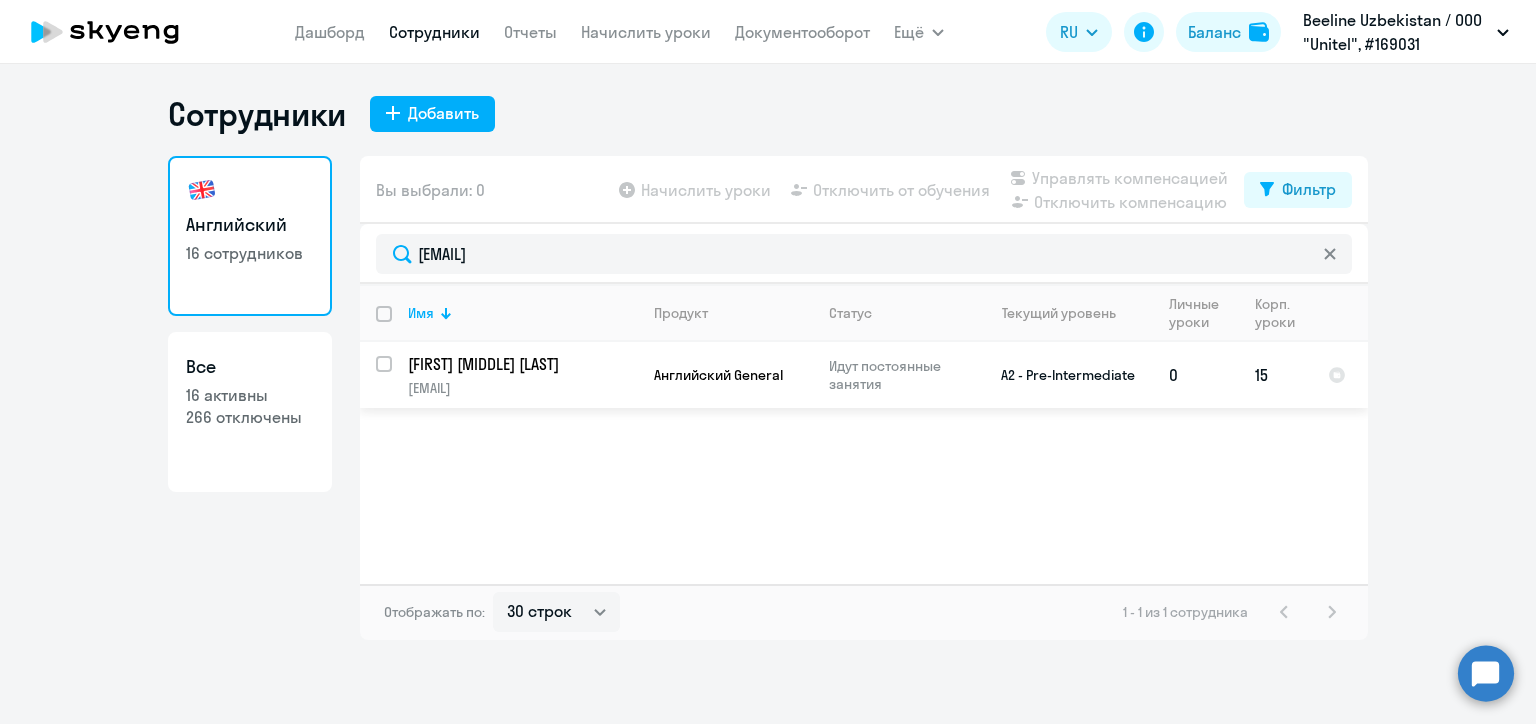 click at bounding box center [396, 376] 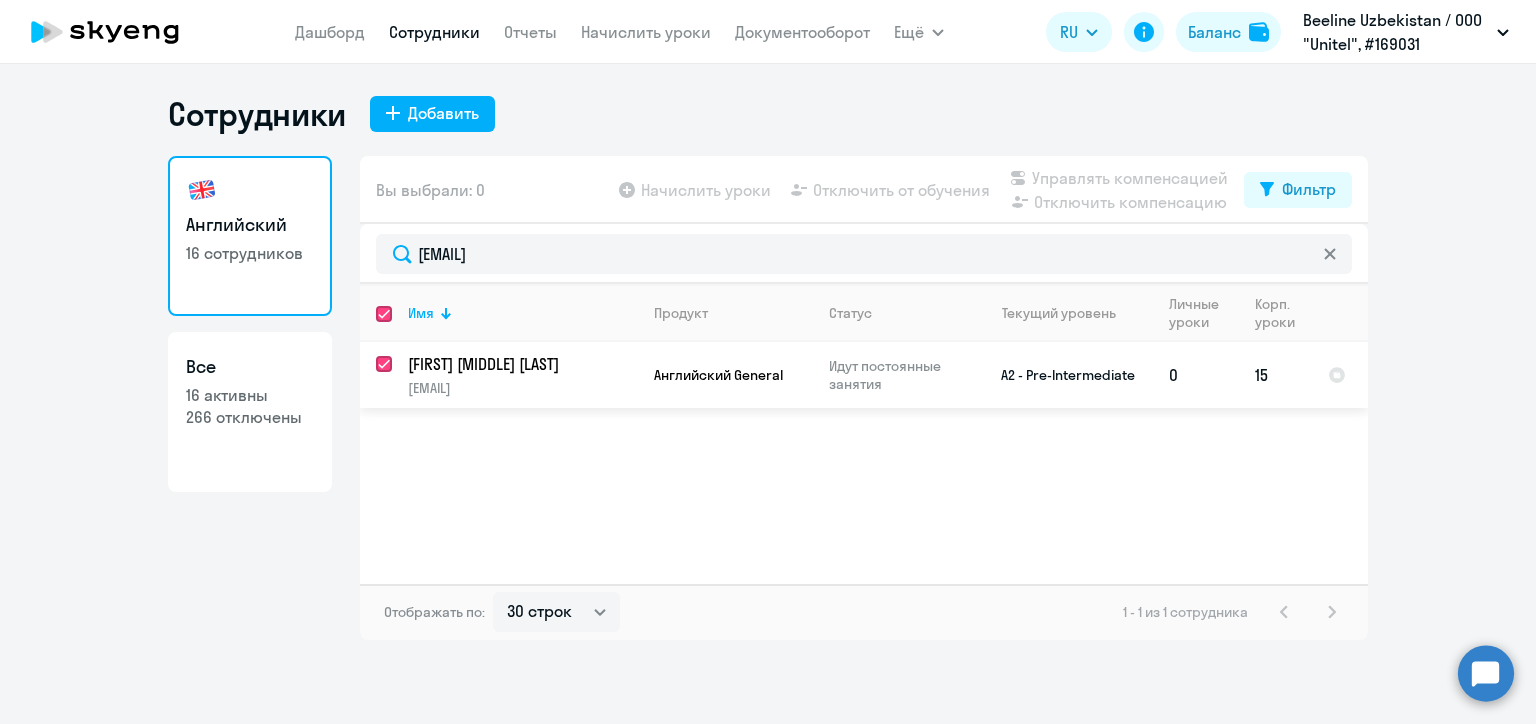 checkbox on "true" 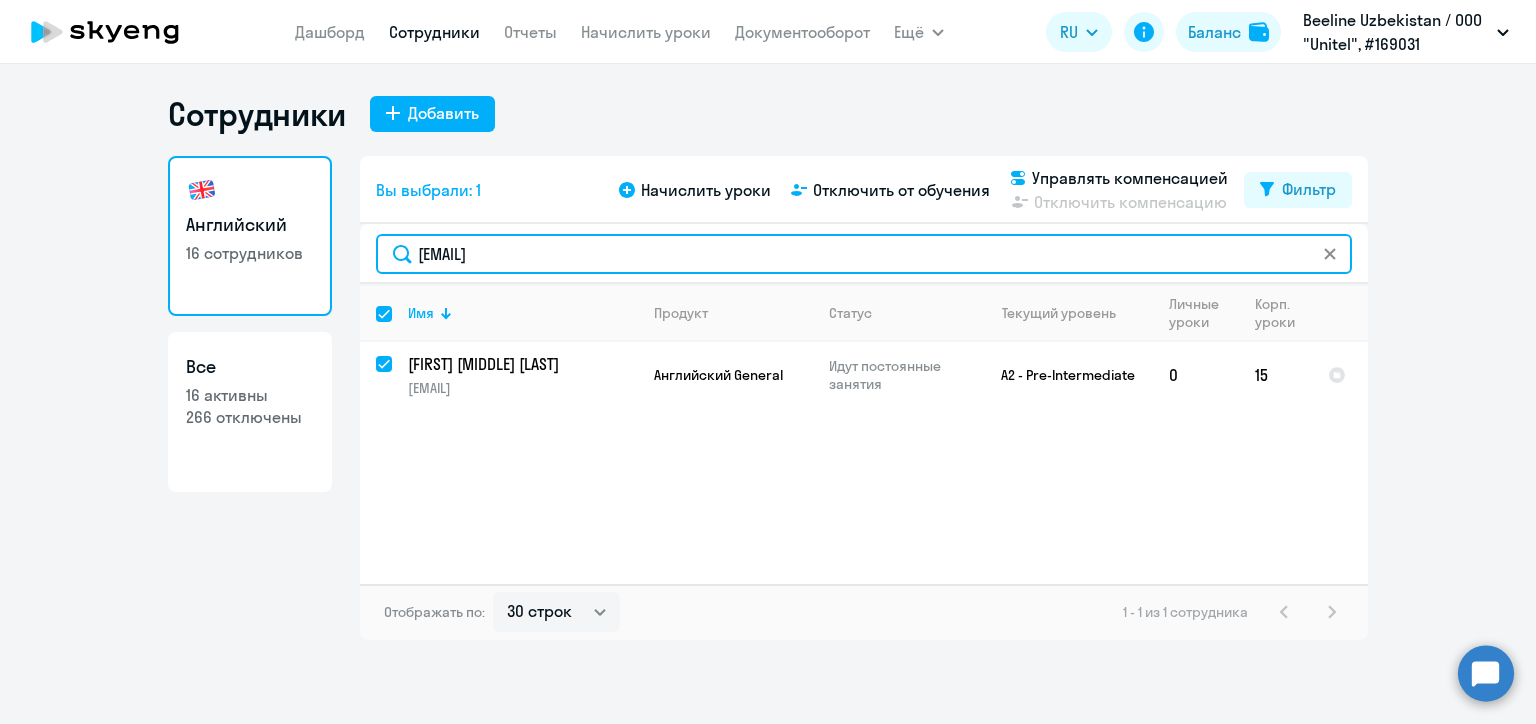 click on "aashurakhunov@beeline.uz" 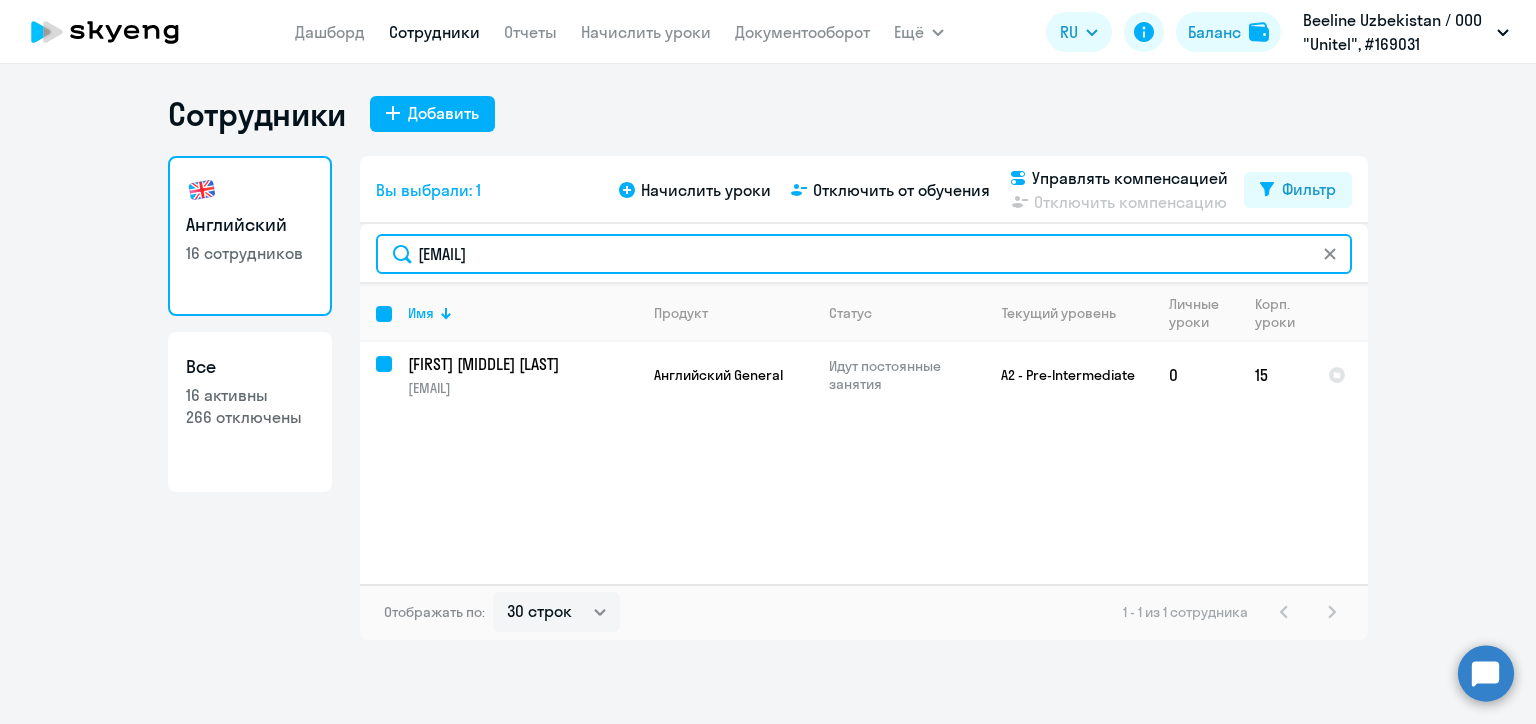 checkbox on "false" 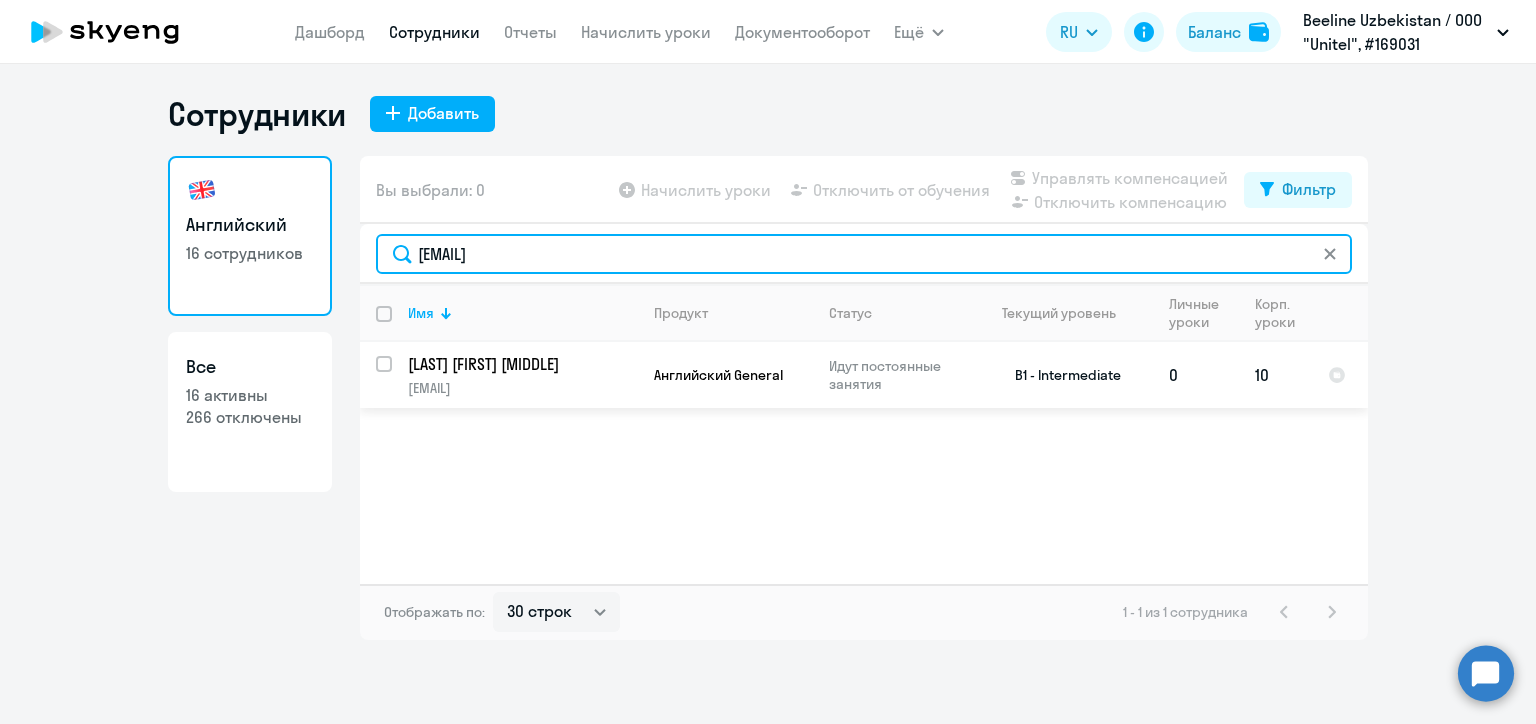 type on "dsgrishko@beeline.uz" 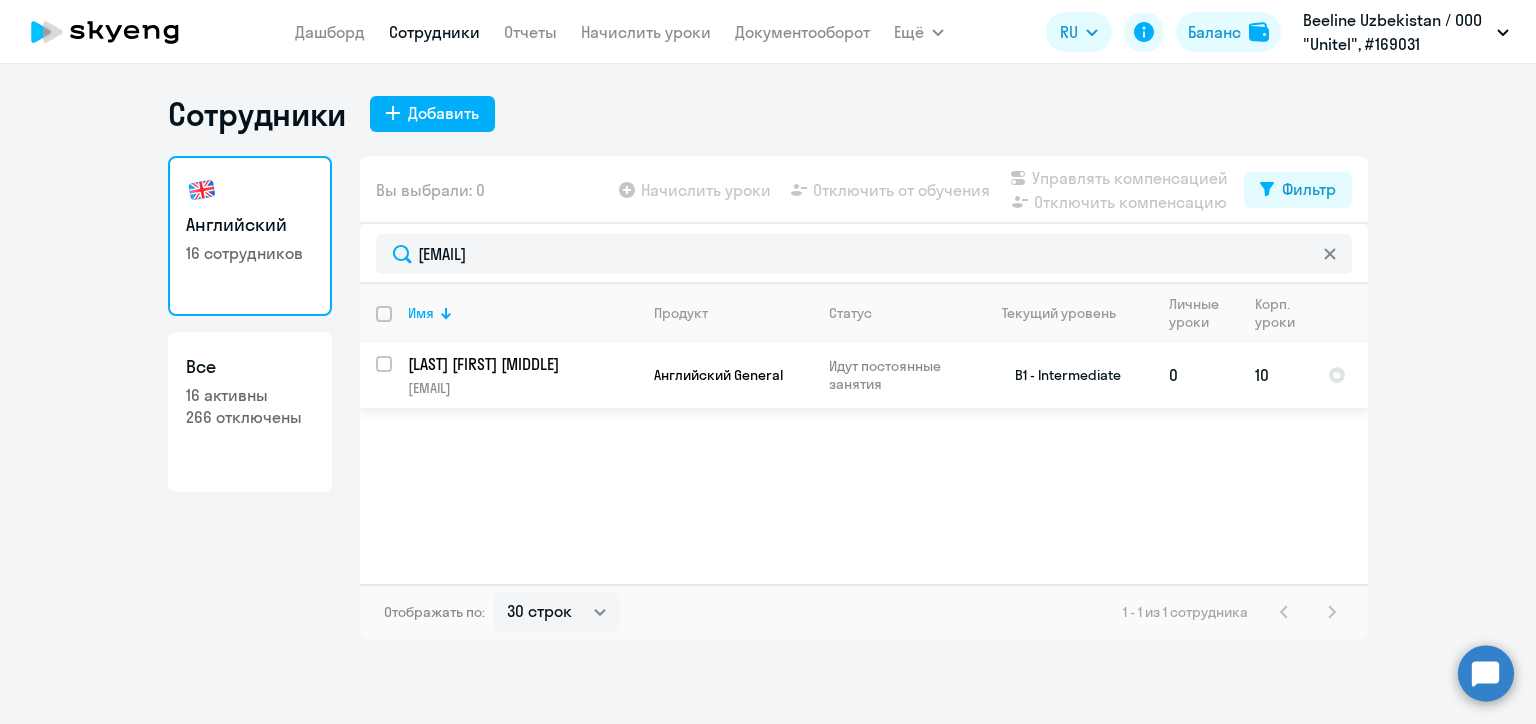 click at bounding box center [396, 376] 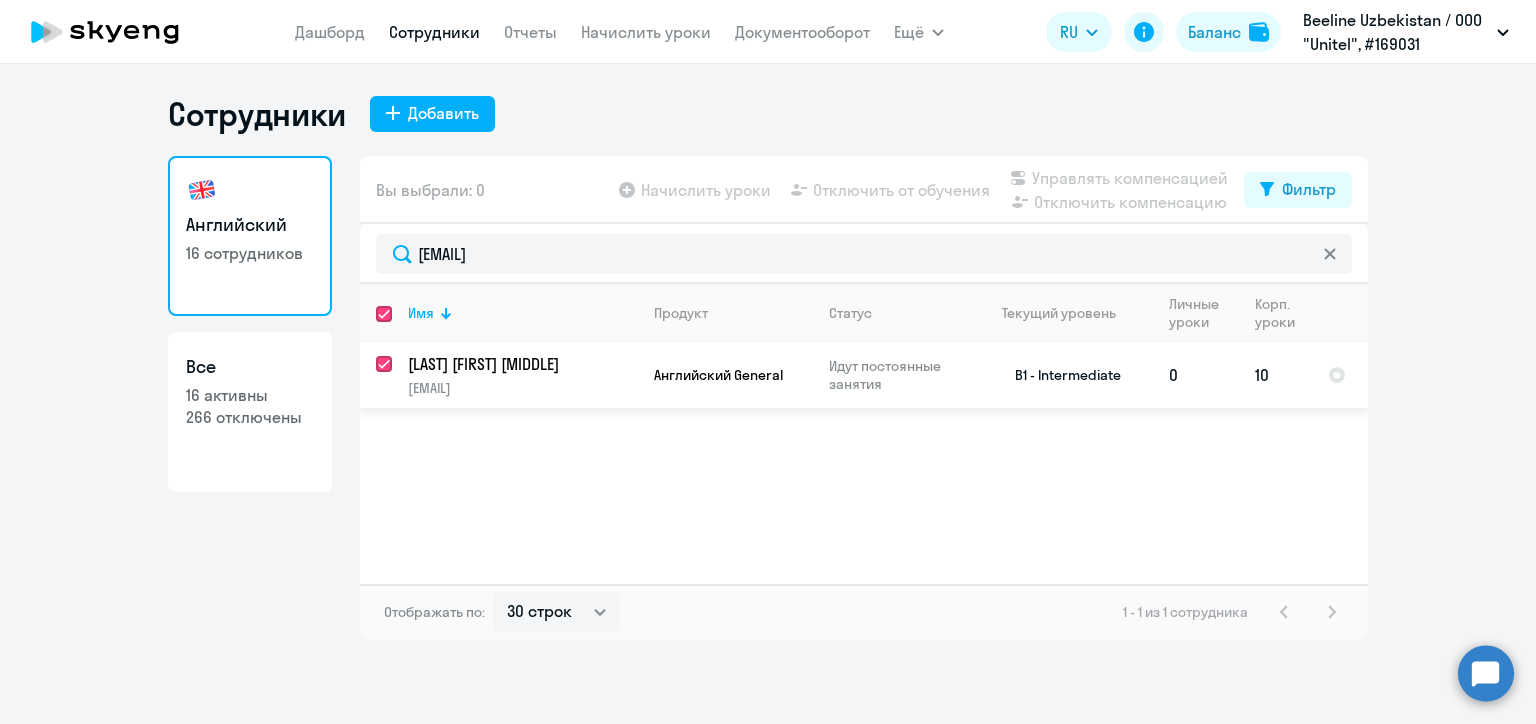 checkbox on "true" 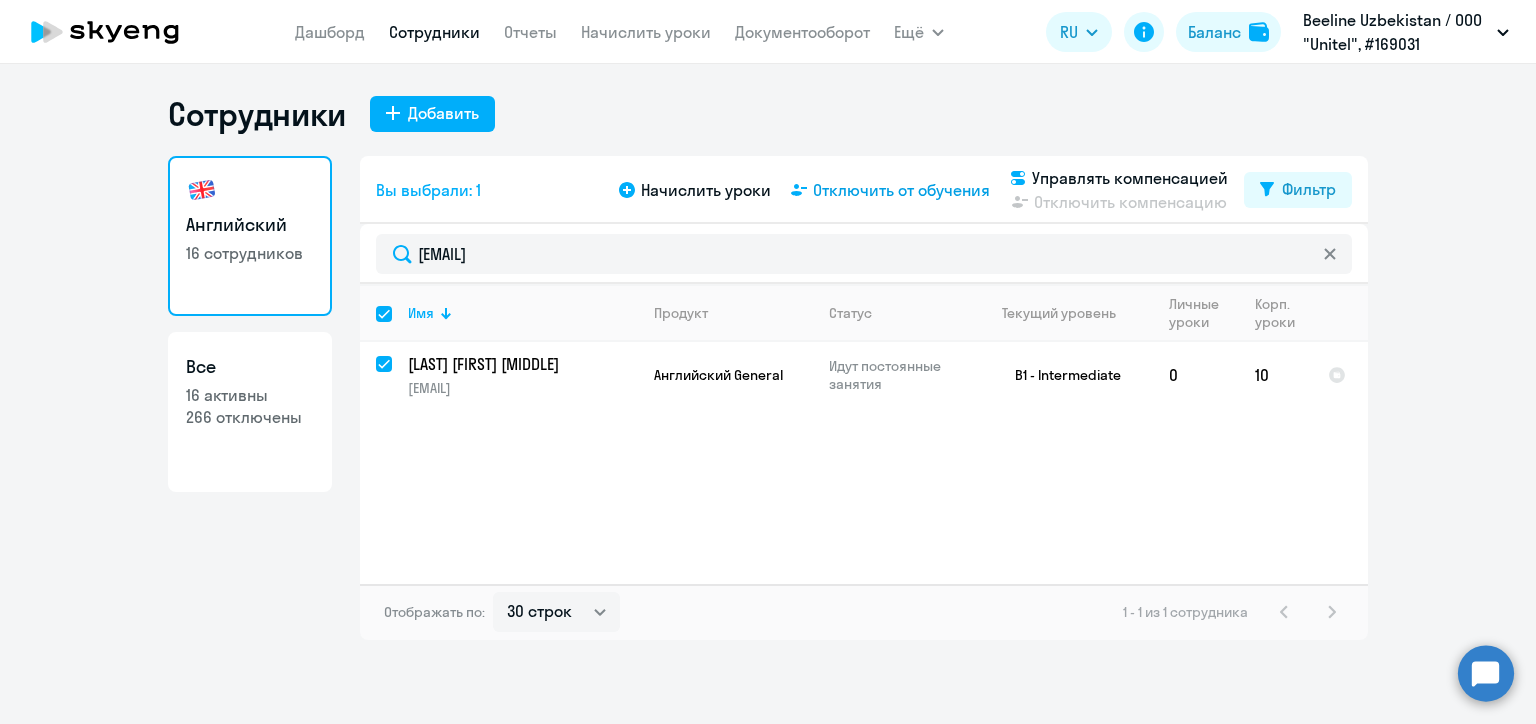 click on "Отключить от обучения" 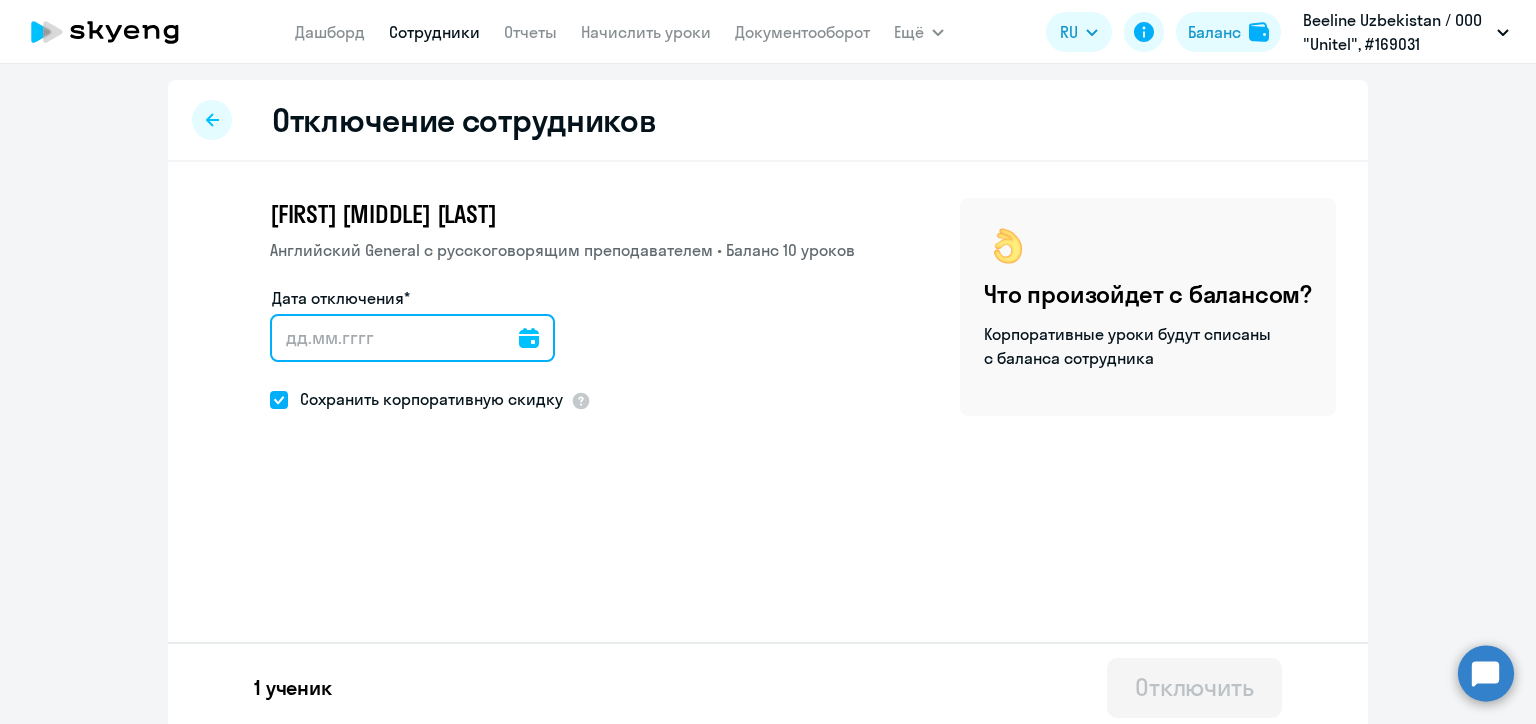 click on "Дата отключения*" at bounding box center [412, 338] 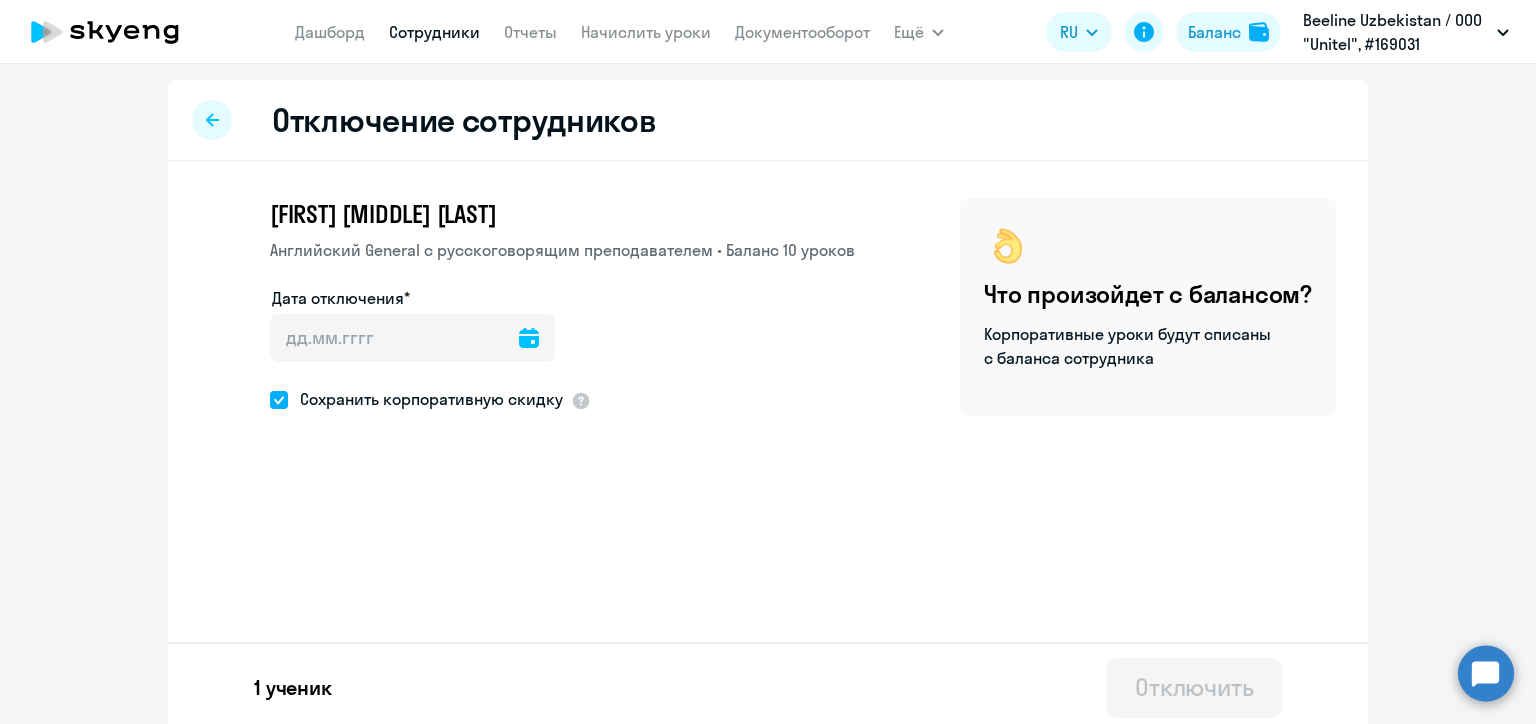 click 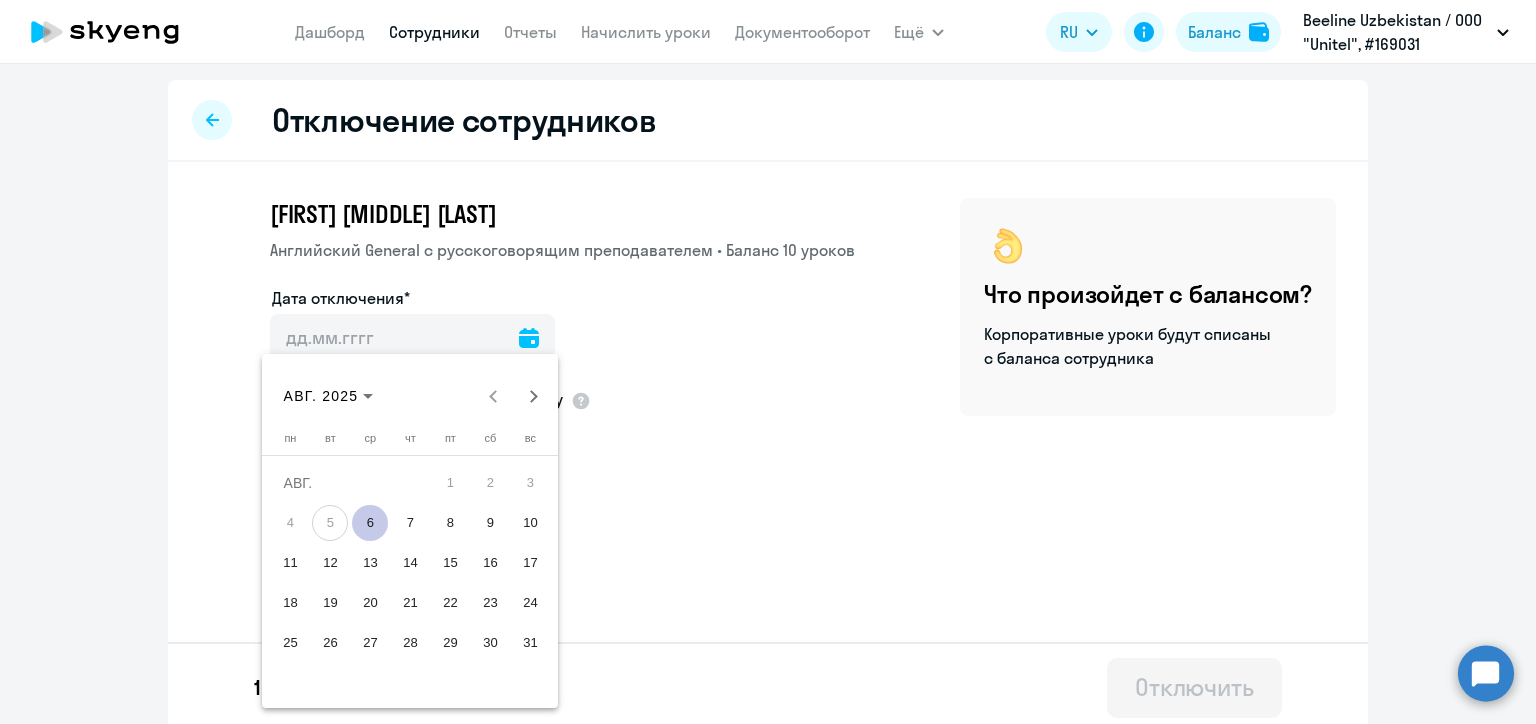 click on "11" at bounding box center [290, 563] 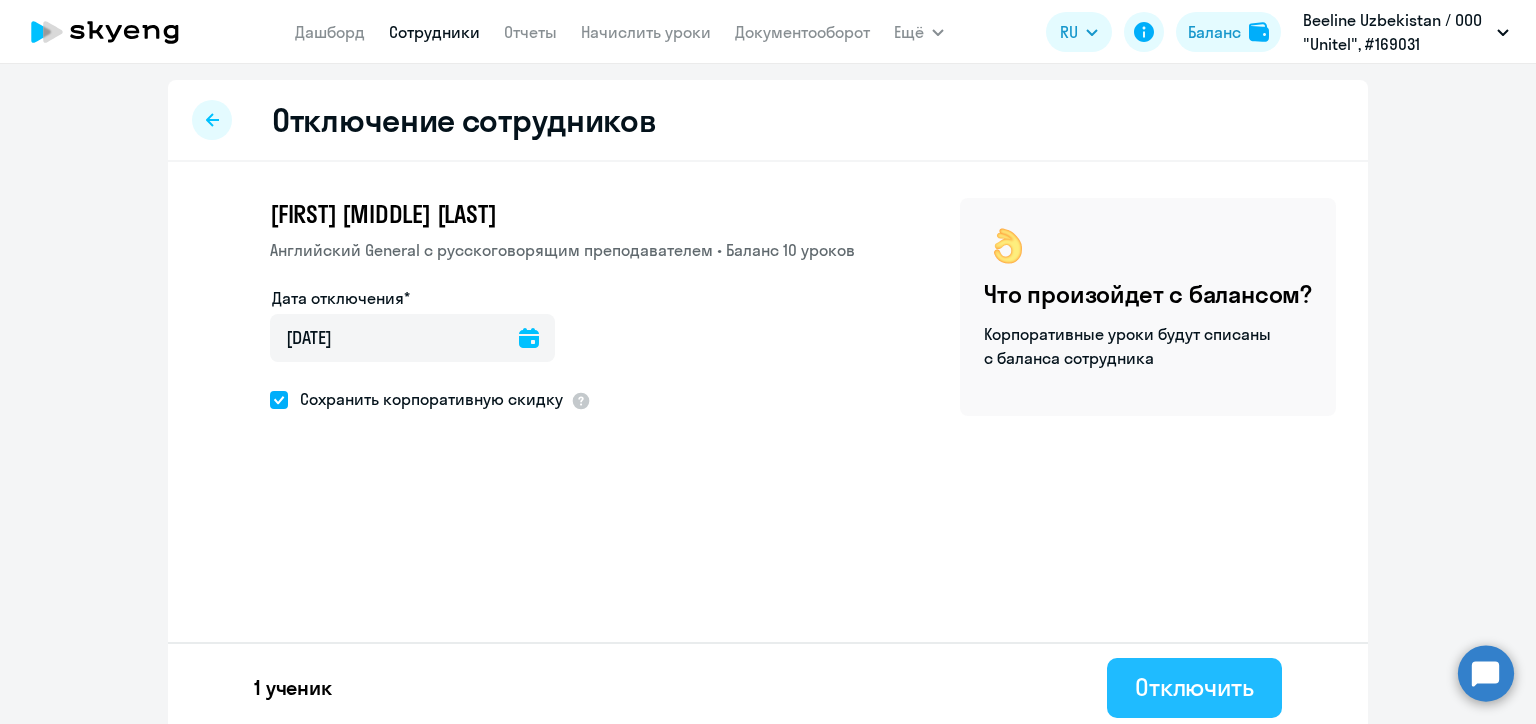 click on "Отключить" 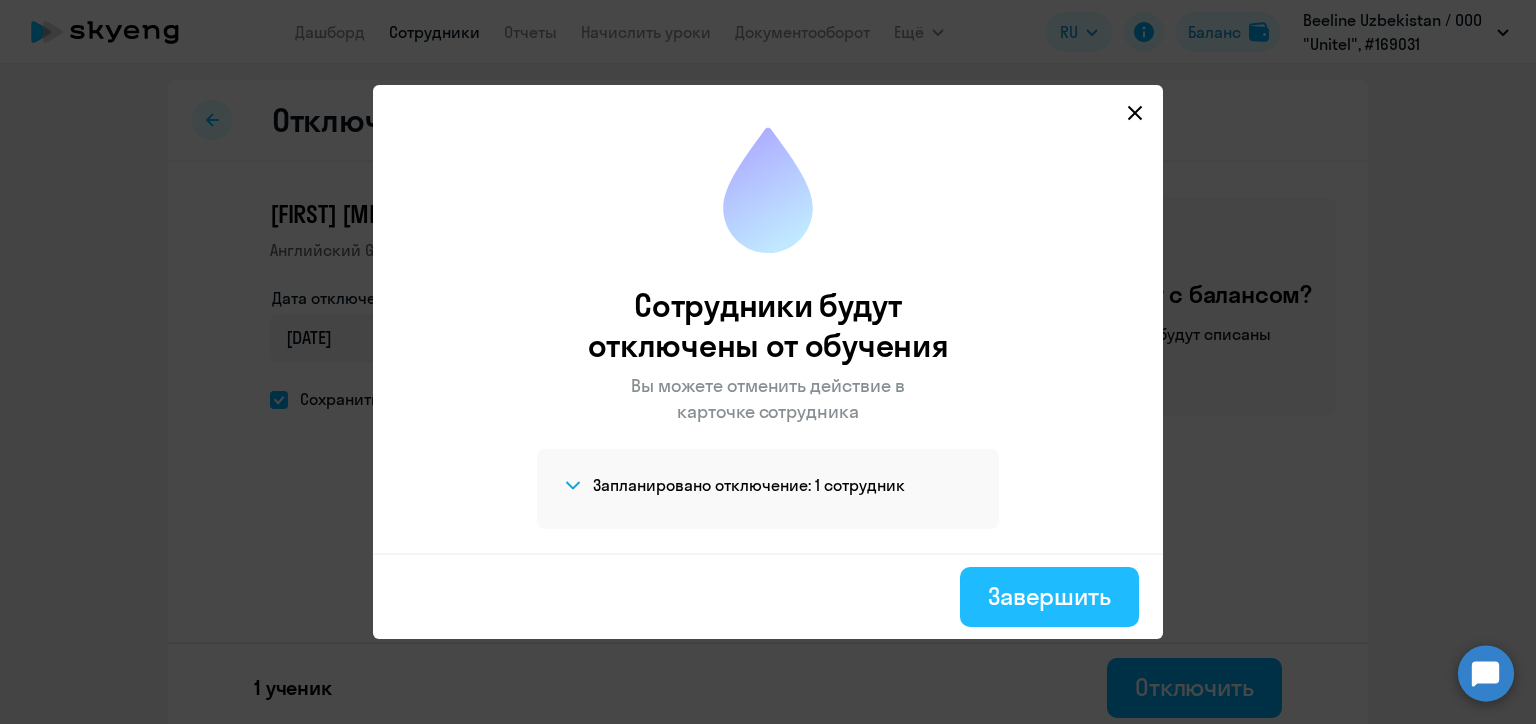 click on "Завершить" at bounding box center (1049, 596) 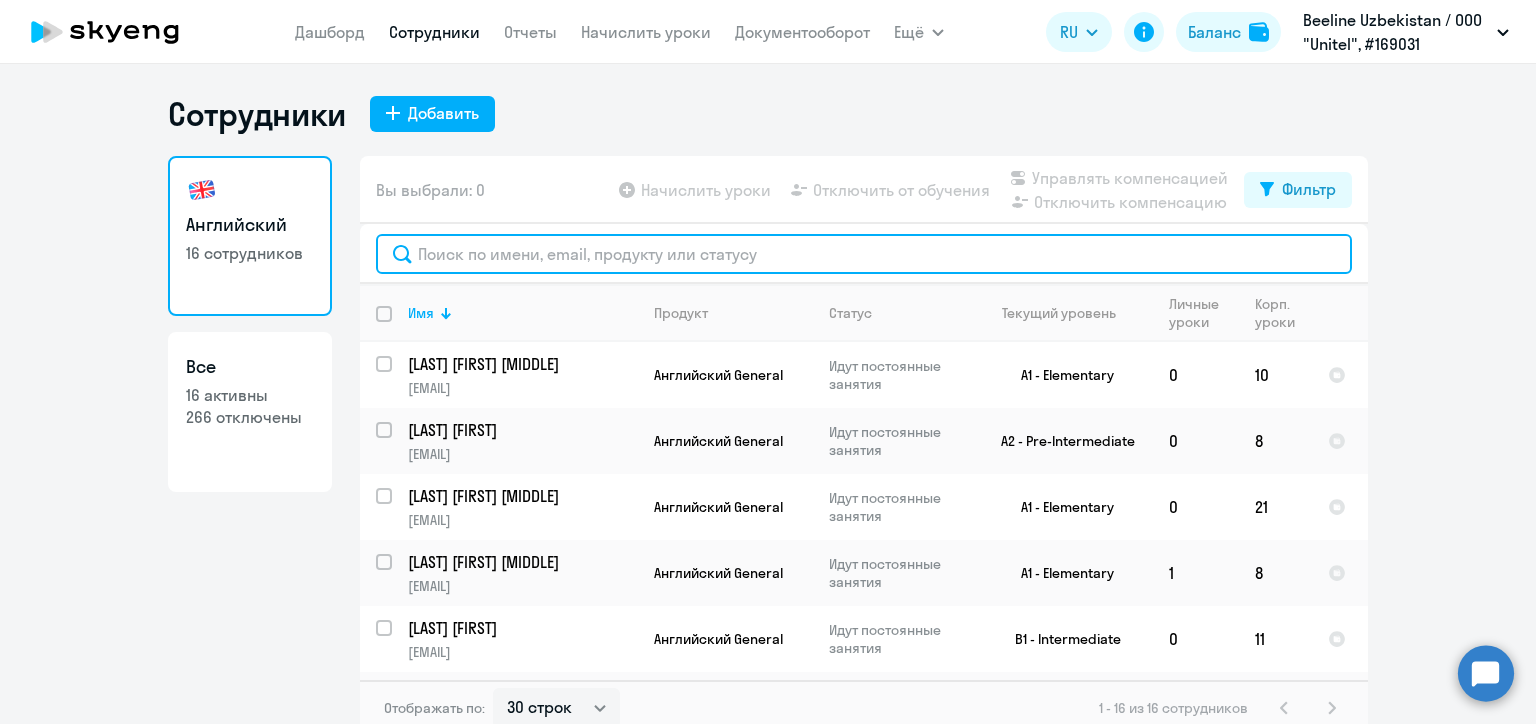 click 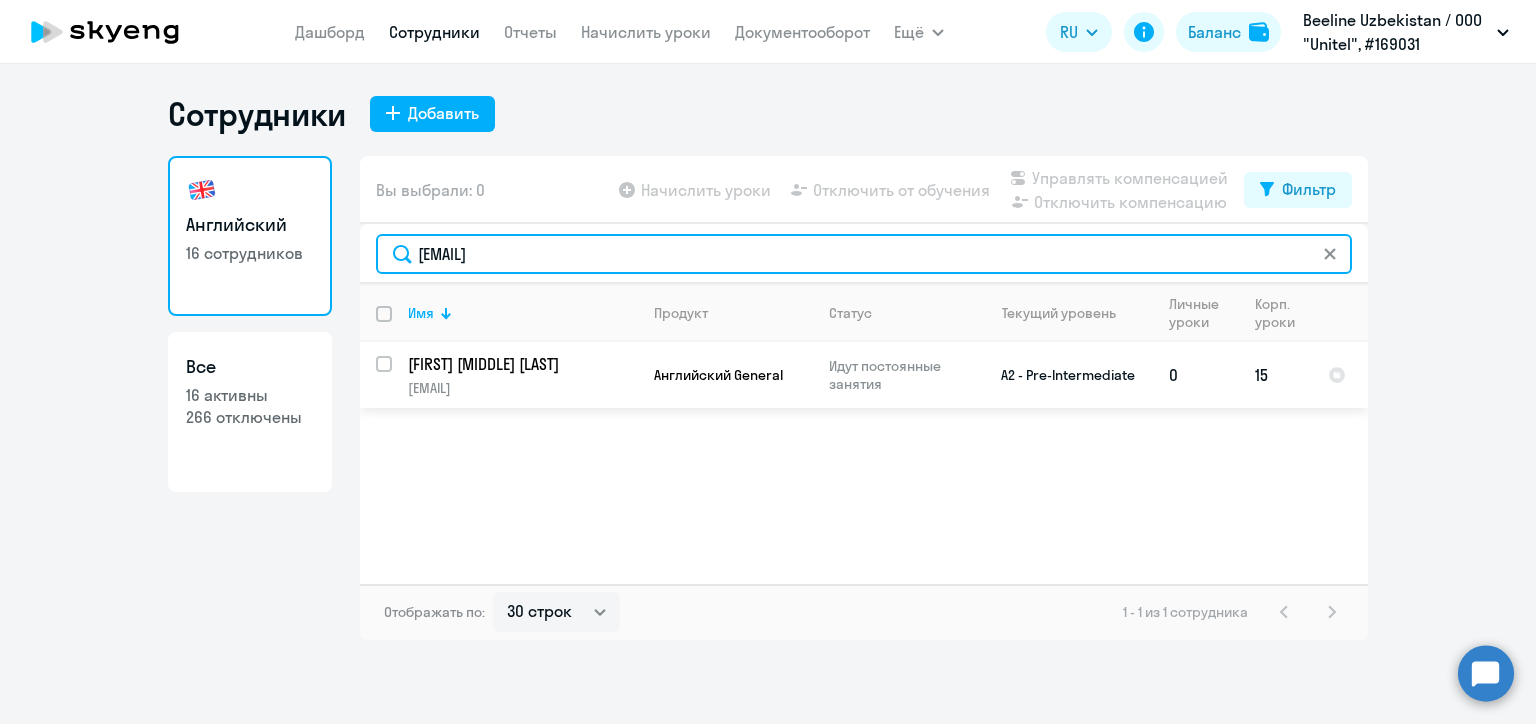 type on "aashurakhunov@beeline.uz" 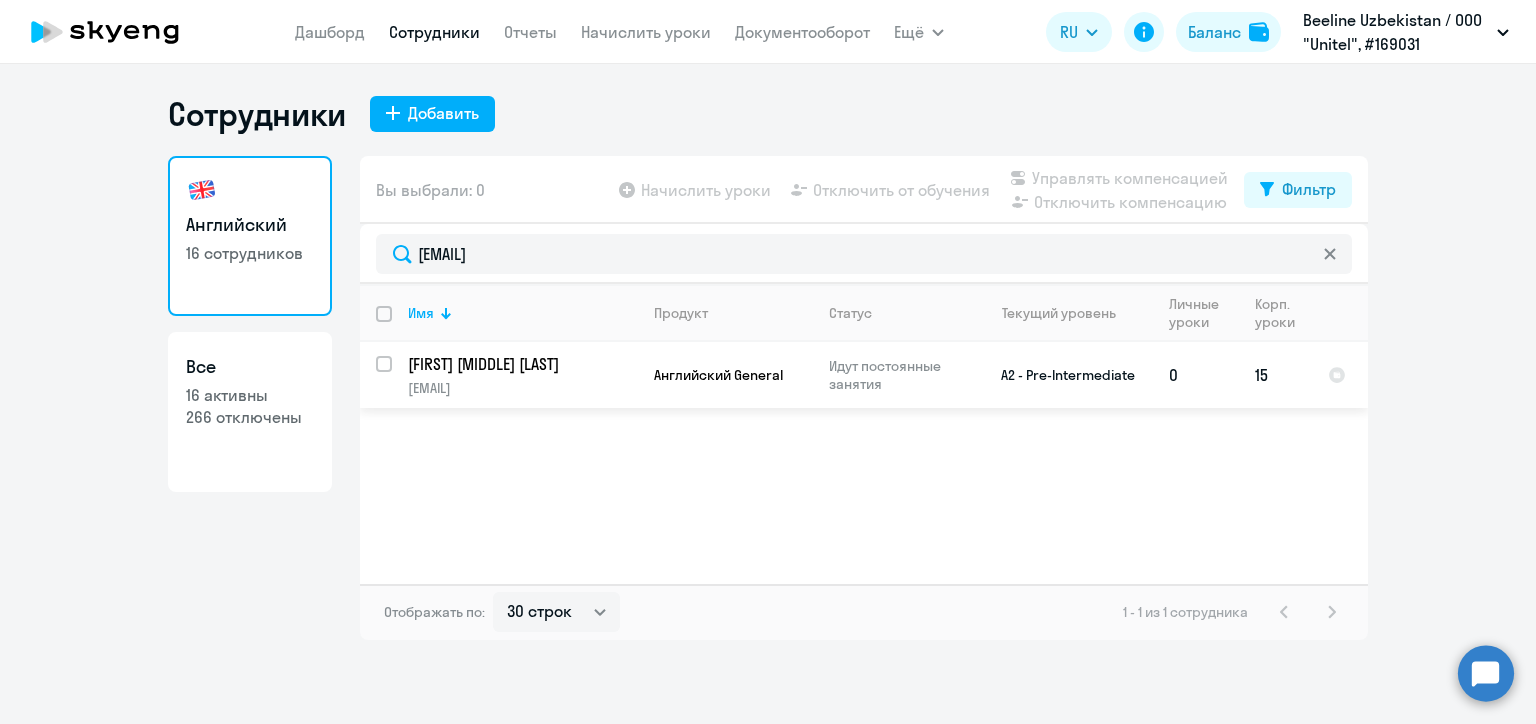 click at bounding box center (396, 376) 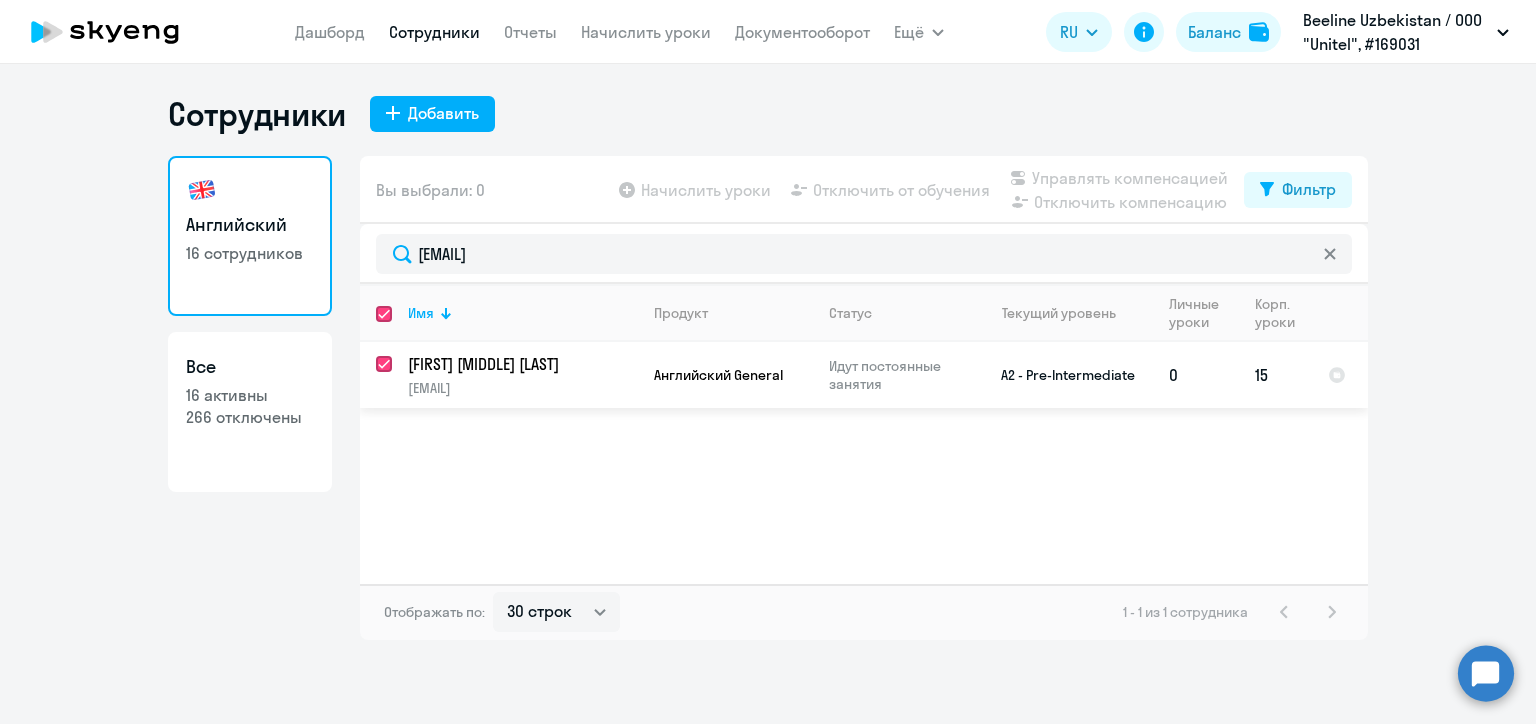 checkbox on "true" 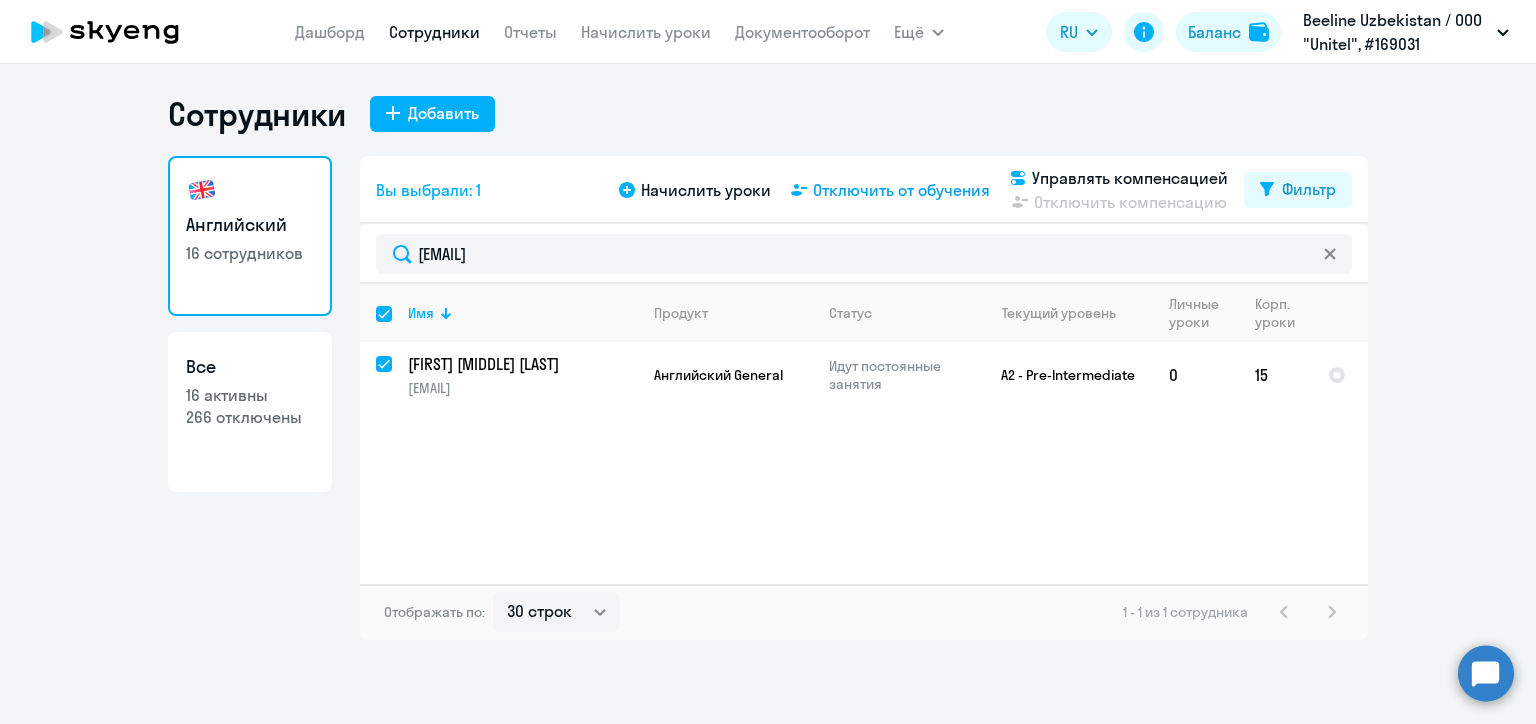 click on "Отключить от обучения" 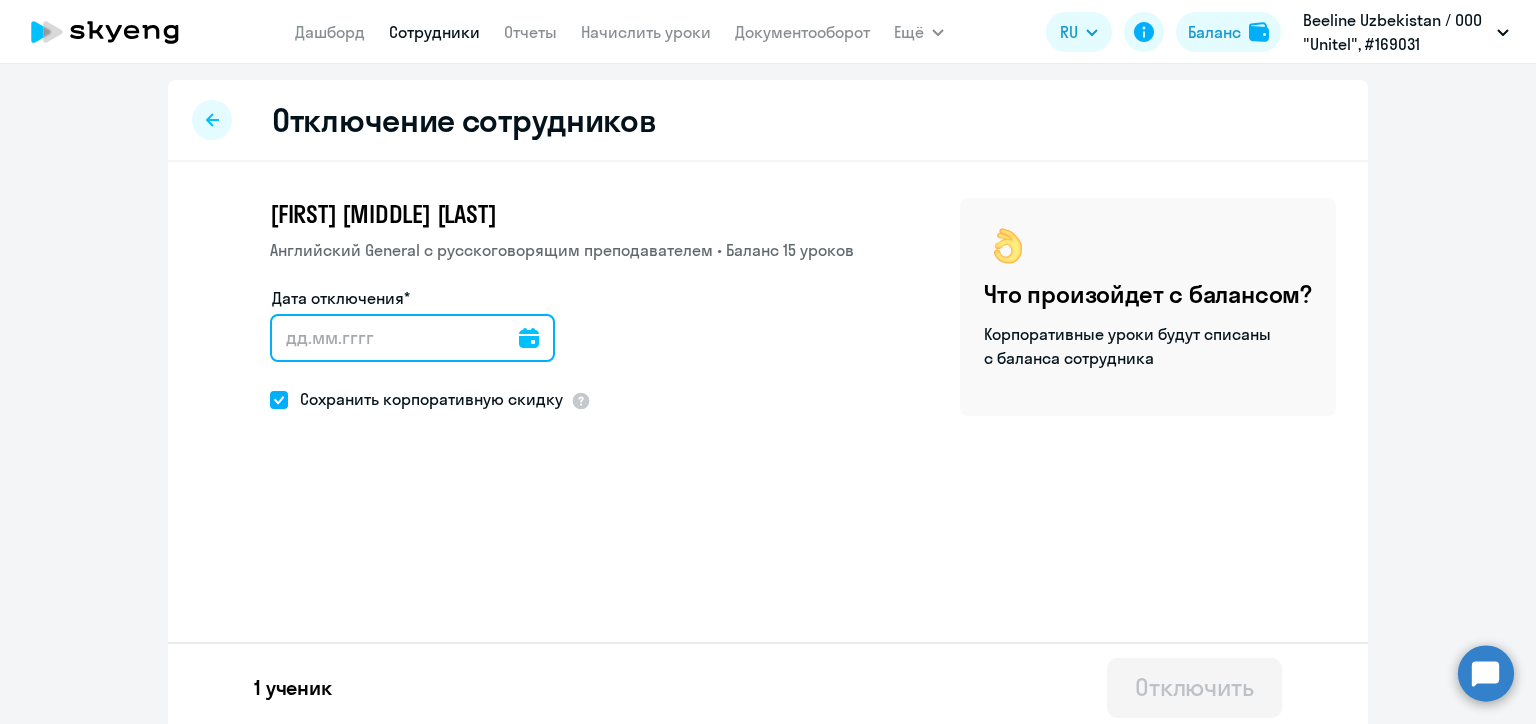 click on "Дата отключения*" at bounding box center [412, 338] 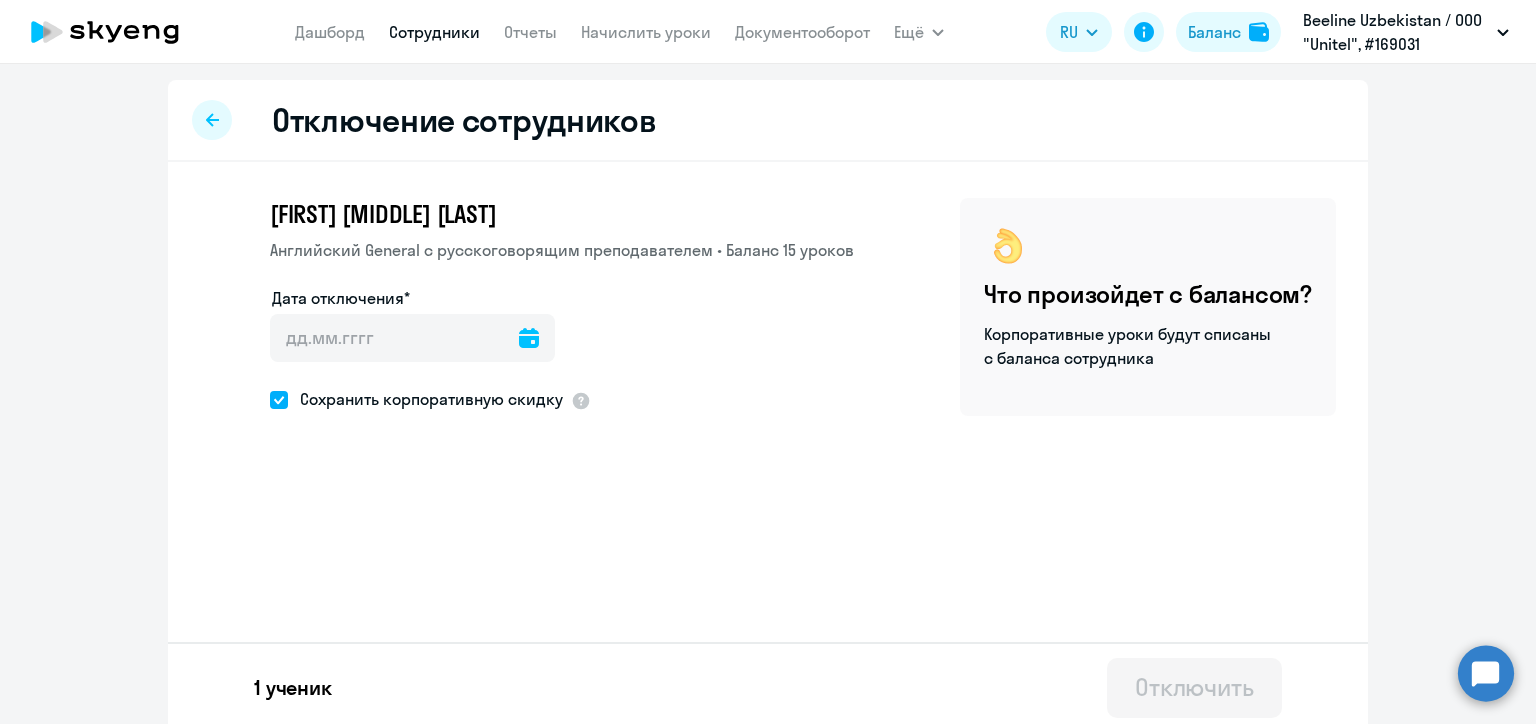 click 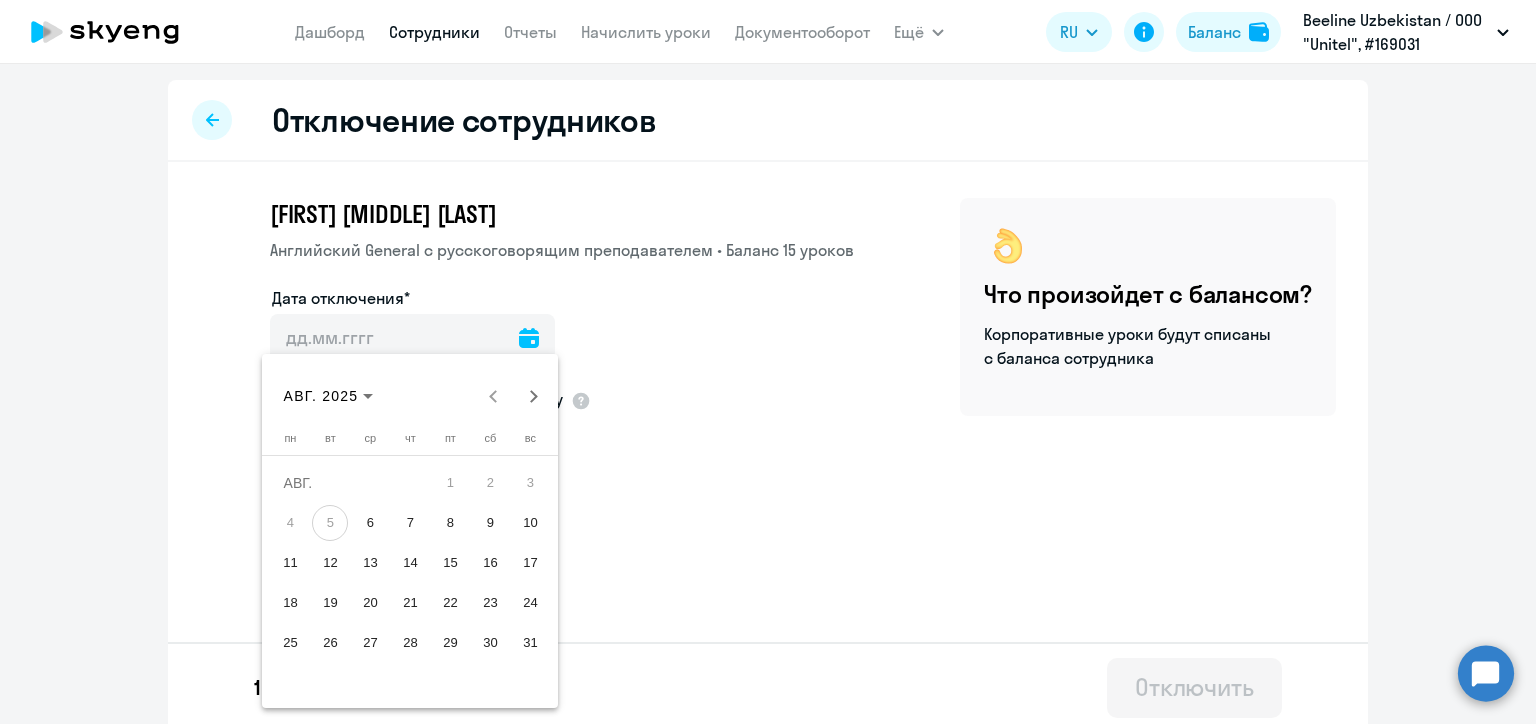 click on "11" at bounding box center (290, 563) 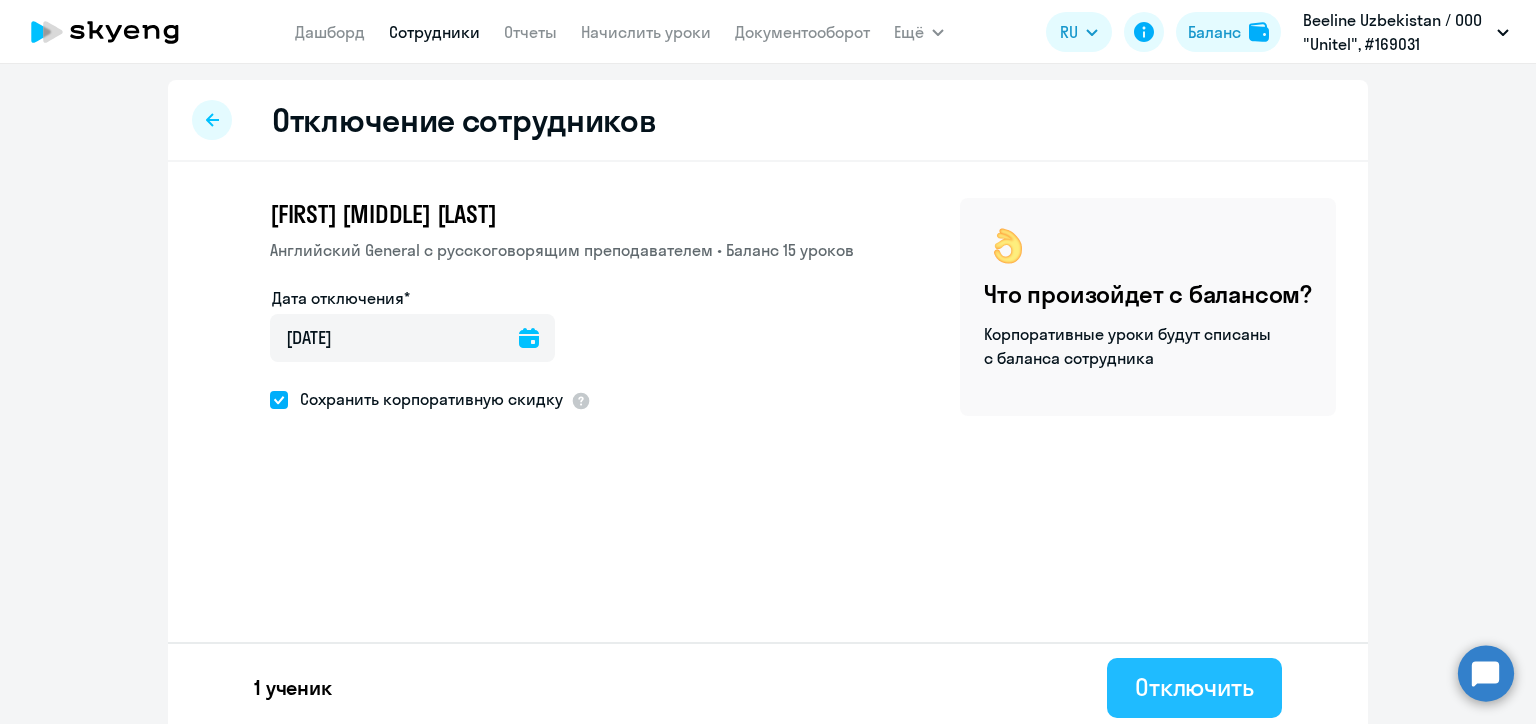 click on "Отключить" 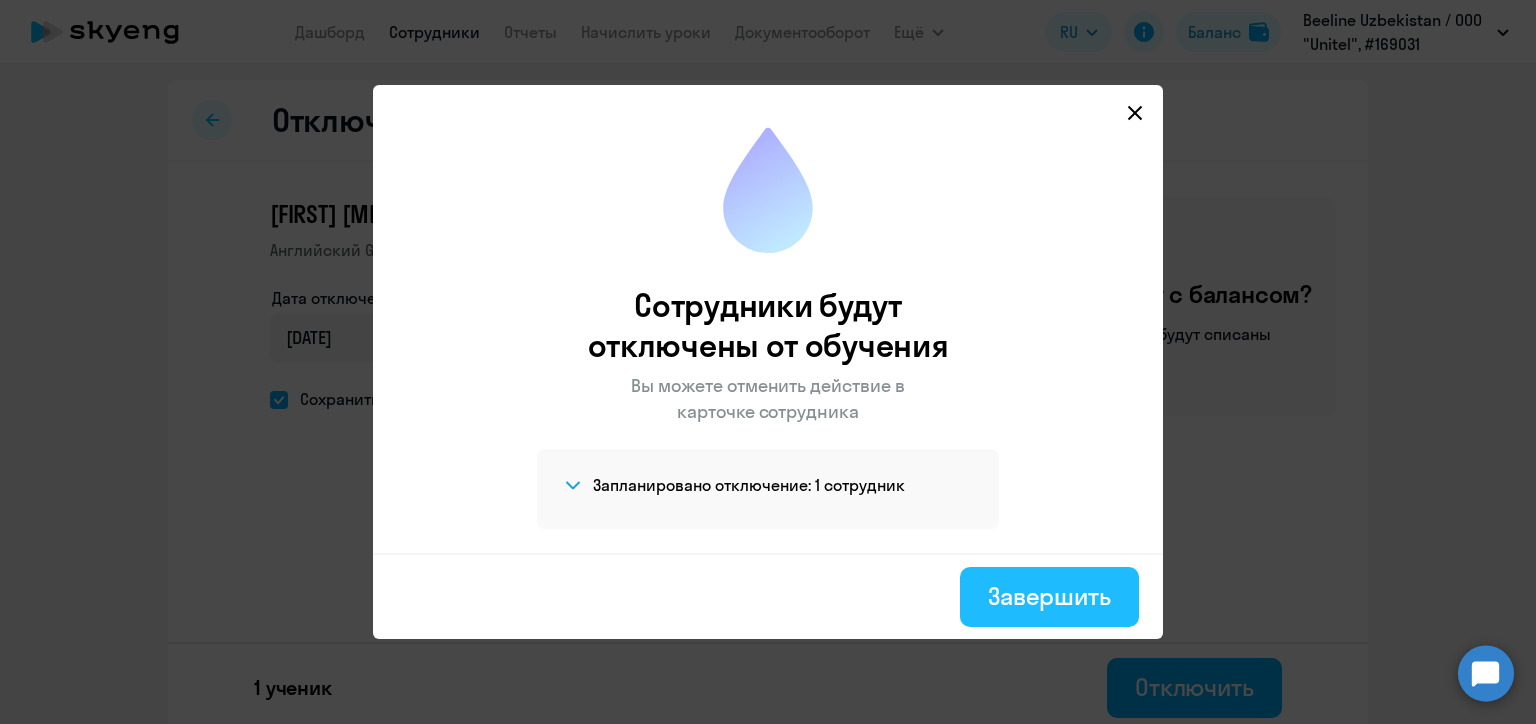 click on "Завершить" at bounding box center (1049, 596) 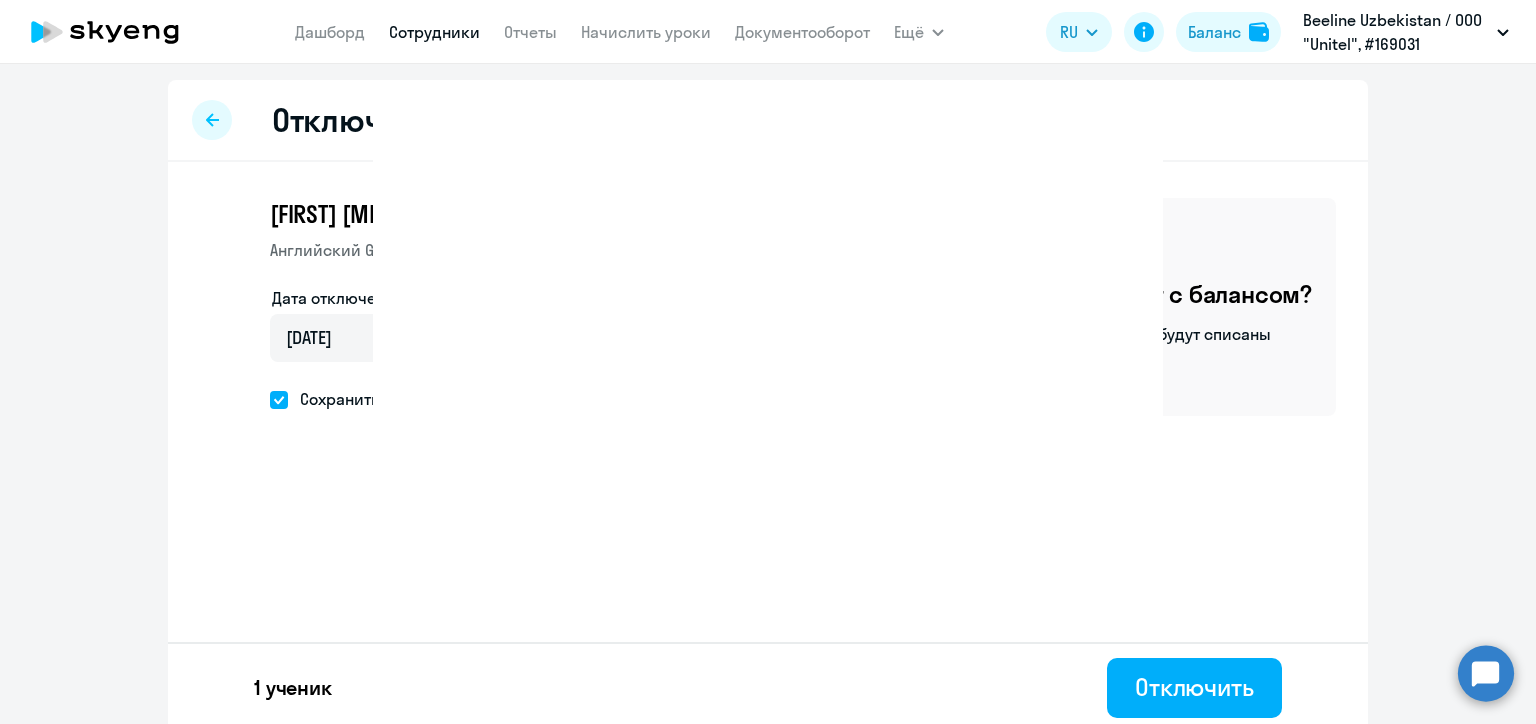 select on "30" 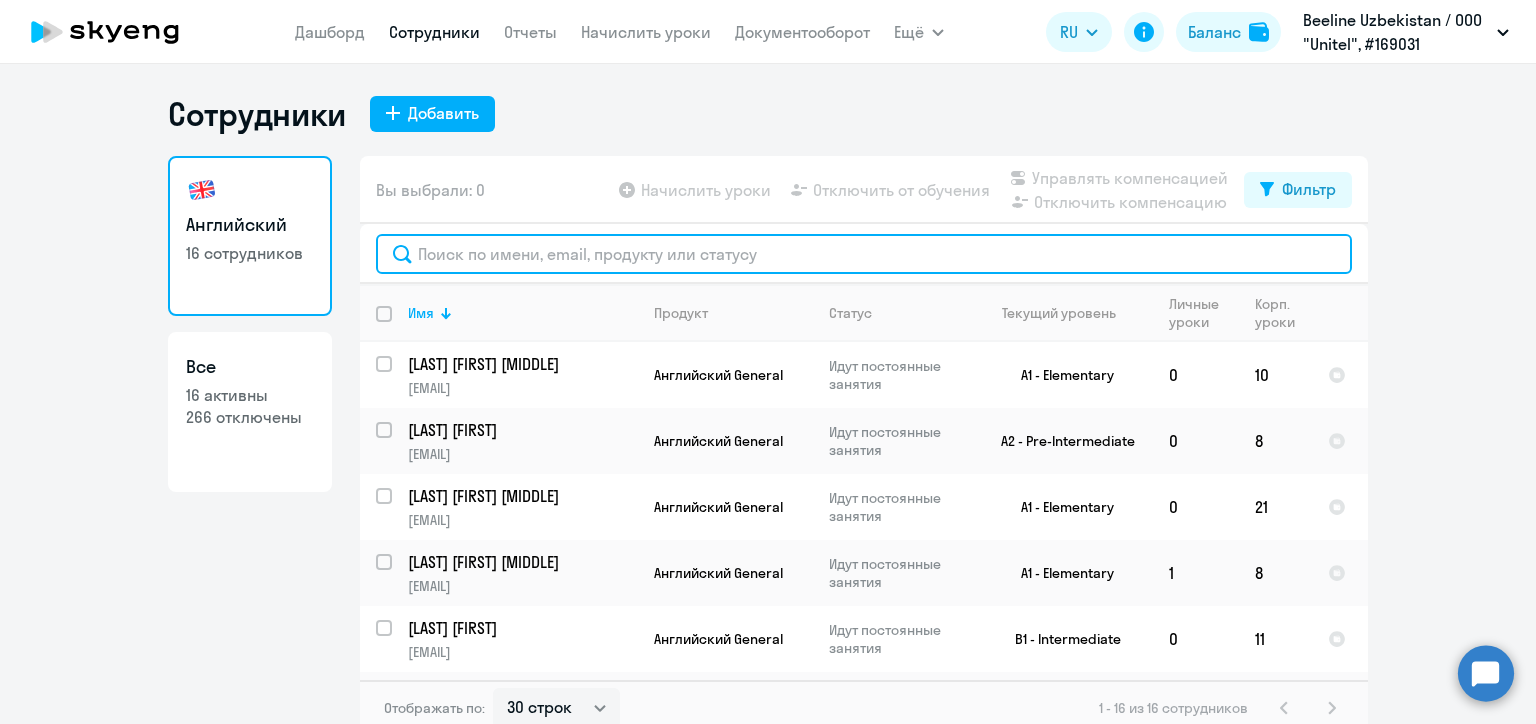 click 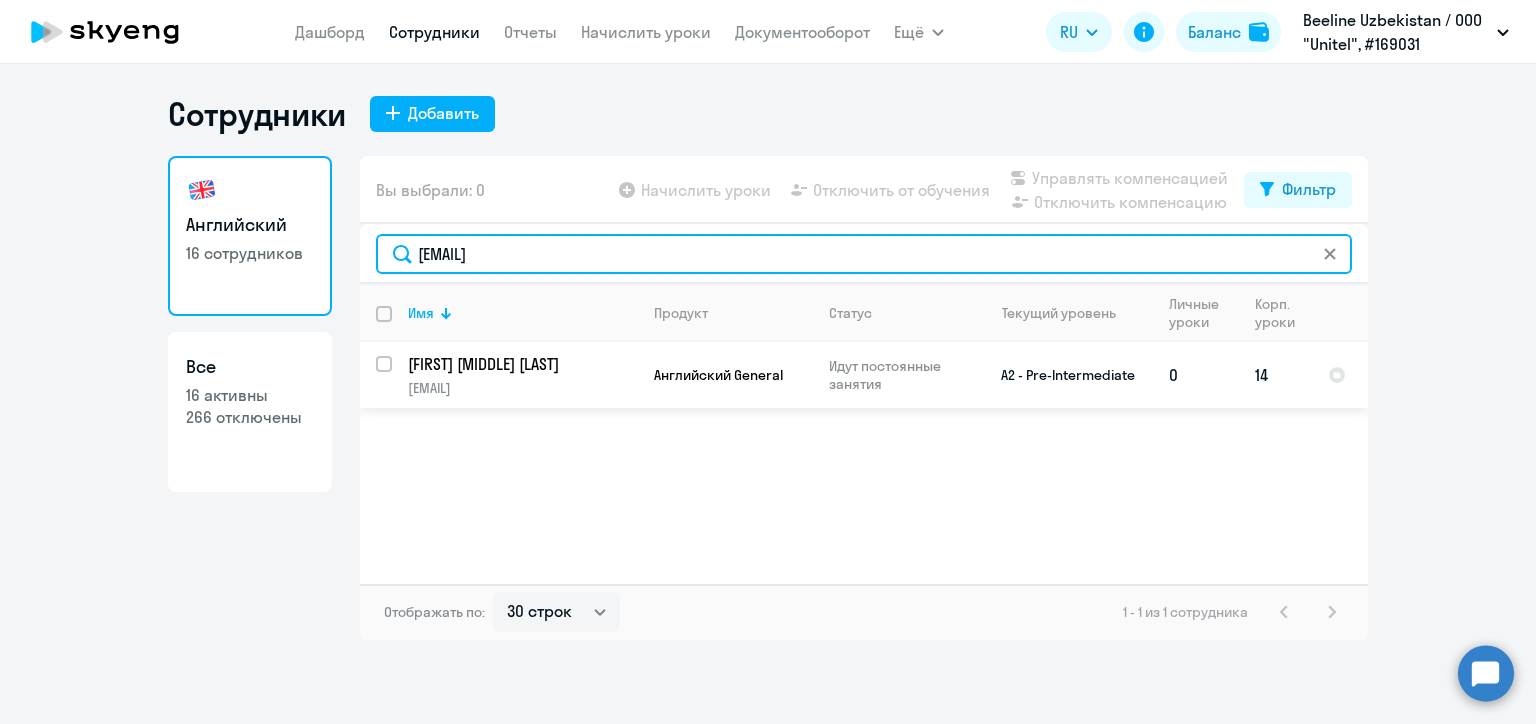 type on "aizmaylov@beeline.uz" 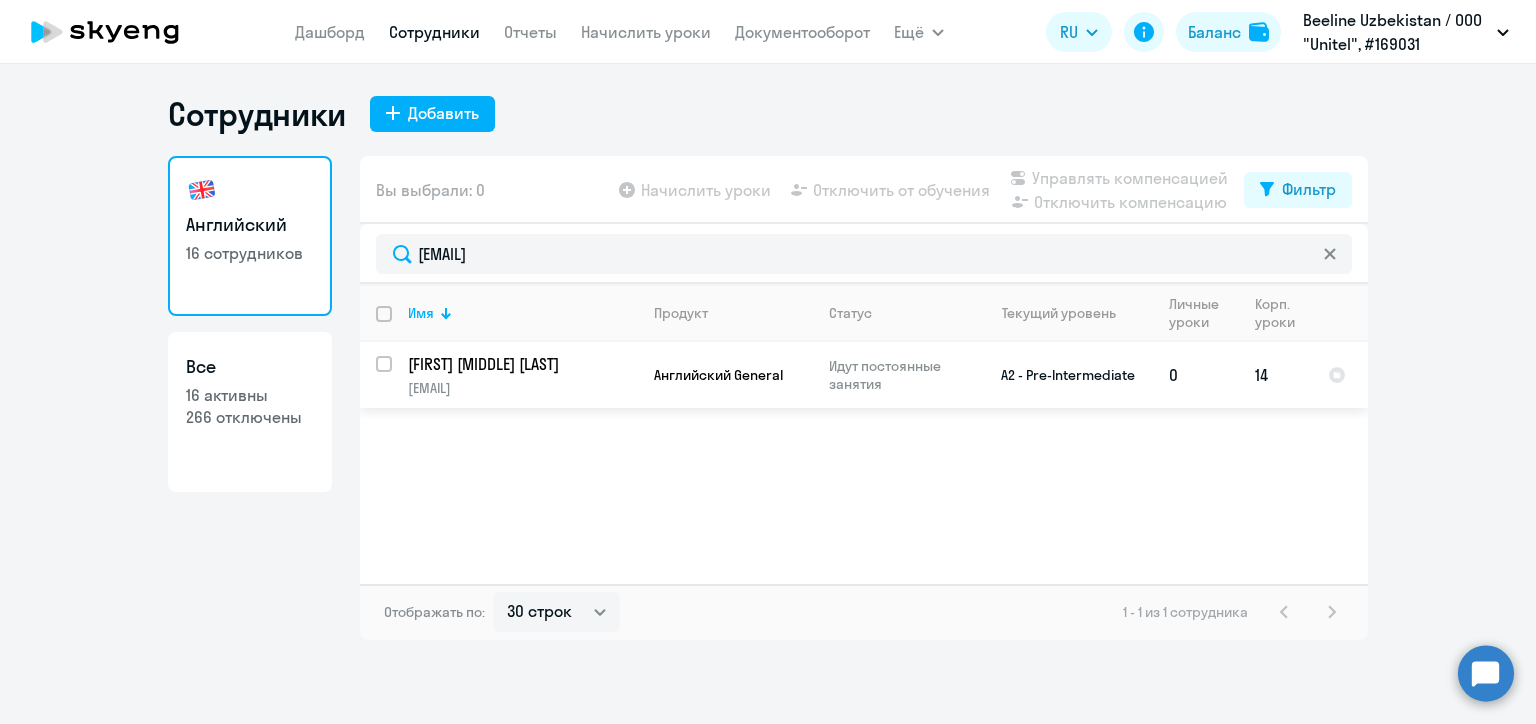 click at bounding box center [396, 376] 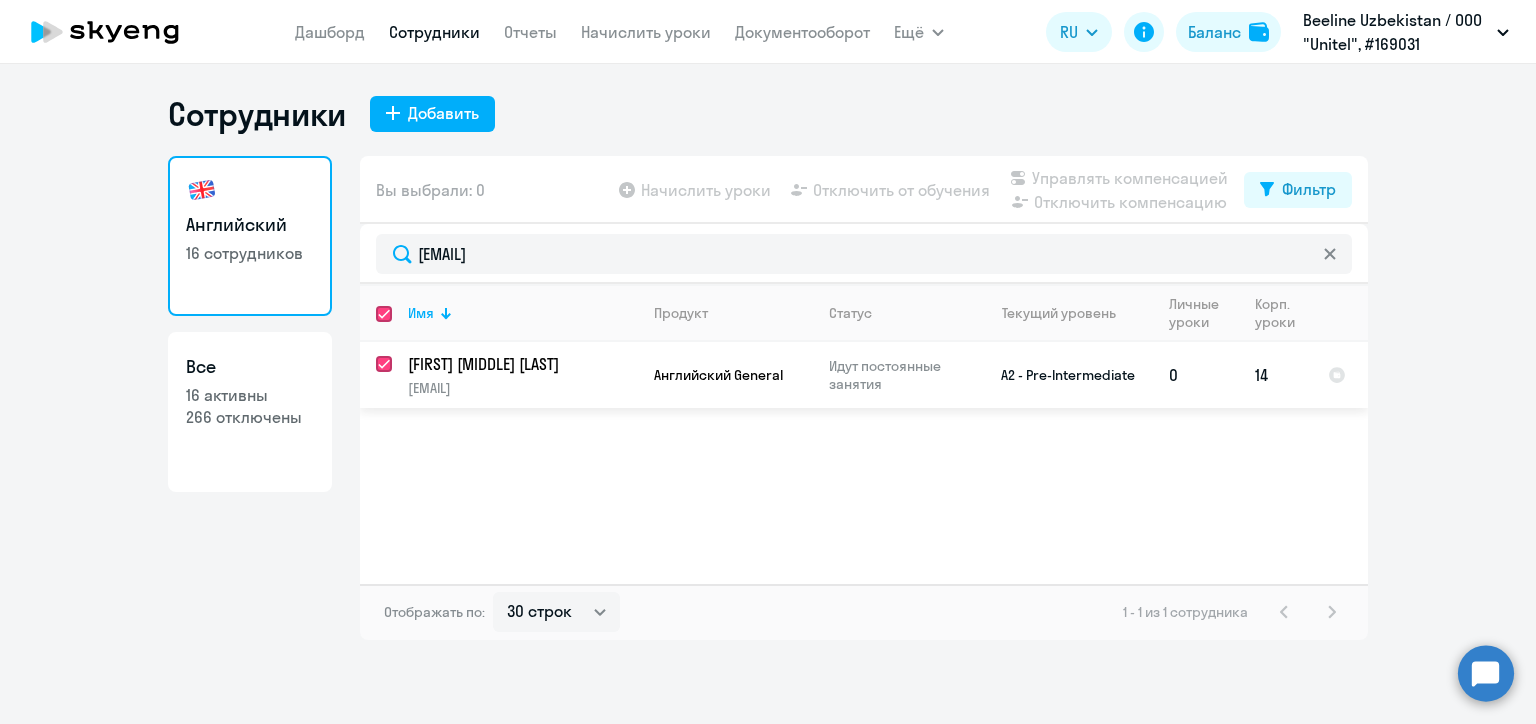checkbox on "true" 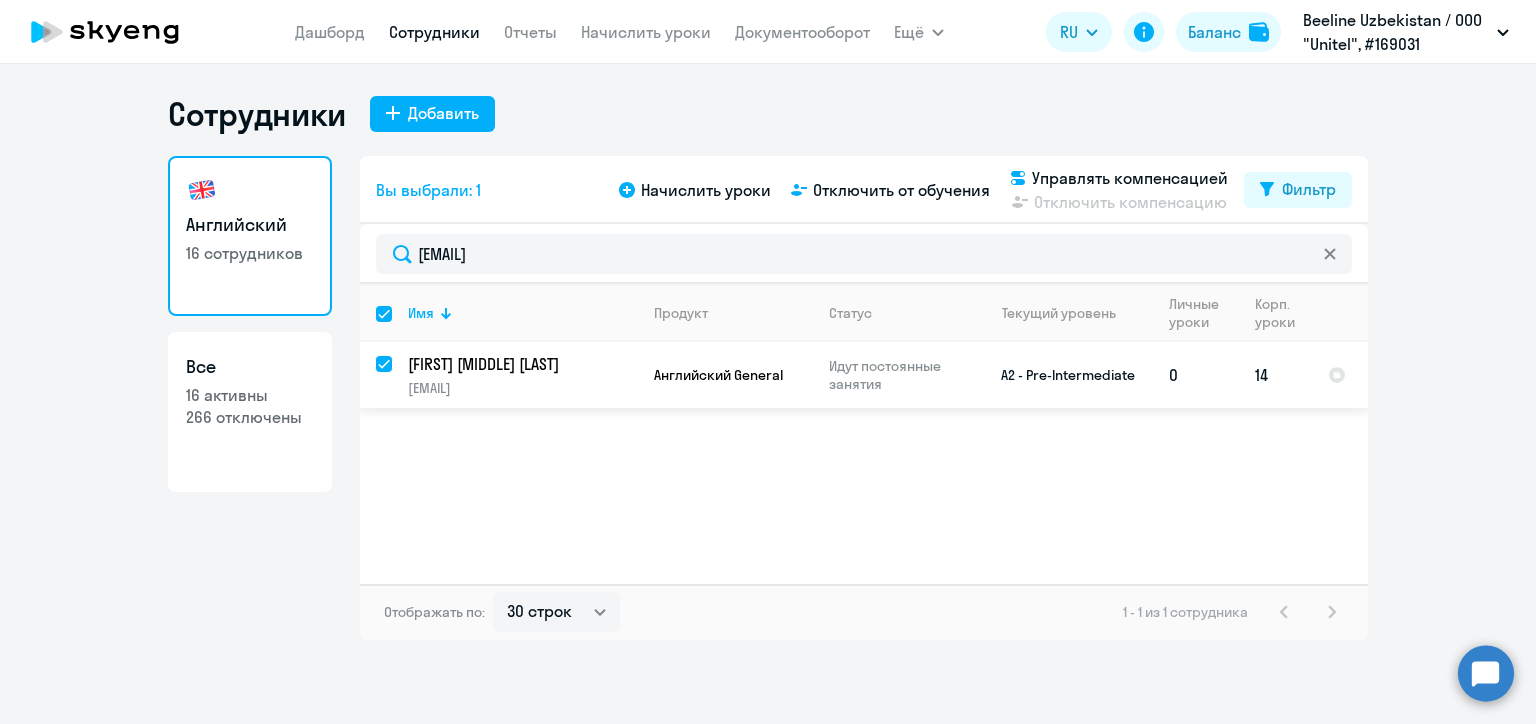 checkbox on "true" 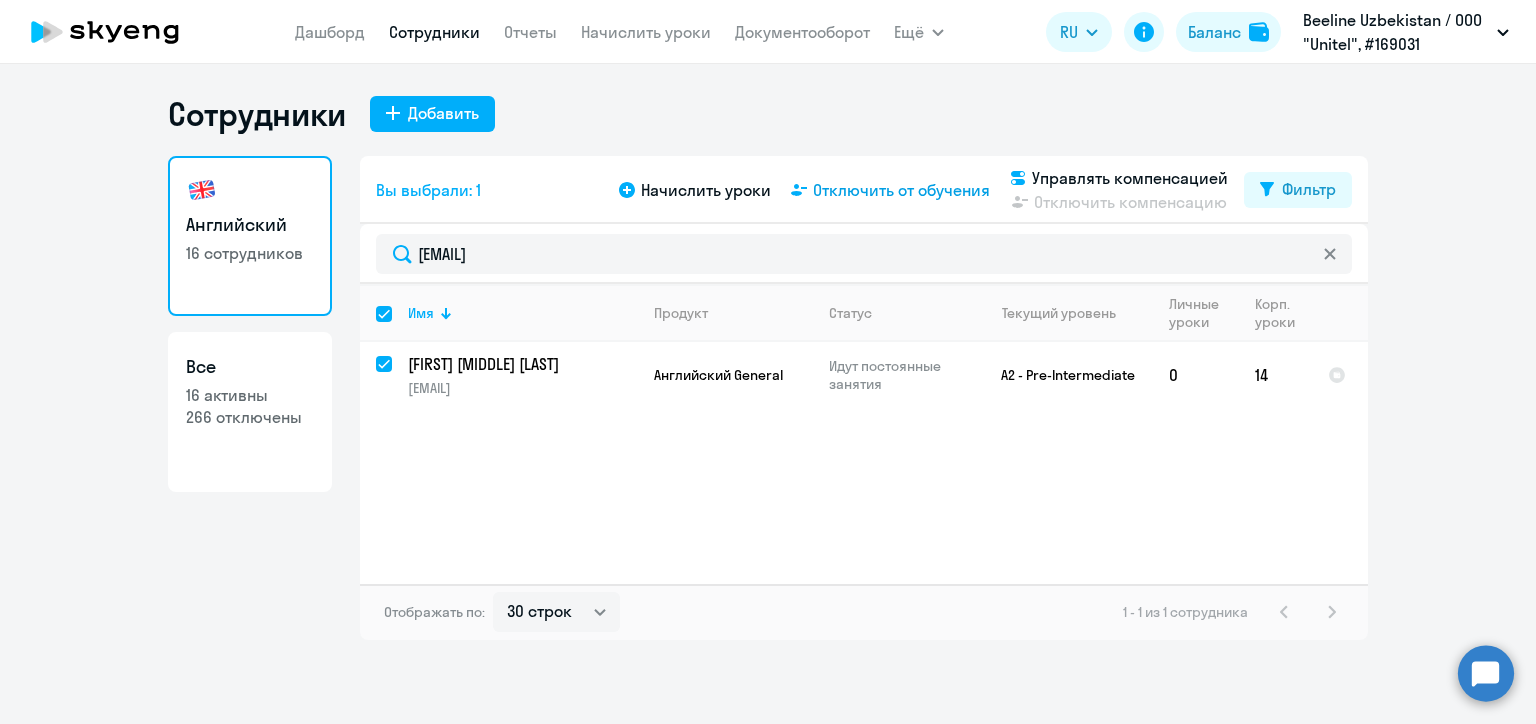 click on "Отключить от обучения" 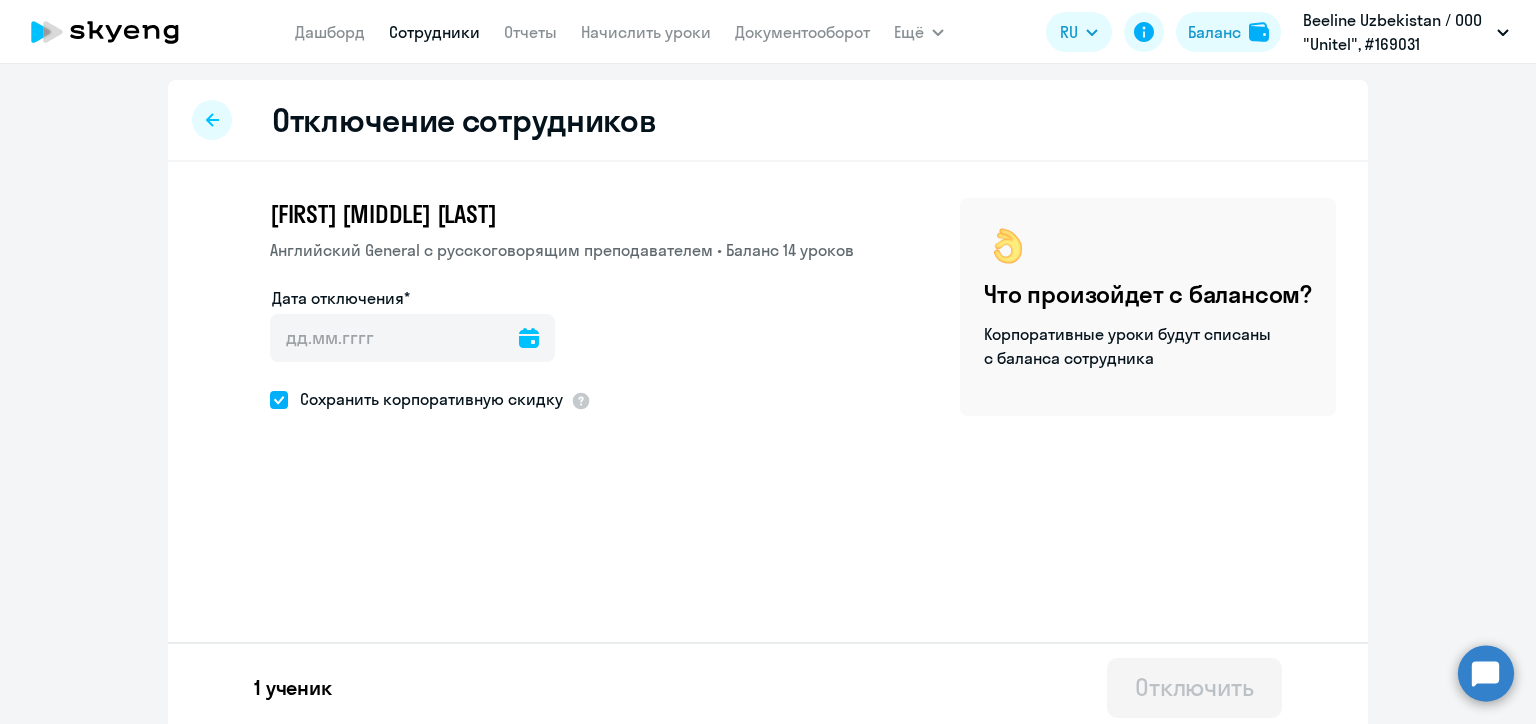 click 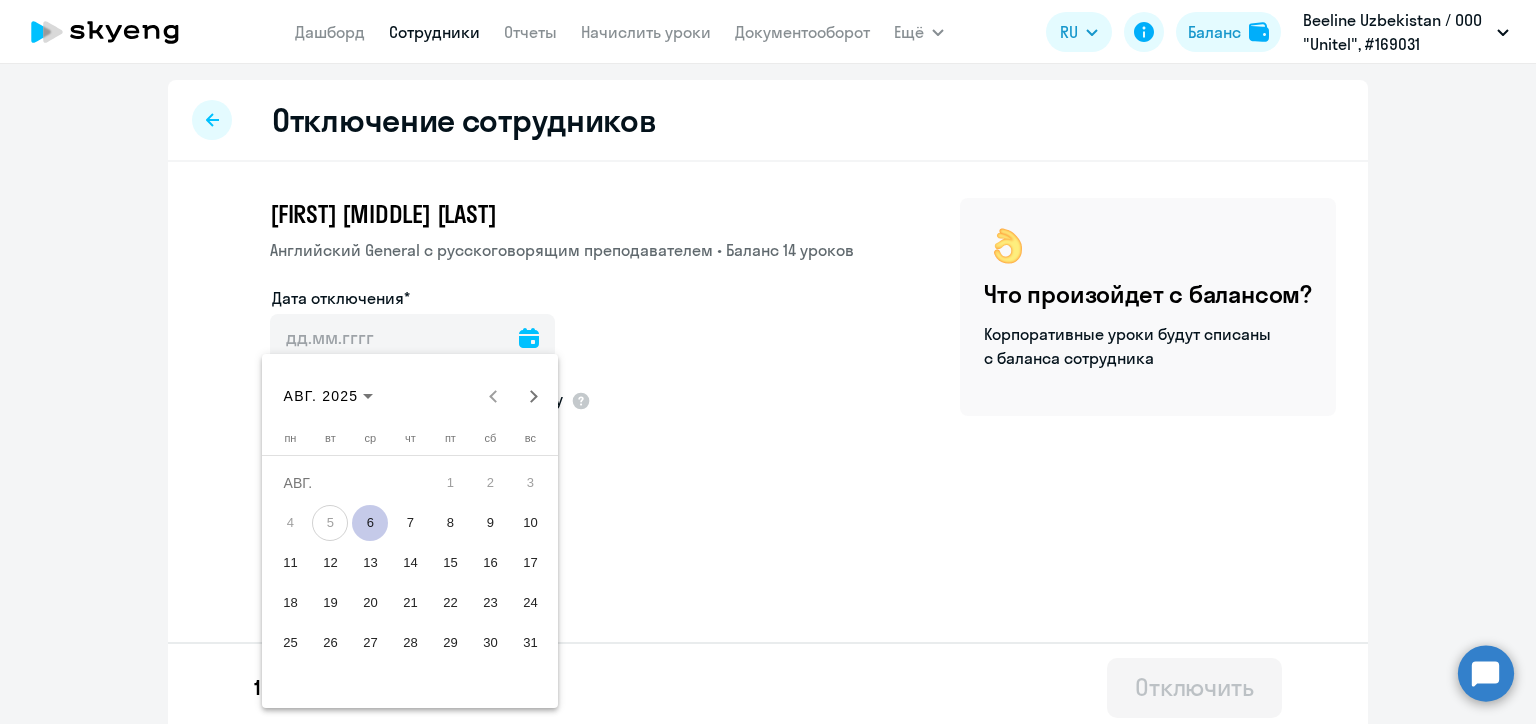 click on "11" at bounding box center (290, 563) 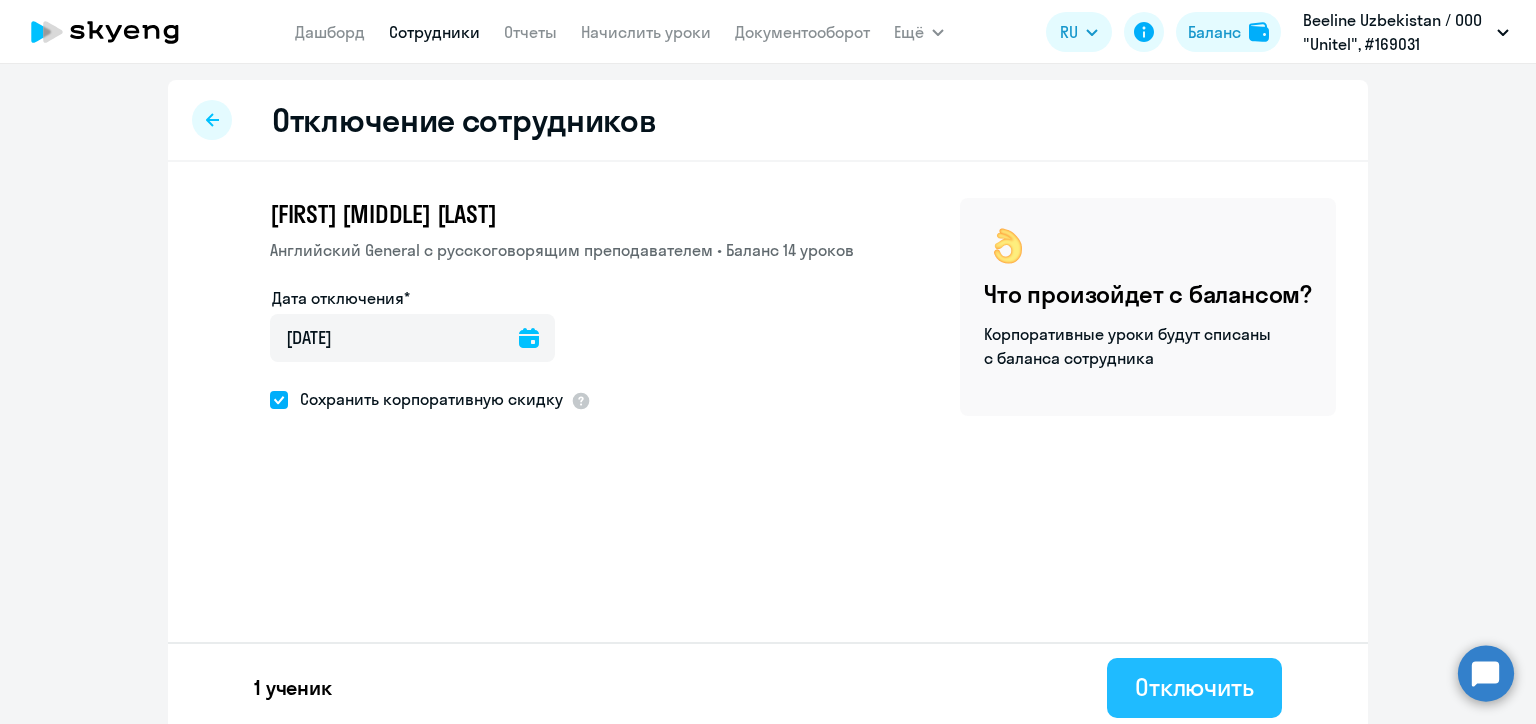 click on "Отключить" 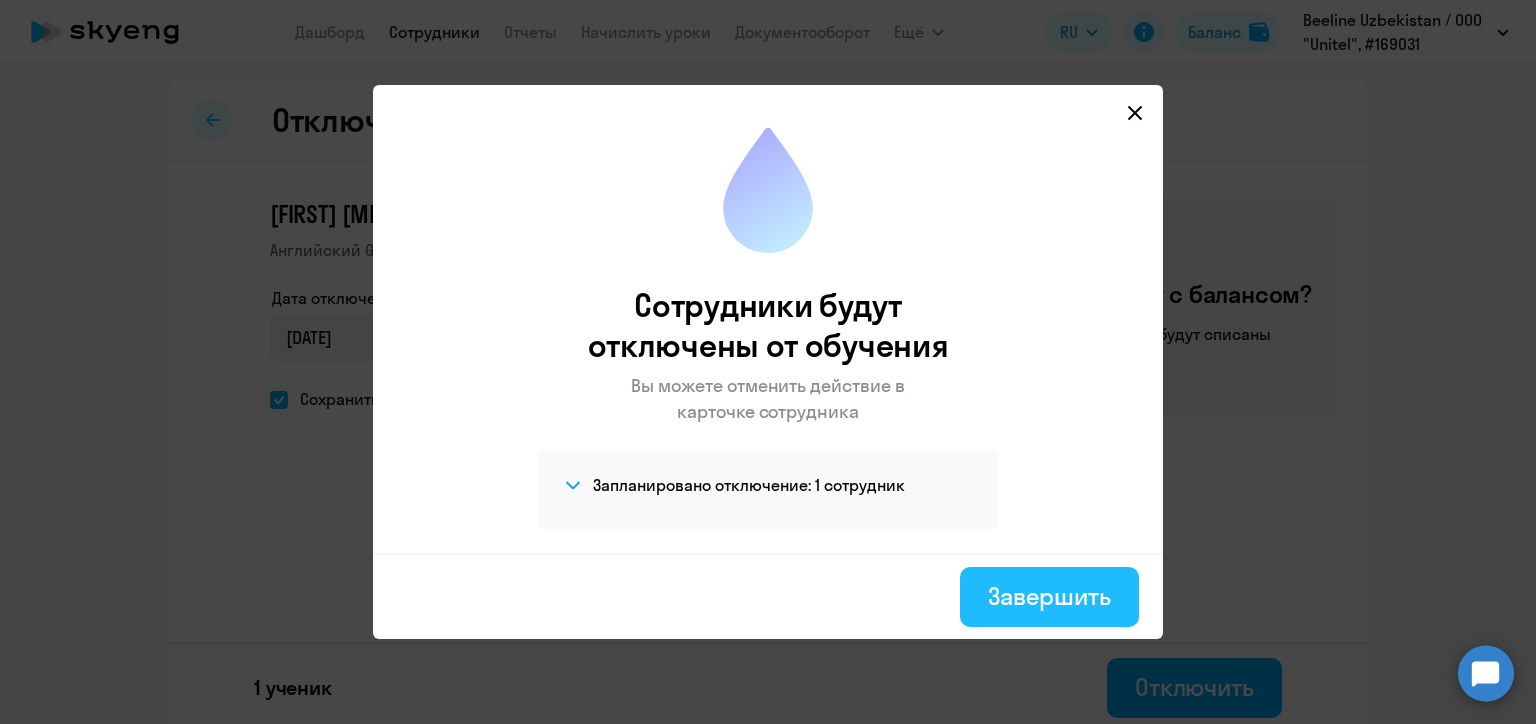 drag, startPoint x: 1012, startPoint y: 585, endPoint x: 1004, endPoint y: 567, distance: 19.697716 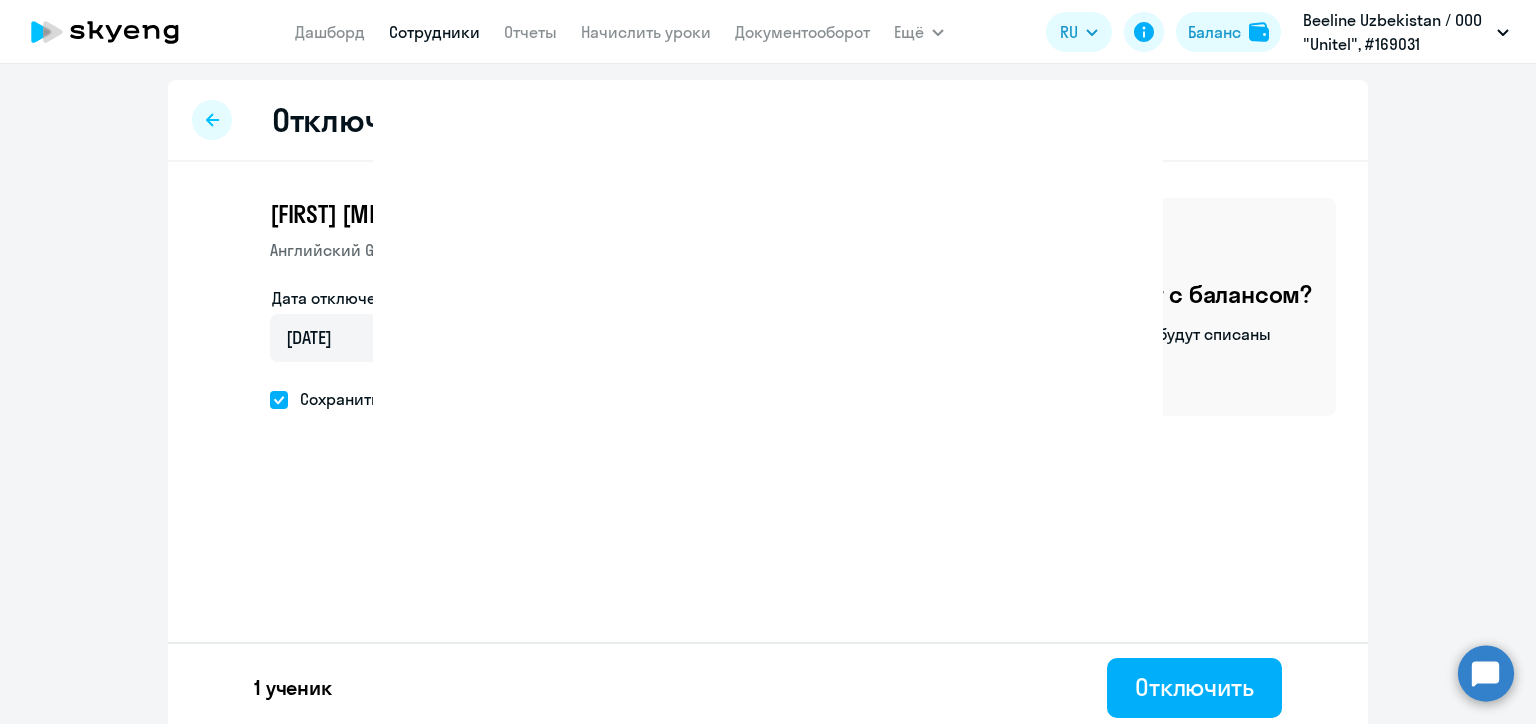 select on "30" 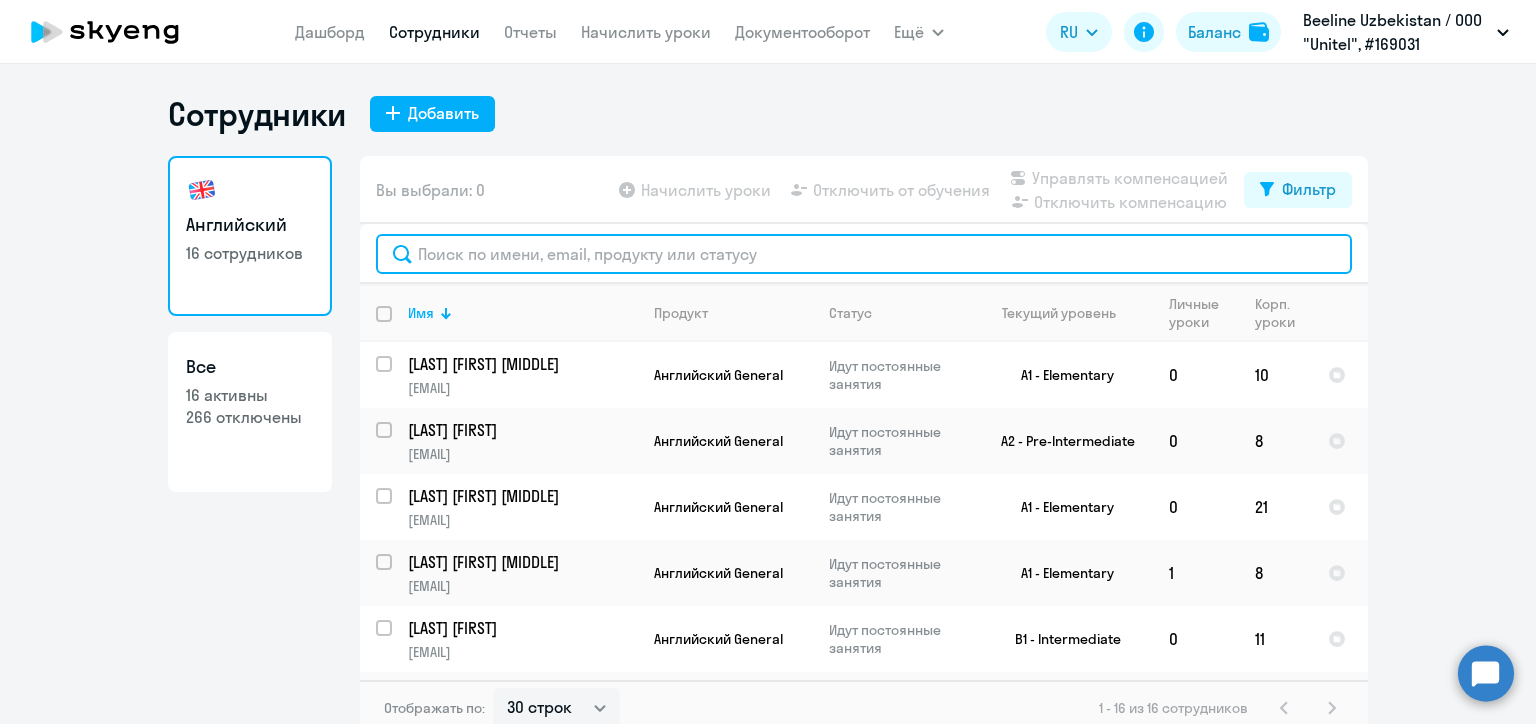 click 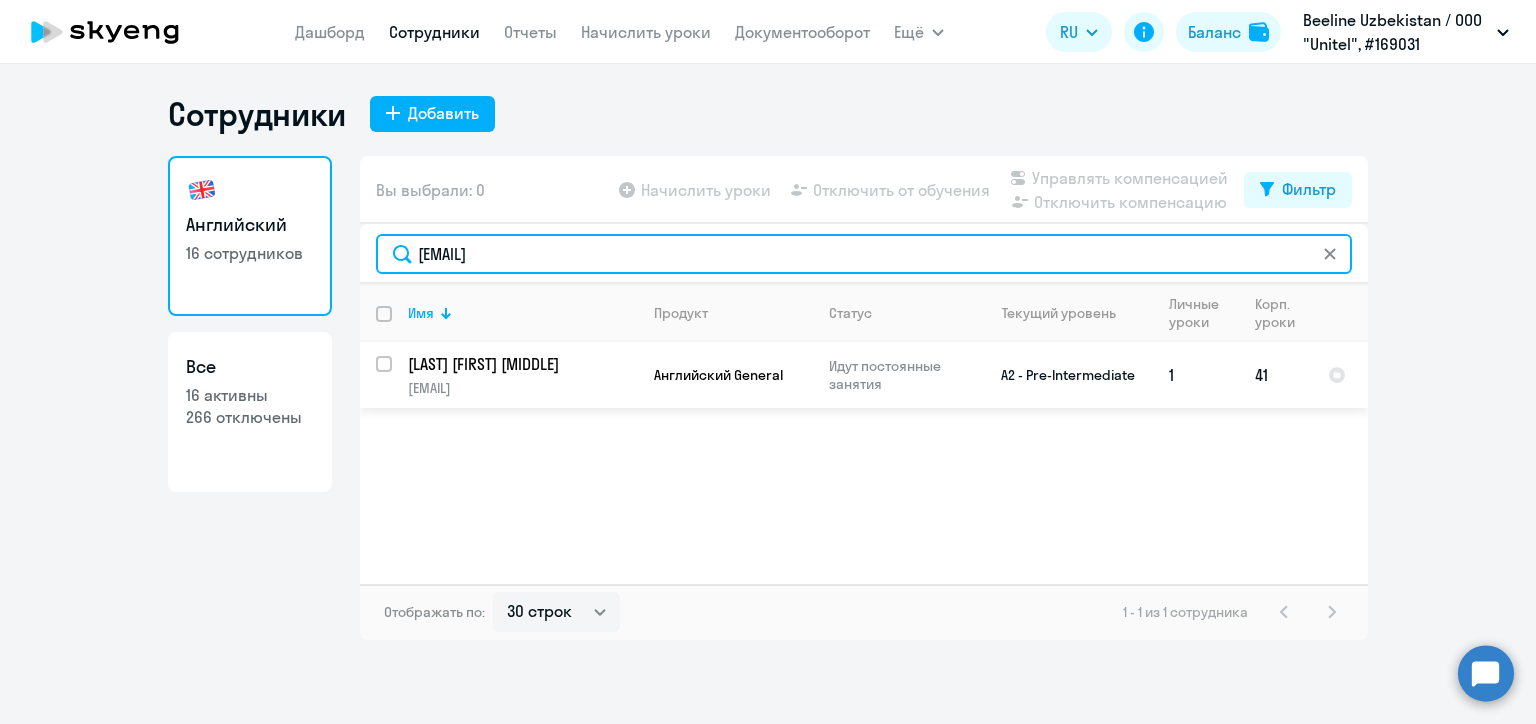 type on "mklimov@beeline.uz" 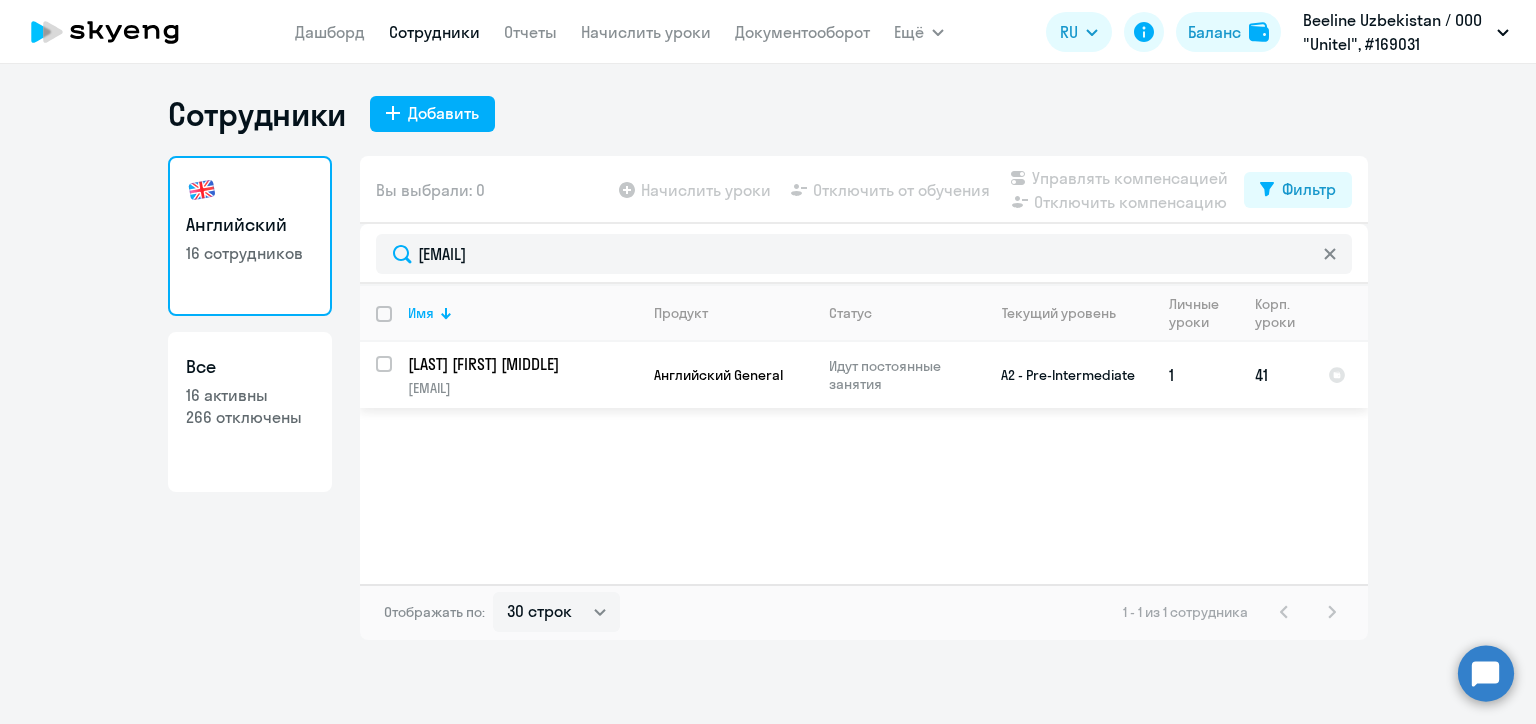 click at bounding box center (396, 376) 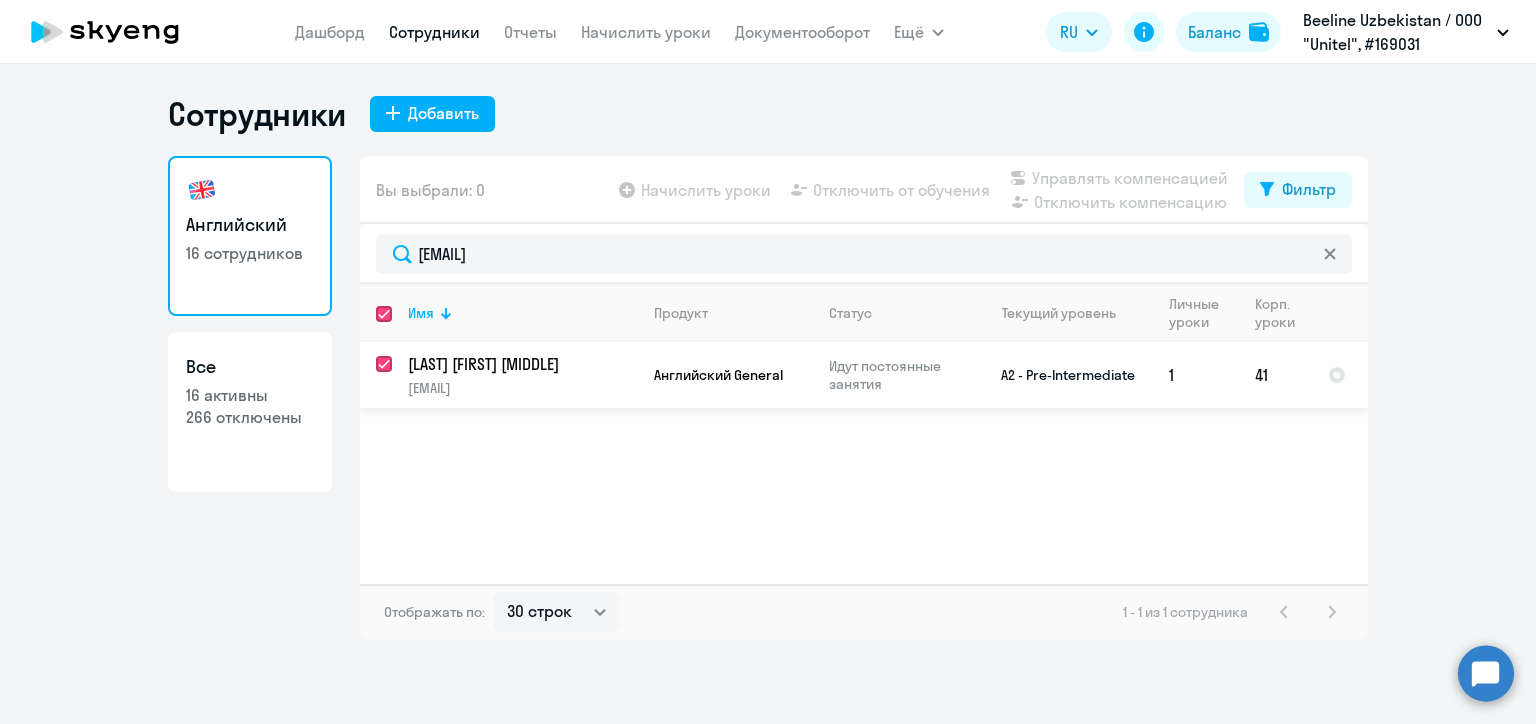 checkbox on "true" 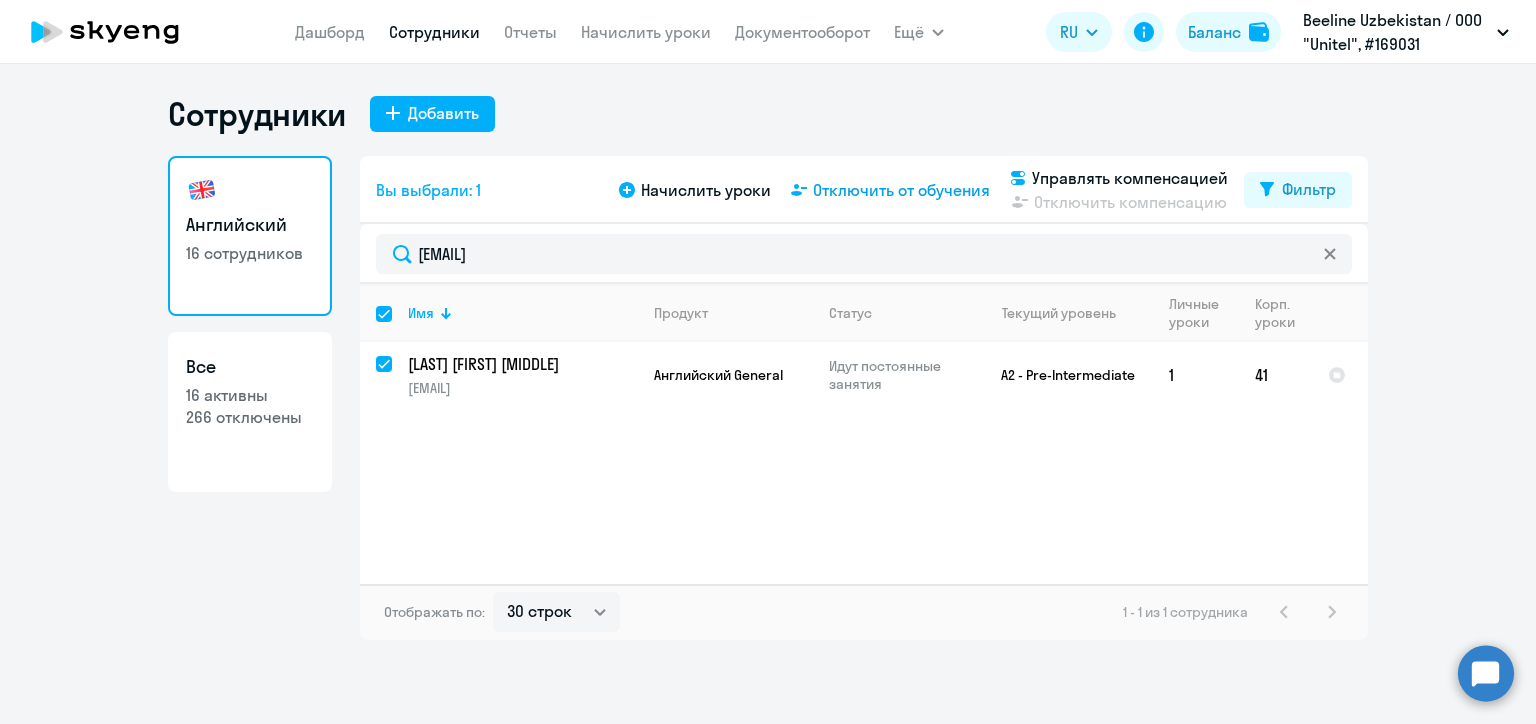 click on "Отключить от обучения" 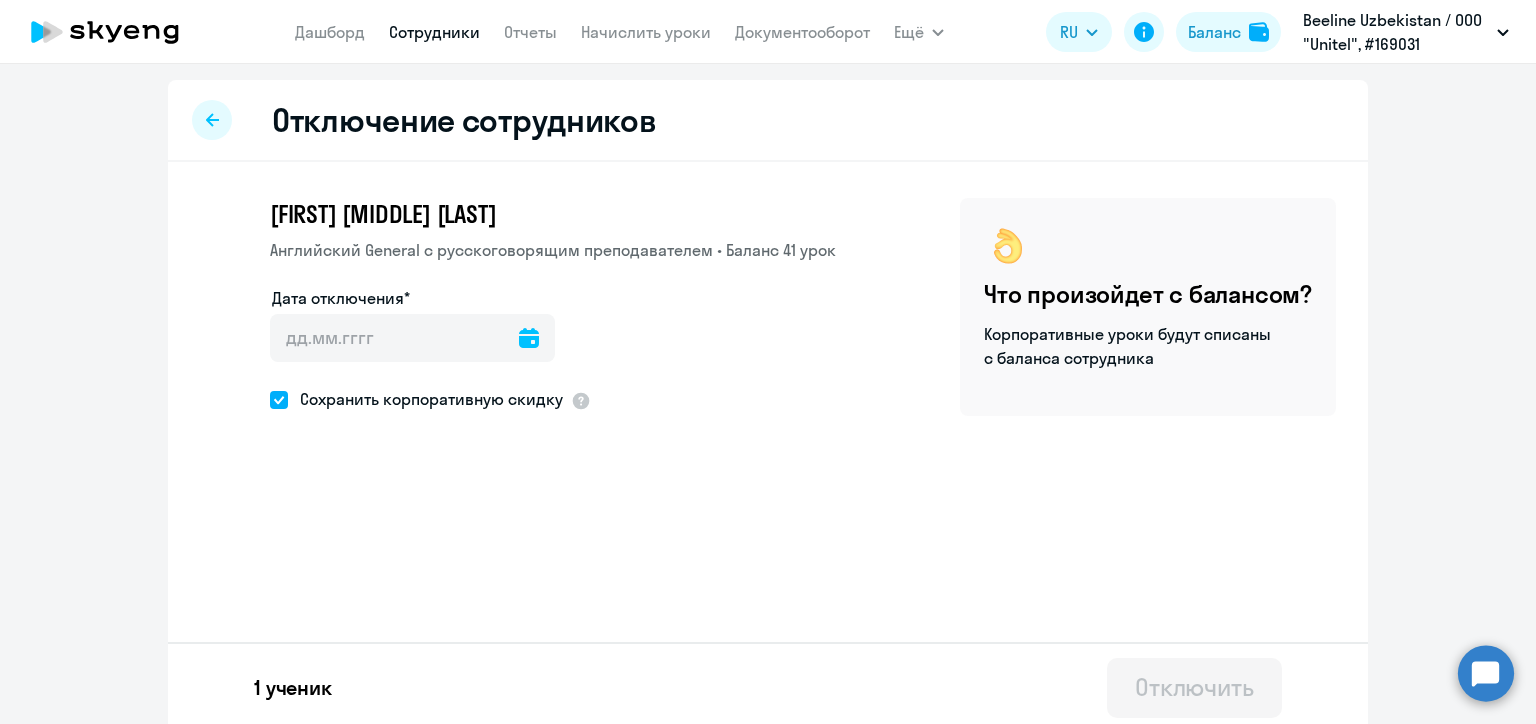 click 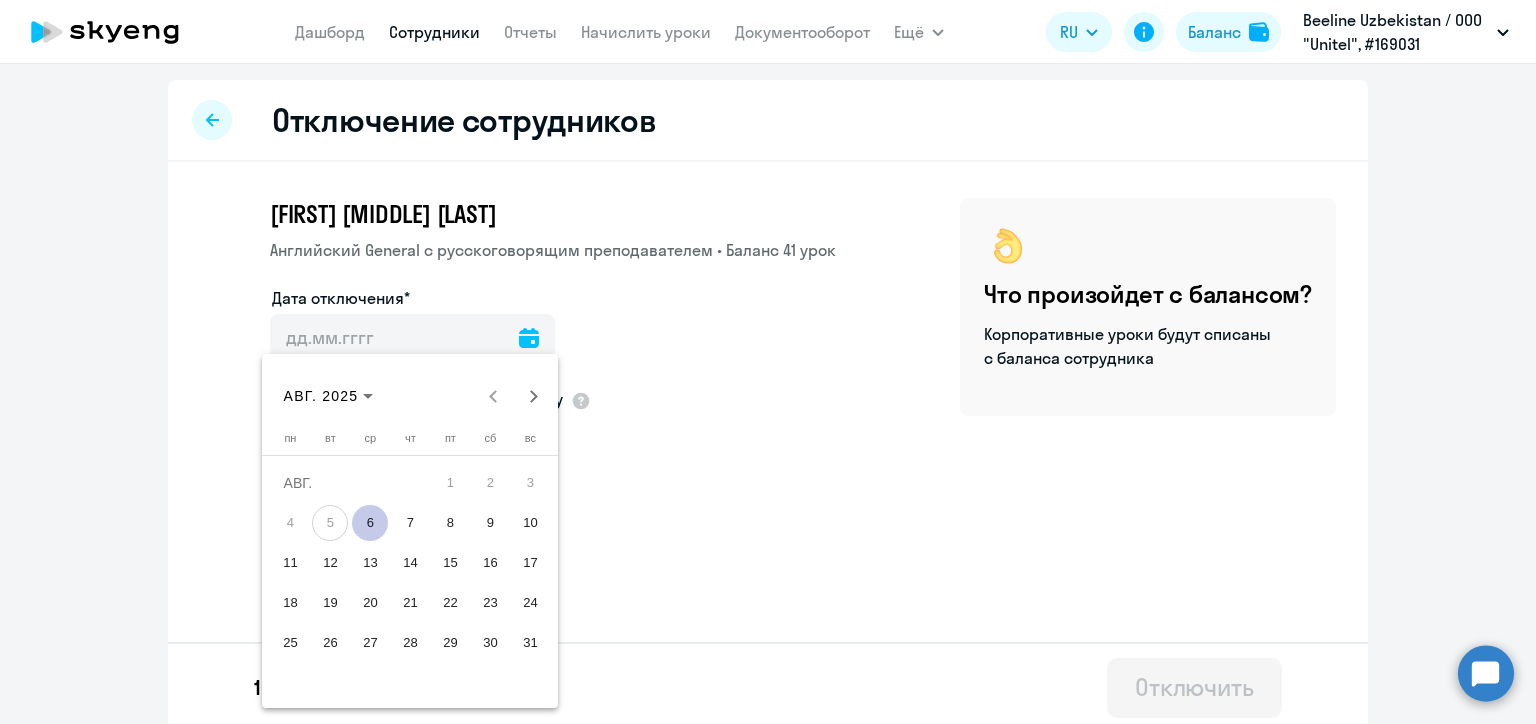 click on "11" at bounding box center (290, 563) 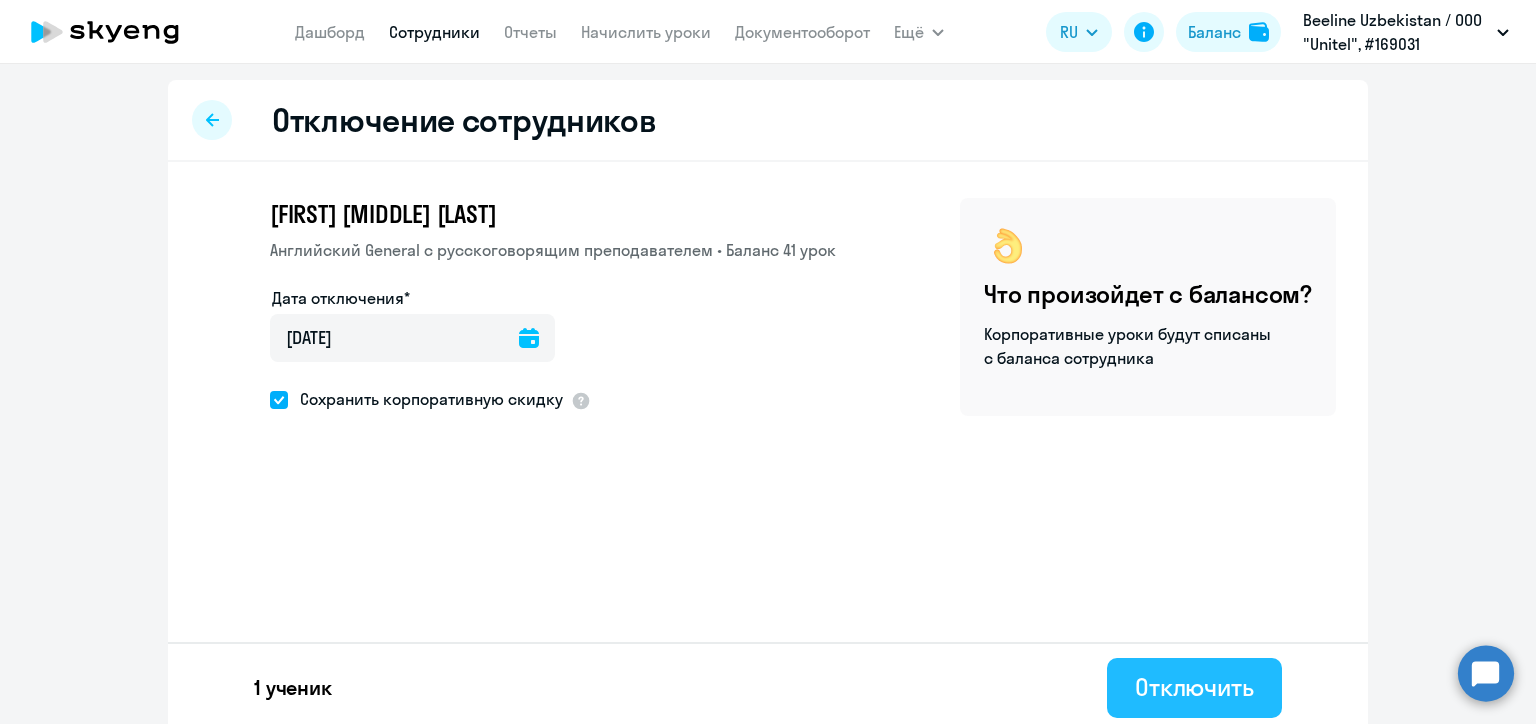 click on "Отключить" 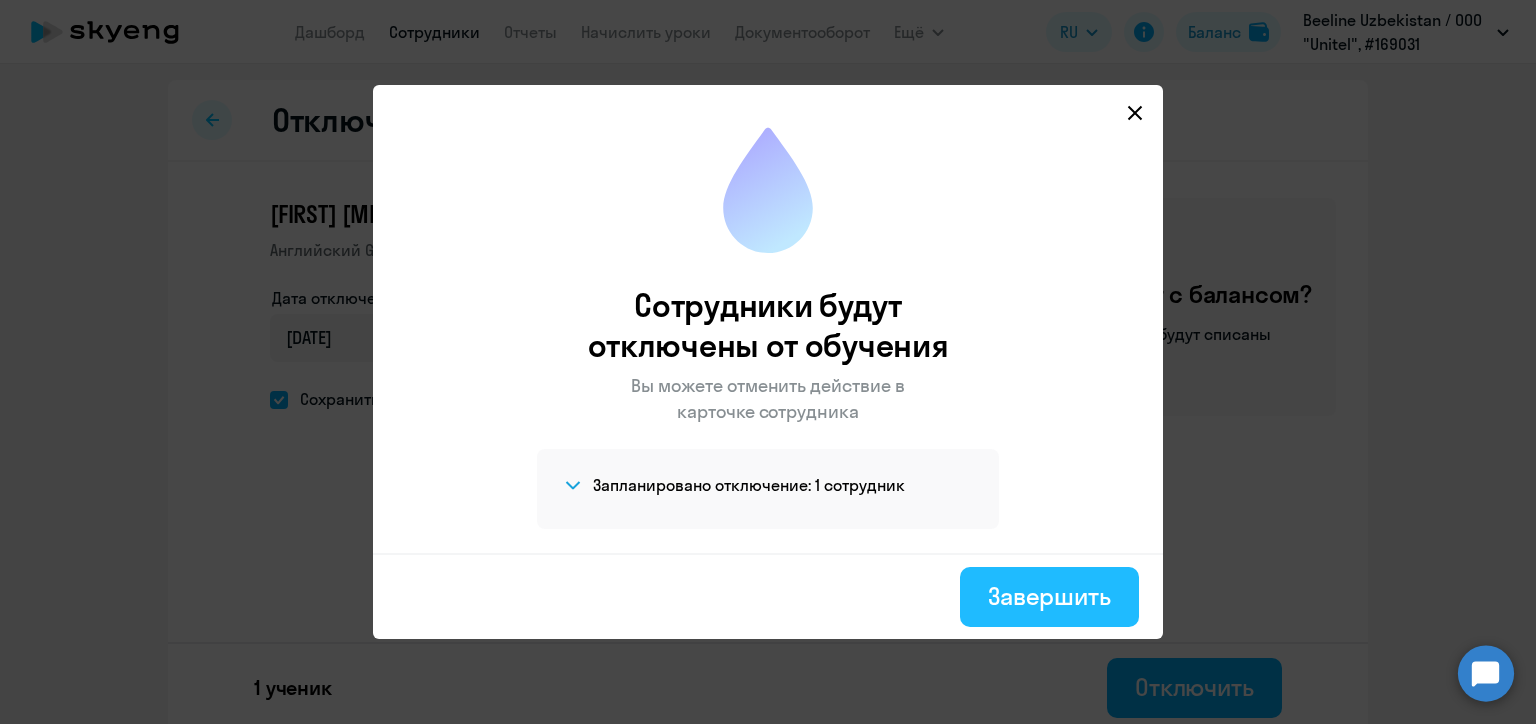 click on "Завершить" at bounding box center (1049, 596) 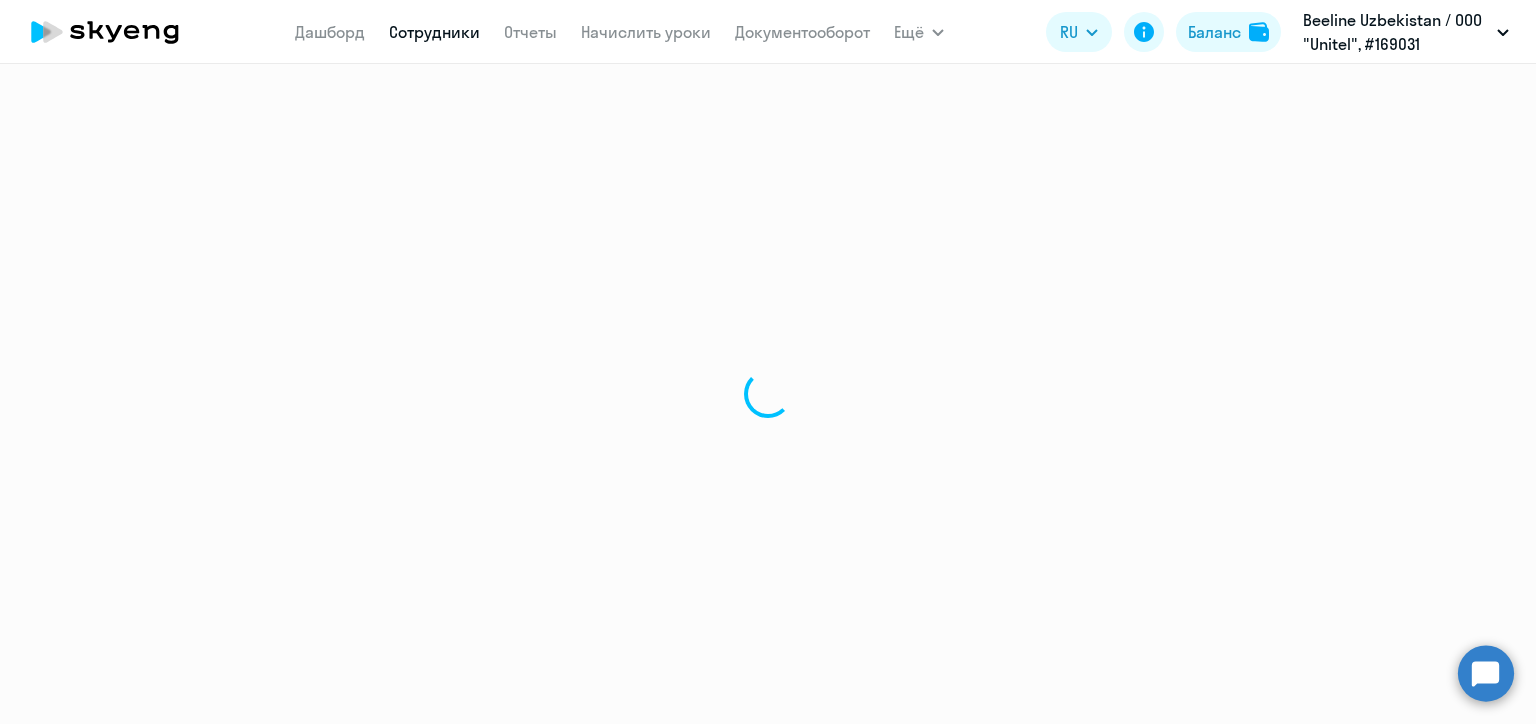 select on "30" 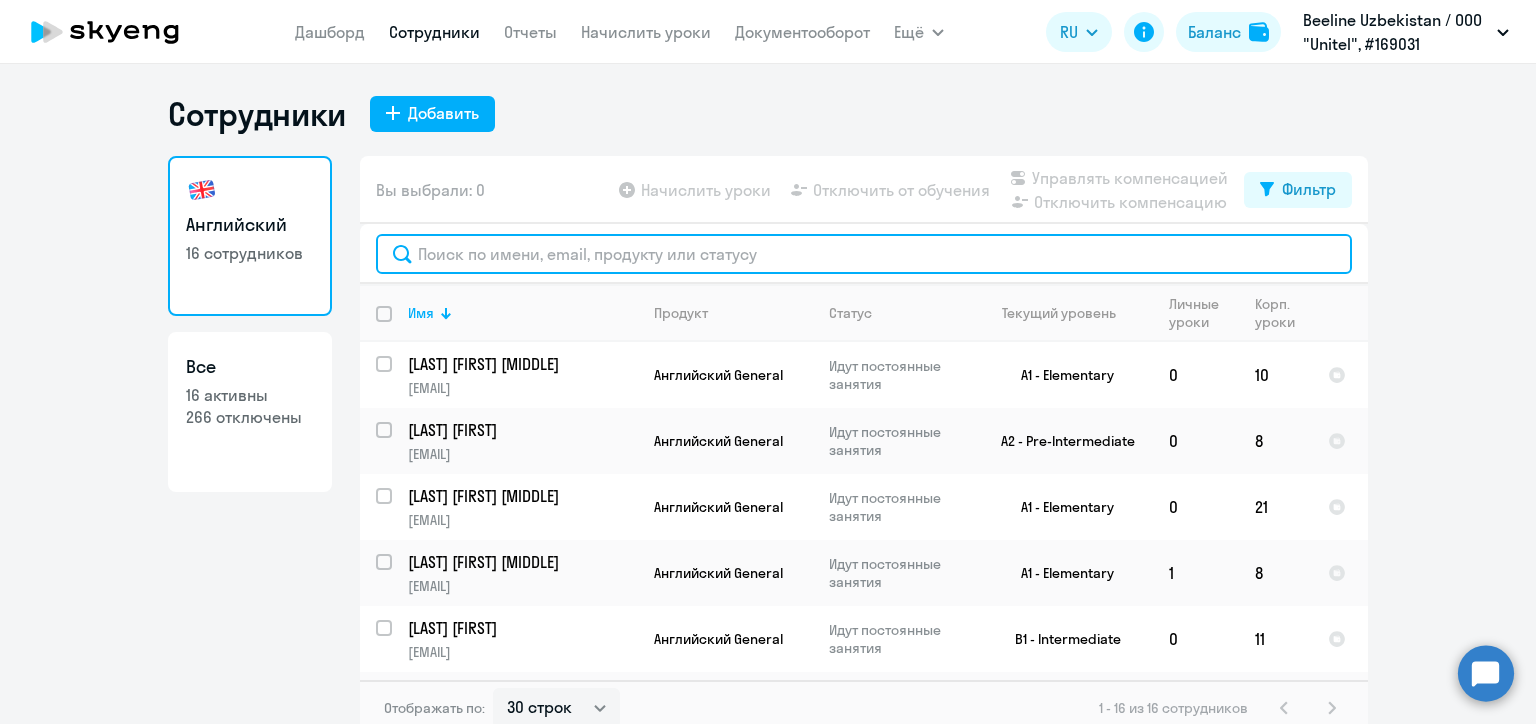 click 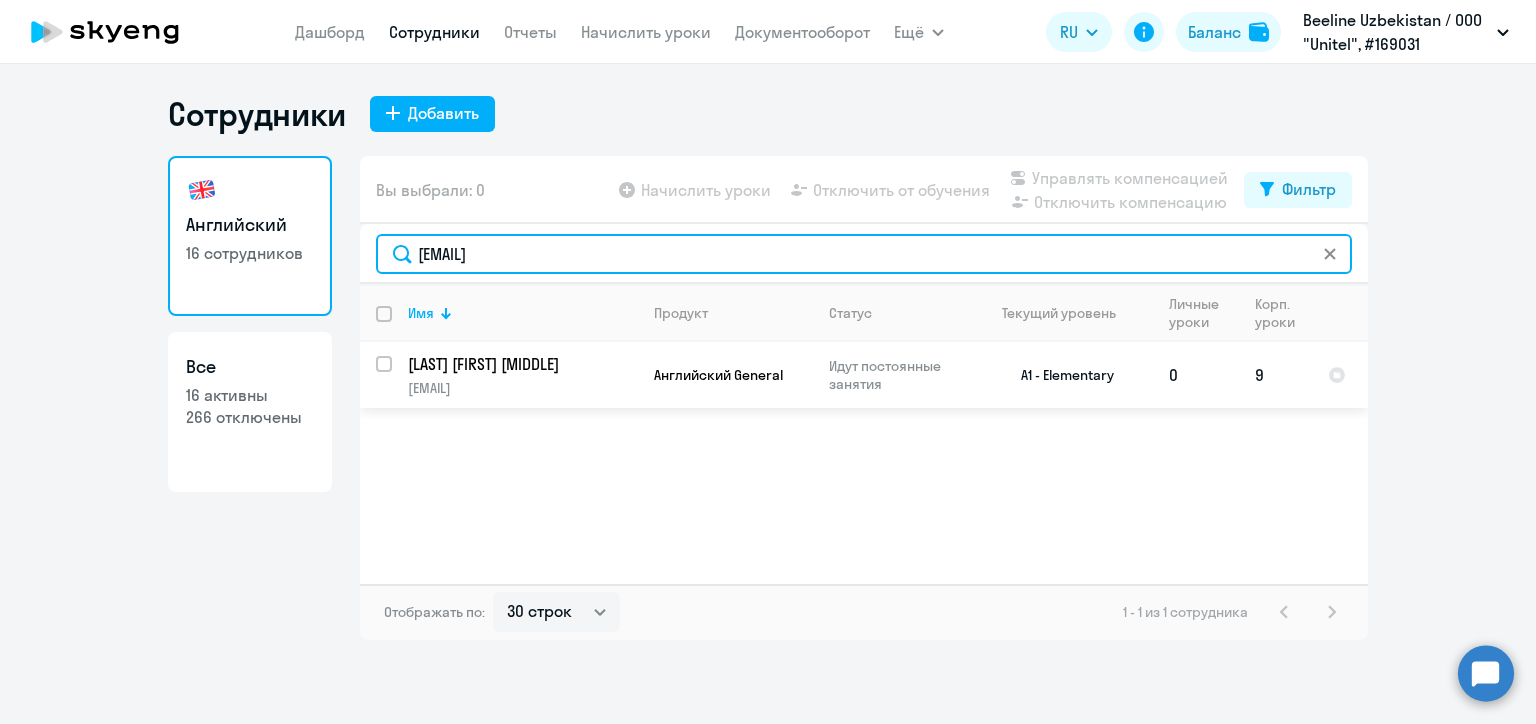 type on "dmaksumova@beeline.uz" 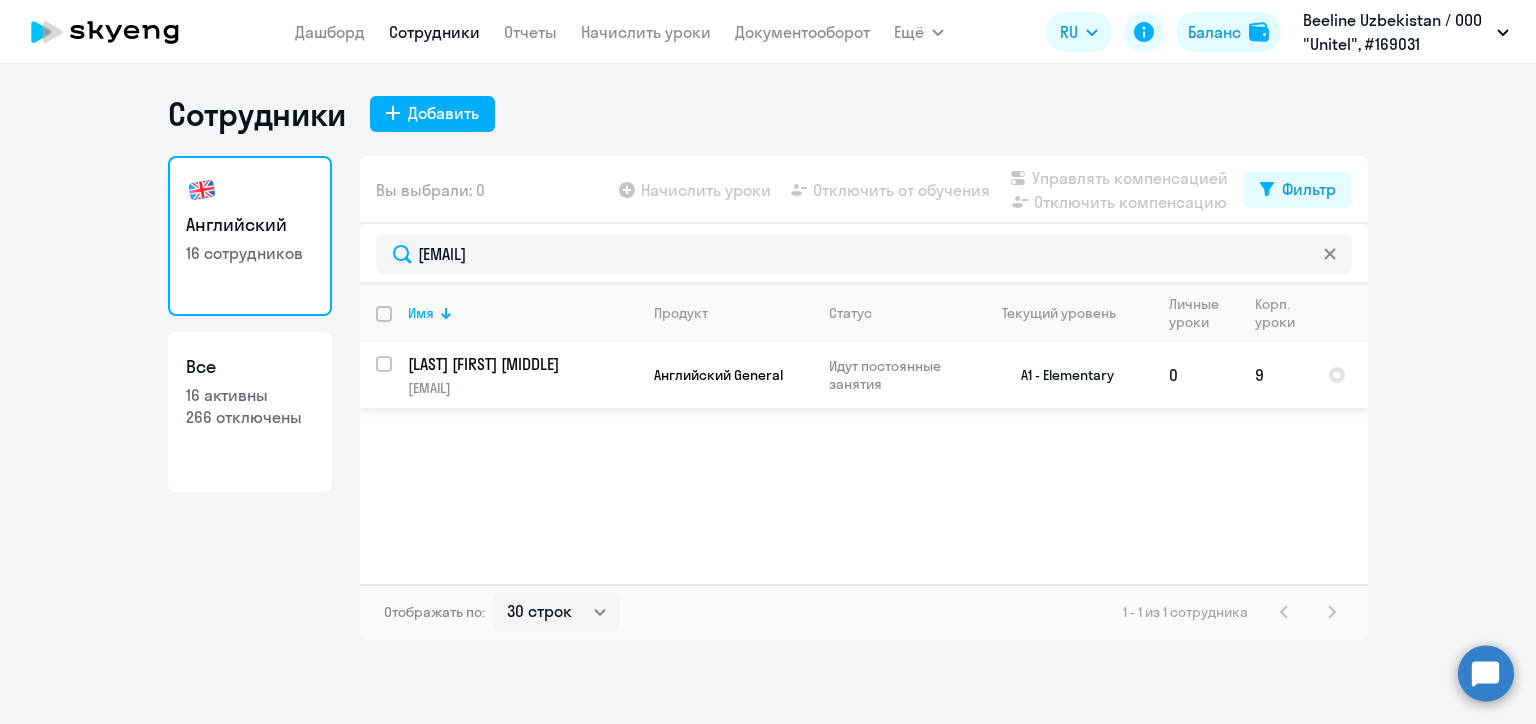click at bounding box center (396, 376) 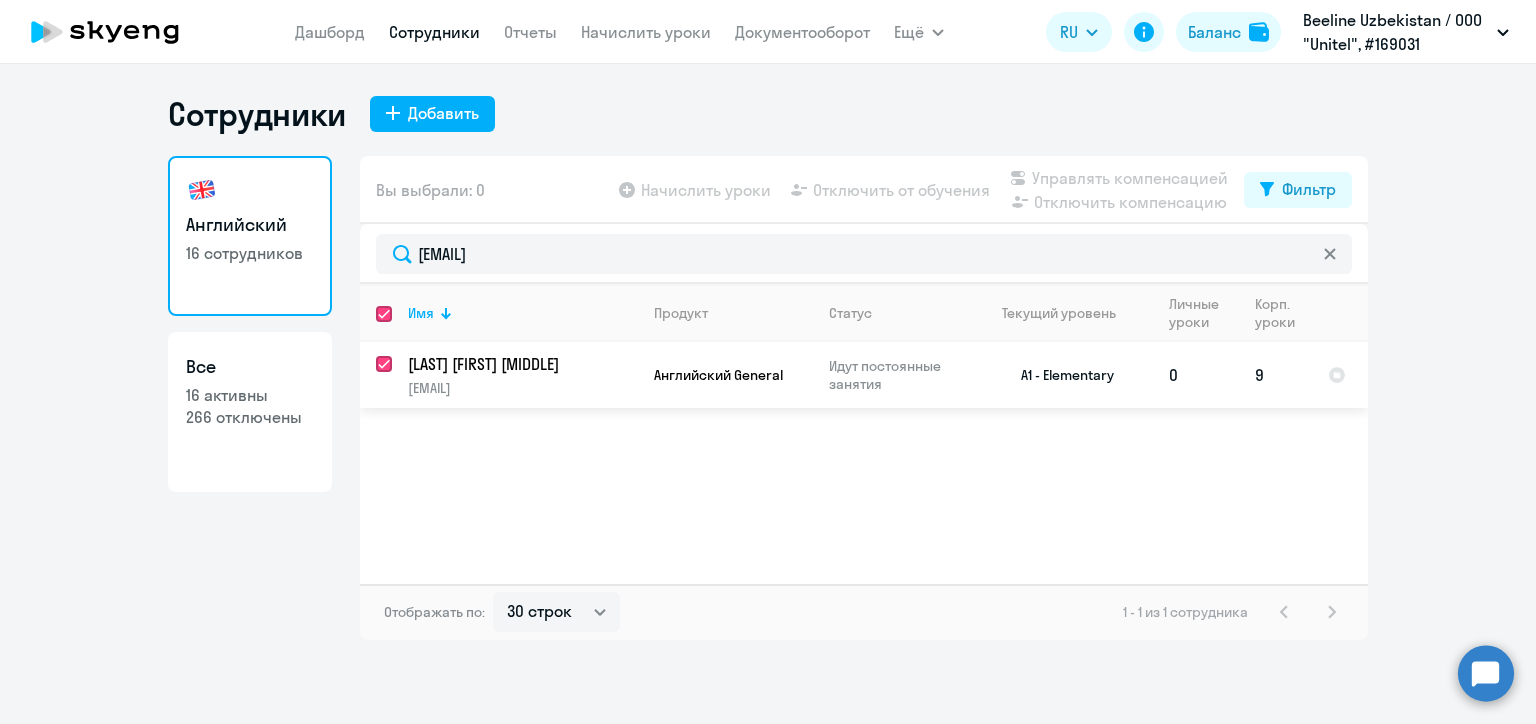 checkbox on "true" 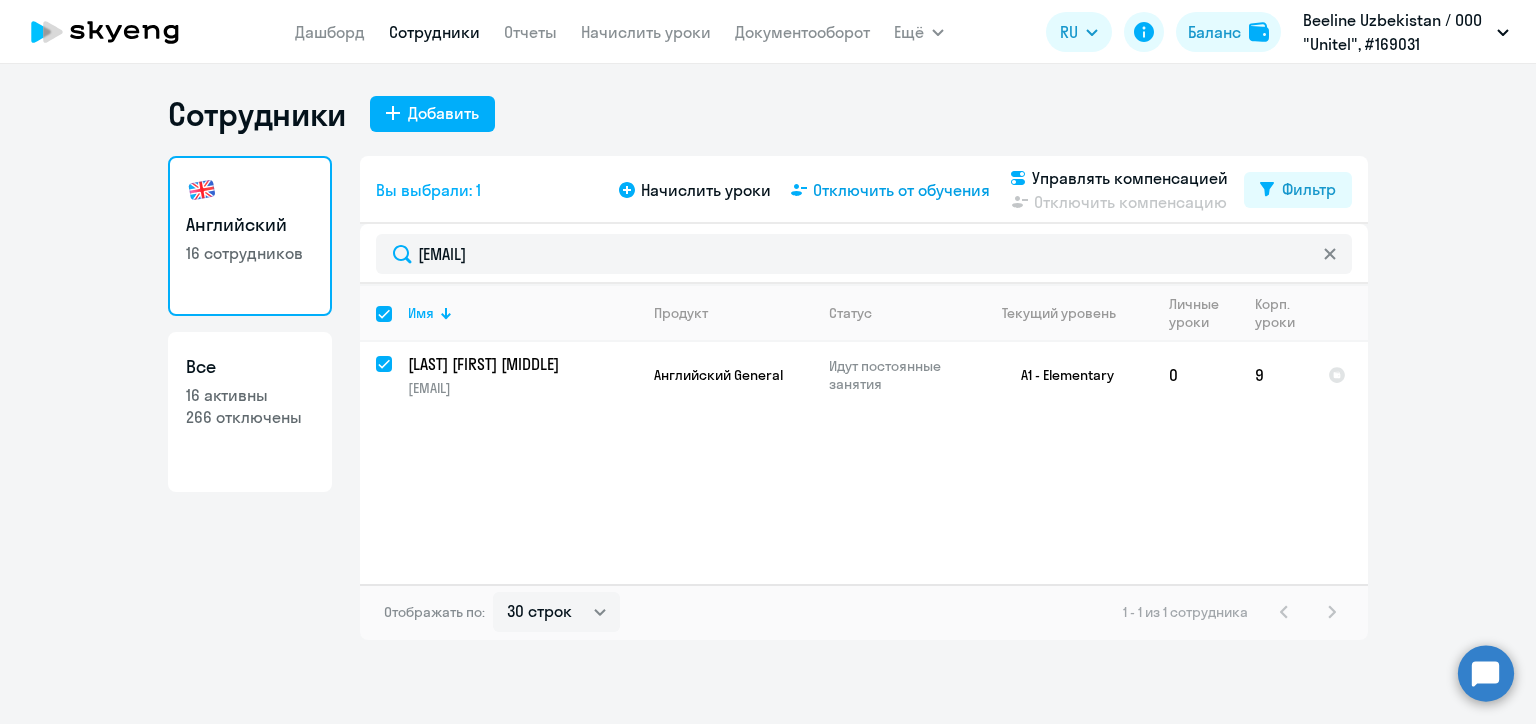 click on "Отключить от обучения" 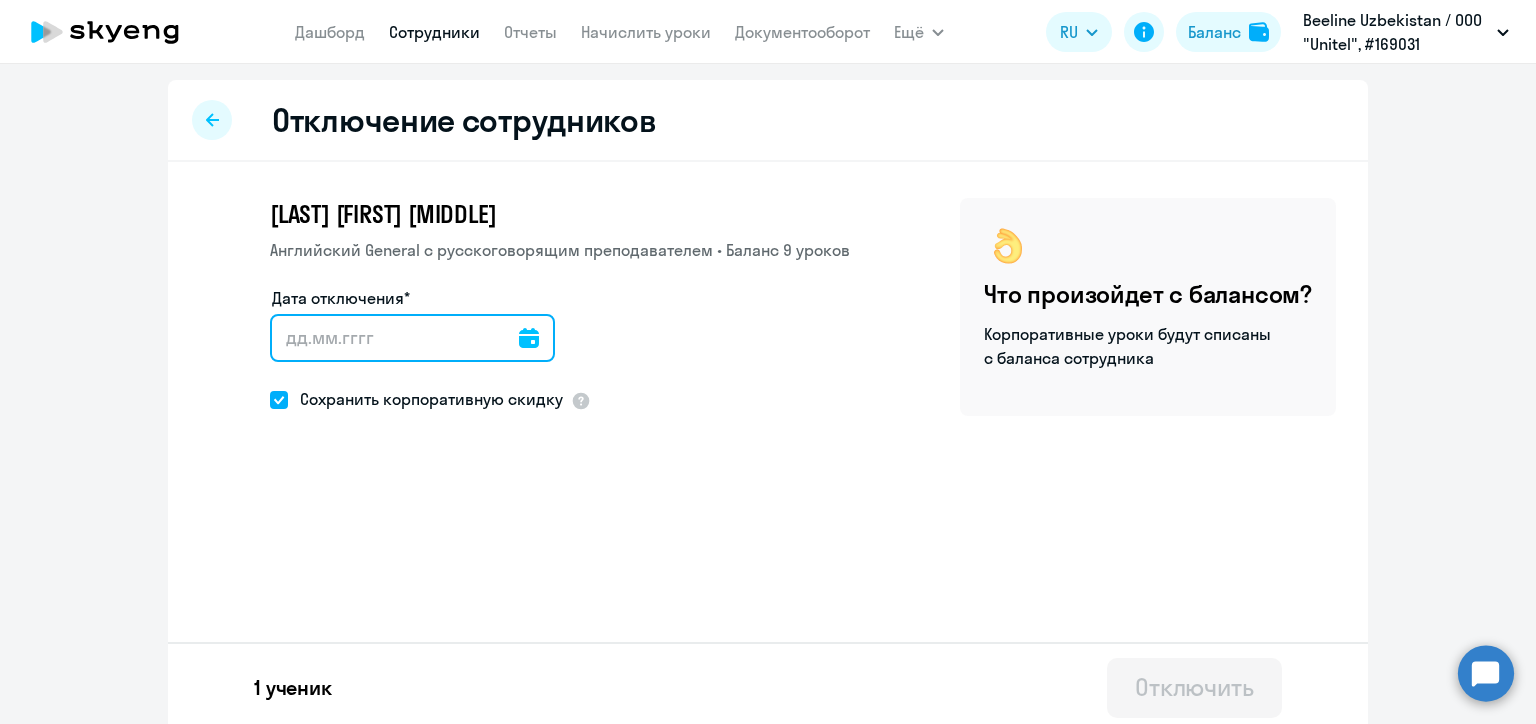 drag, startPoint x: 494, startPoint y: 336, endPoint x: 504, endPoint y: 338, distance: 10.198039 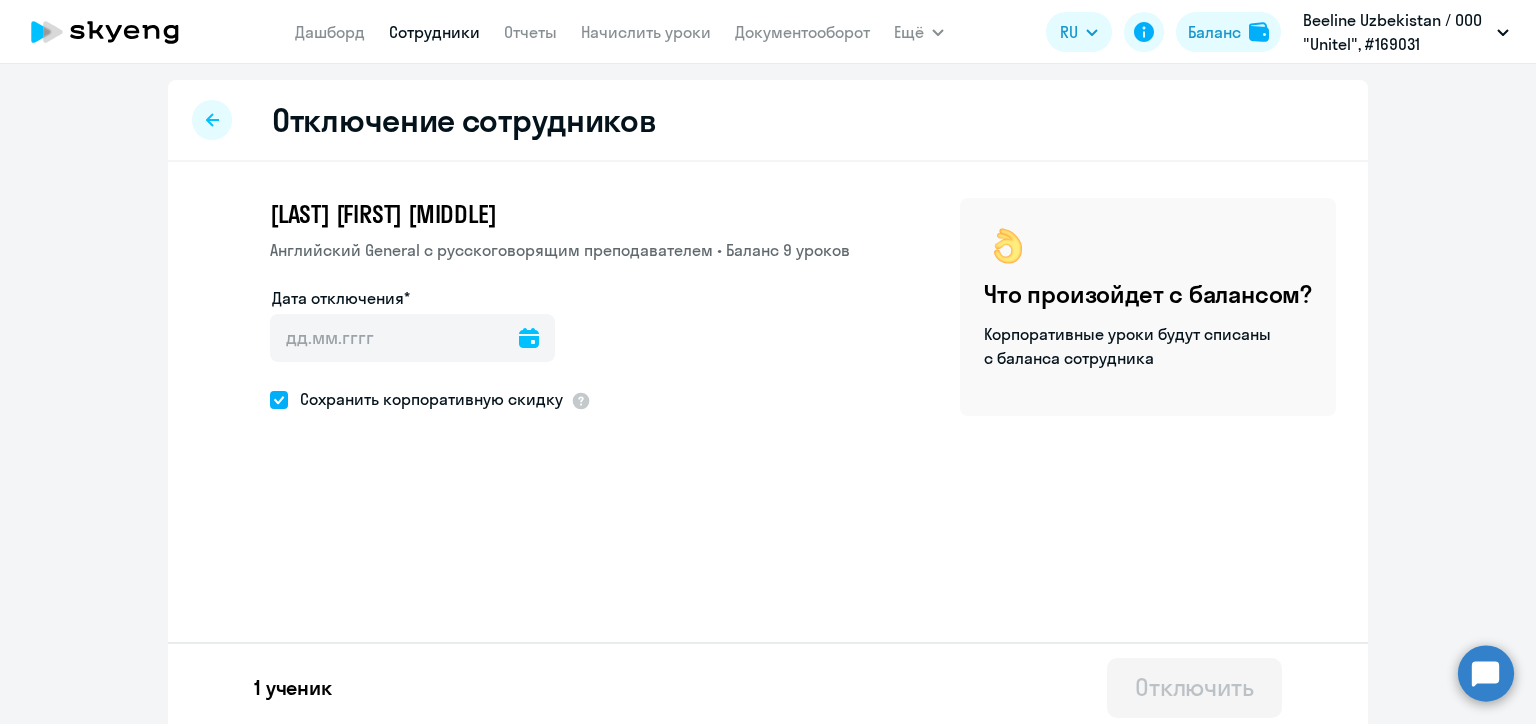 click 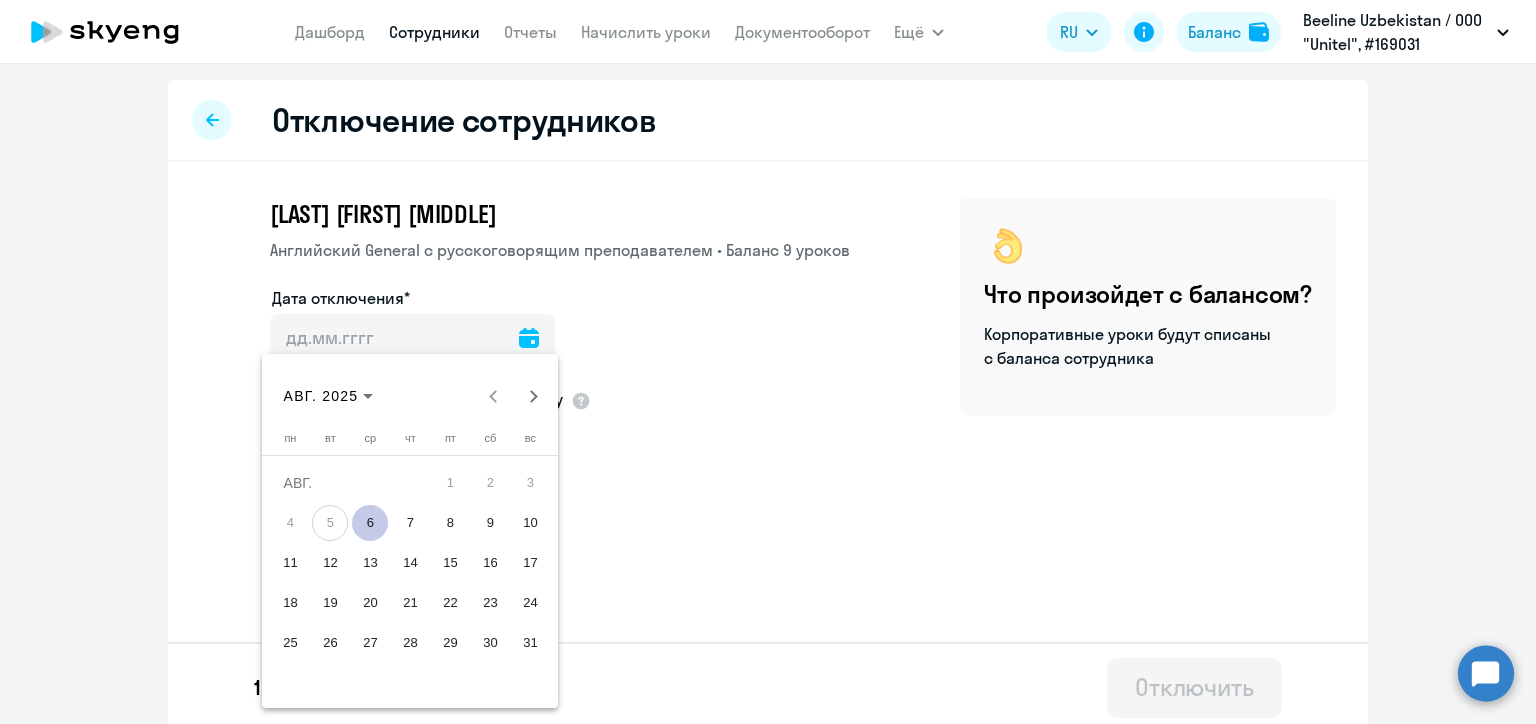 click on "11" at bounding box center [290, 563] 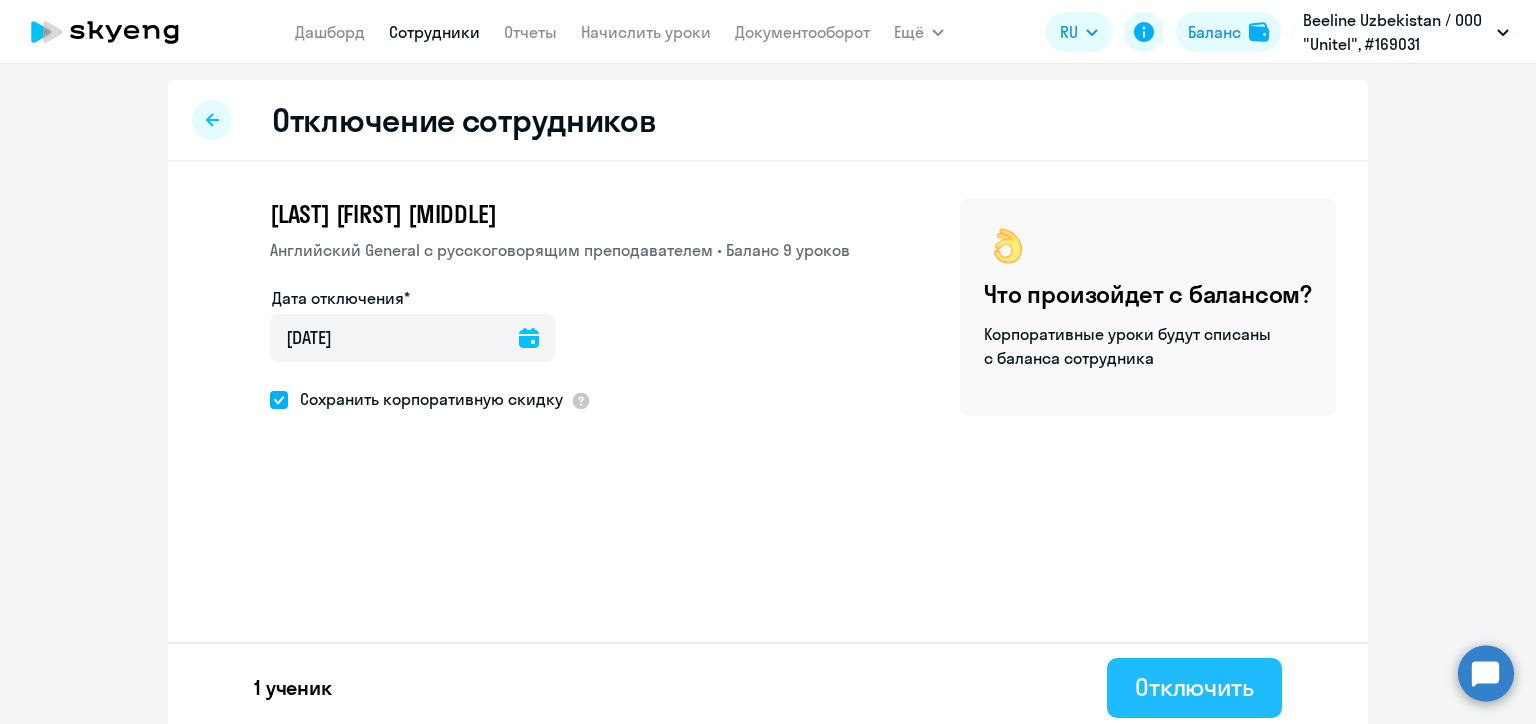 click on "Отключить" 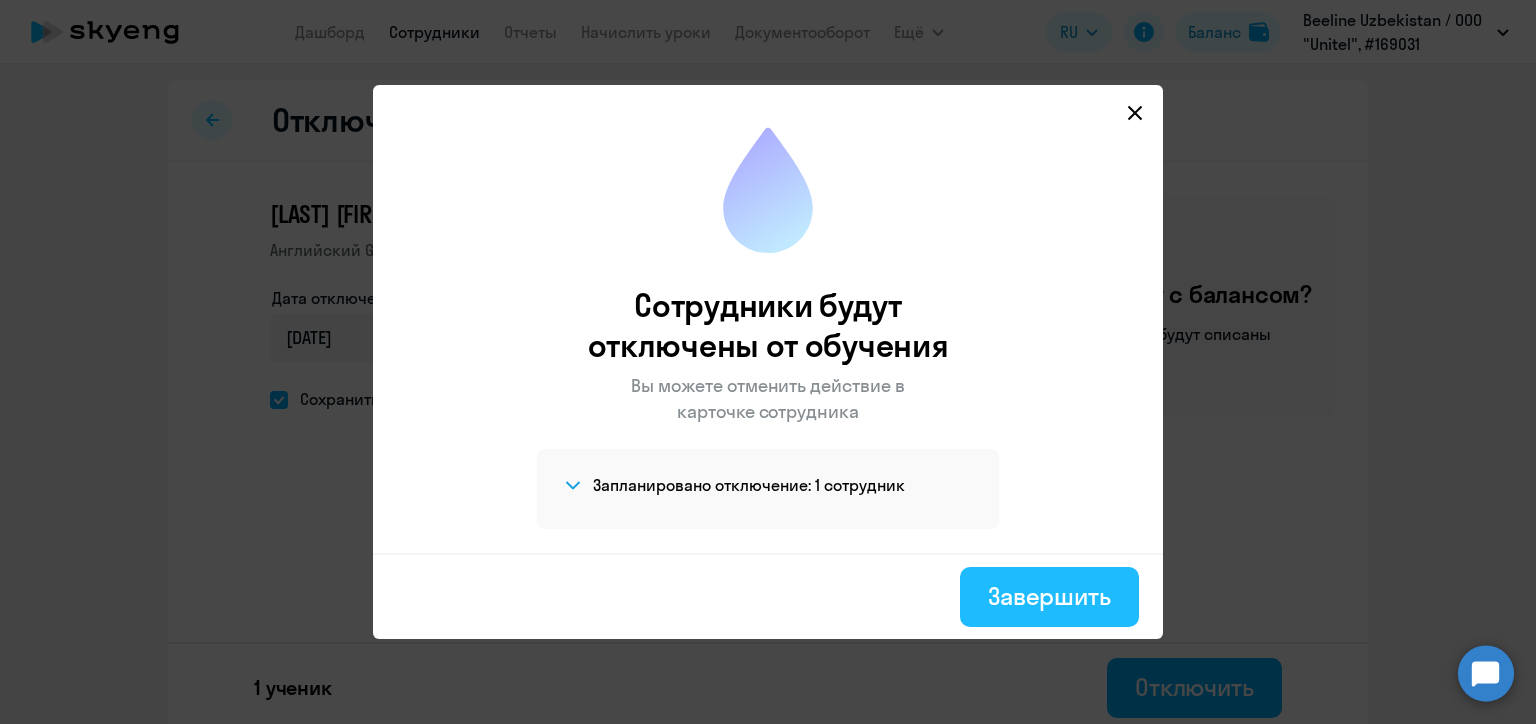 drag, startPoint x: 1046, startPoint y: 593, endPoint x: 1037, endPoint y: 582, distance: 14.21267 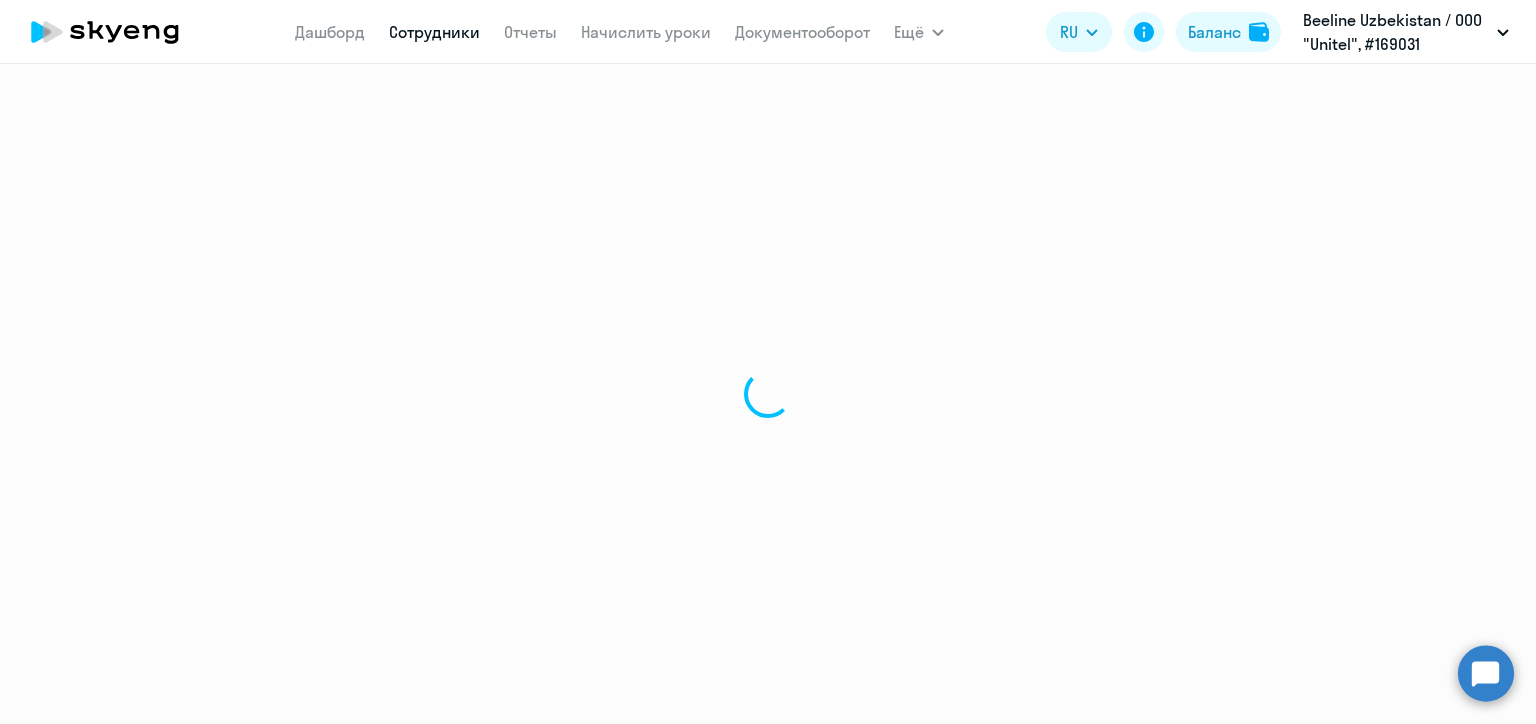 select on "30" 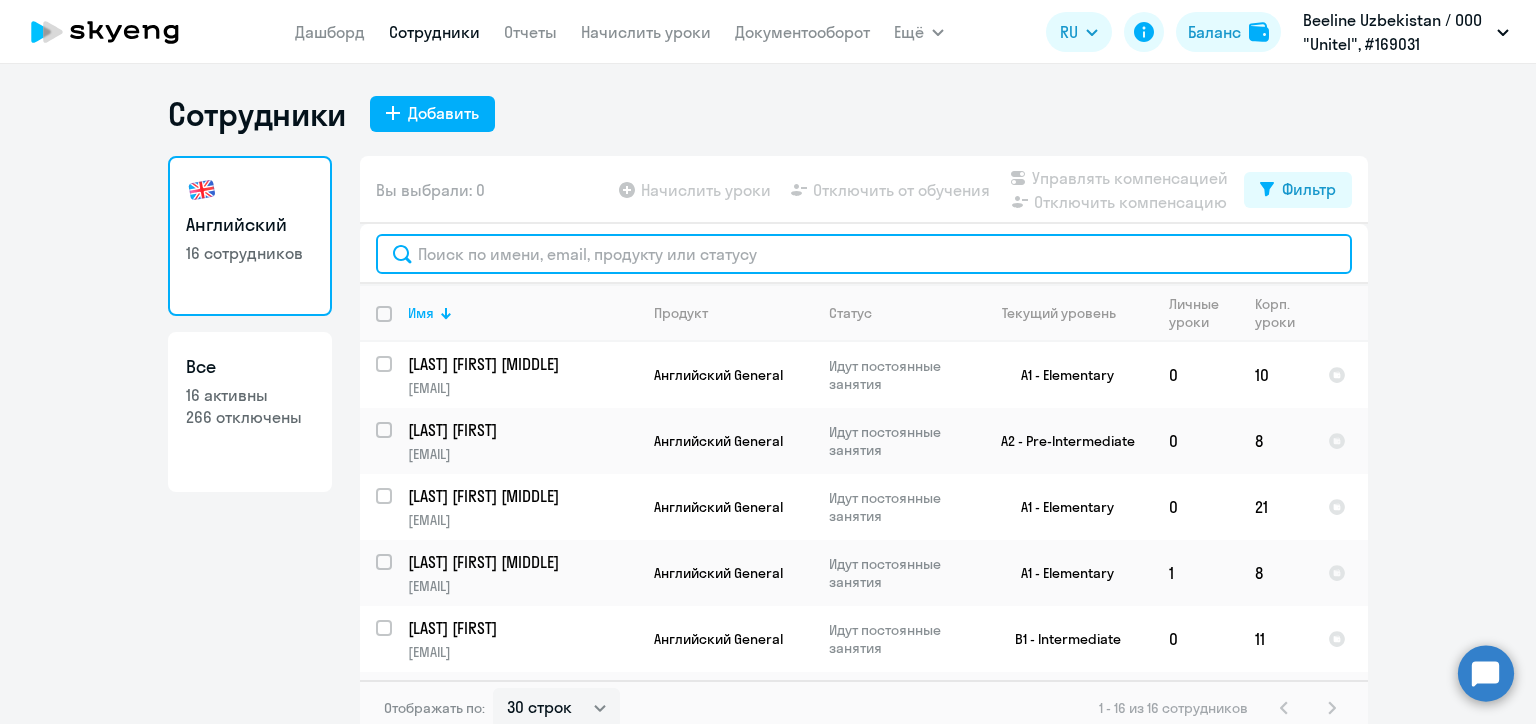 click 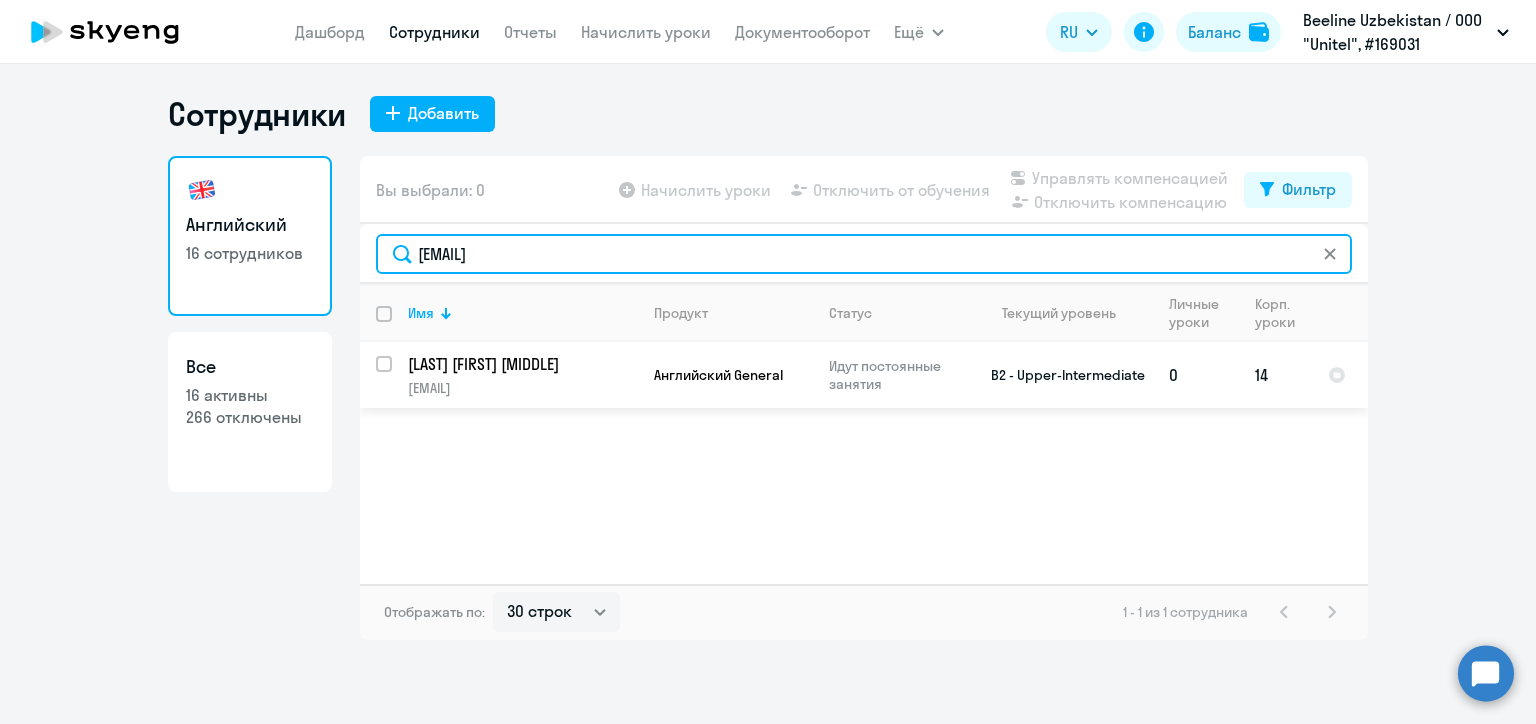type on "shamirzaev@beeline.uz" 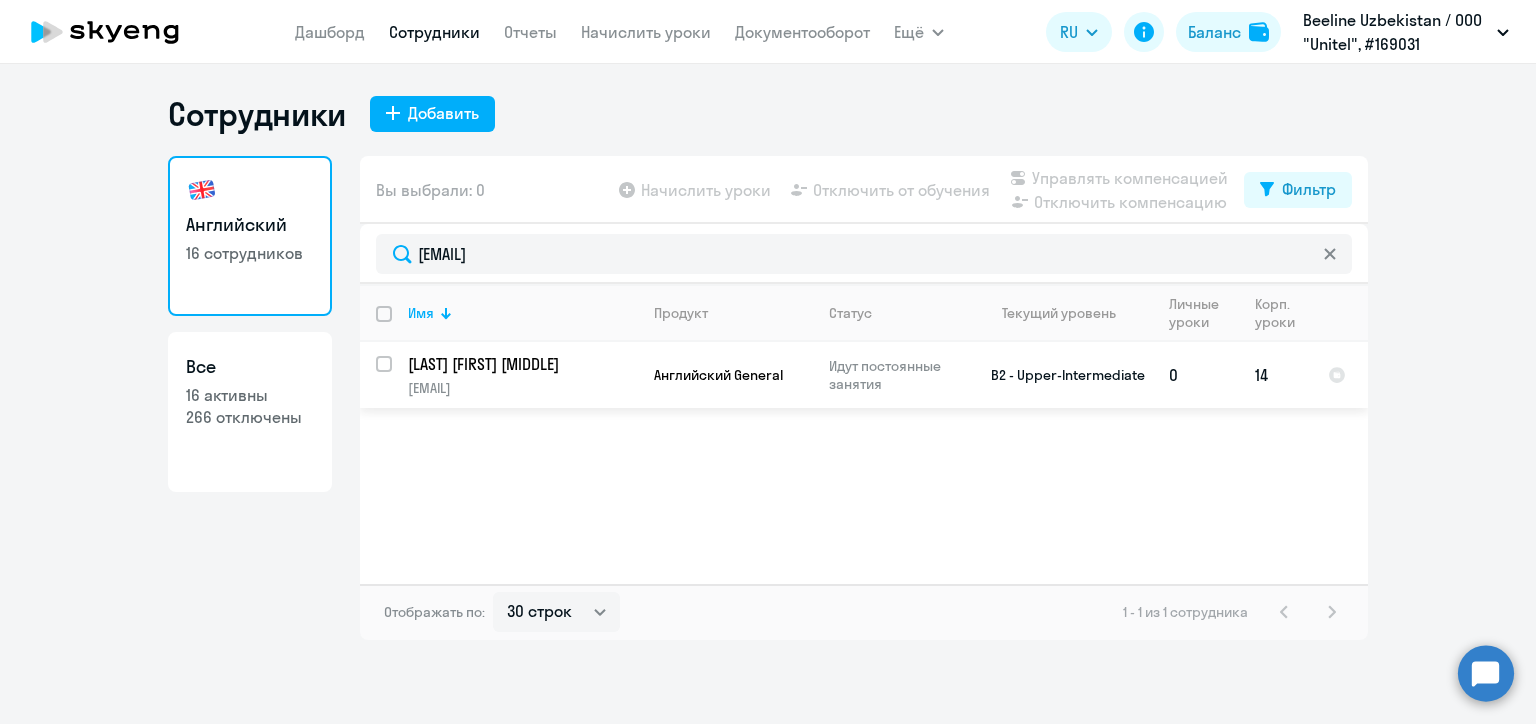 click at bounding box center (396, 376) 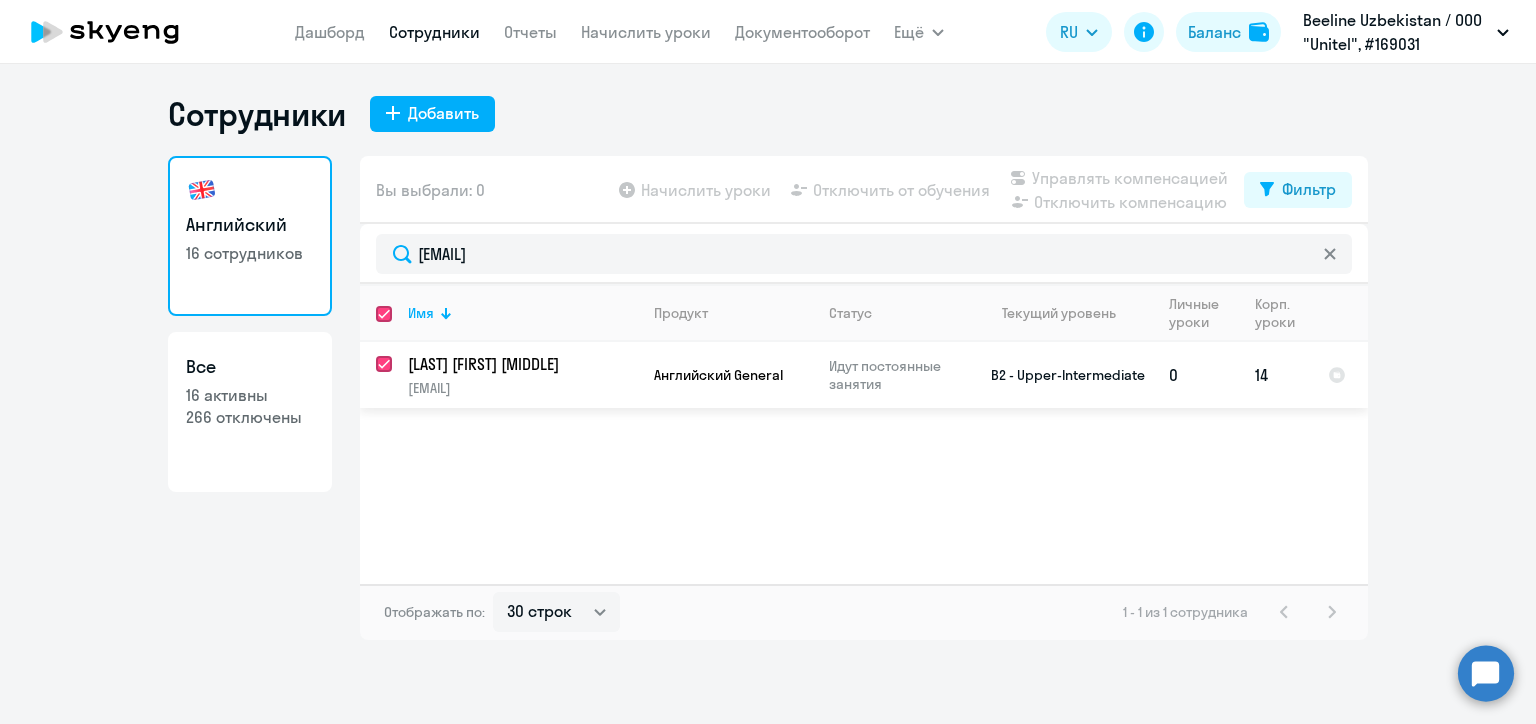 checkbox on "true" 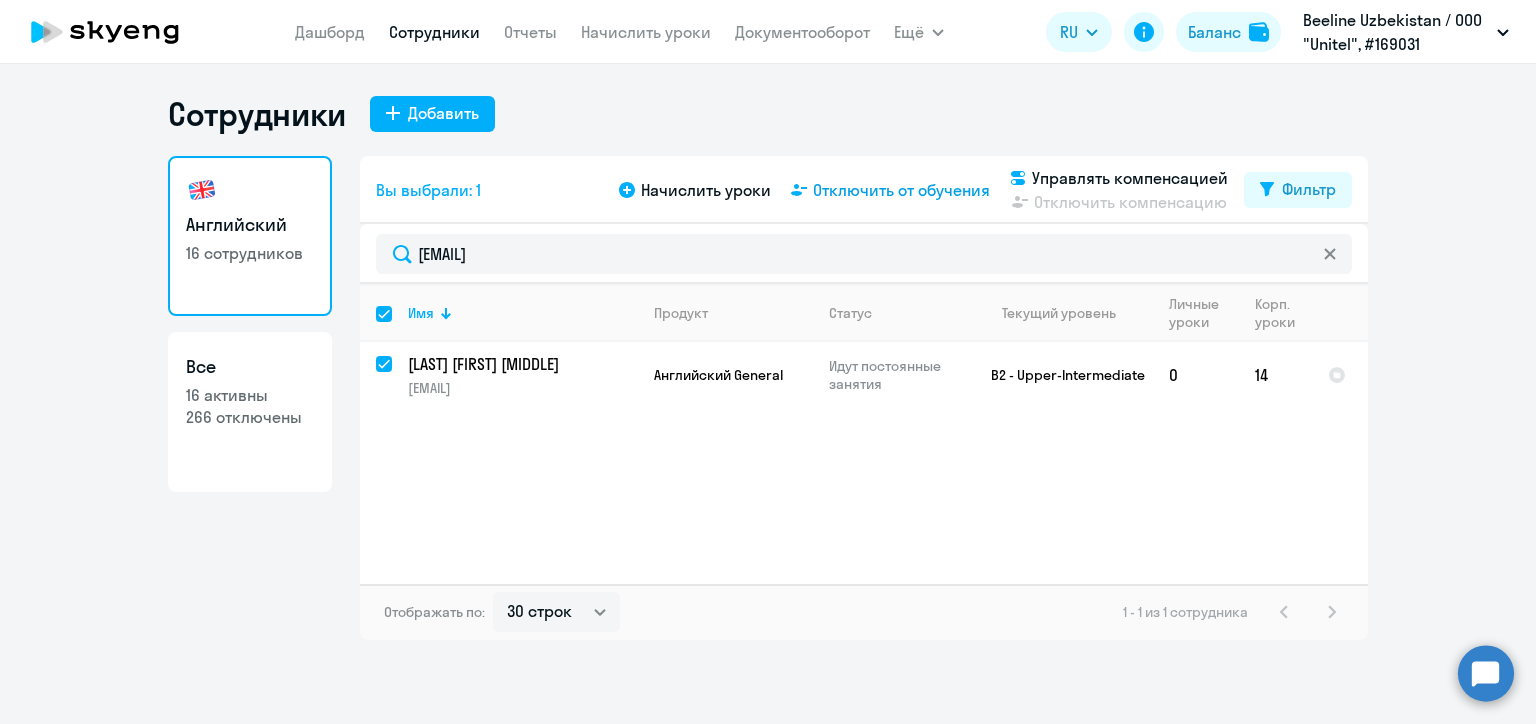 click on "Отключить от обучения" 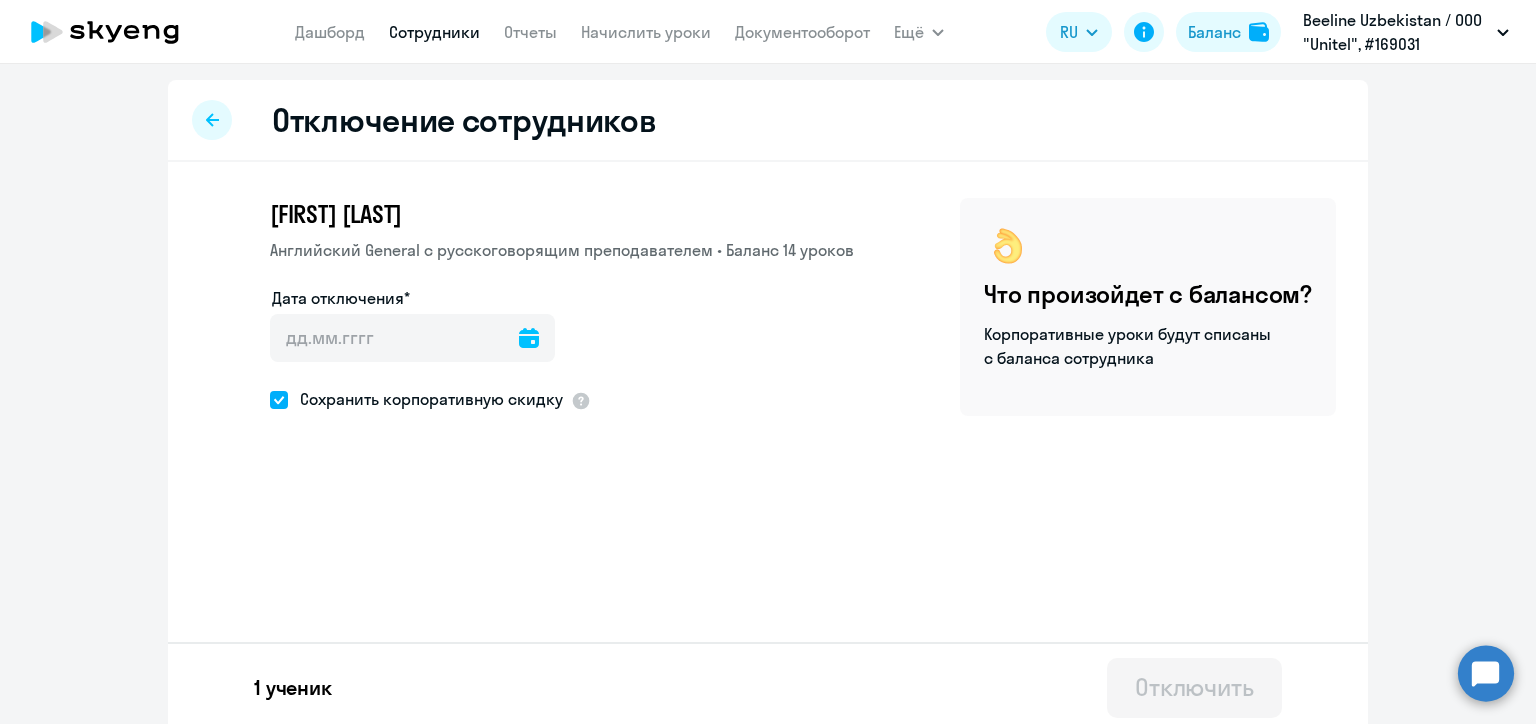 click 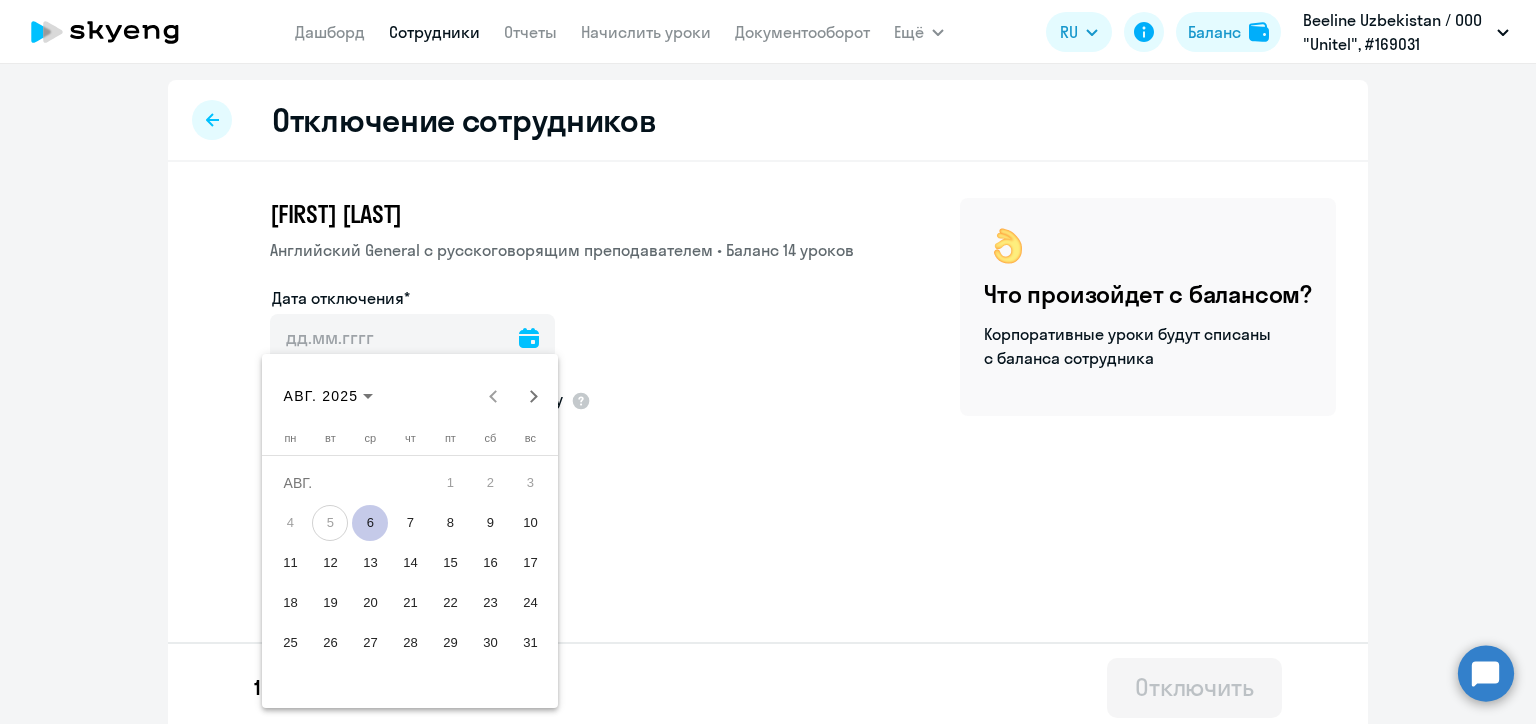 click on "11" at bounding box center (290, 563) 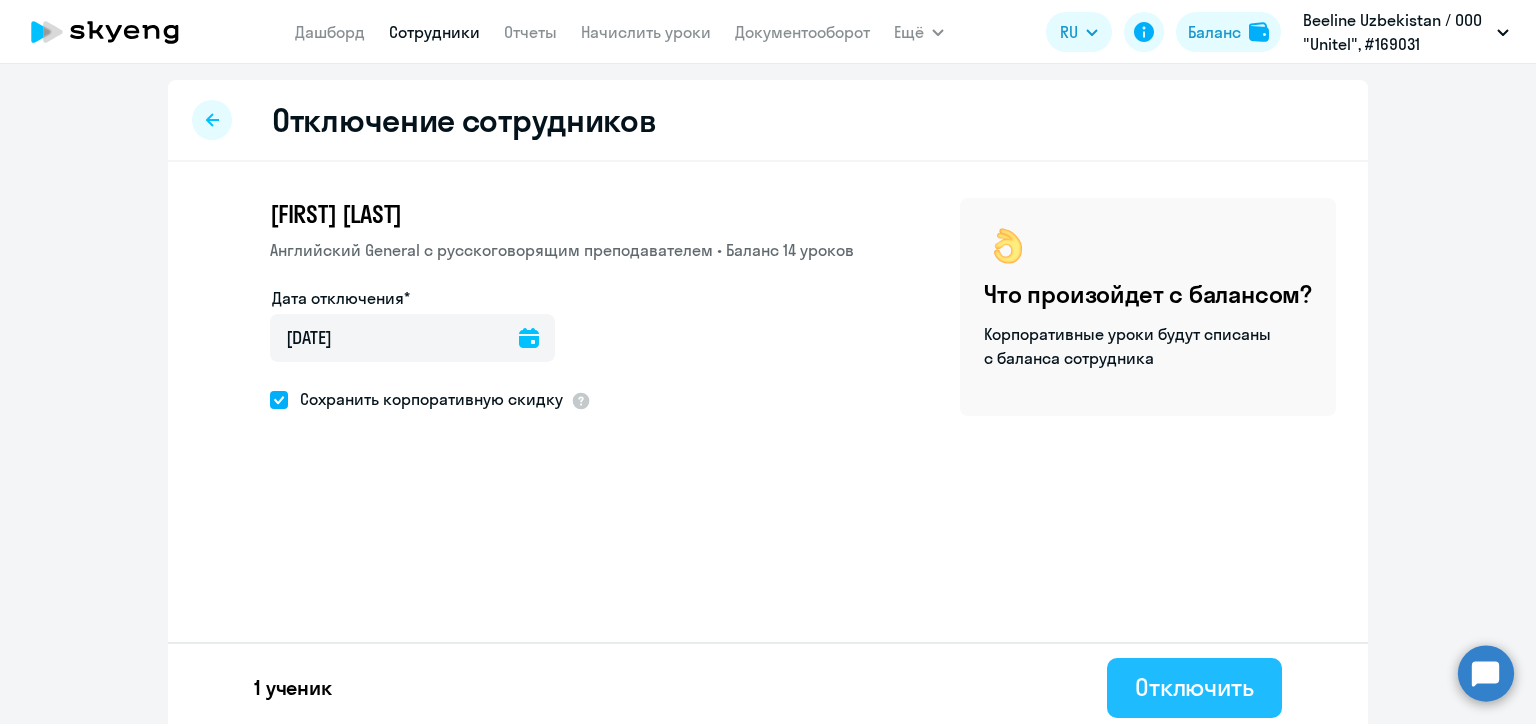 click on "Отключить" 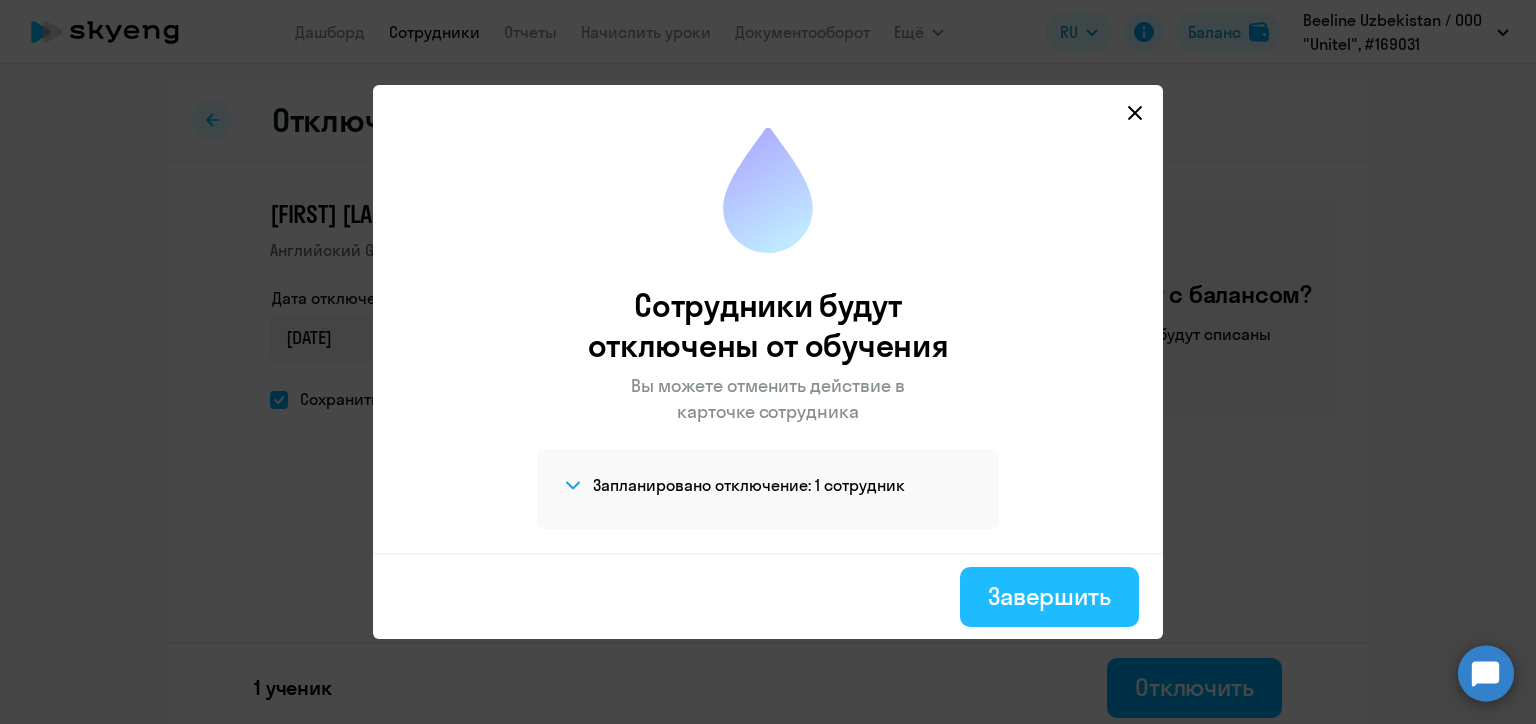 click on "Завершить" at bounding box center (1049, 596) 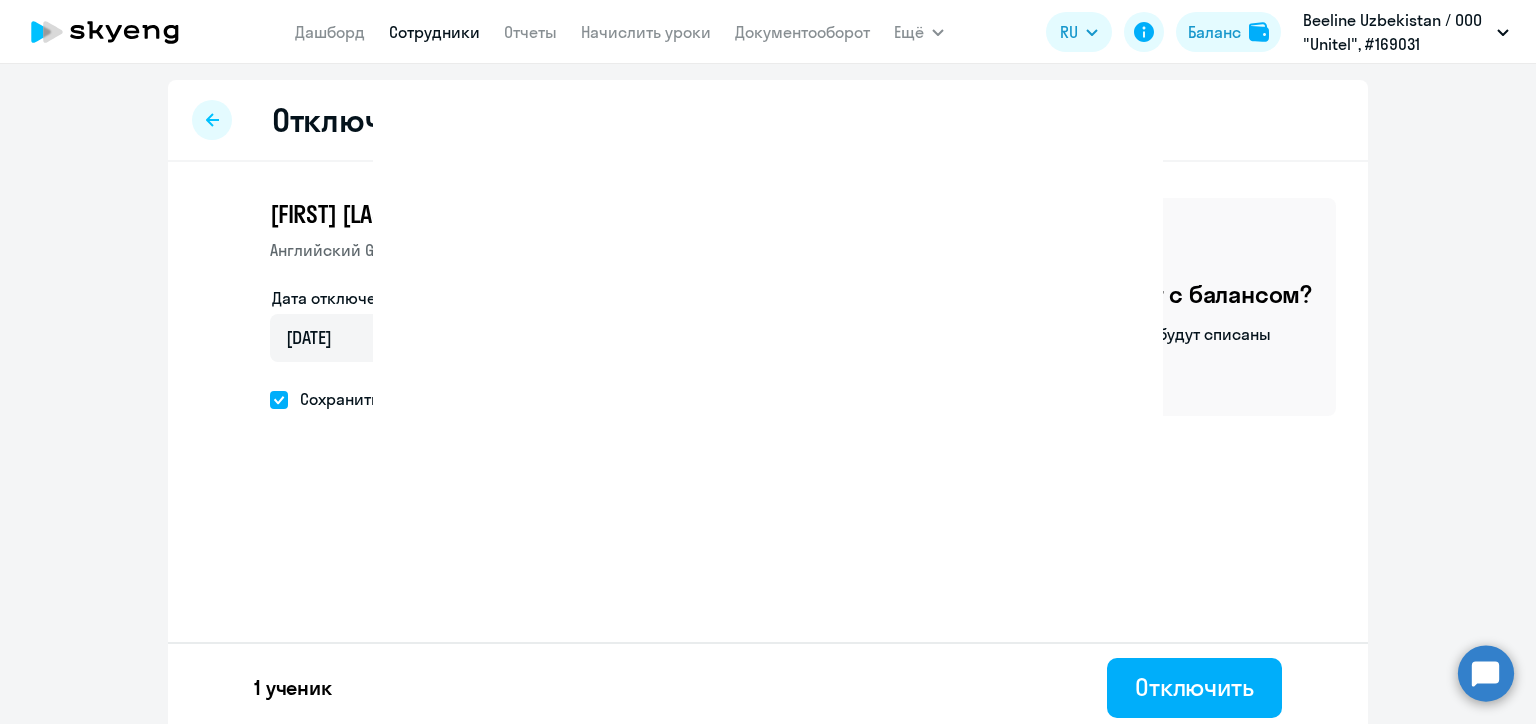 select on "30" 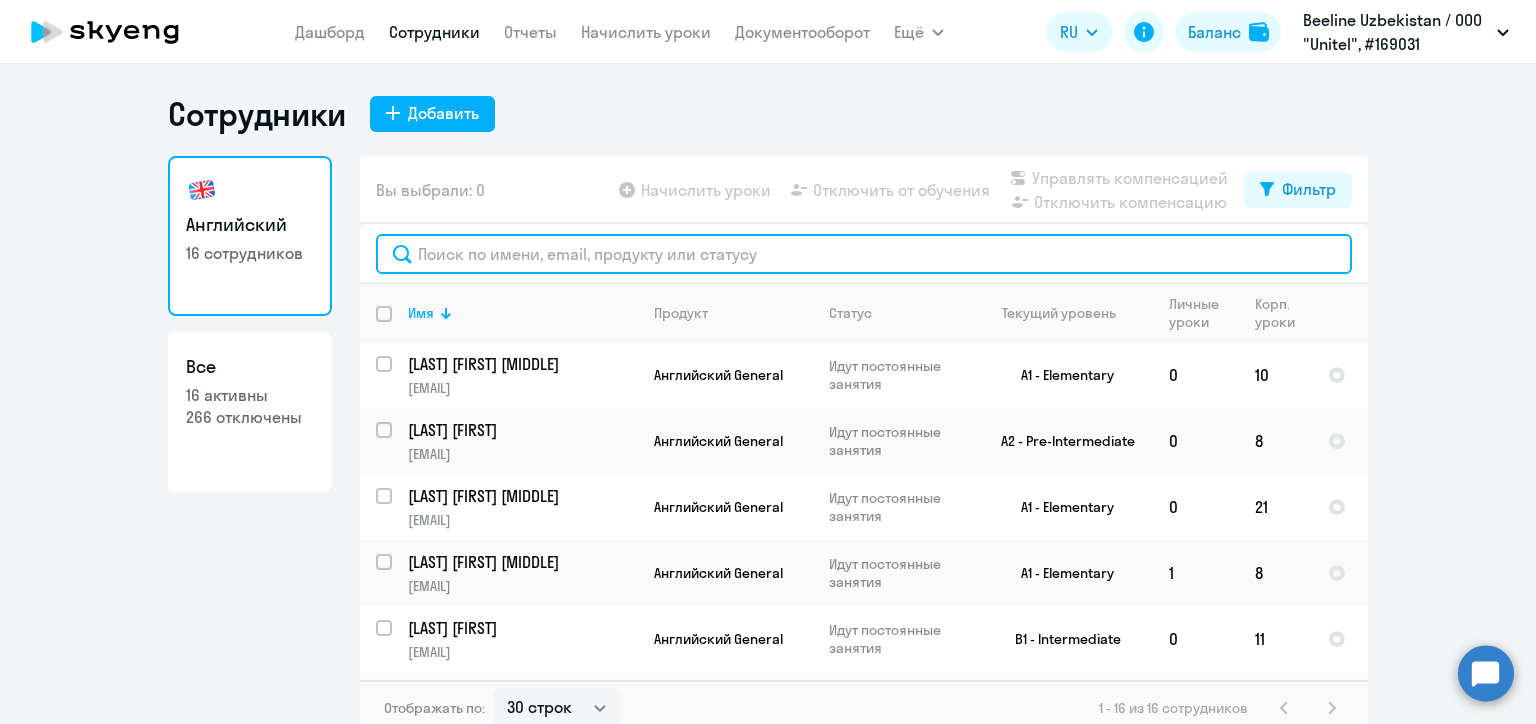 click 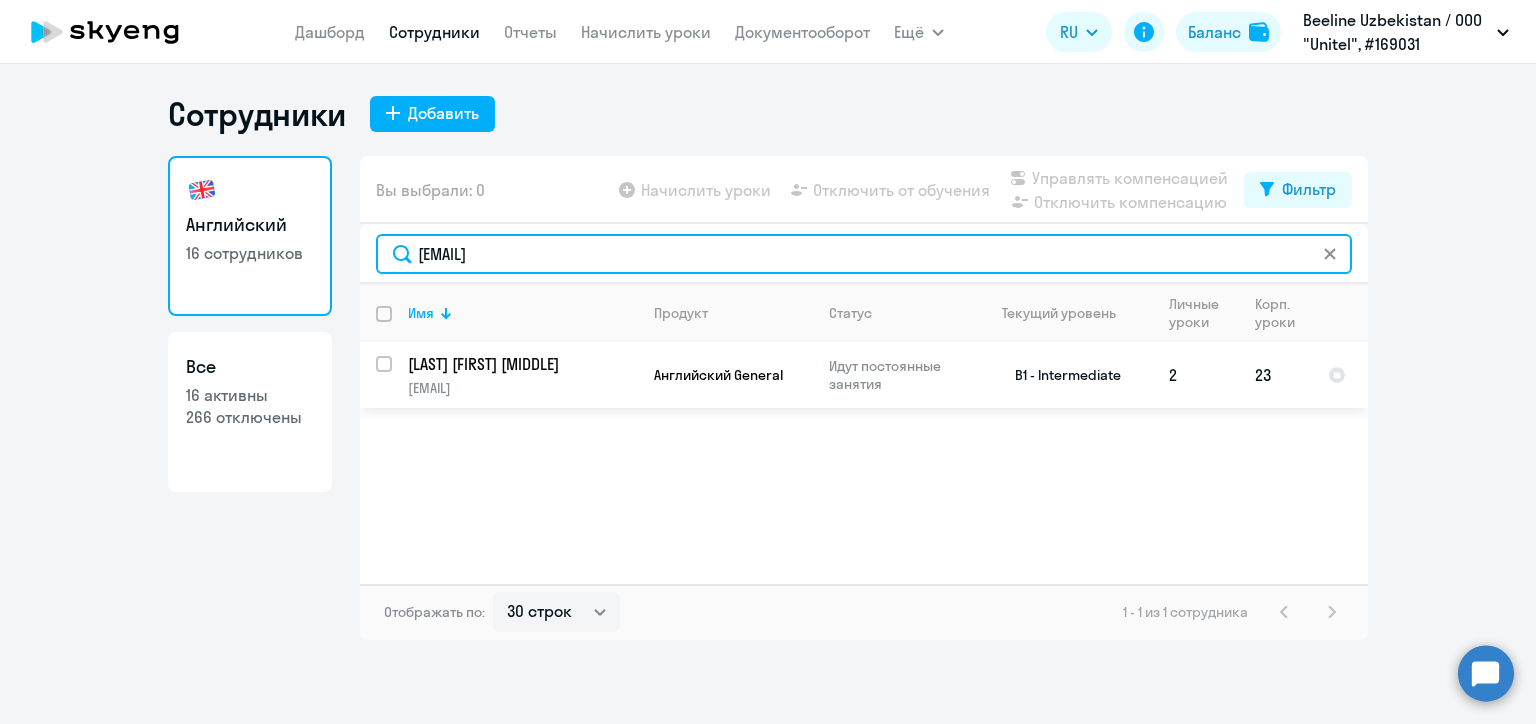 type on "ynasonova@beeline.uz" 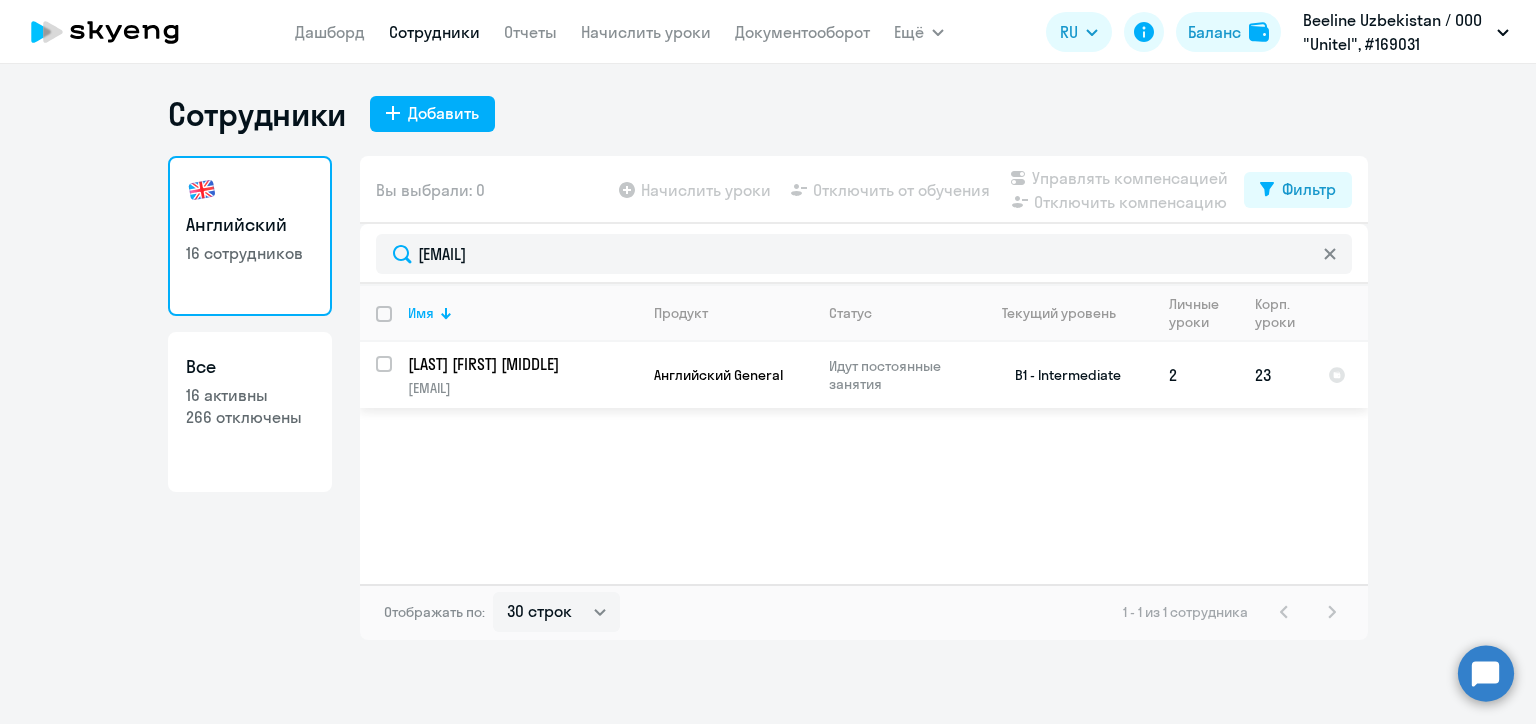 click at bounding box center (396, 376) 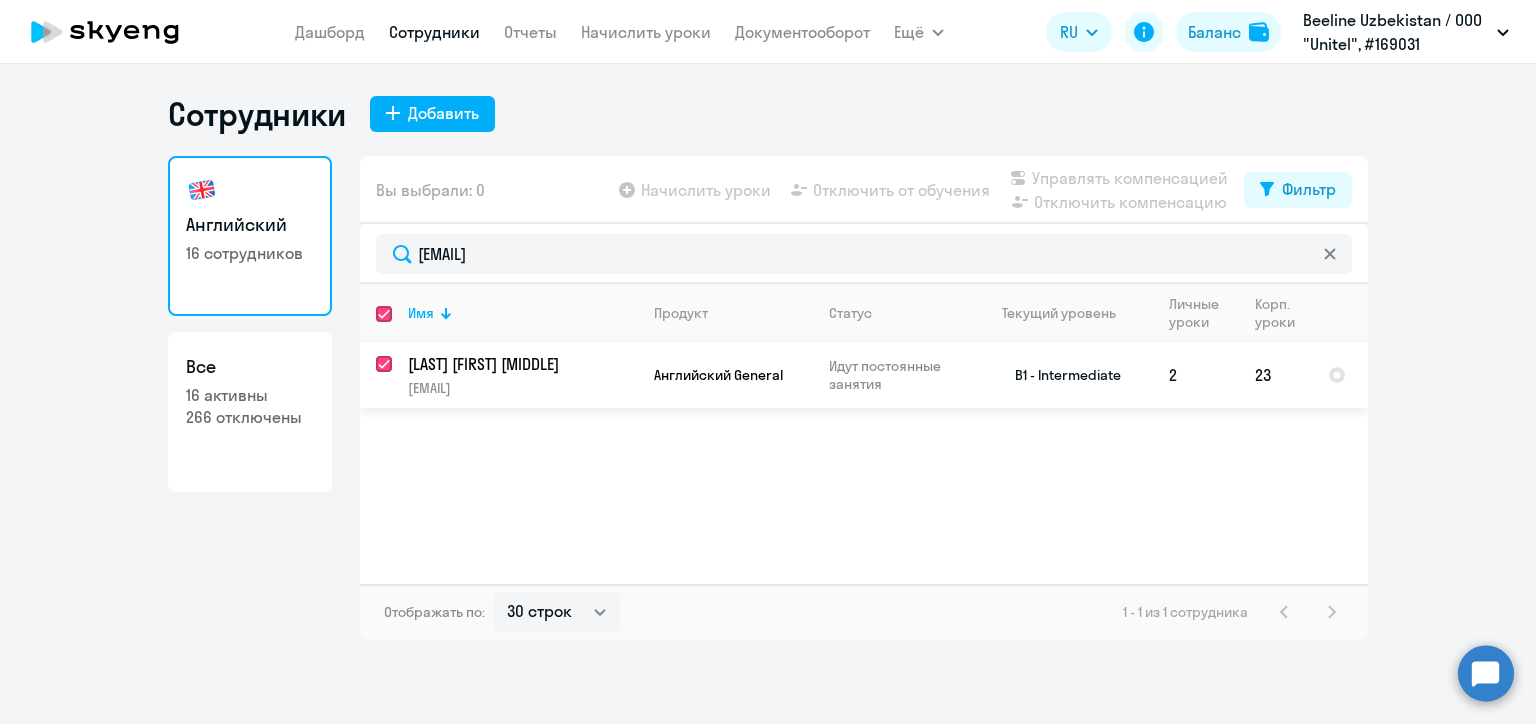 checkbox on "true" 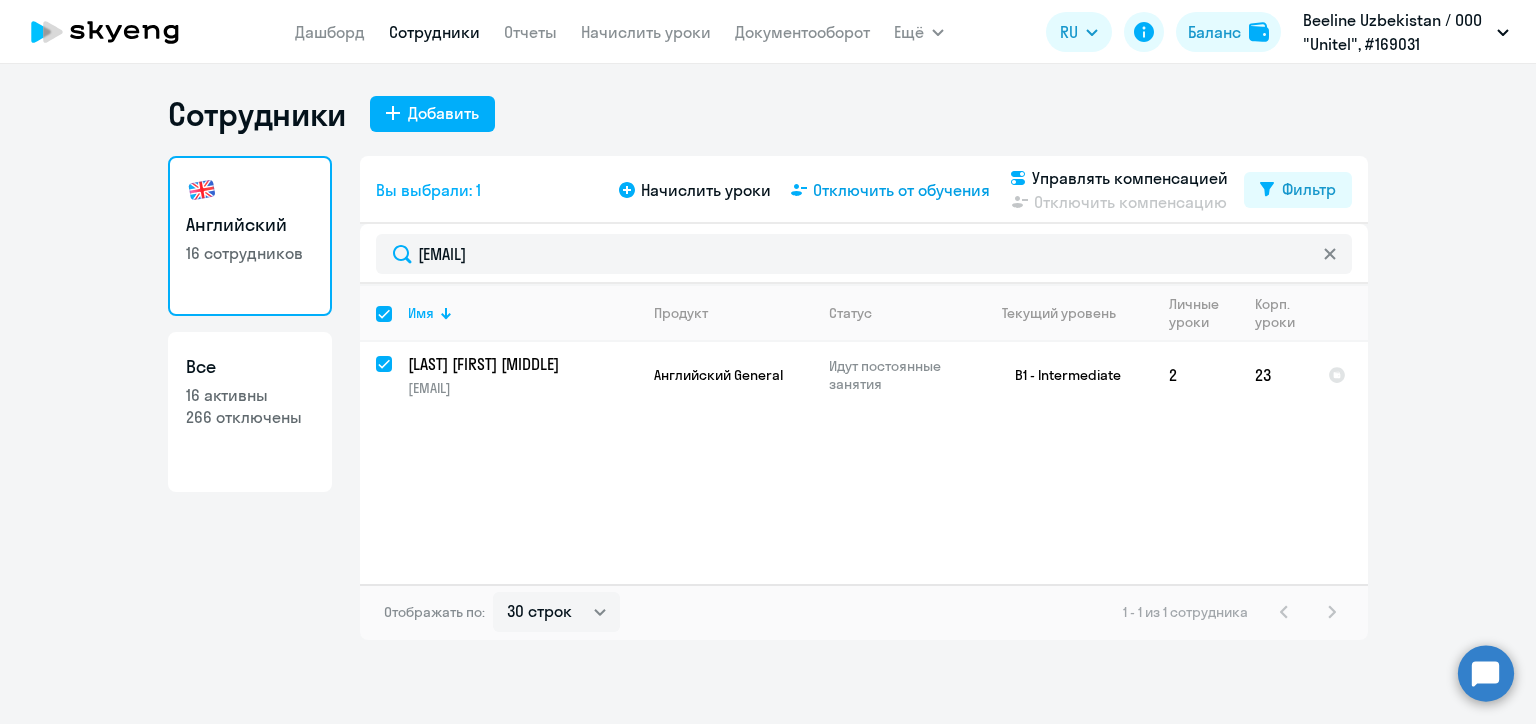 click on "Отключить от обучения" 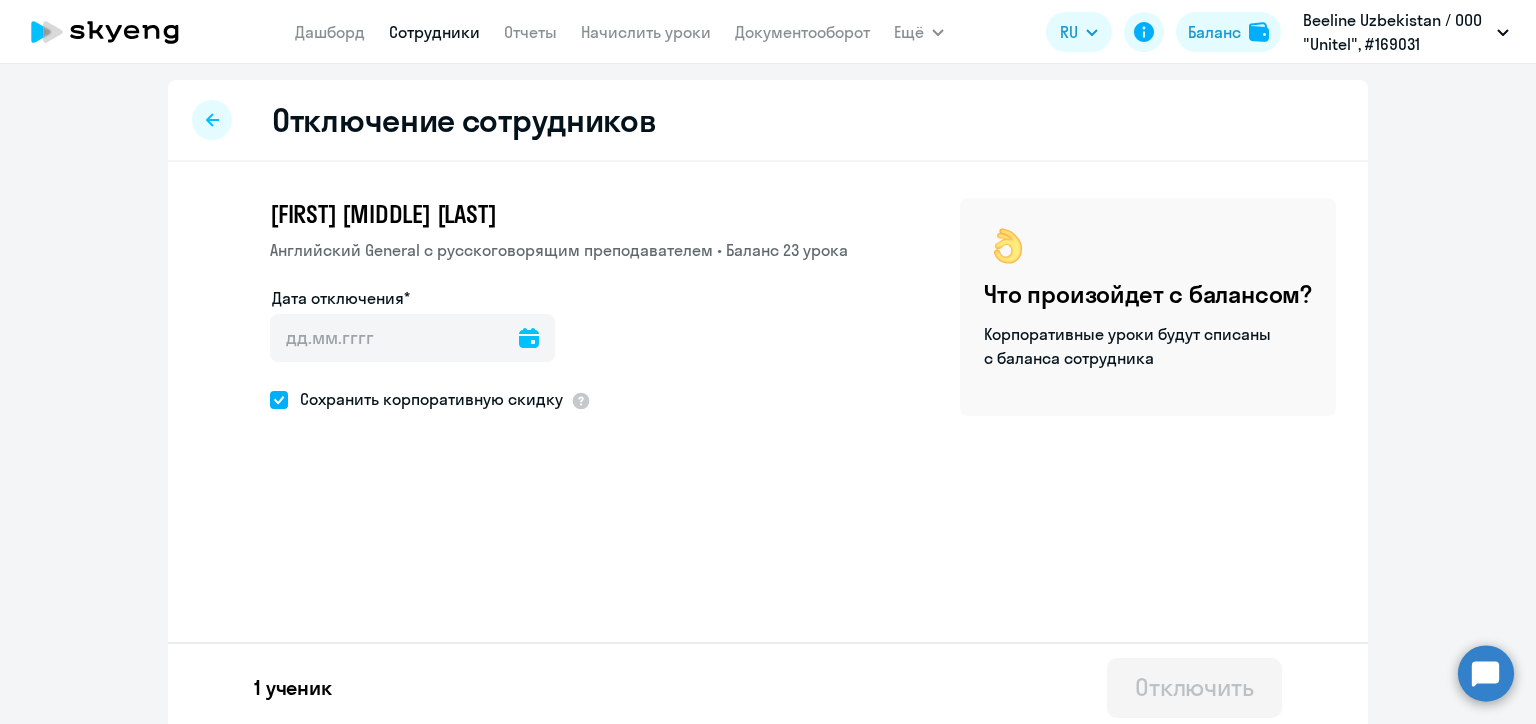click 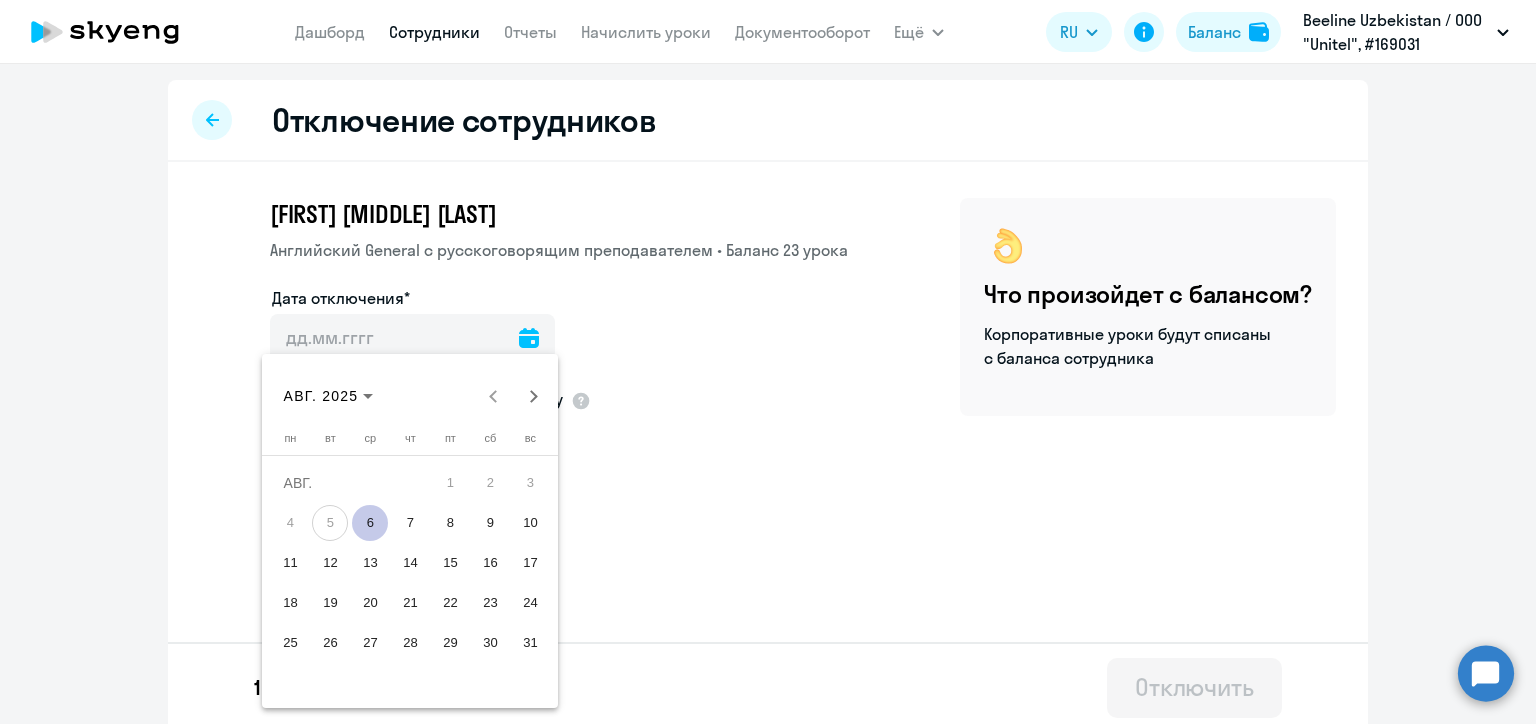 click on "11" at bounding box center [290, 563] 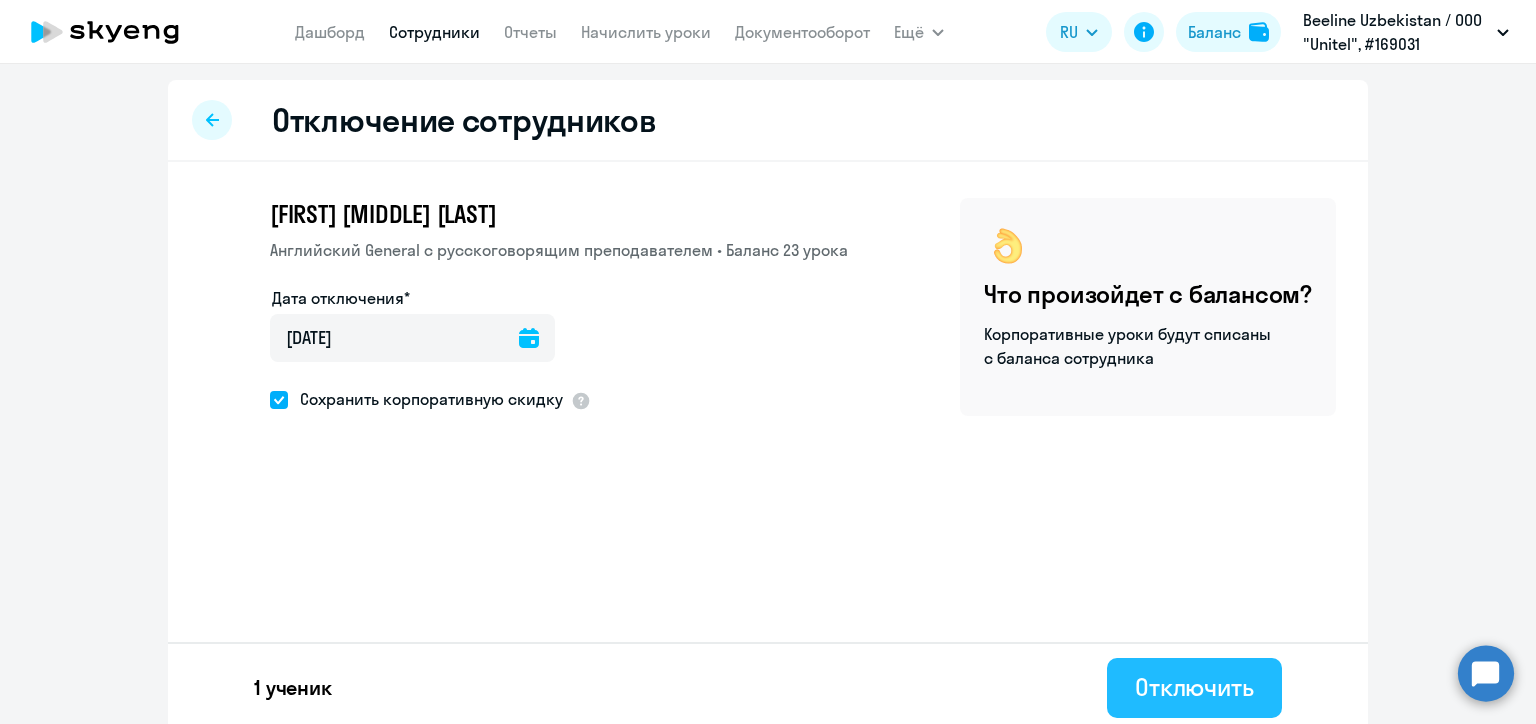 click on "Отключить" 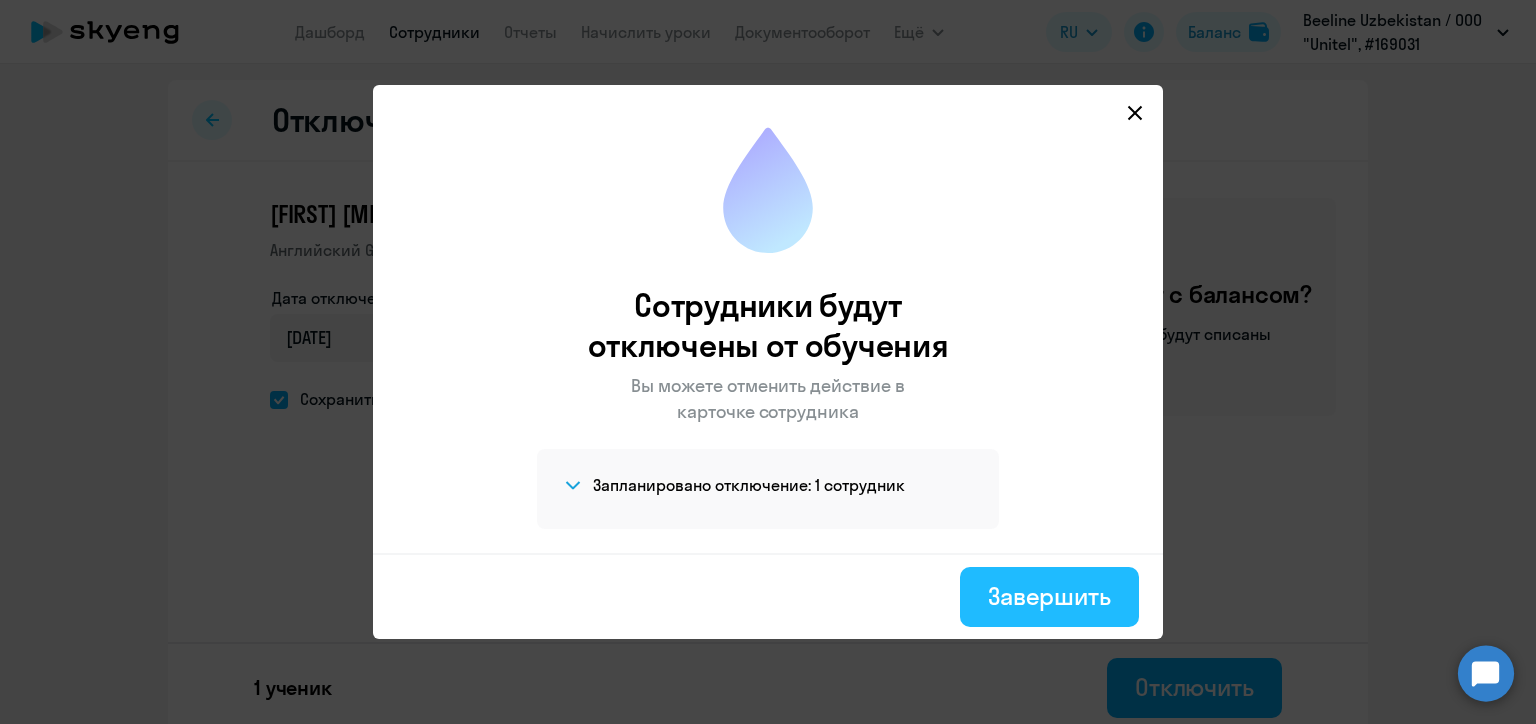 click on "Завершить" at bounding box center [1049, 596] 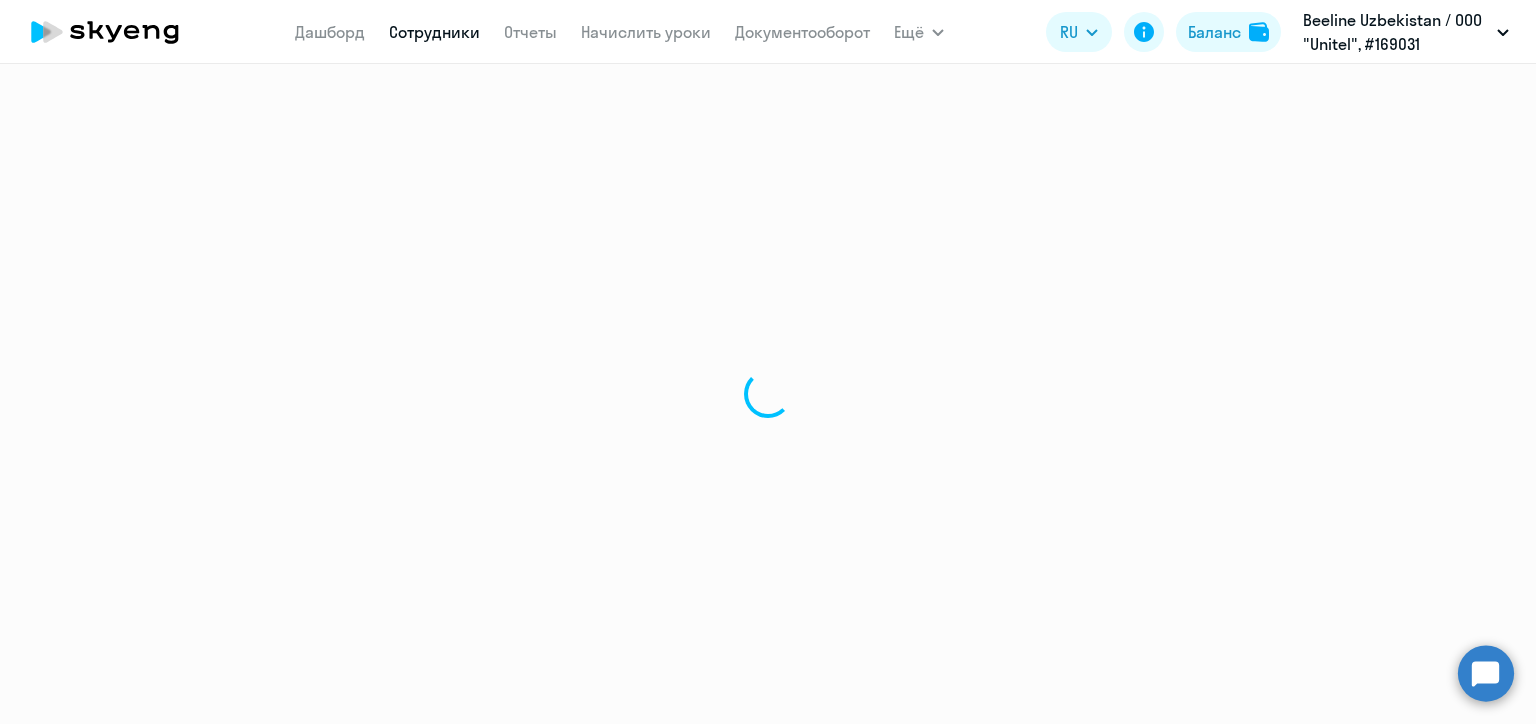 select on "30" 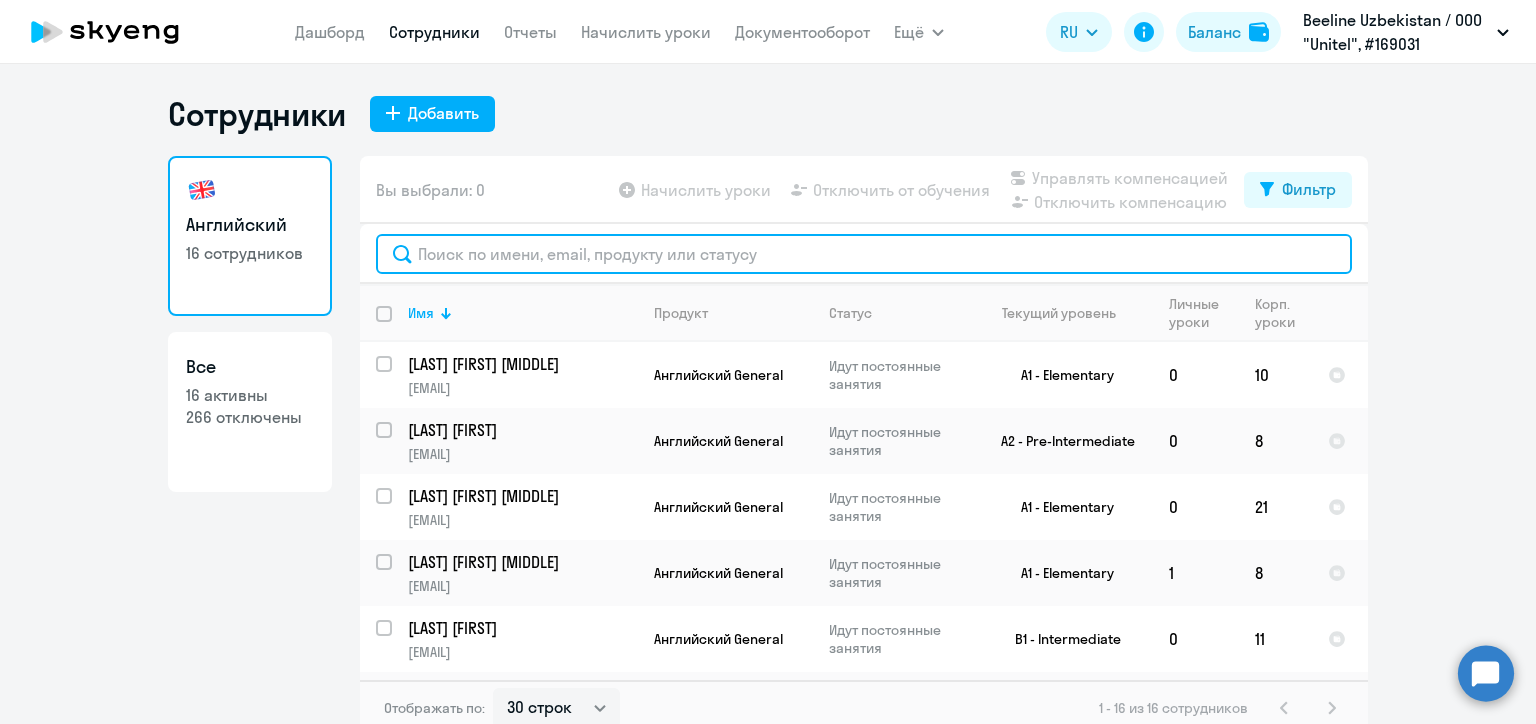 click 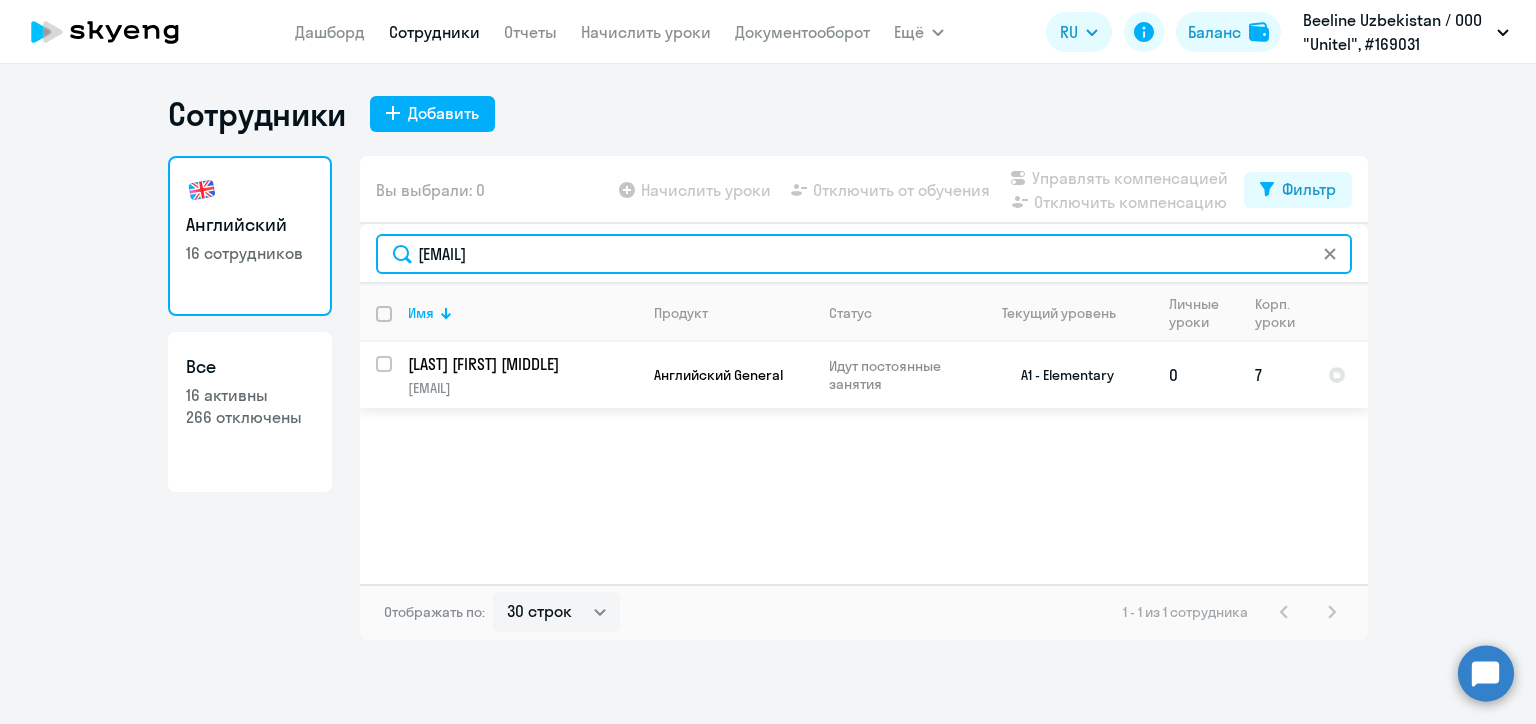 type on "zhakodirov@beeline.uz" 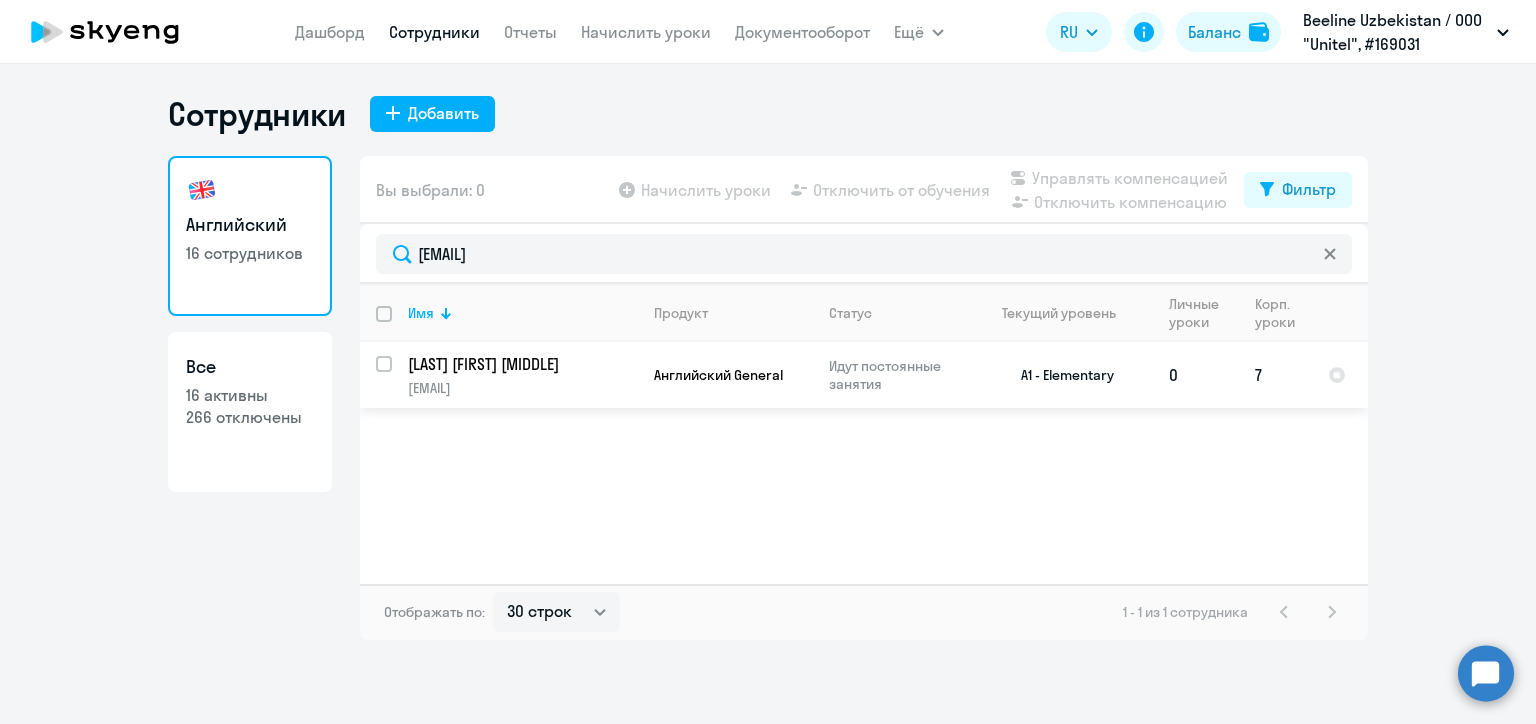 click at bounding box center [396, 376] 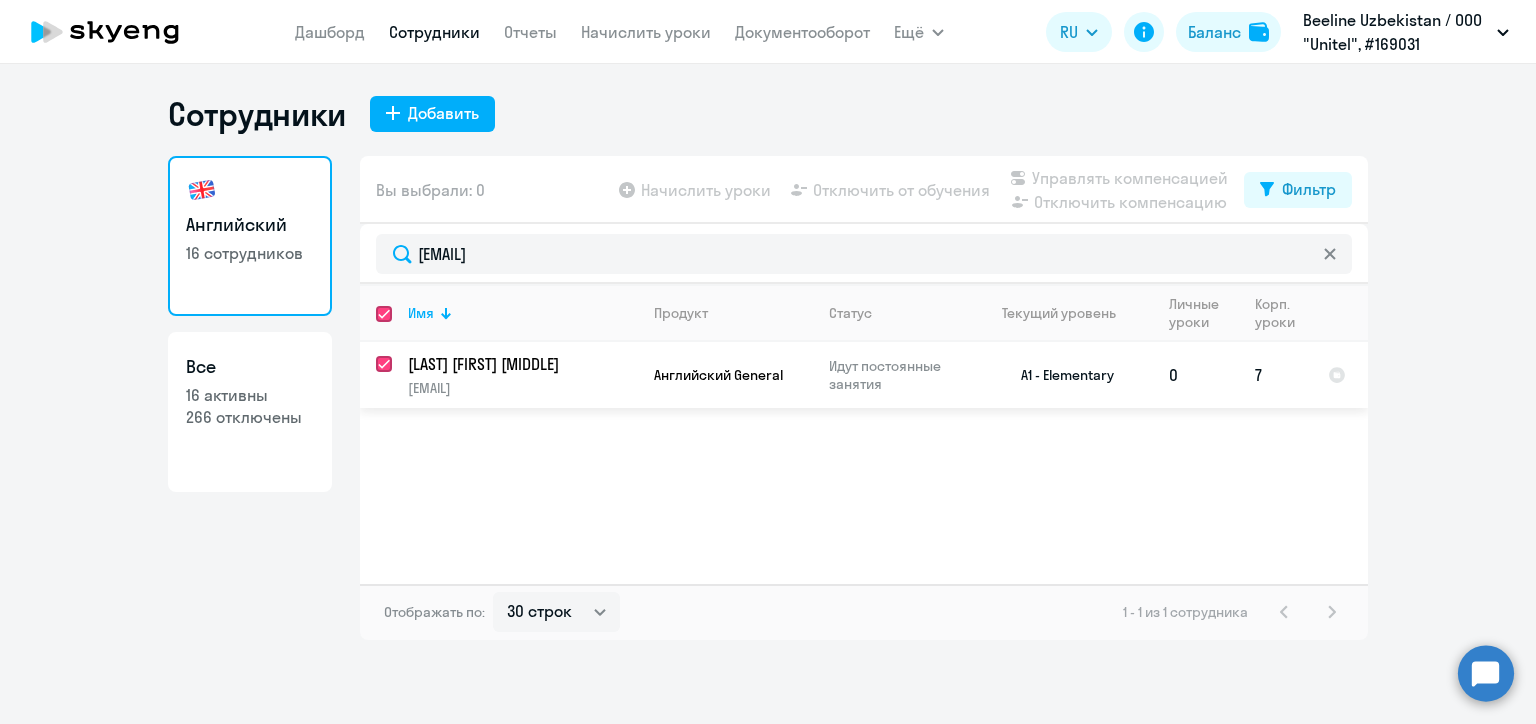 checkbox on "true" 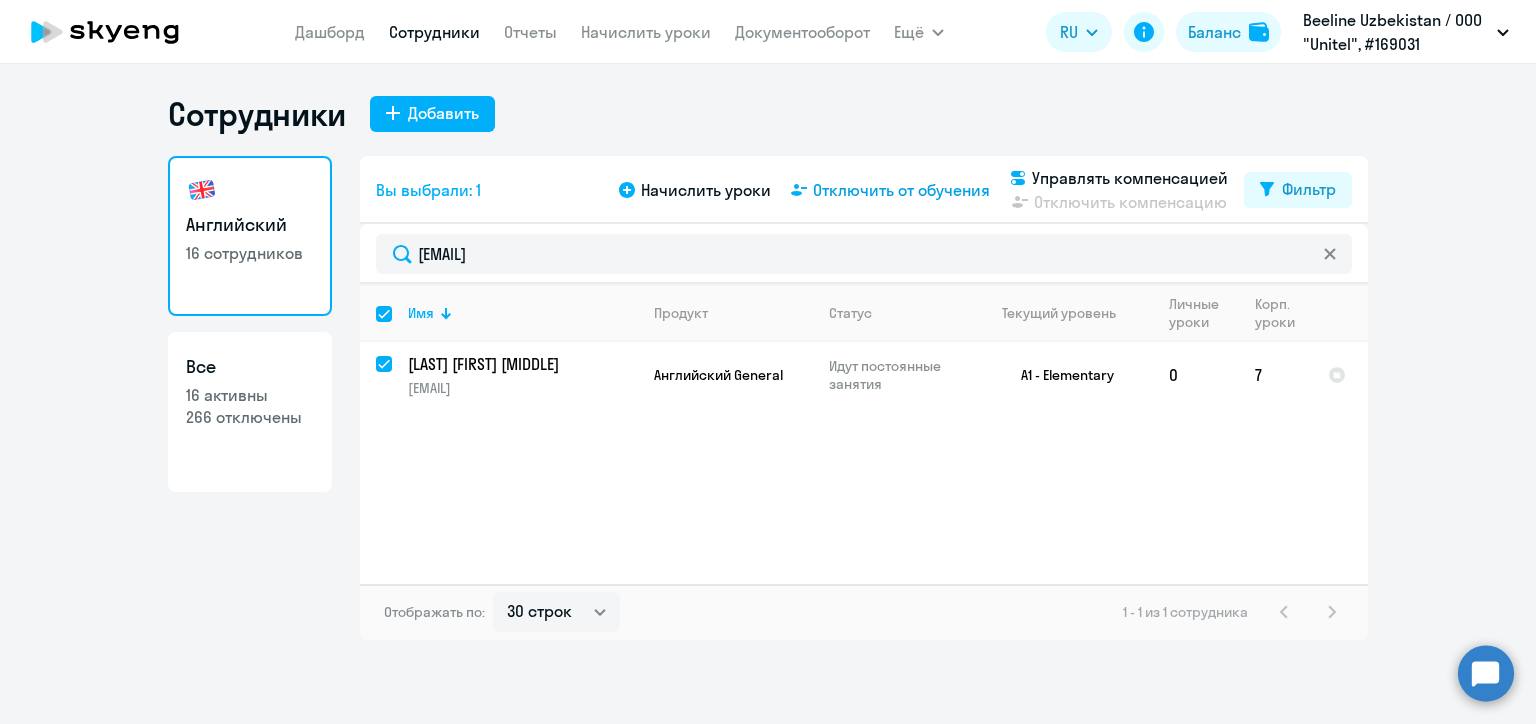 click on "Отключить от обучения" 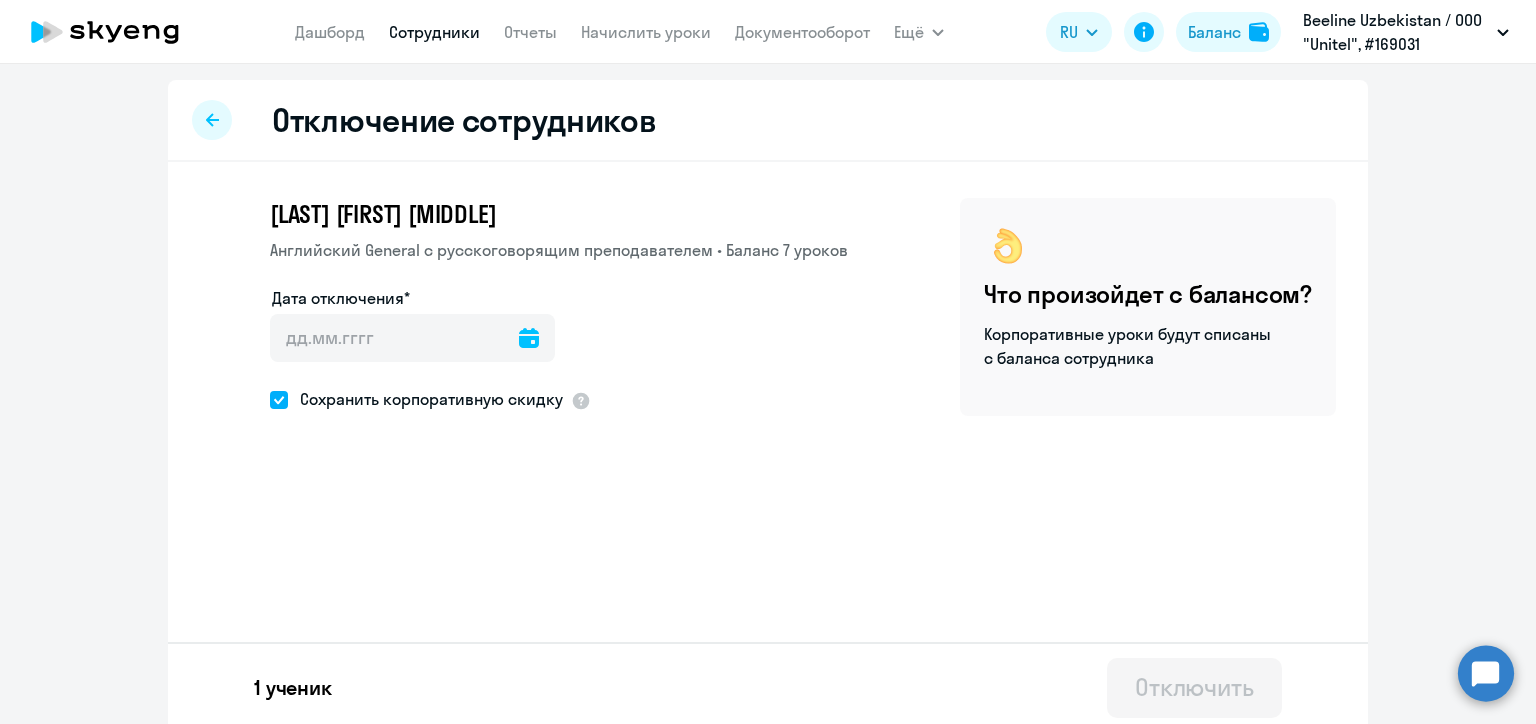click 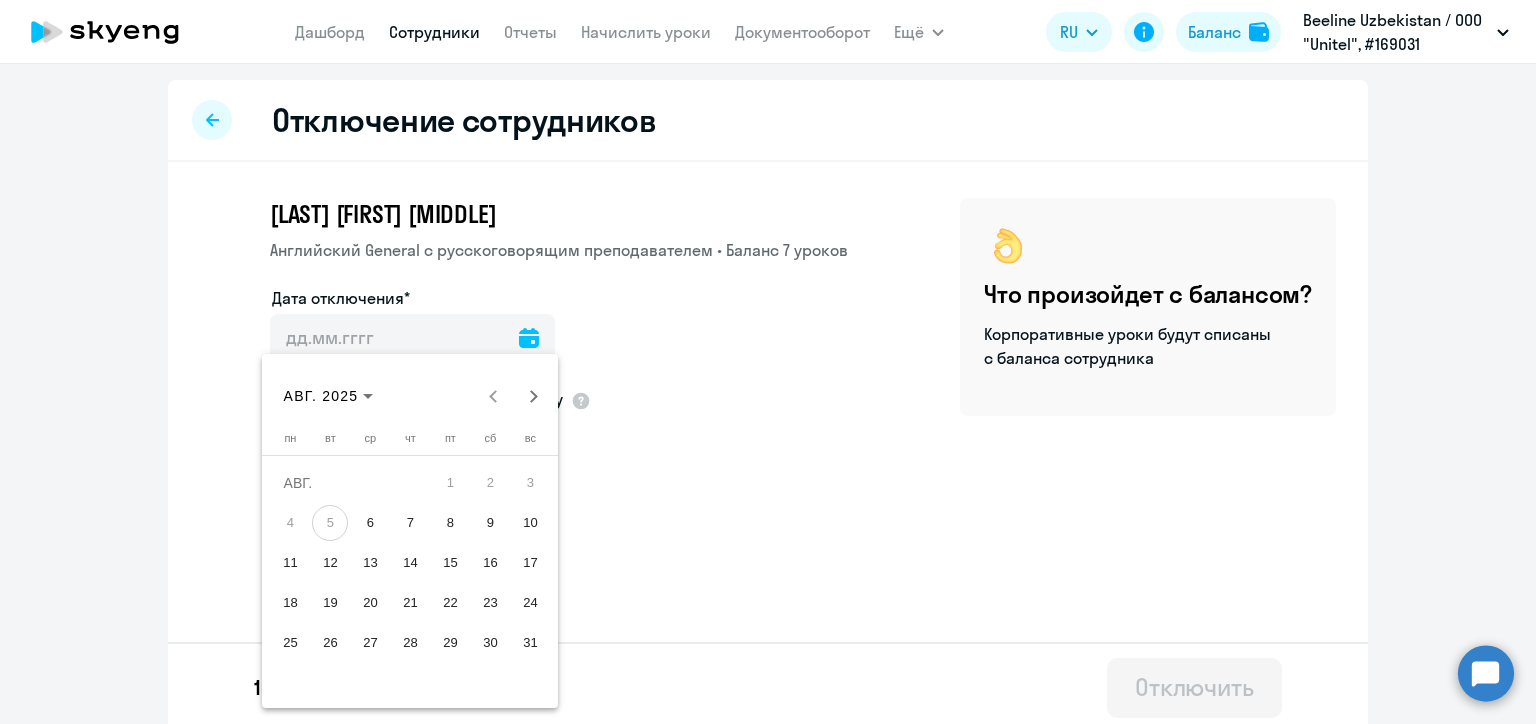 click on "11" at bounding box center (290, 563) 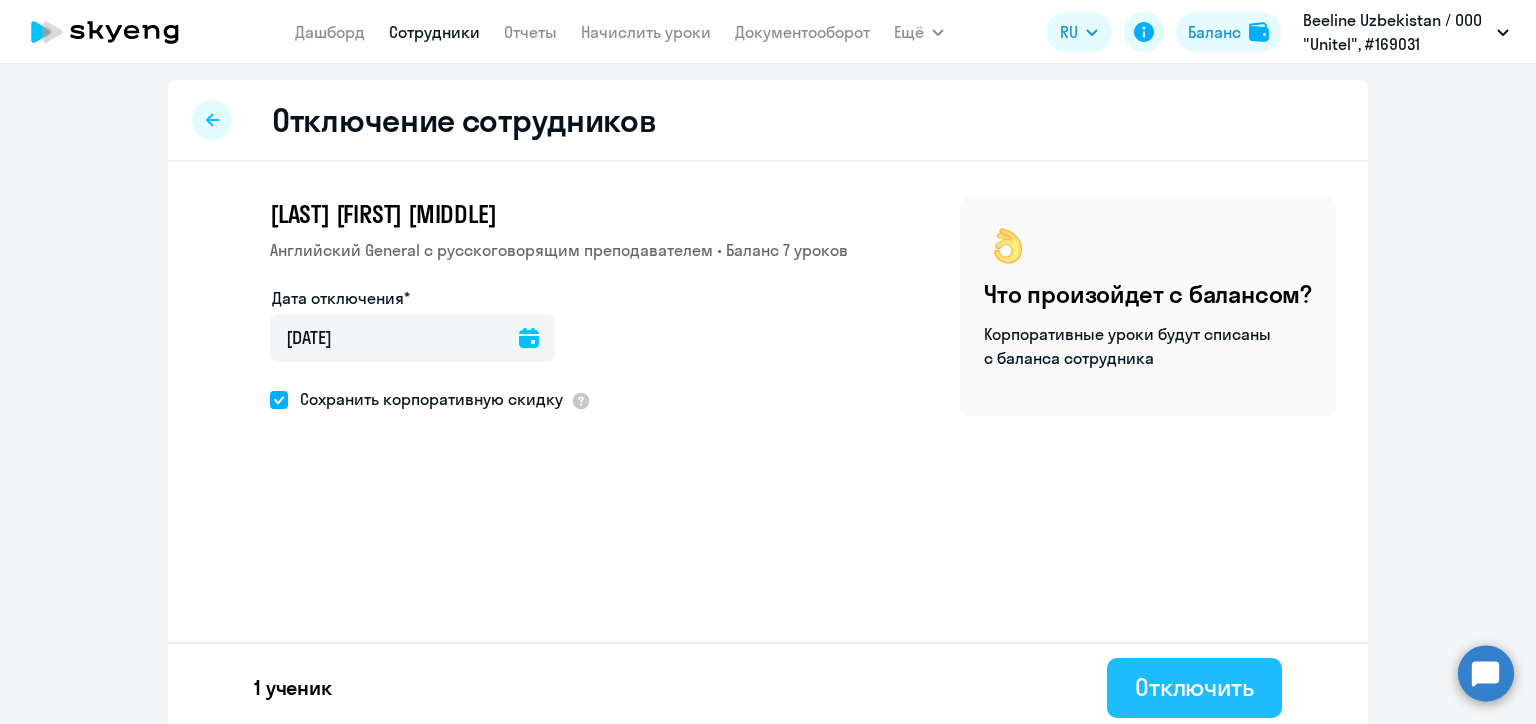 click on "Отключить" 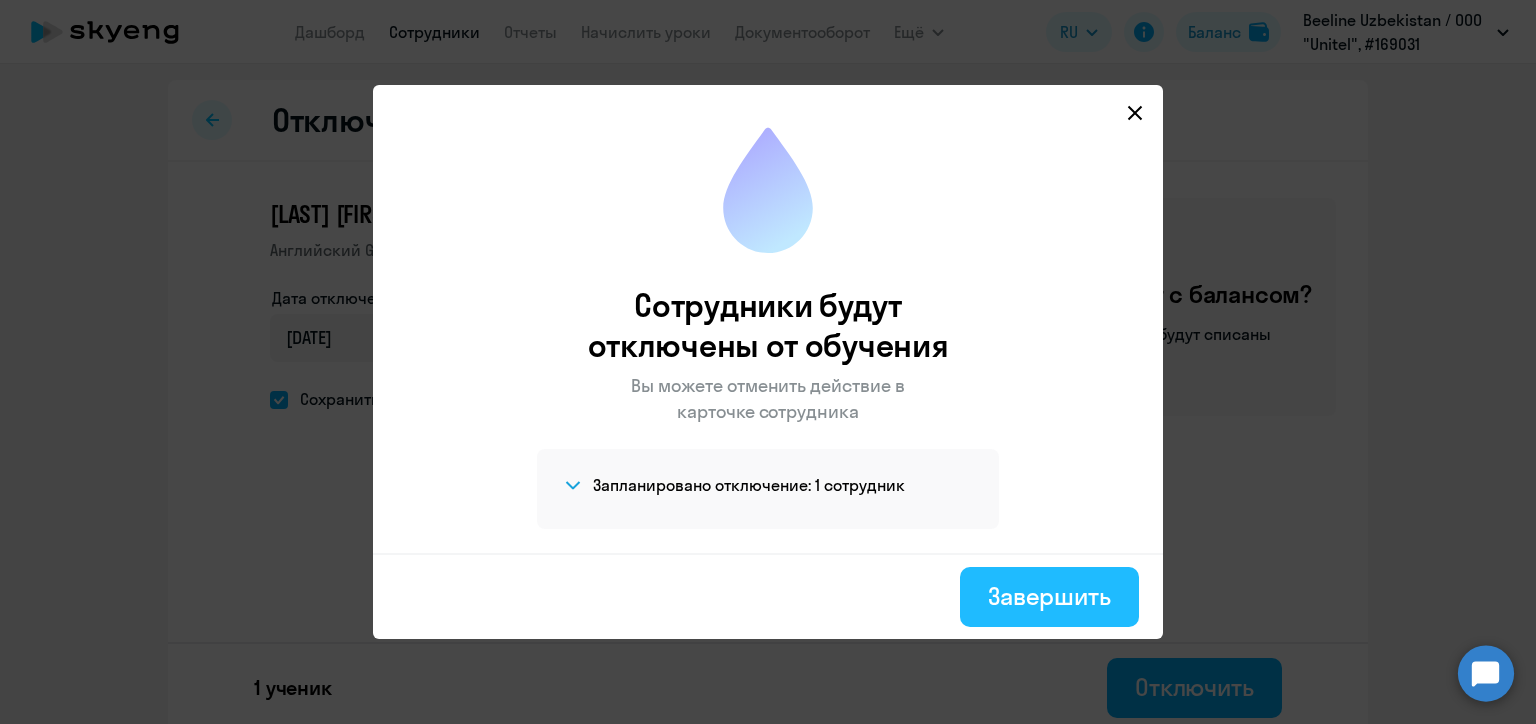click on "Завершить" at bounding box center (1049, 596) 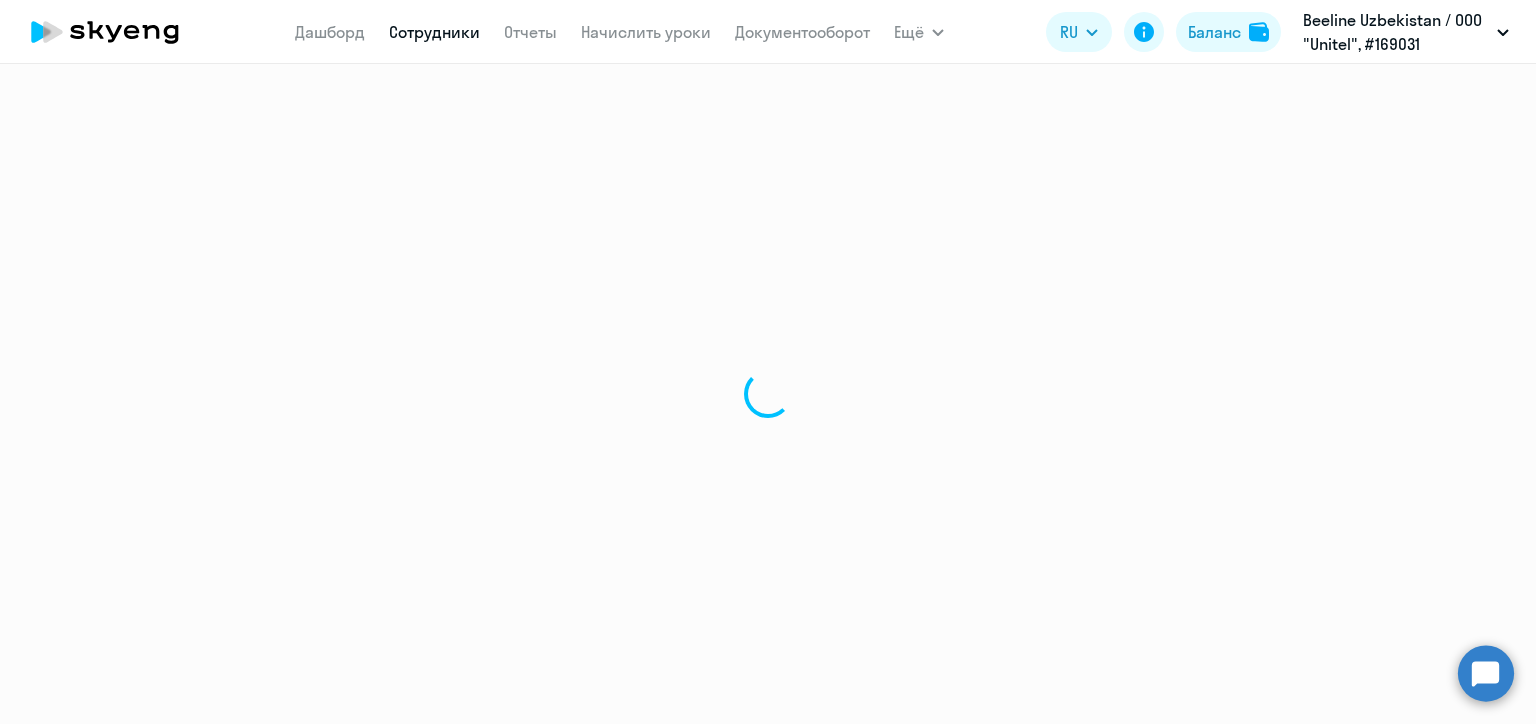 select on "30" 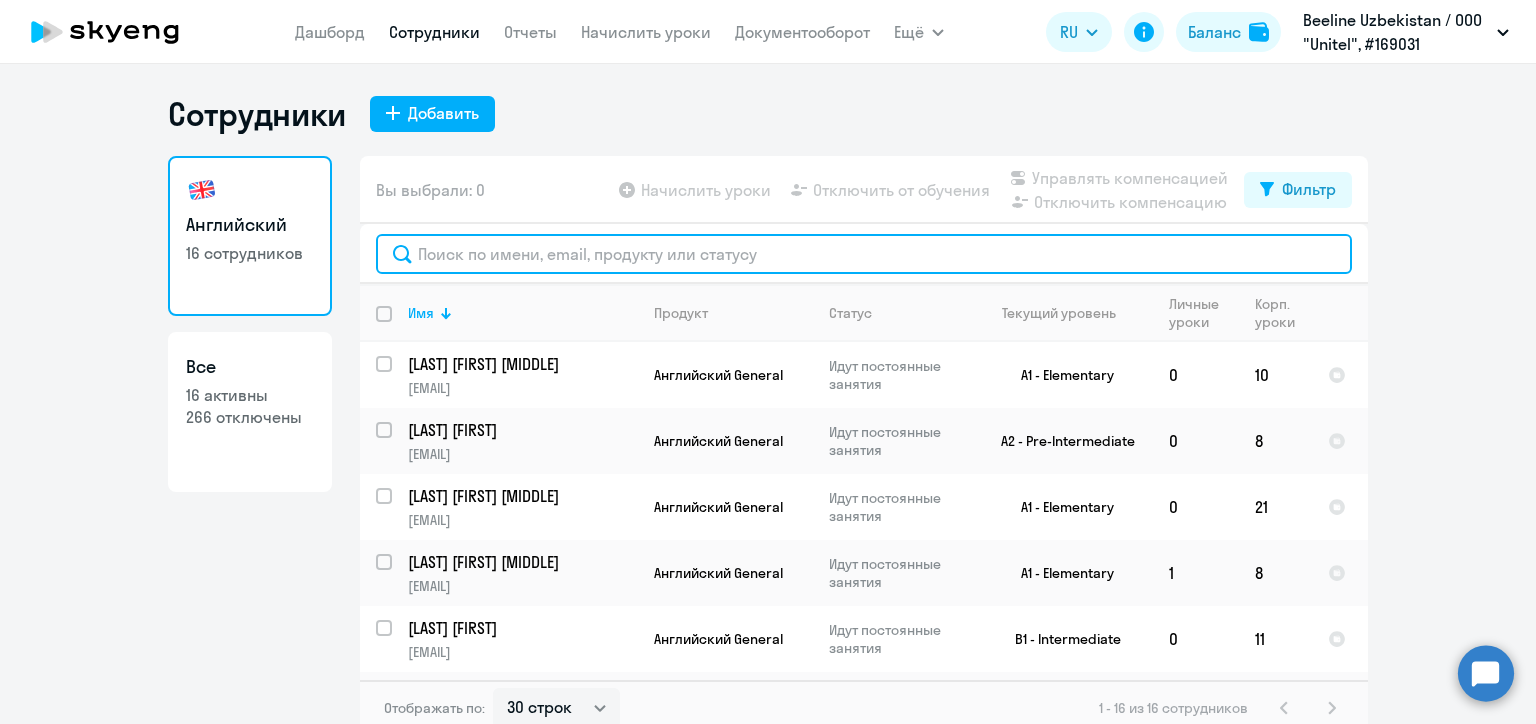 click 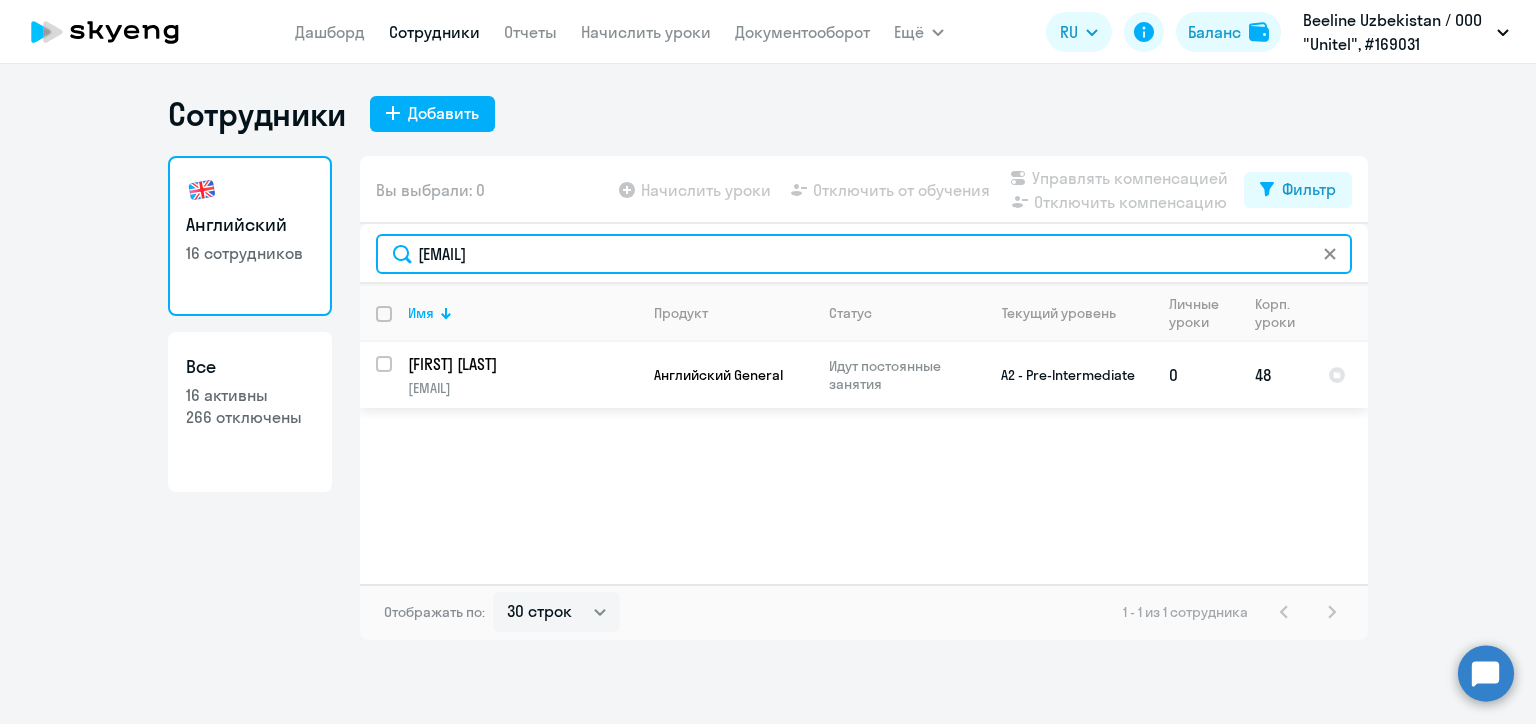 type on "earyazantsev@beeline.uz" 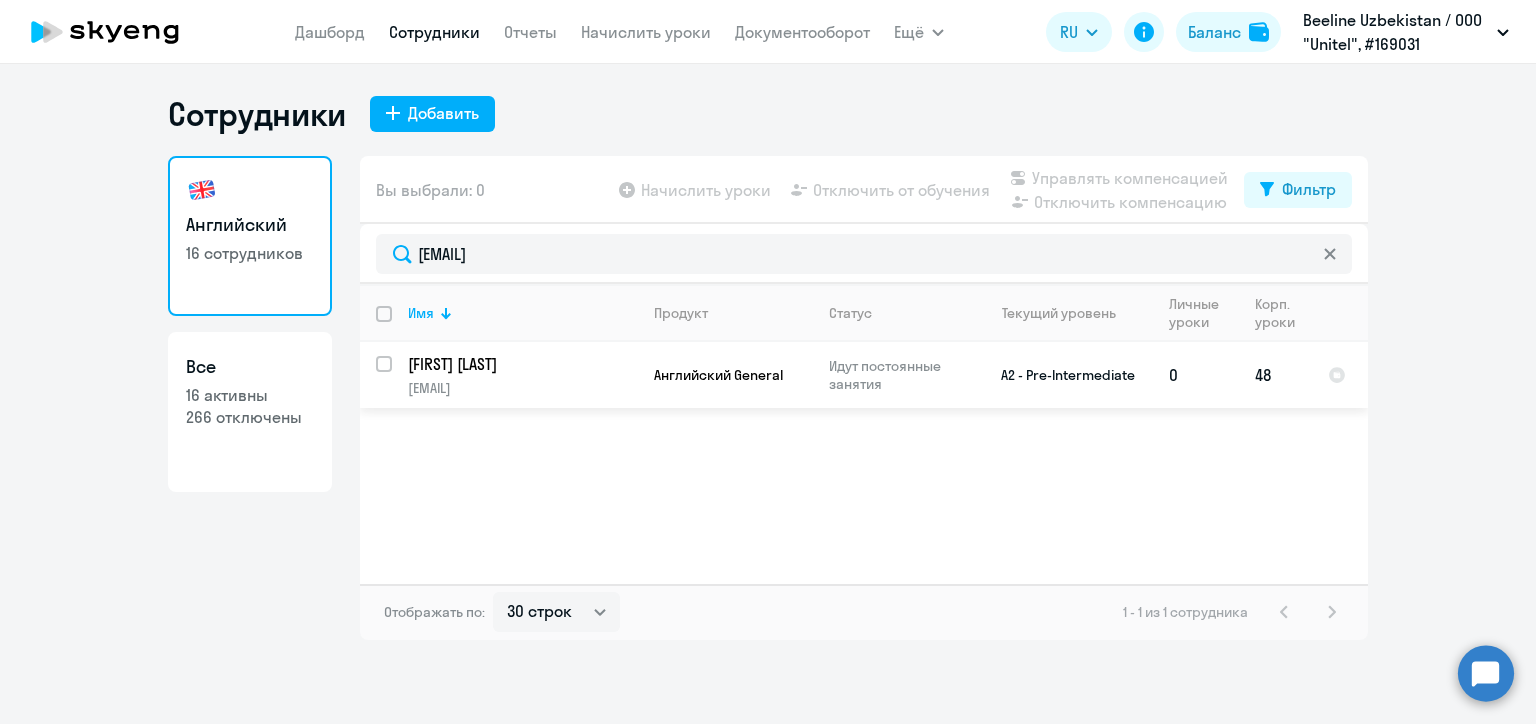click at bounding box center [396, 376] 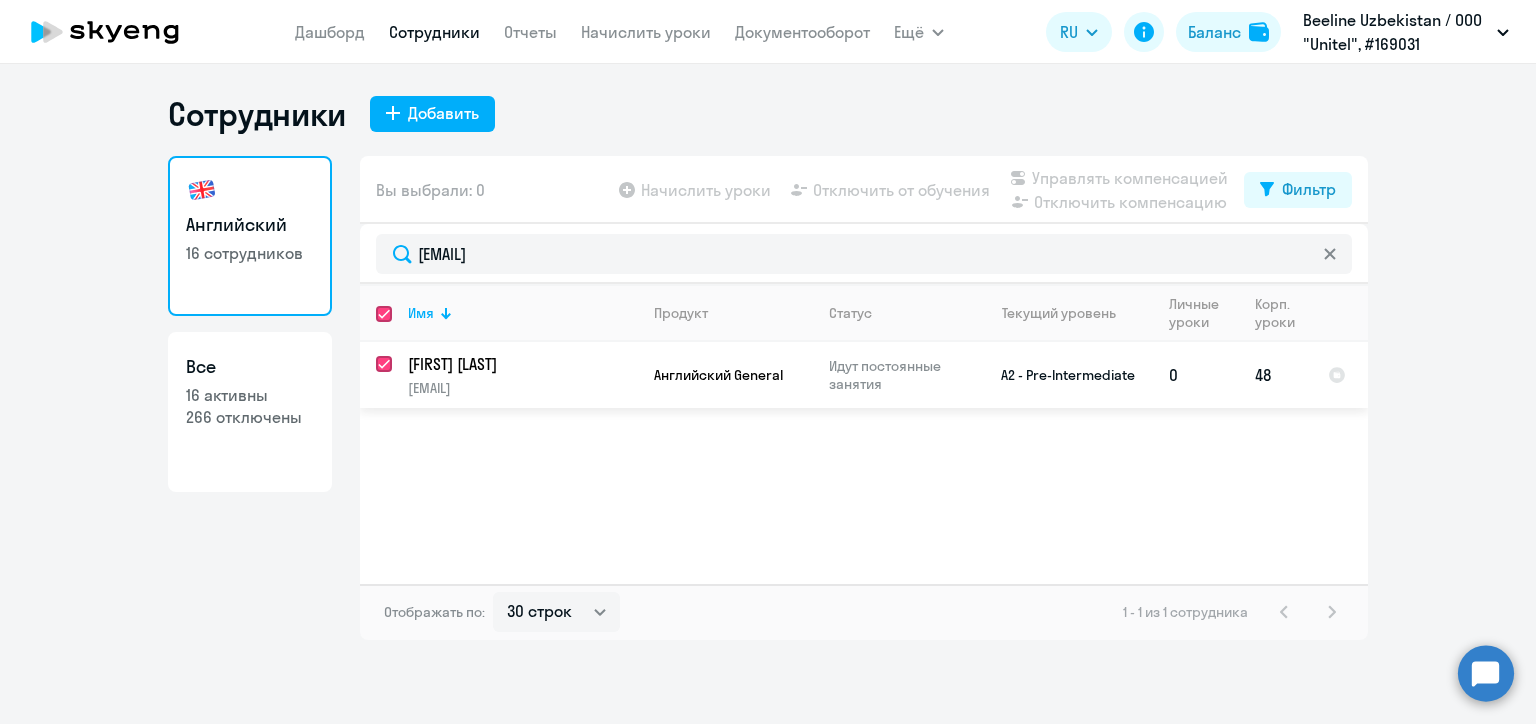 checkbox on "true" 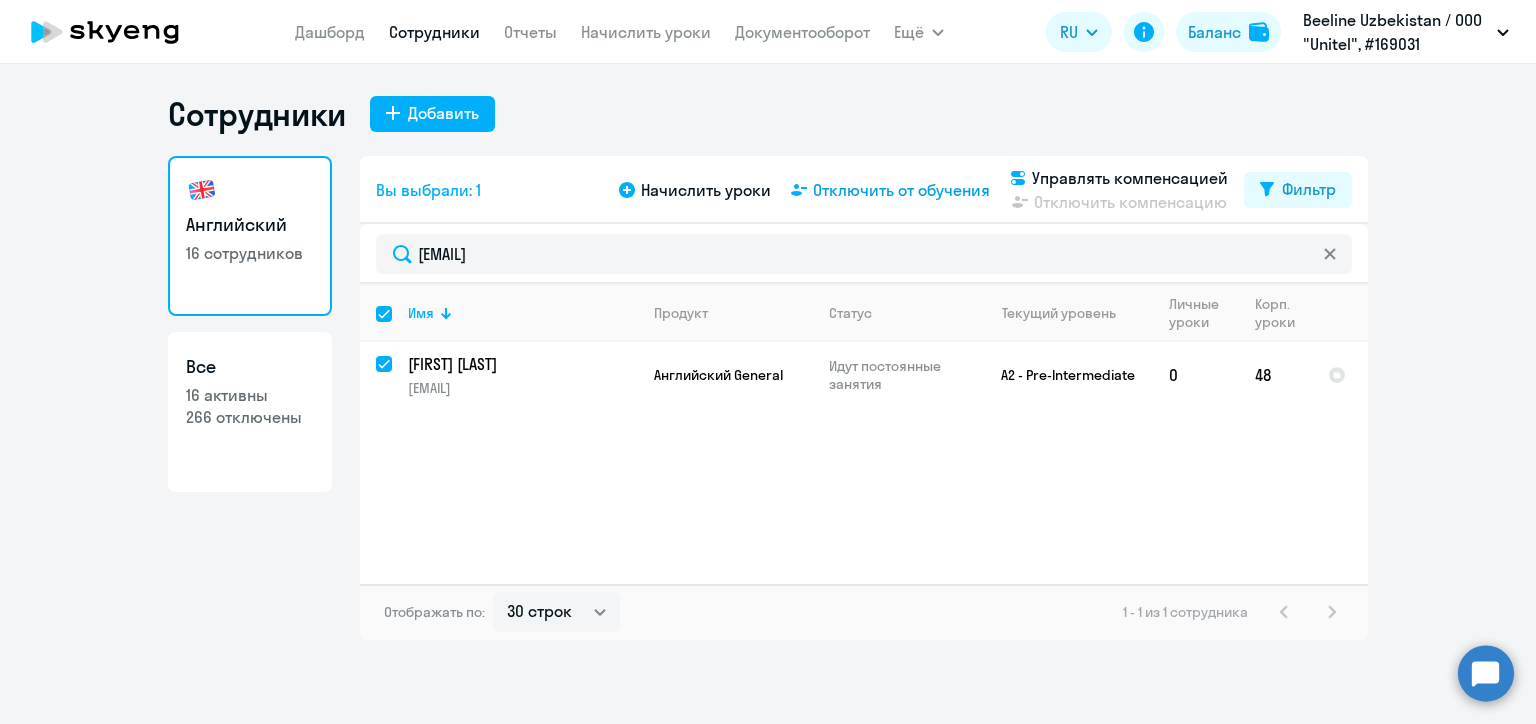 click on "Отключить от обучения" 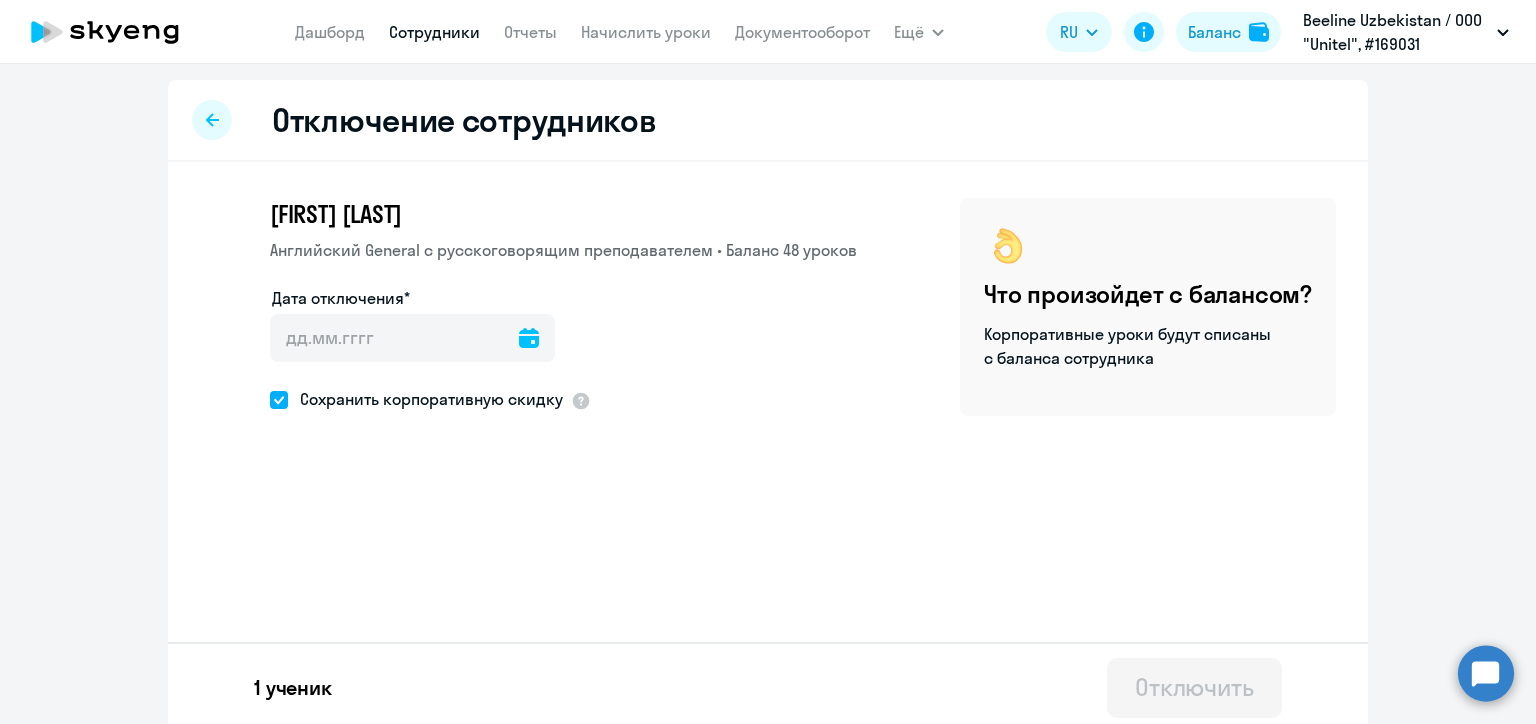 click 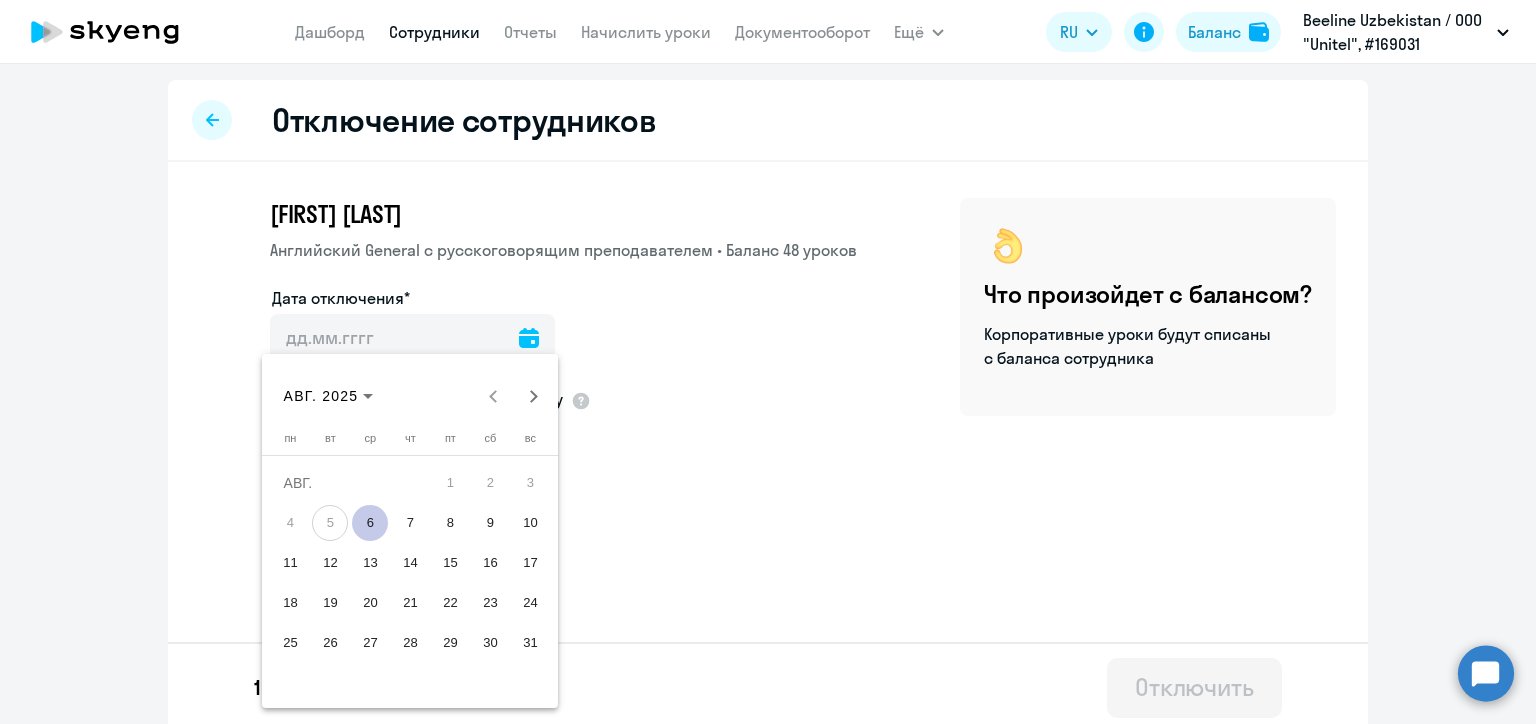 click on "11" at bounding box center (290, 563) 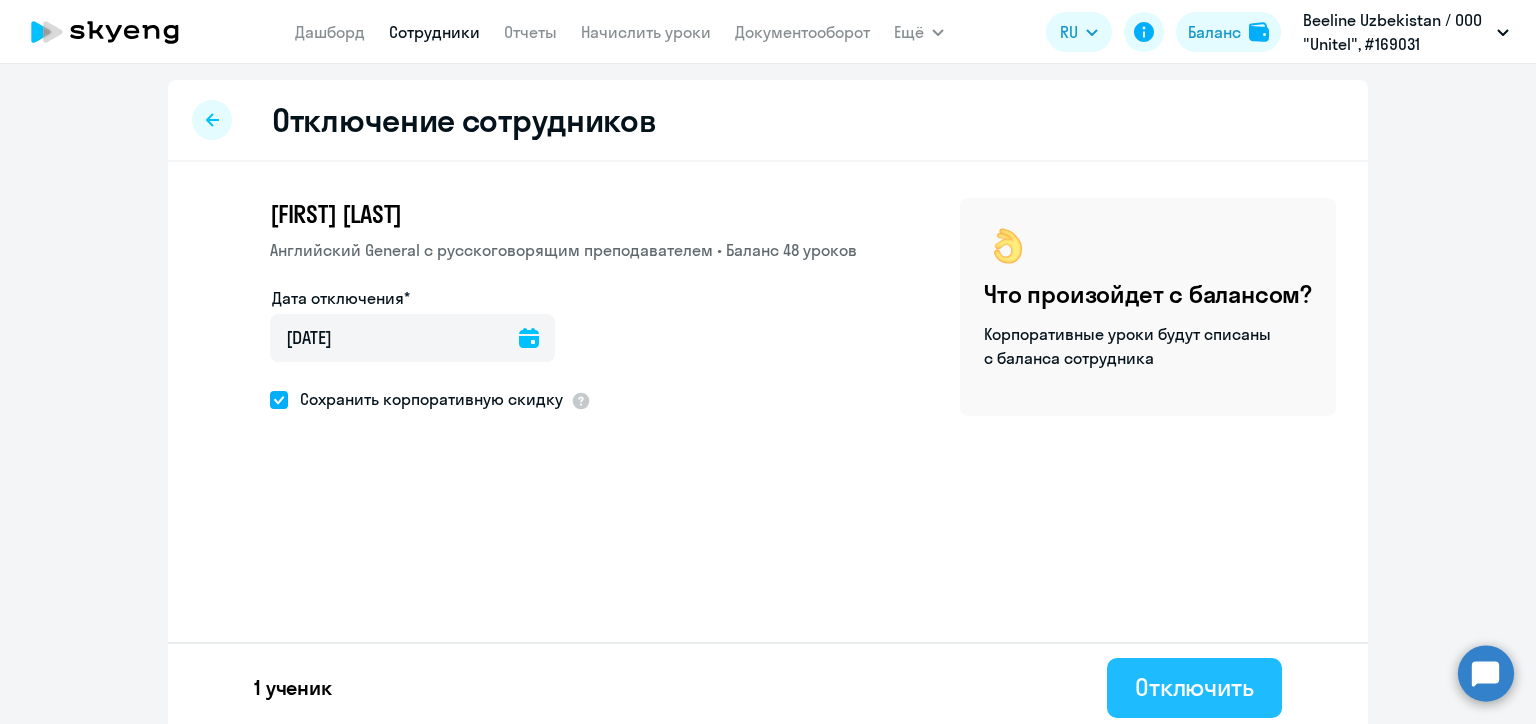 click on "Отключить" 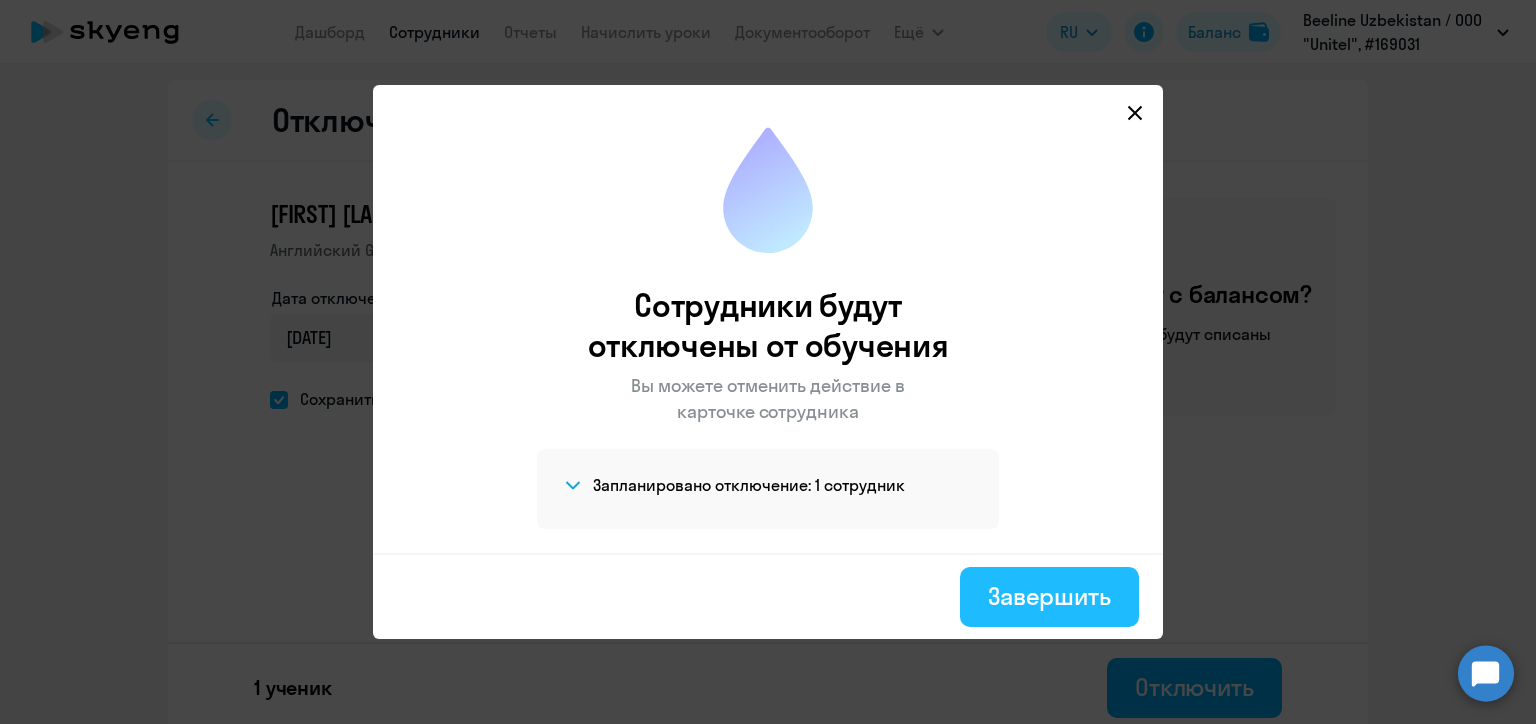 click on "Завершить" at bounding box center [1049, 596] 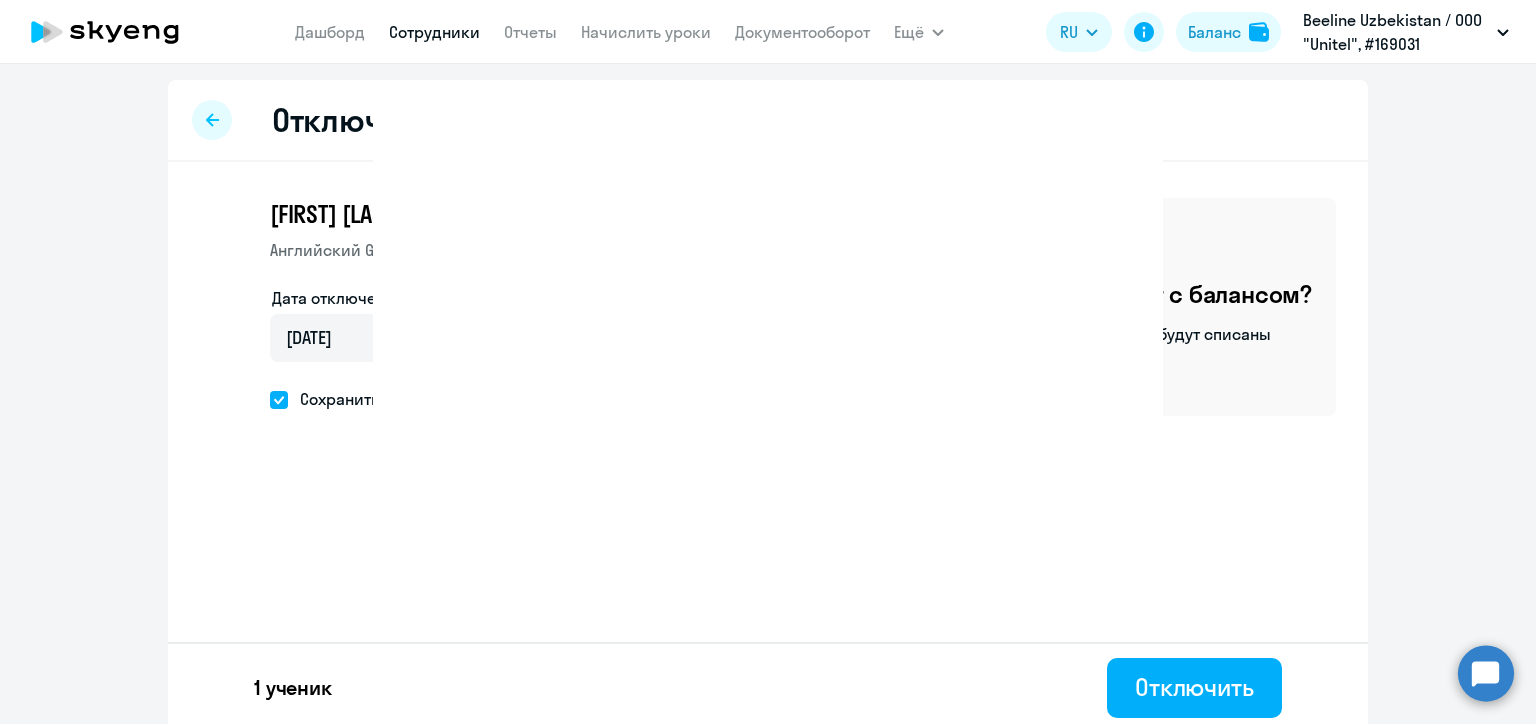 select on "30" 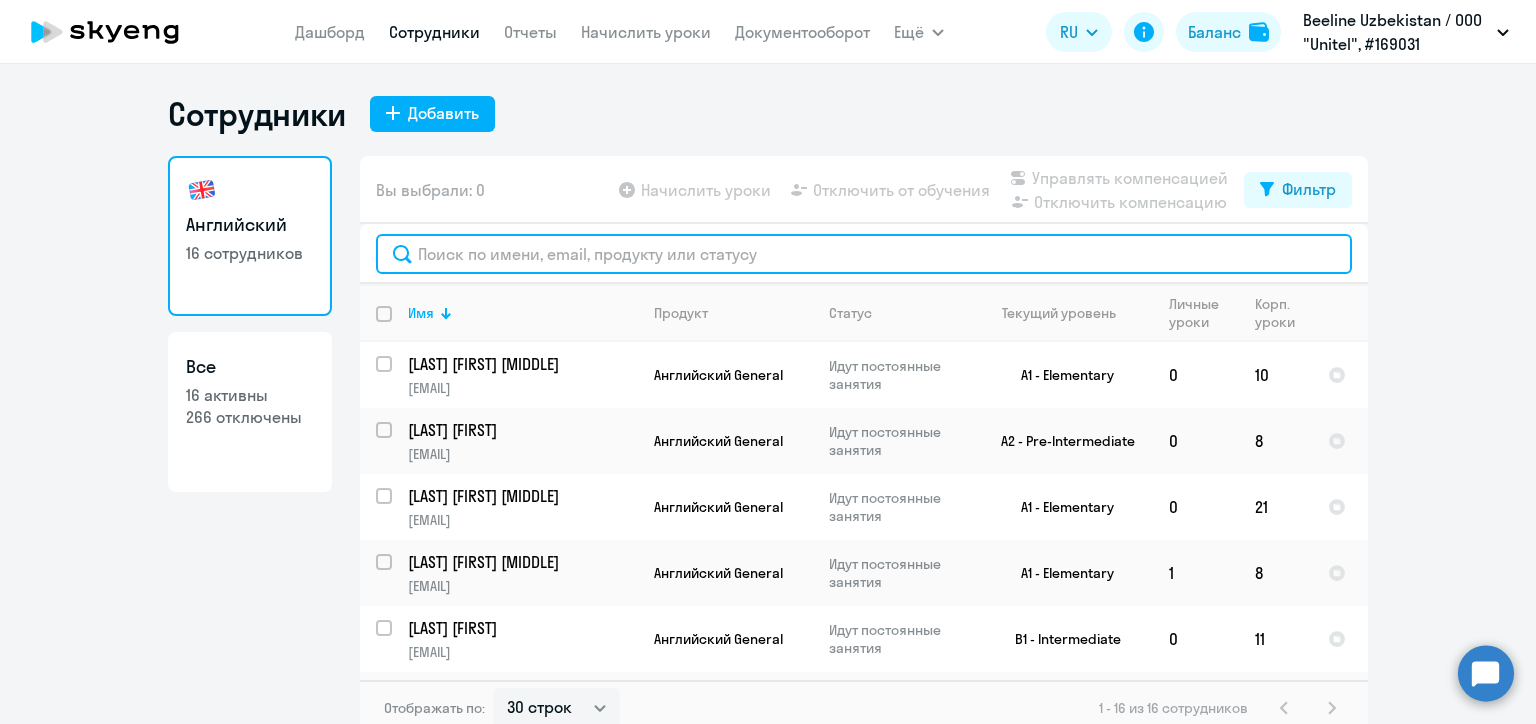 click 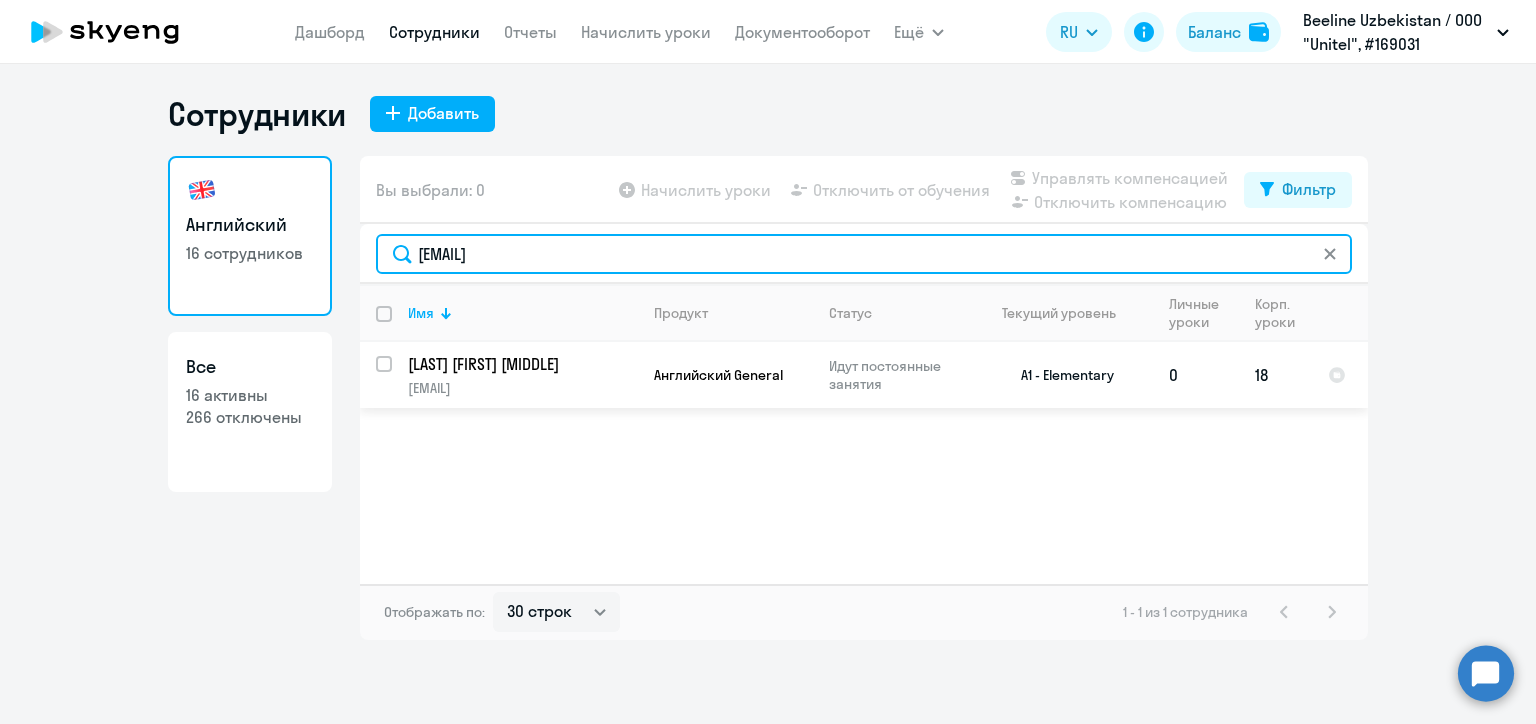 type on "gshakhnazarova@beeline.uz" 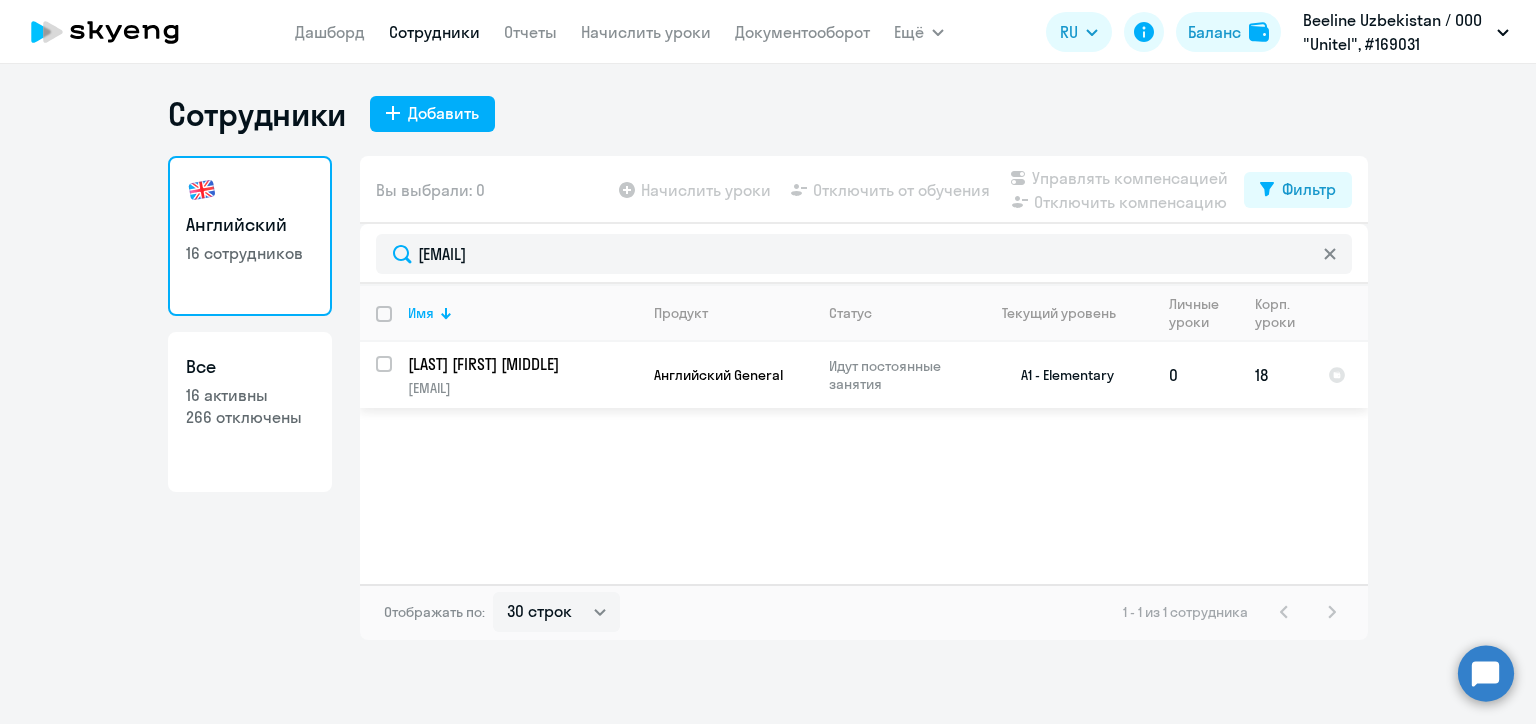 click at bounding box center (396, 376) 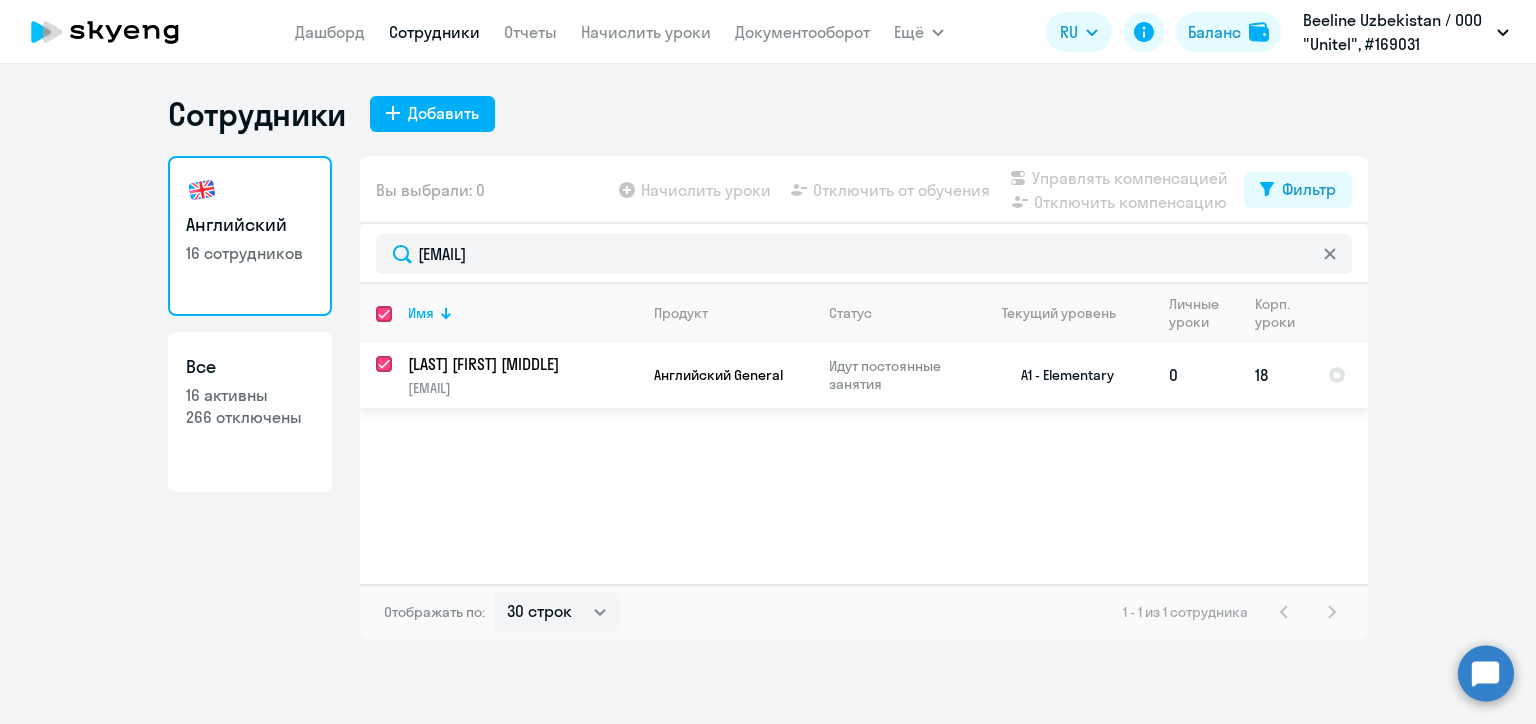 checkbox on "true" 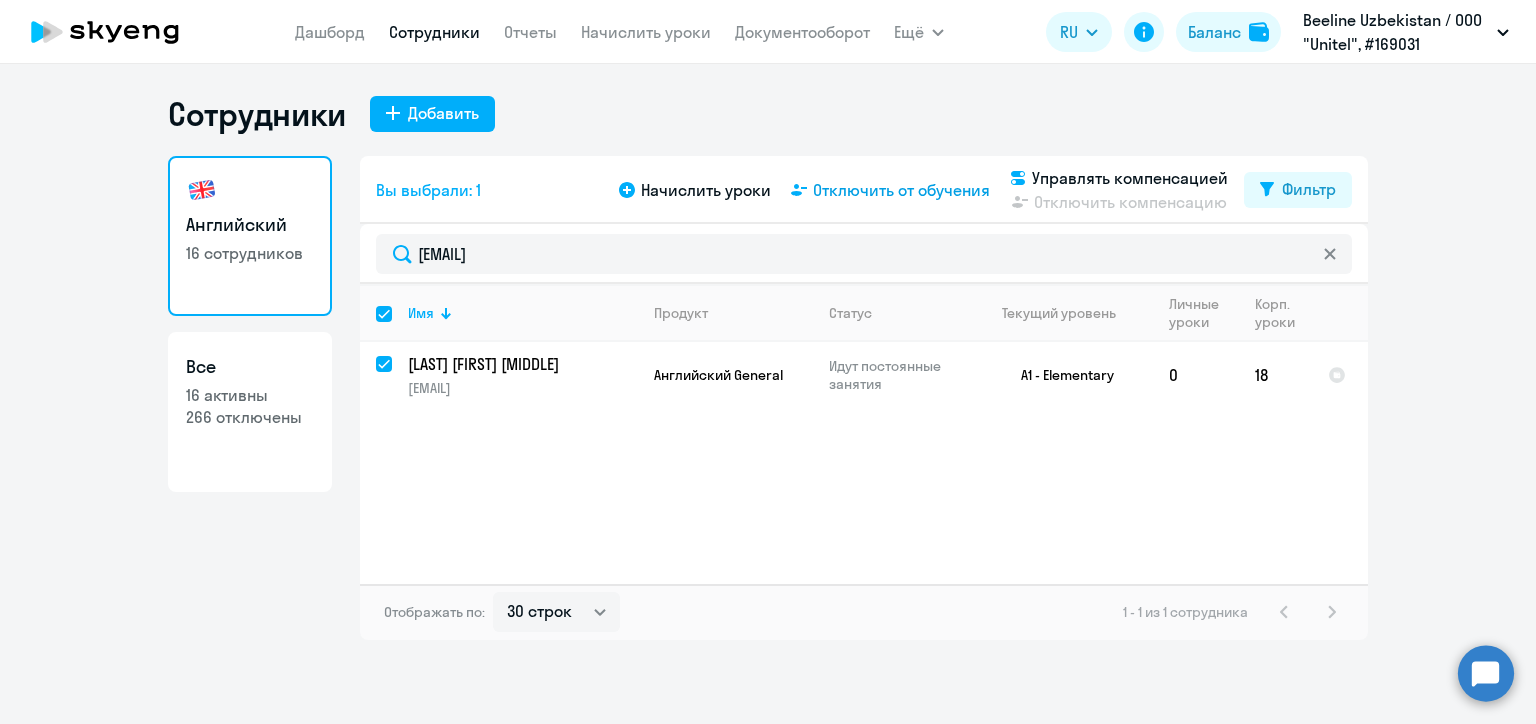 click on "Отключить от обучения" 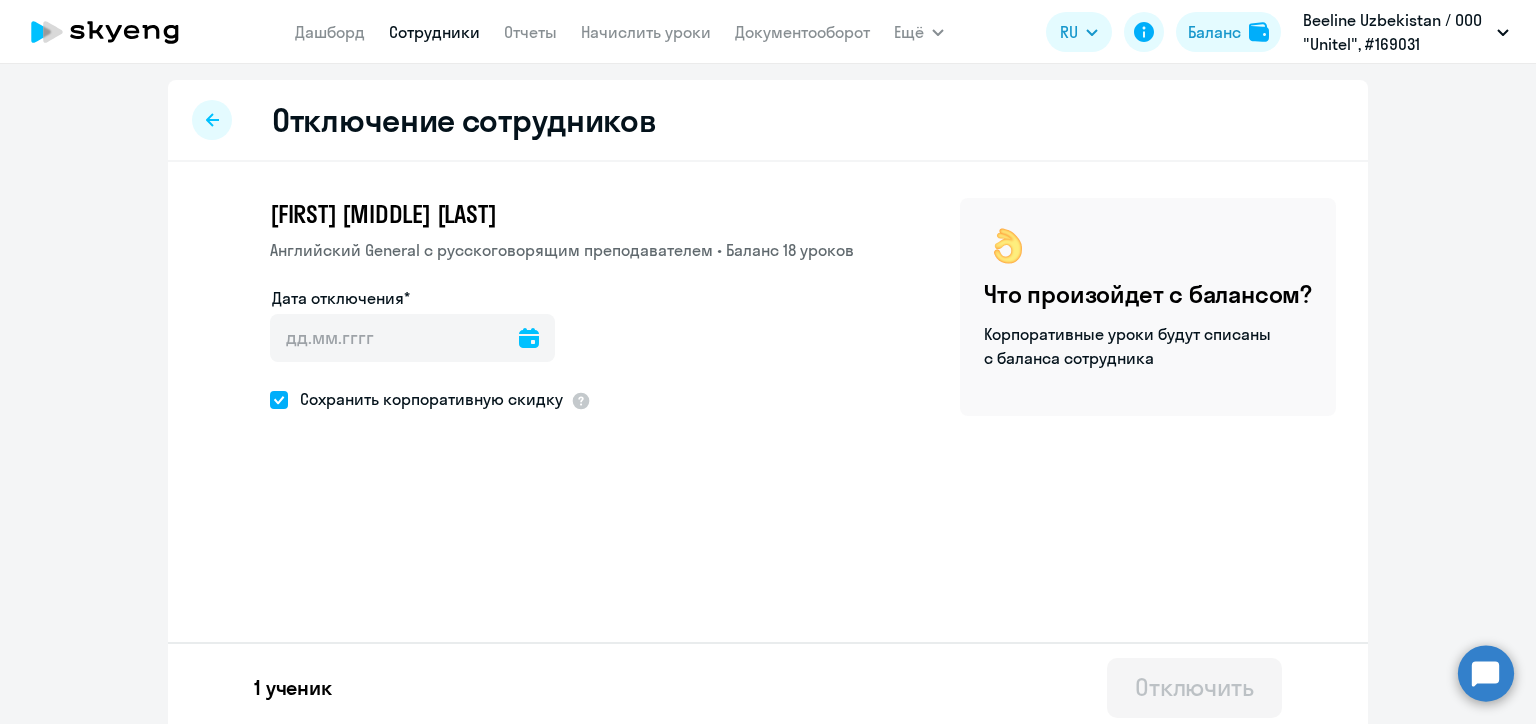 drag, startPoint x: 520, startPoint y: 326, endPoint x: 517, endPoint y: 337, distance: 11.401754 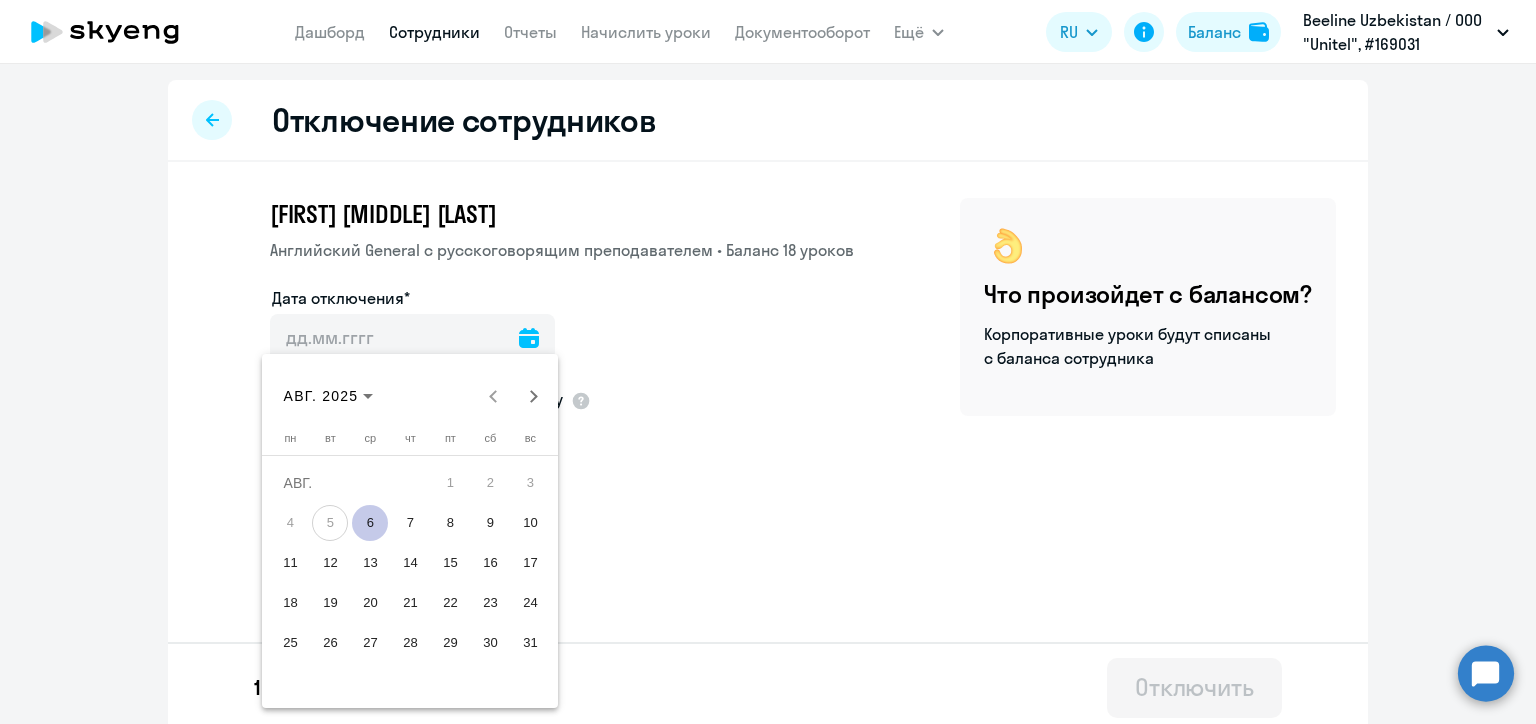 click on "11" at bounding box center (290, 563) 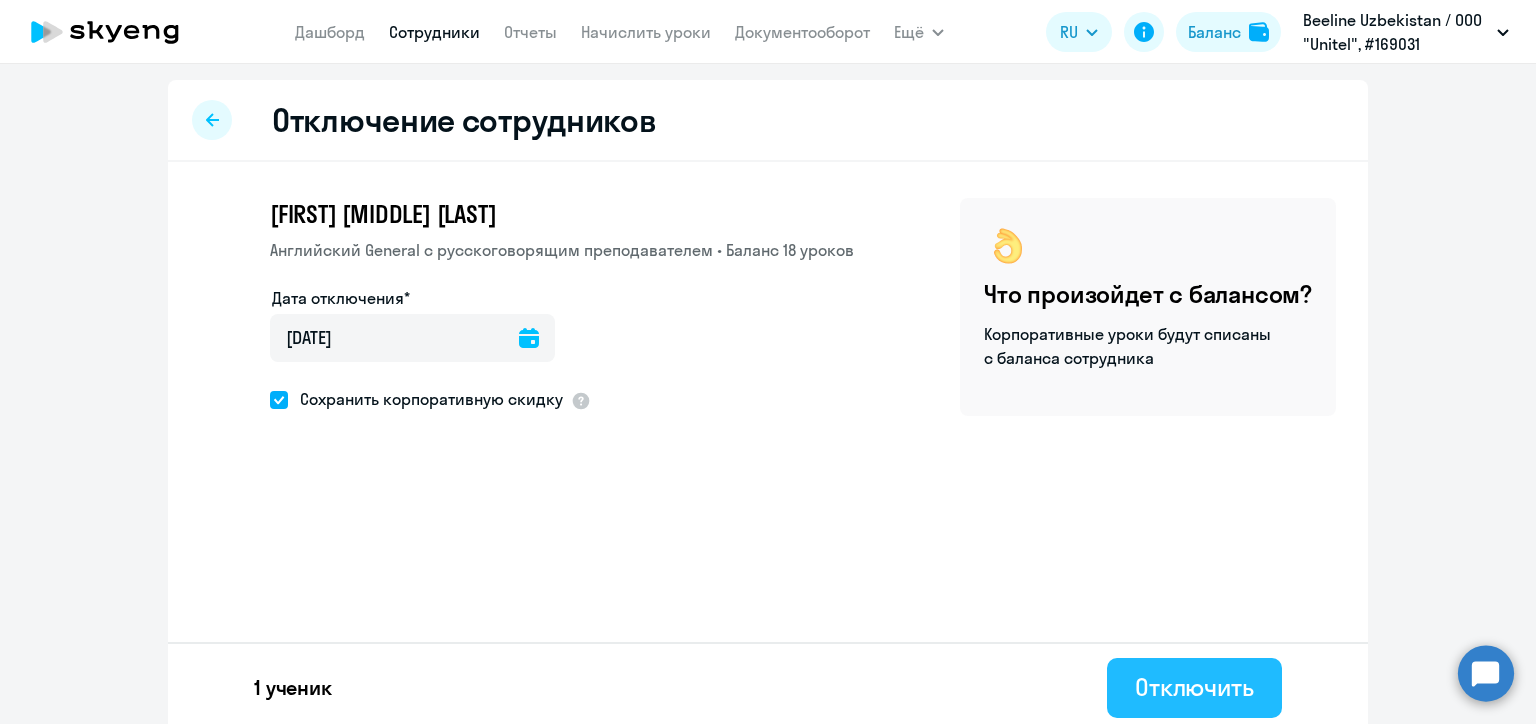 click on "Отключить" 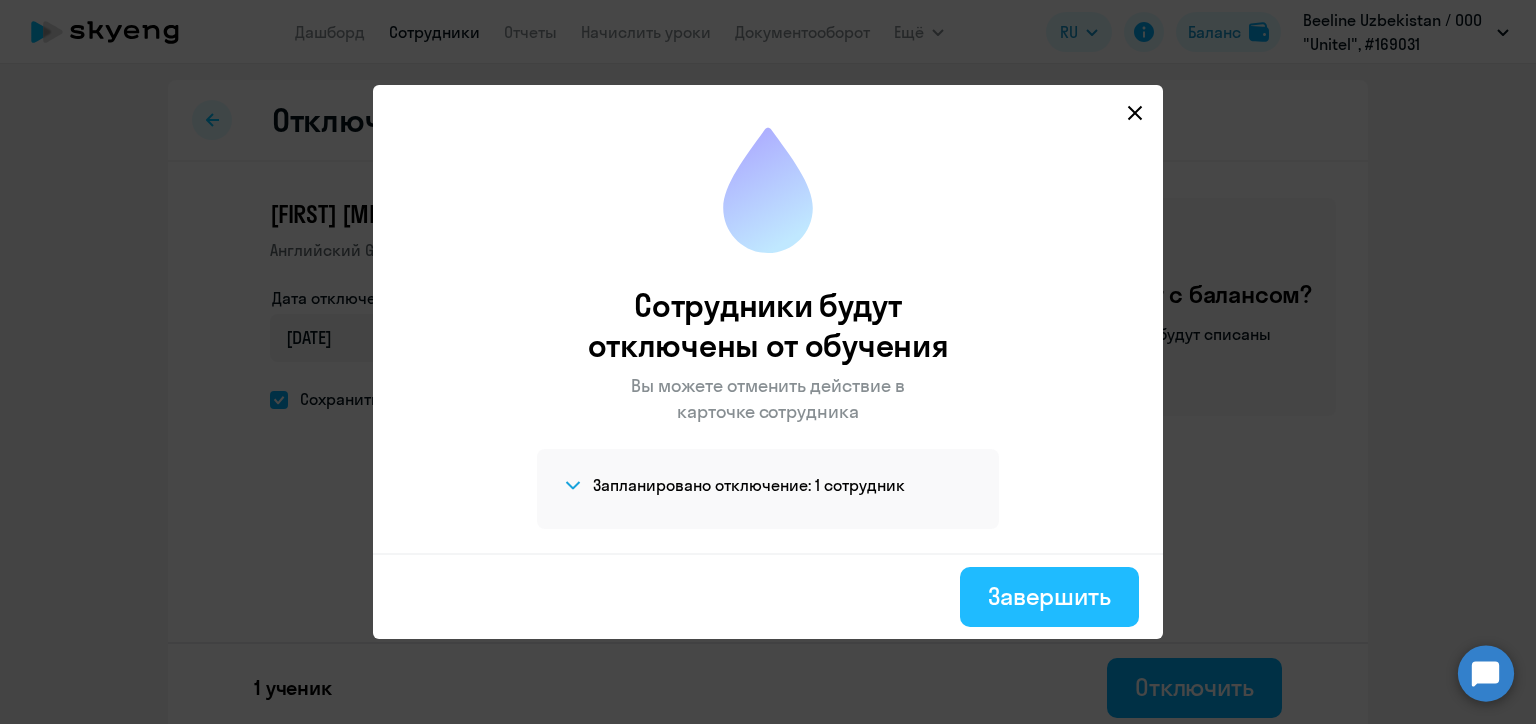 drag, startPoint x: 1057, startPoint y: 604, endPoint x: 1040, endPoint y: 586, distance: 24.758837 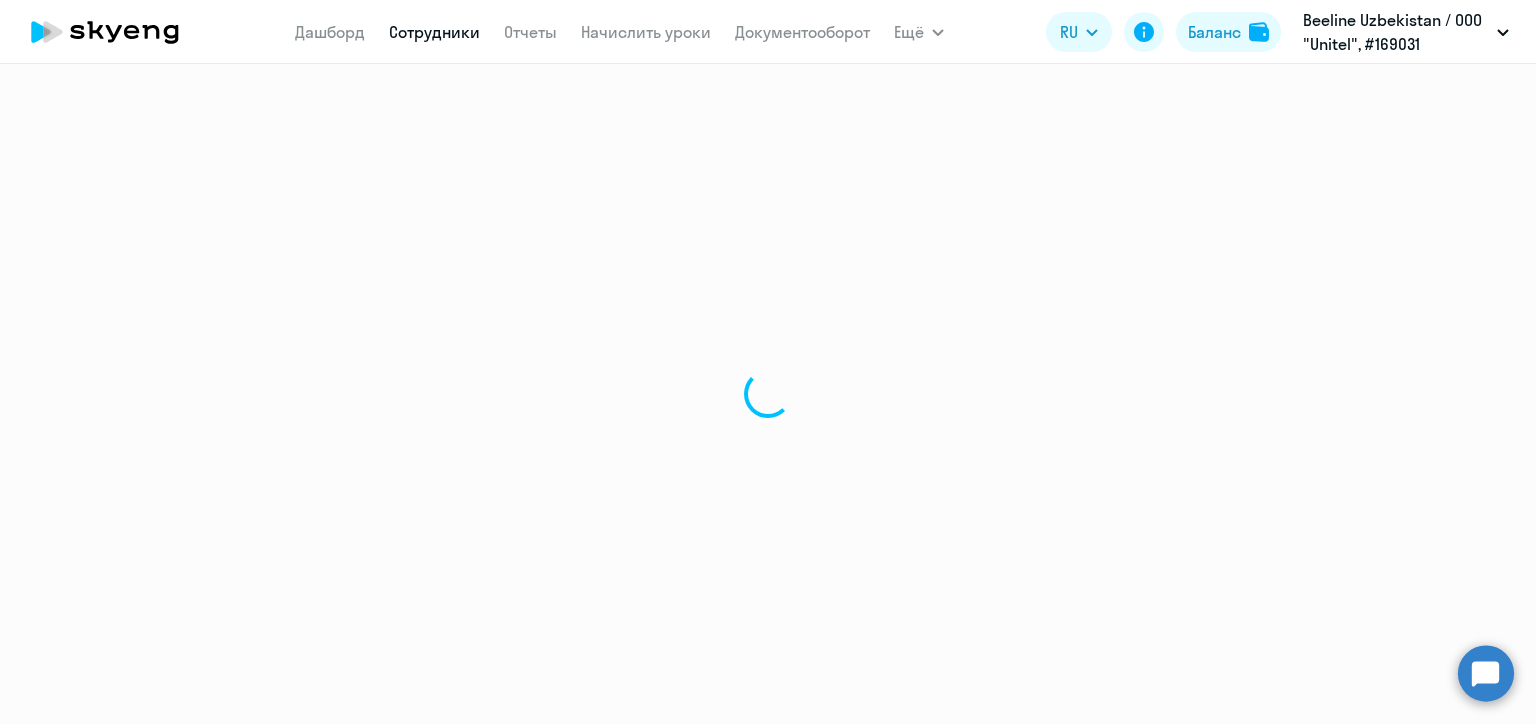 select on "30" 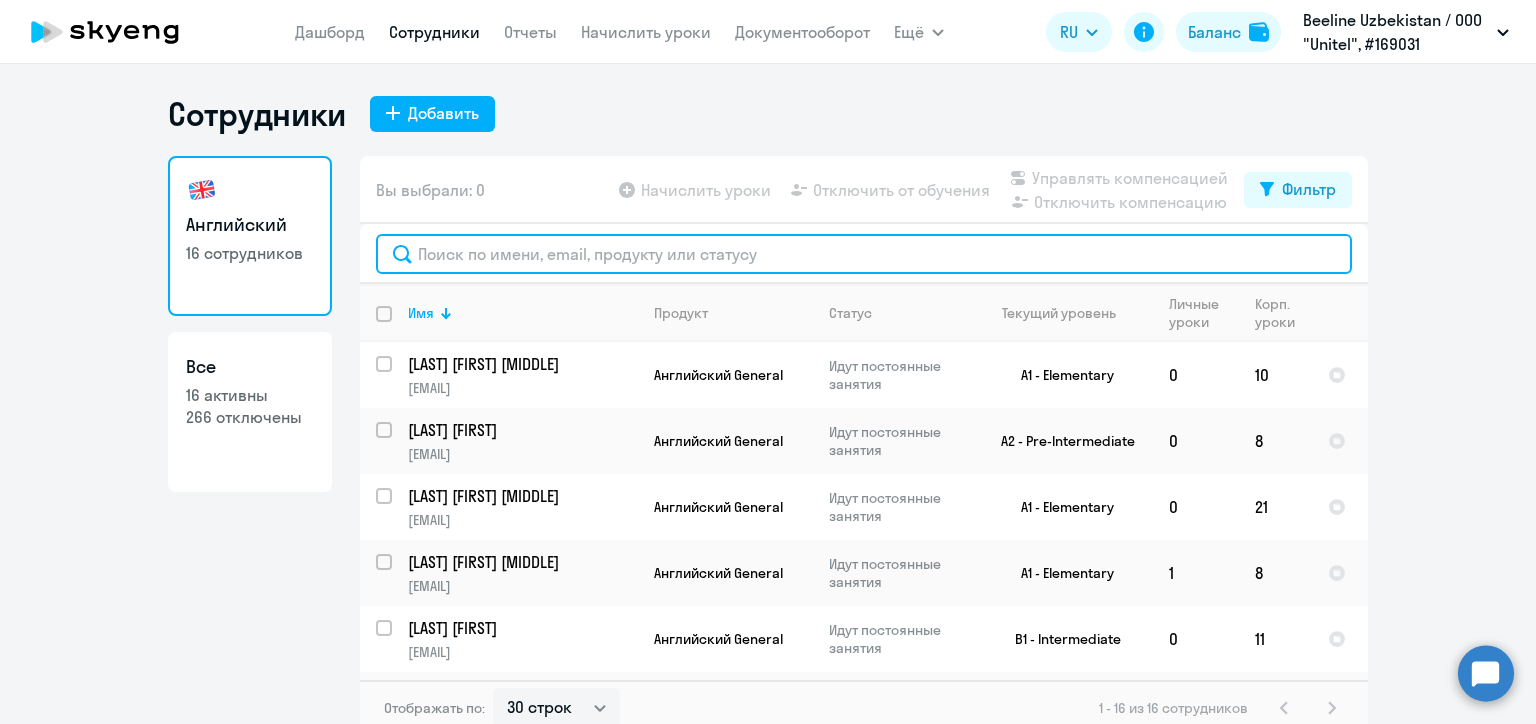 click 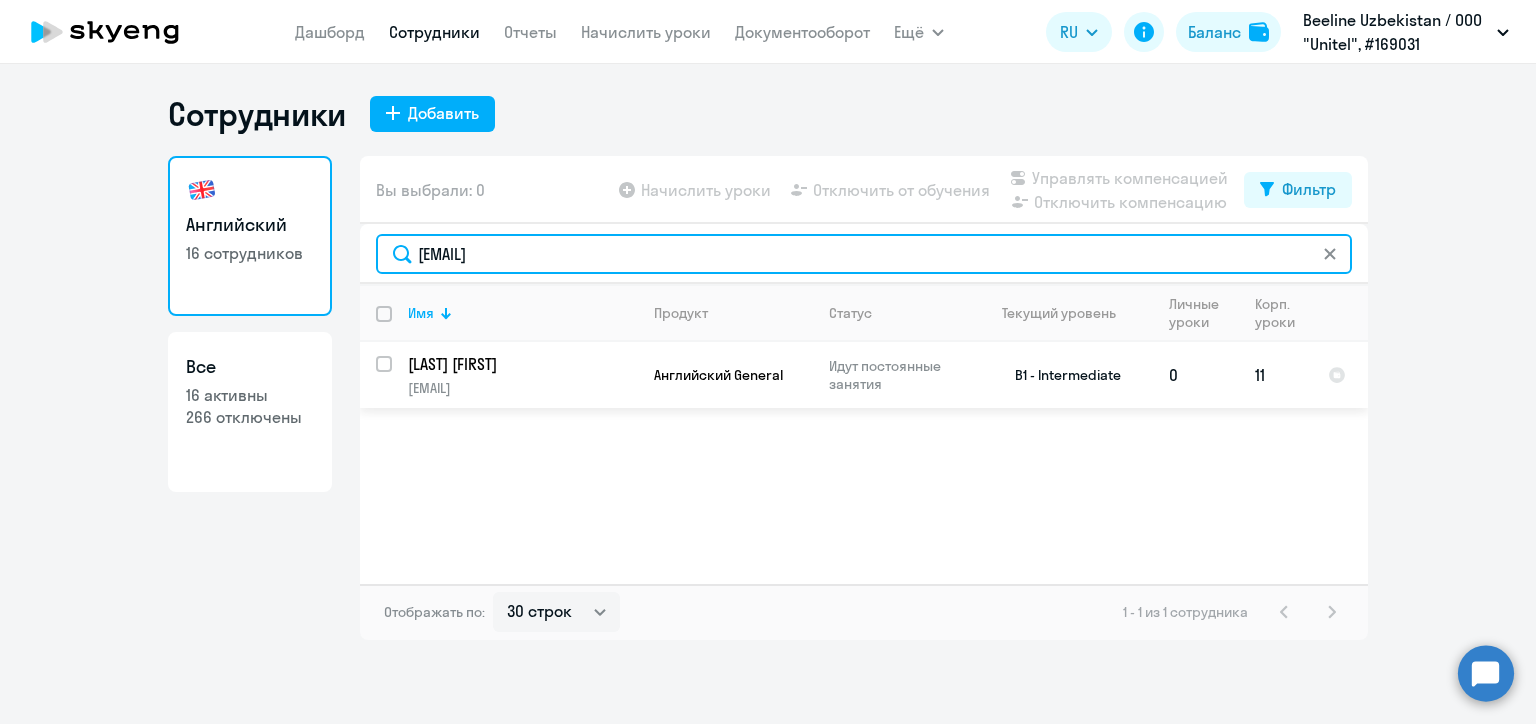 type on "dshulikov@beeline.uz" 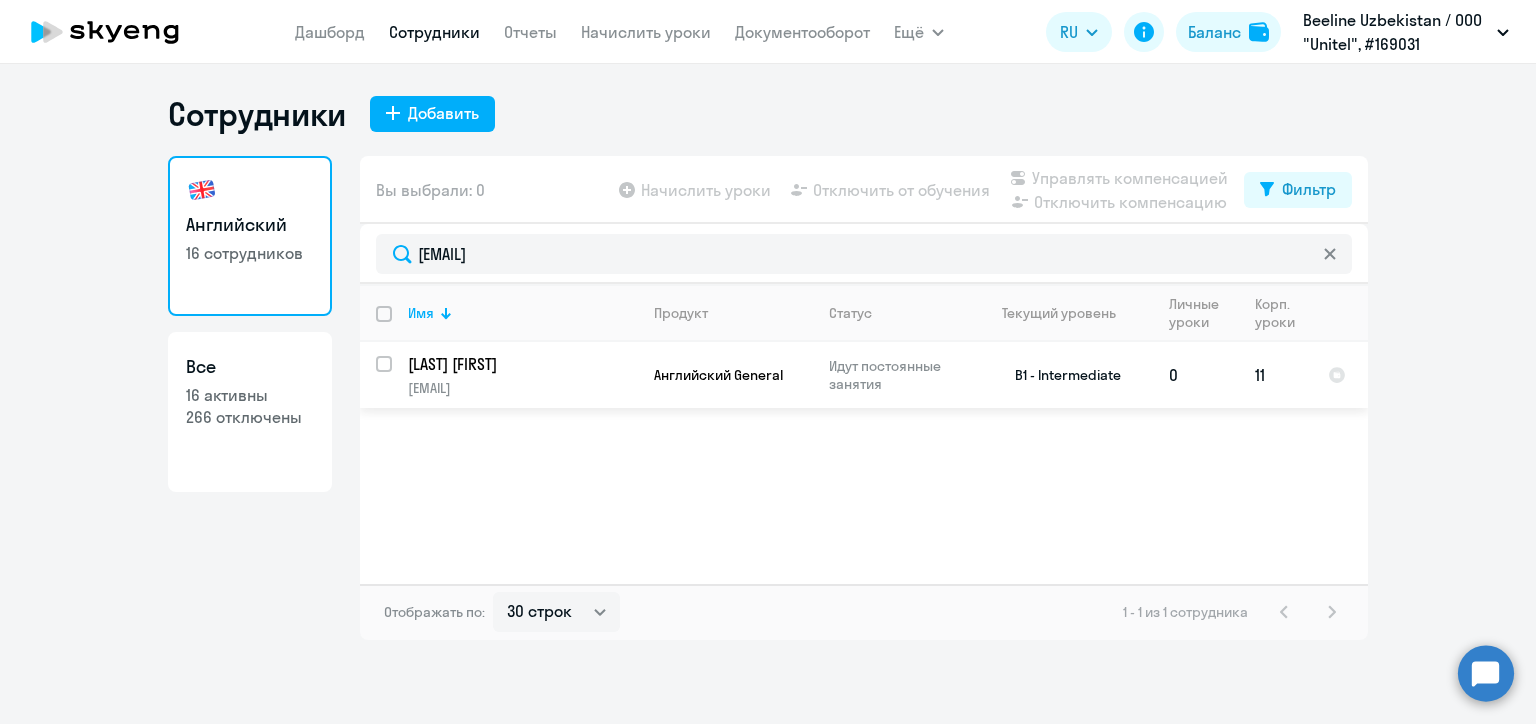 click at bounding box center [396, 376] 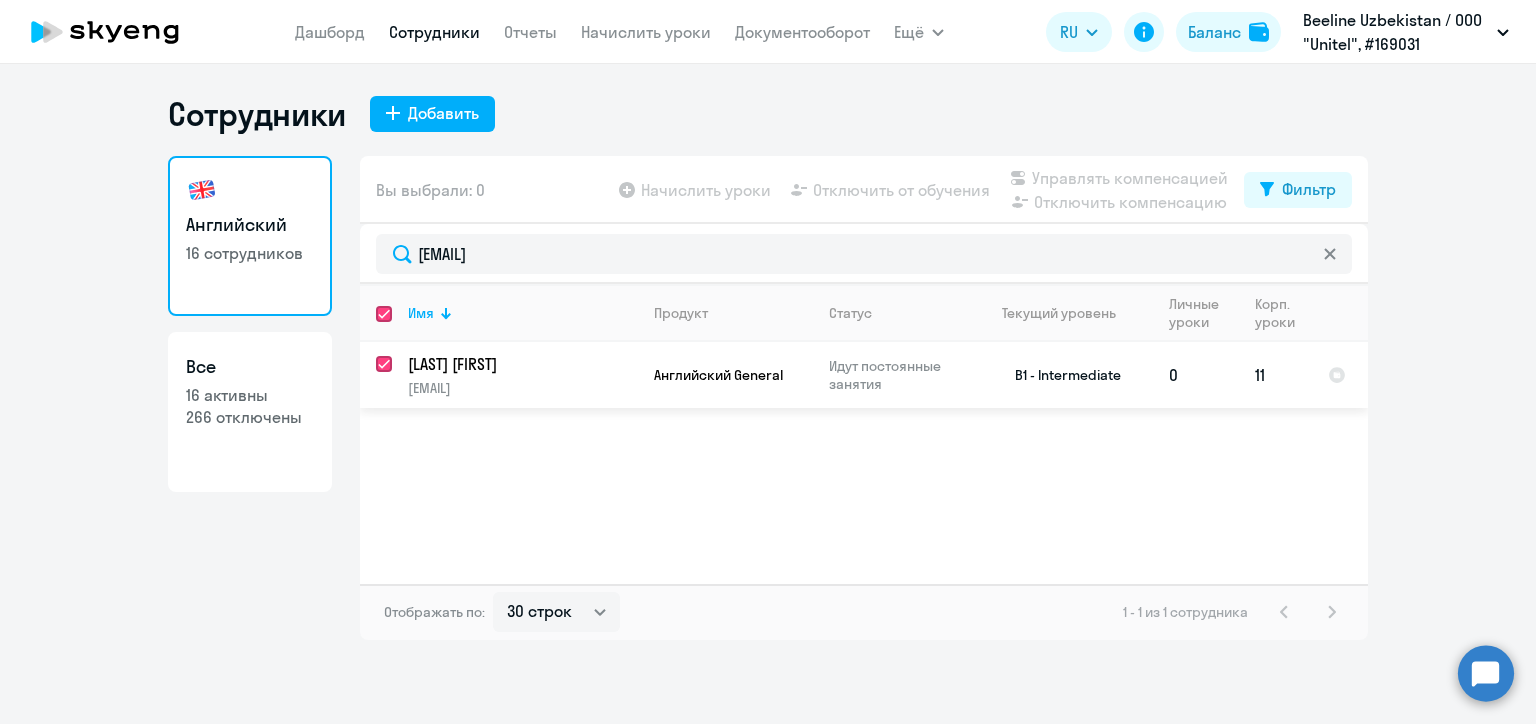 checkbox on "true" 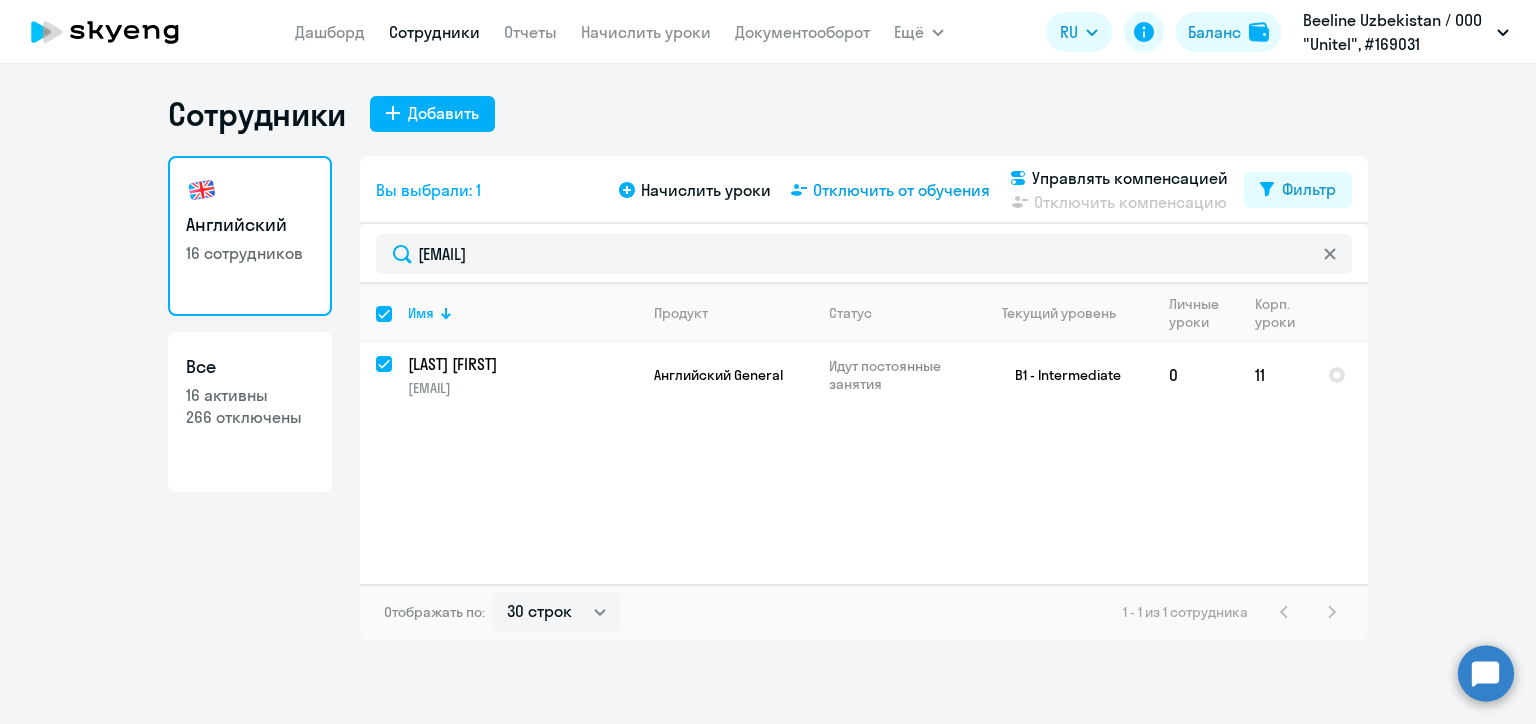 click on "Отключить от обучения" 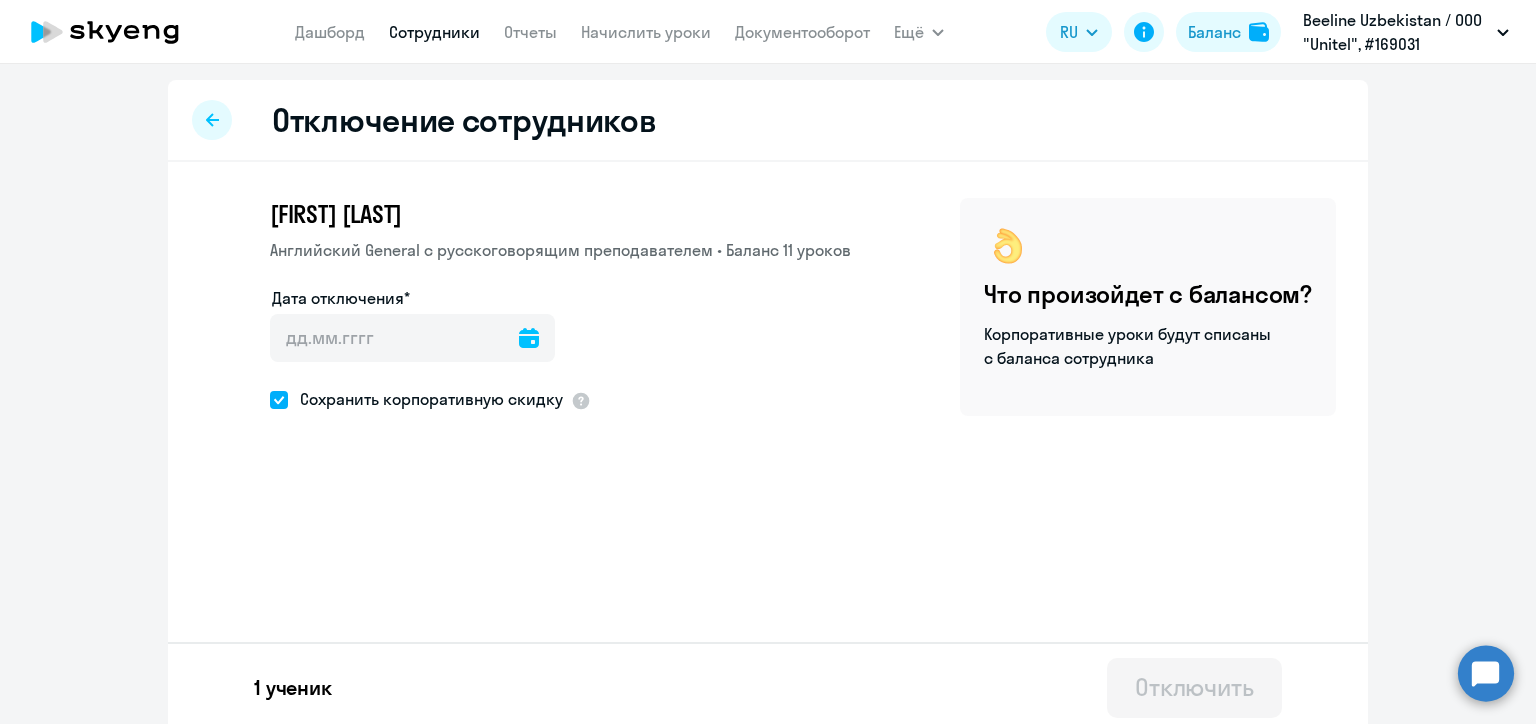 click 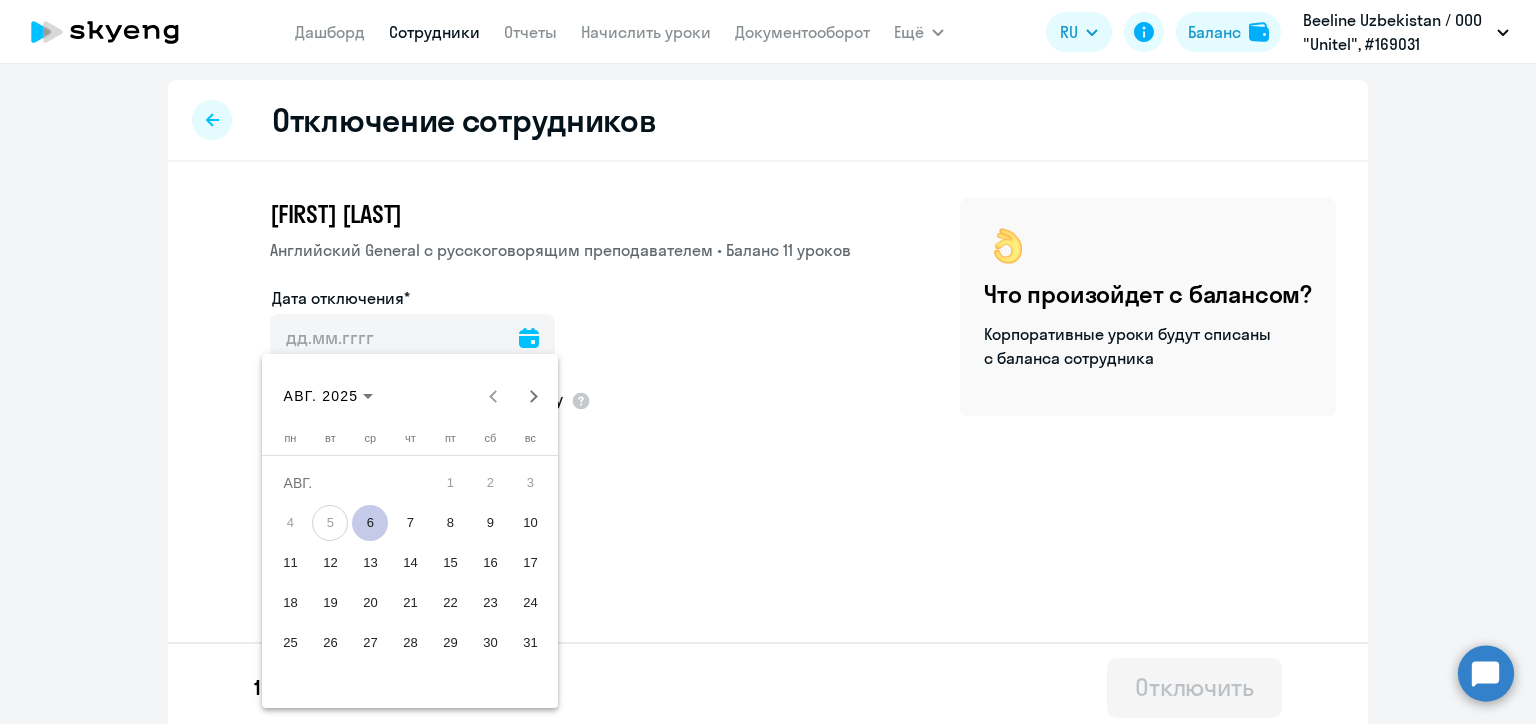 click on "11" at bounding box center (290, 563) 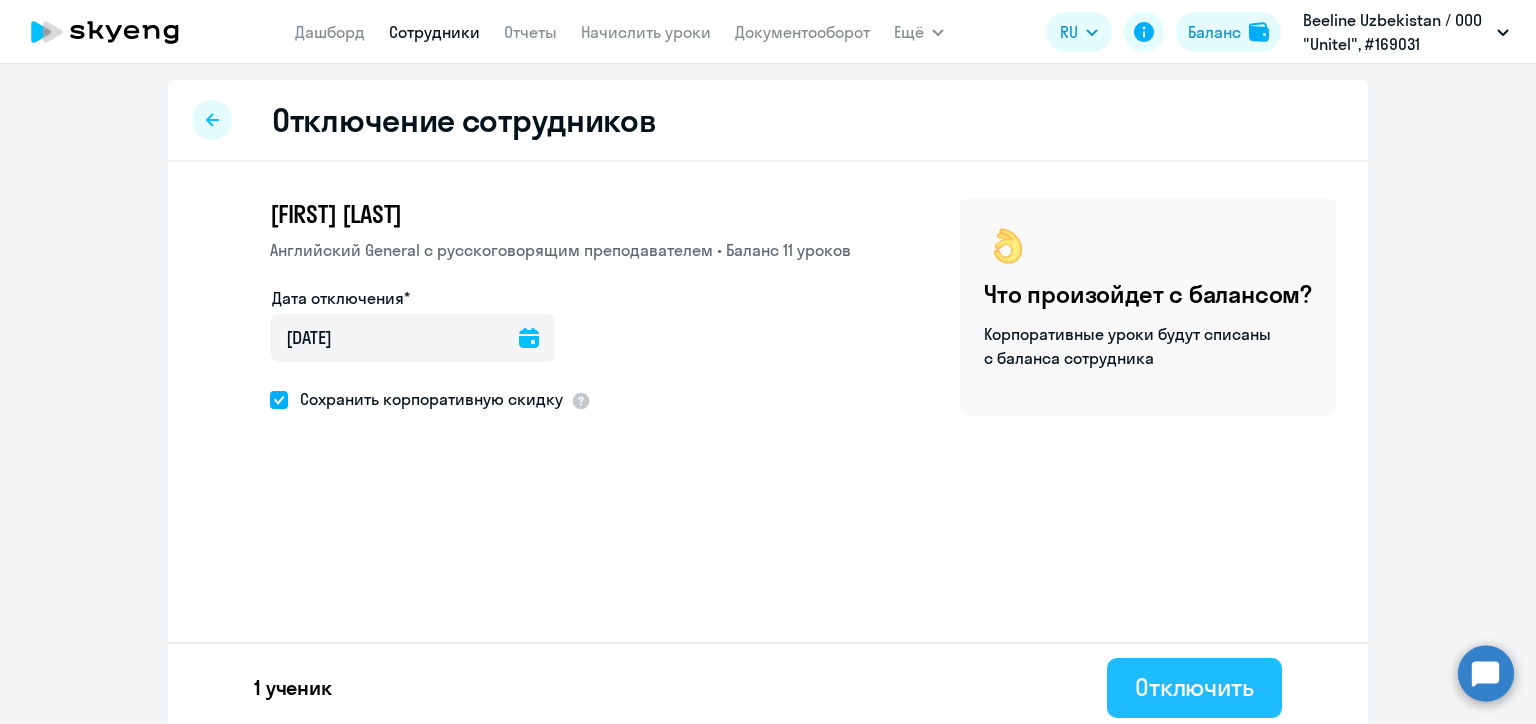 click on "Отключить" 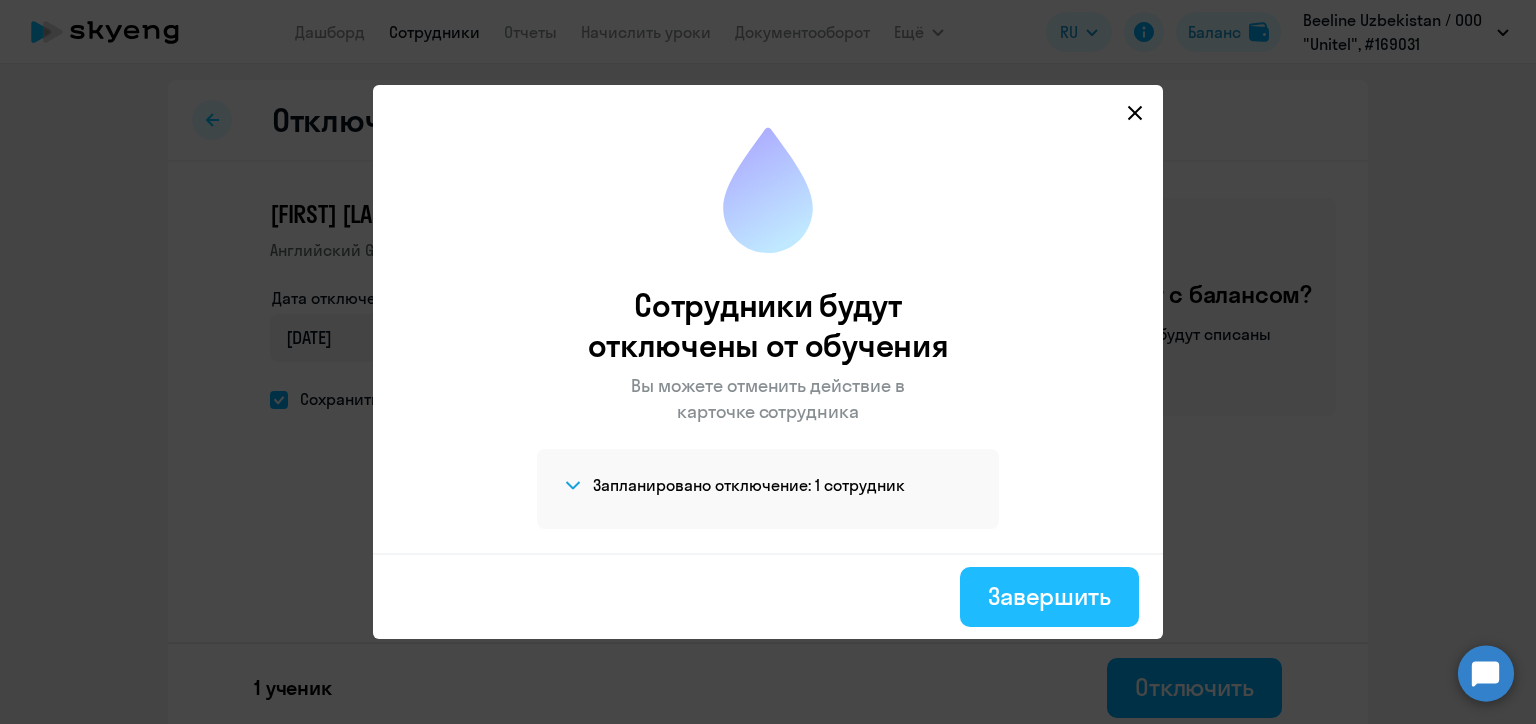 click on "Завершить" at bounding box center (1049, 596) 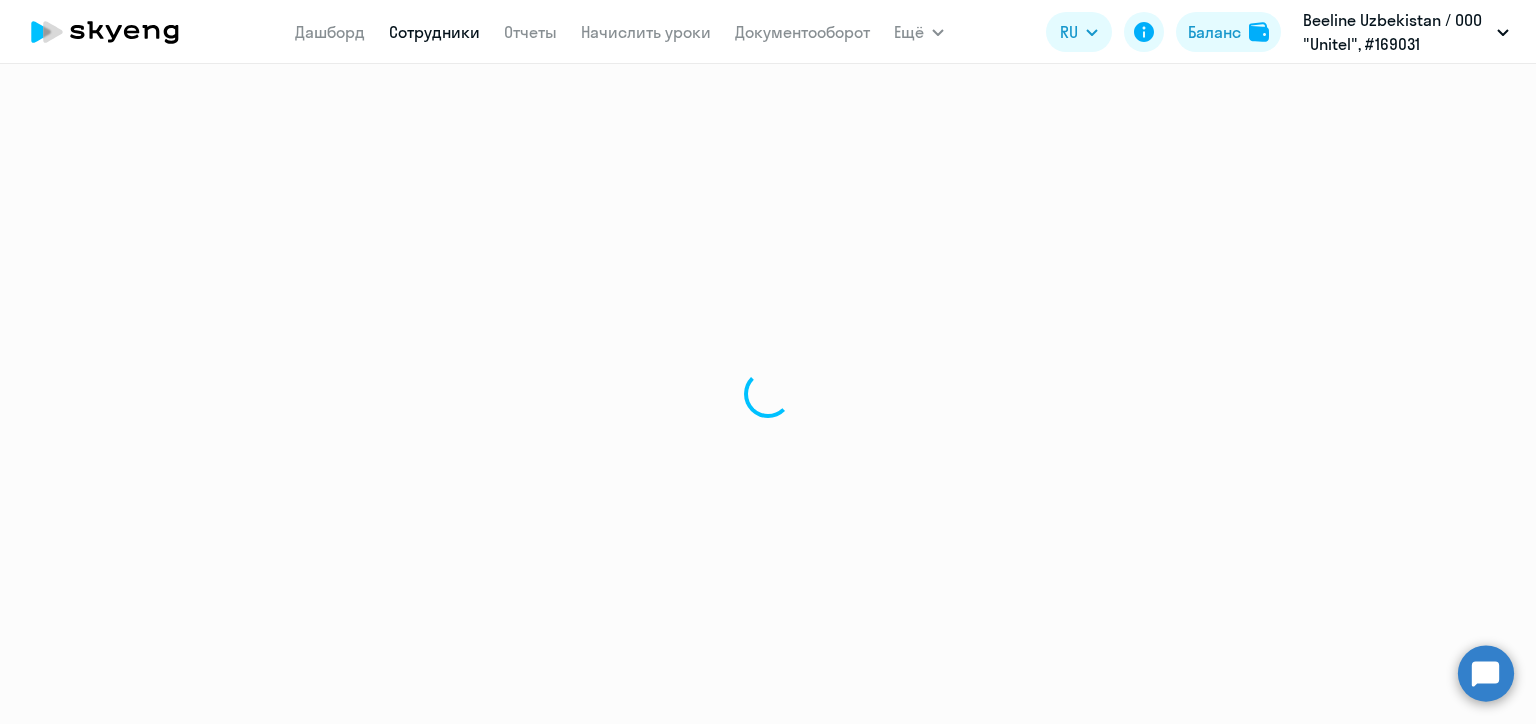 select on "30" 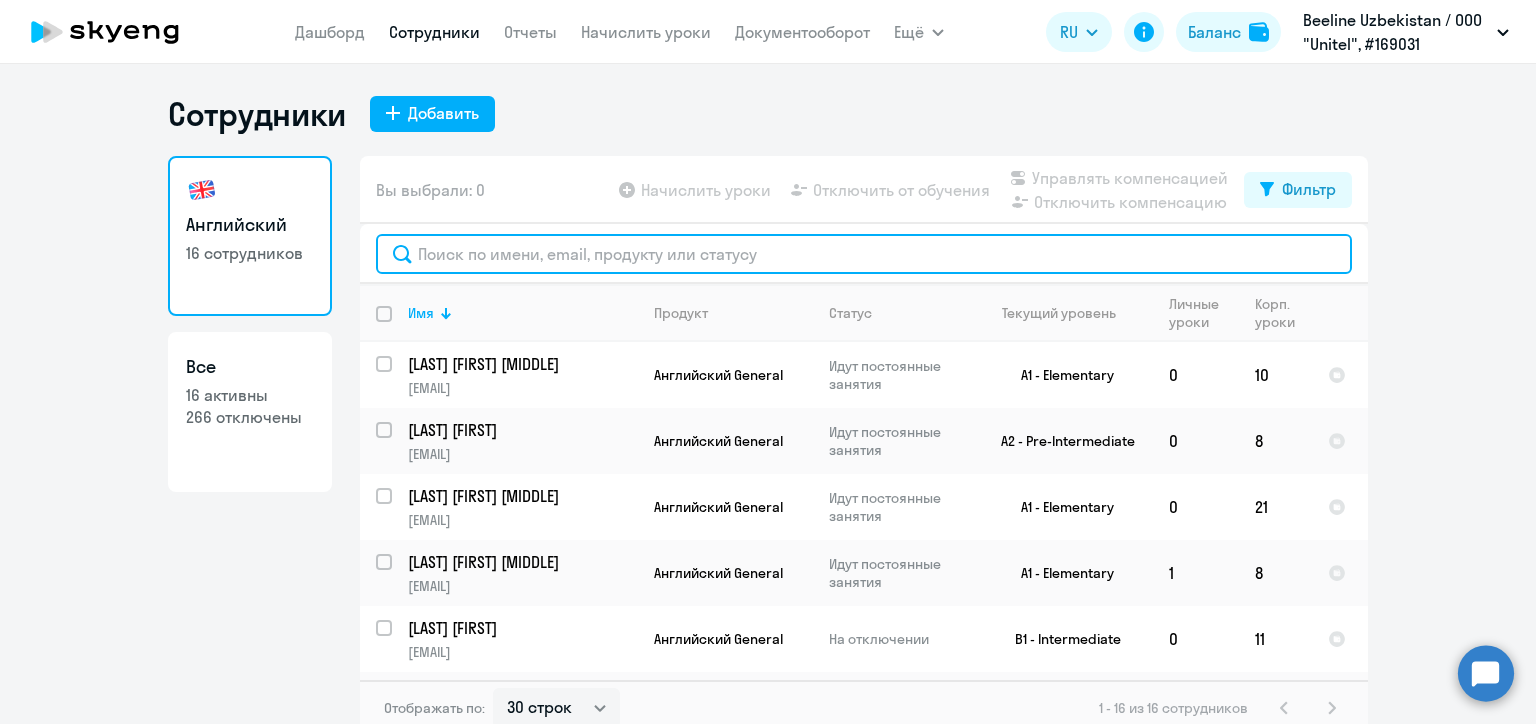 click 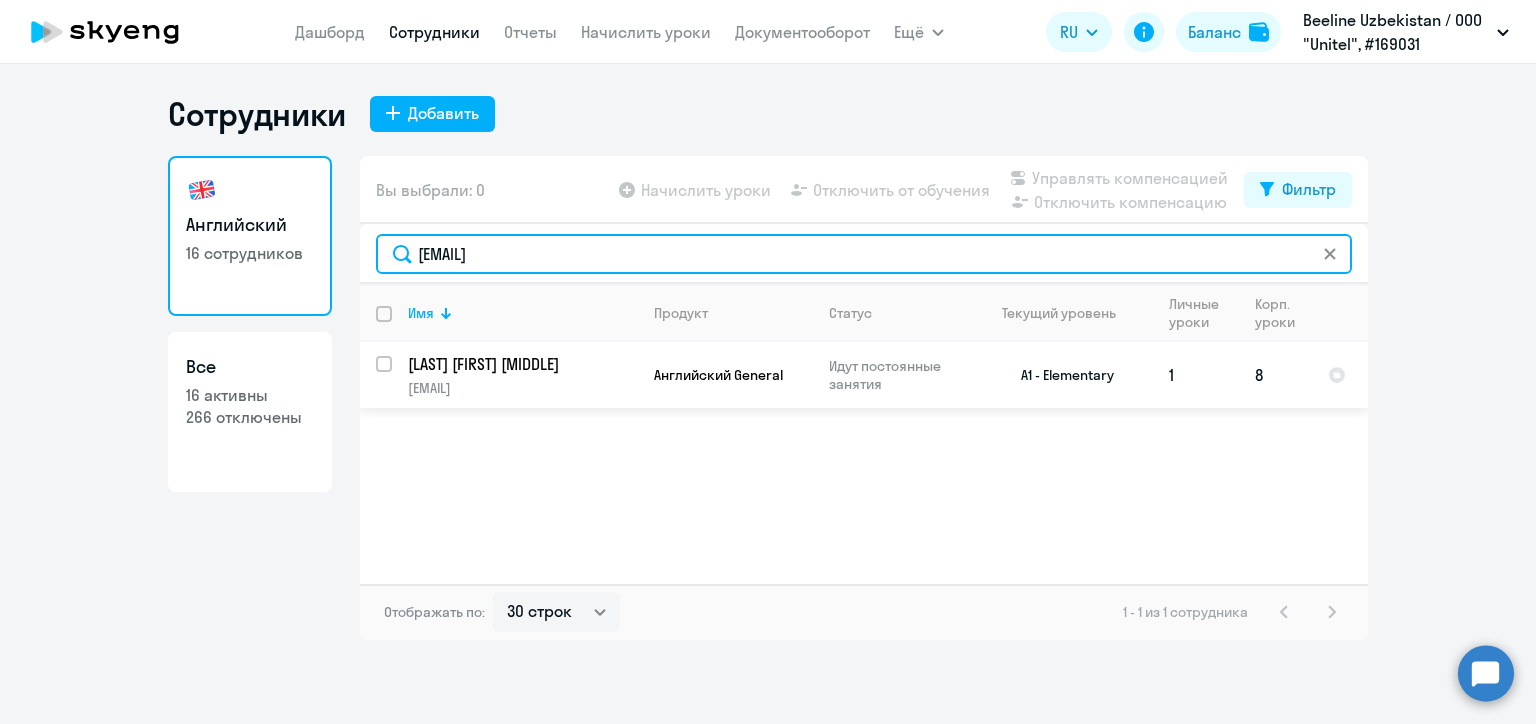 type on "vvitko@beeline.uz" 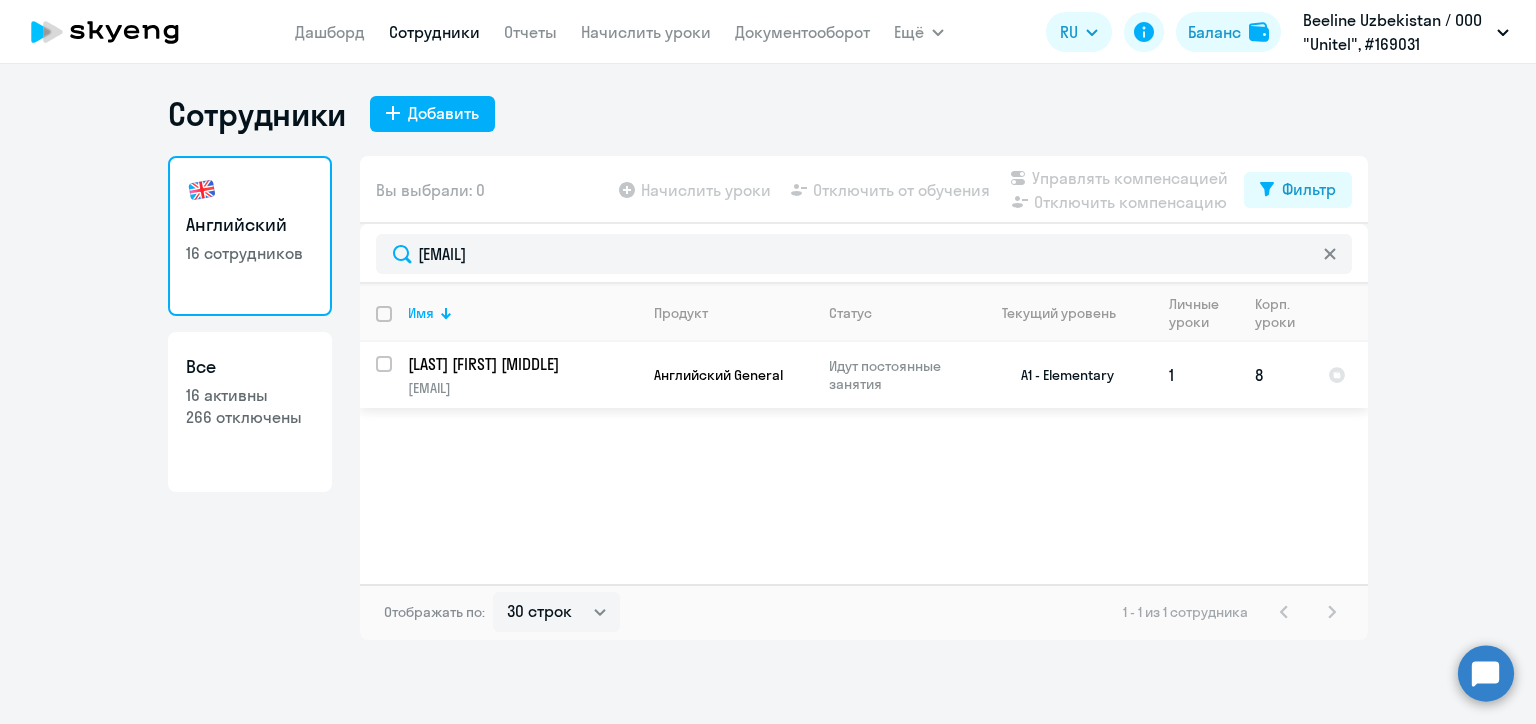 drag, startPoint x: 384, startPoint y: 360, endPoint x: 401, endPoint y: 361, distance: 17.029387 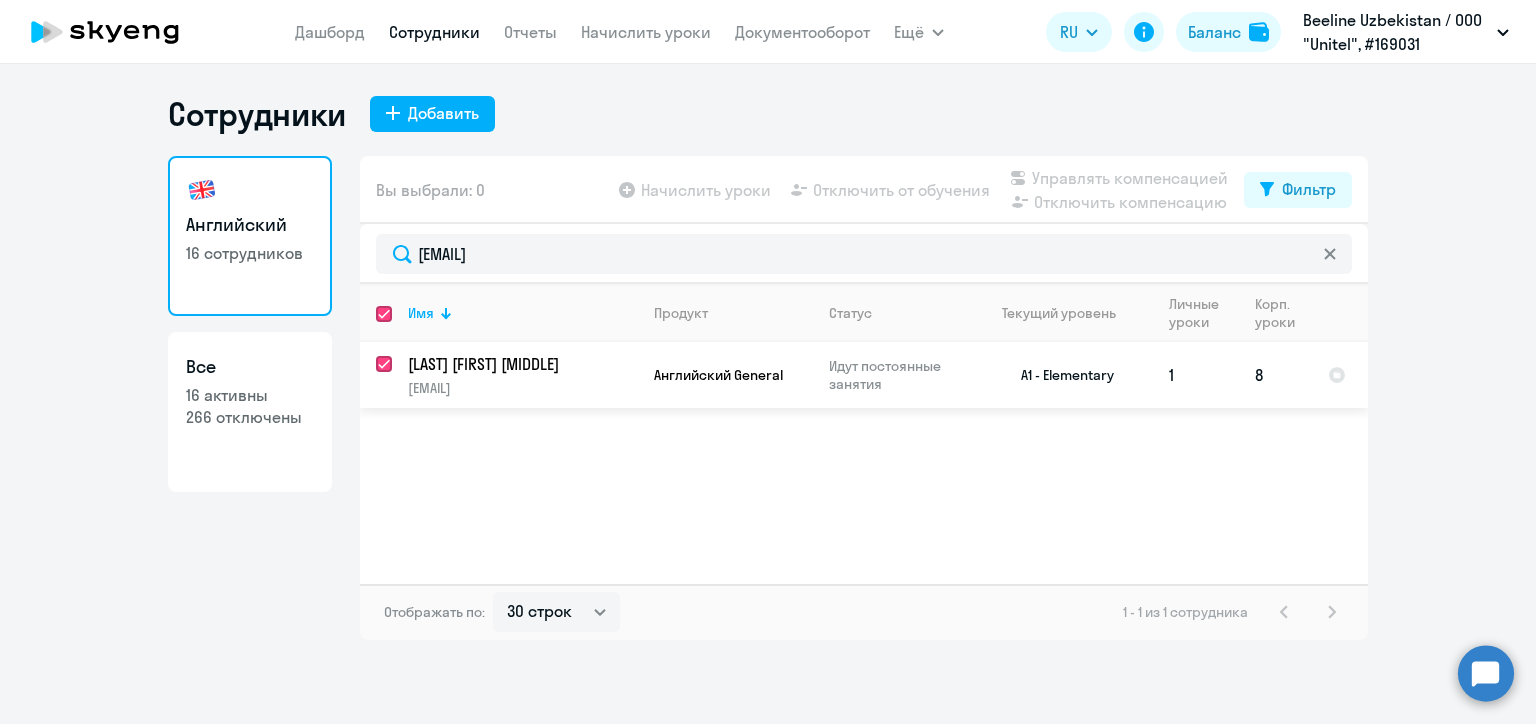checkbox on "true" 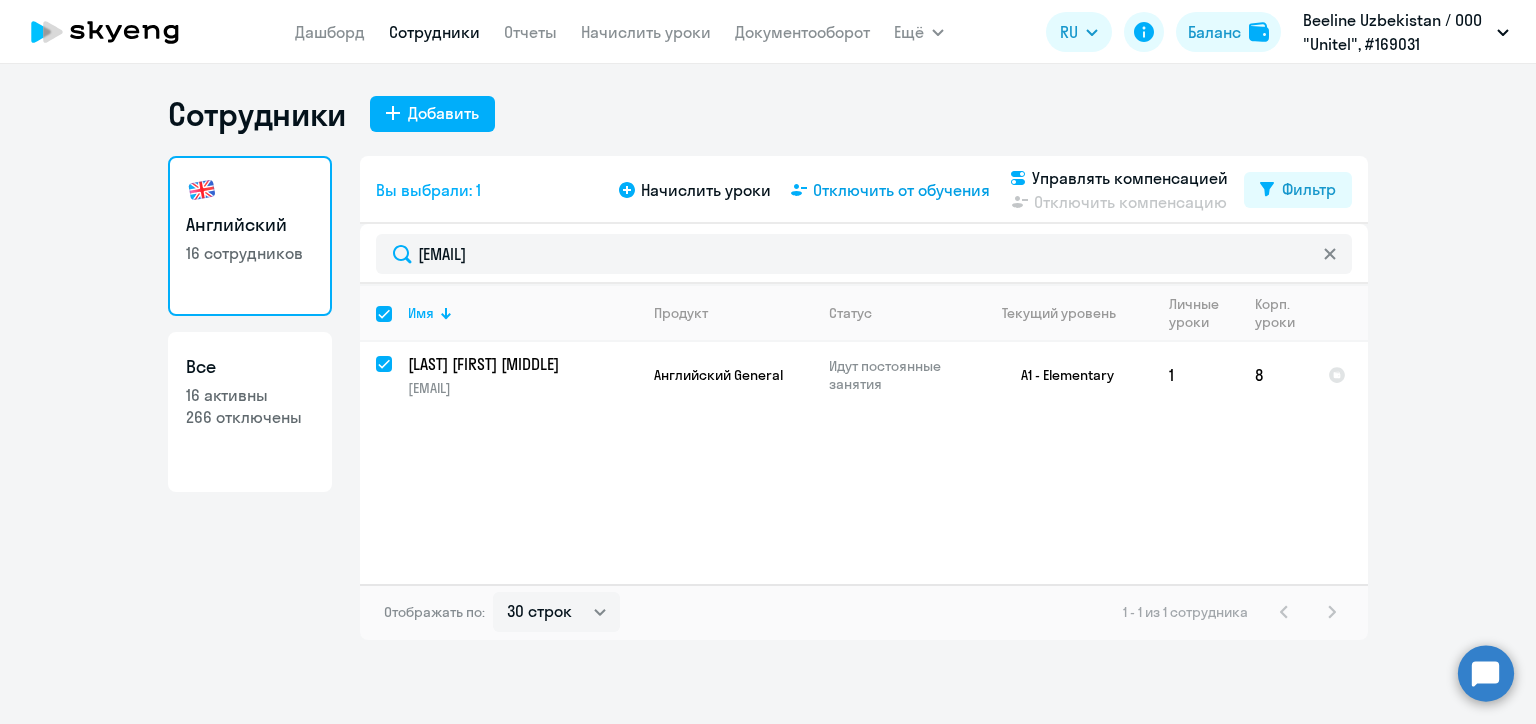 click on "Отключить от обучения" 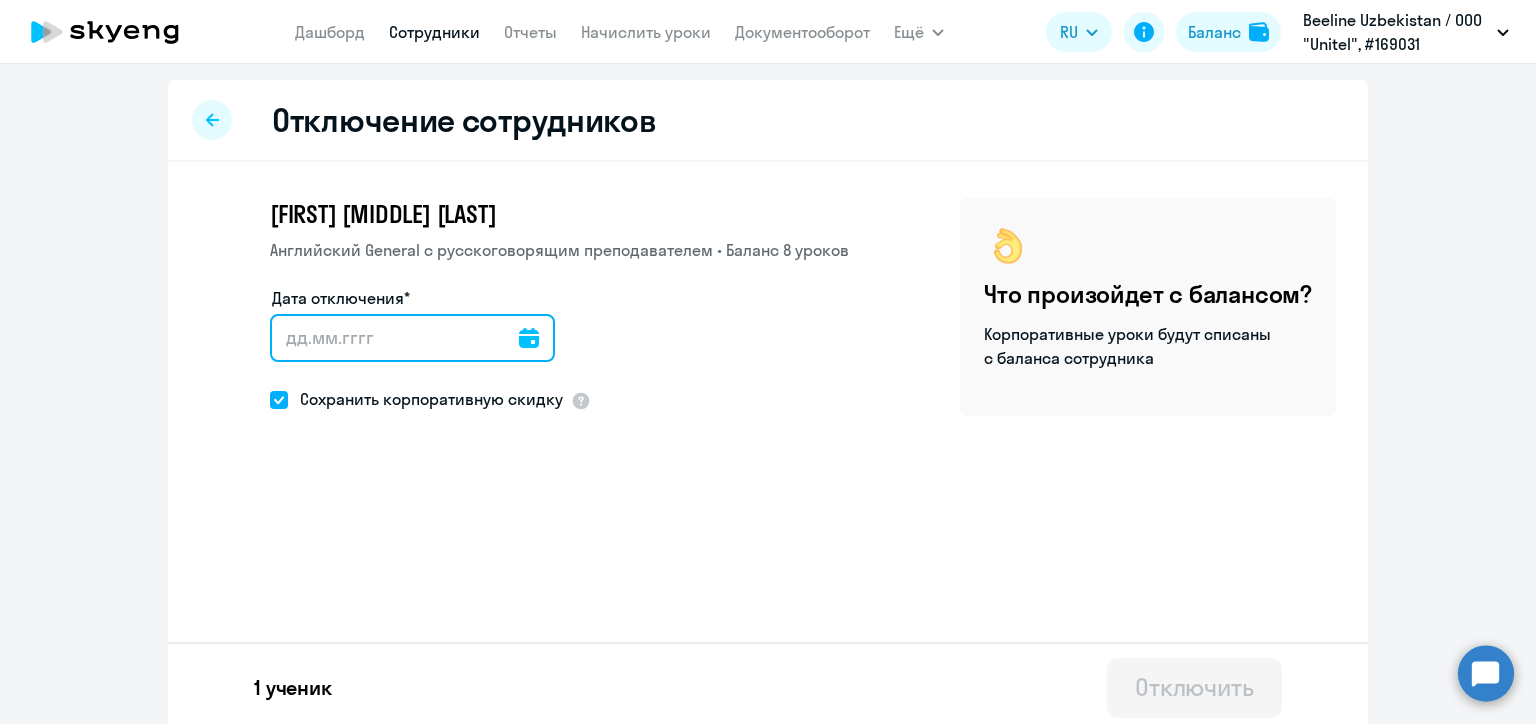 click on "Дата отключения*" at bounding box center [412, 338] 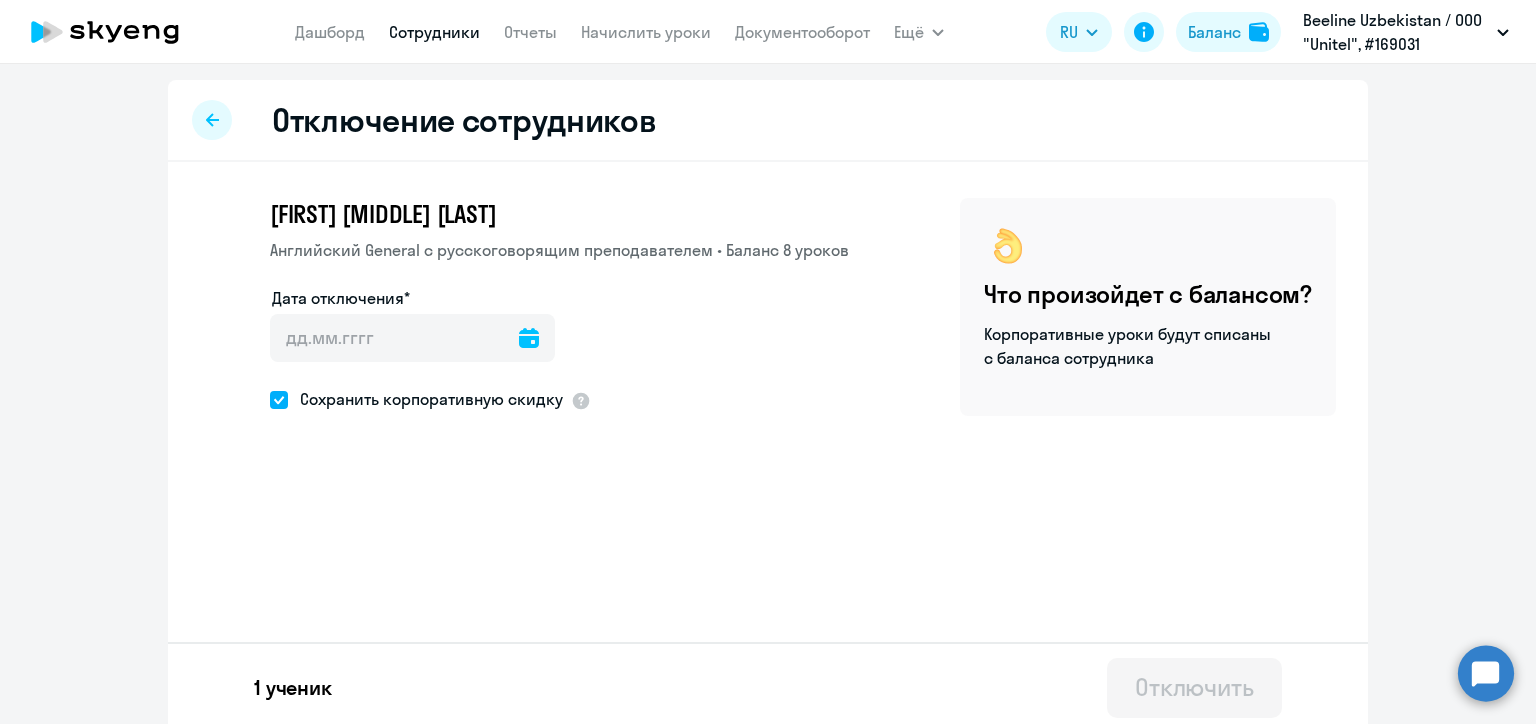 click 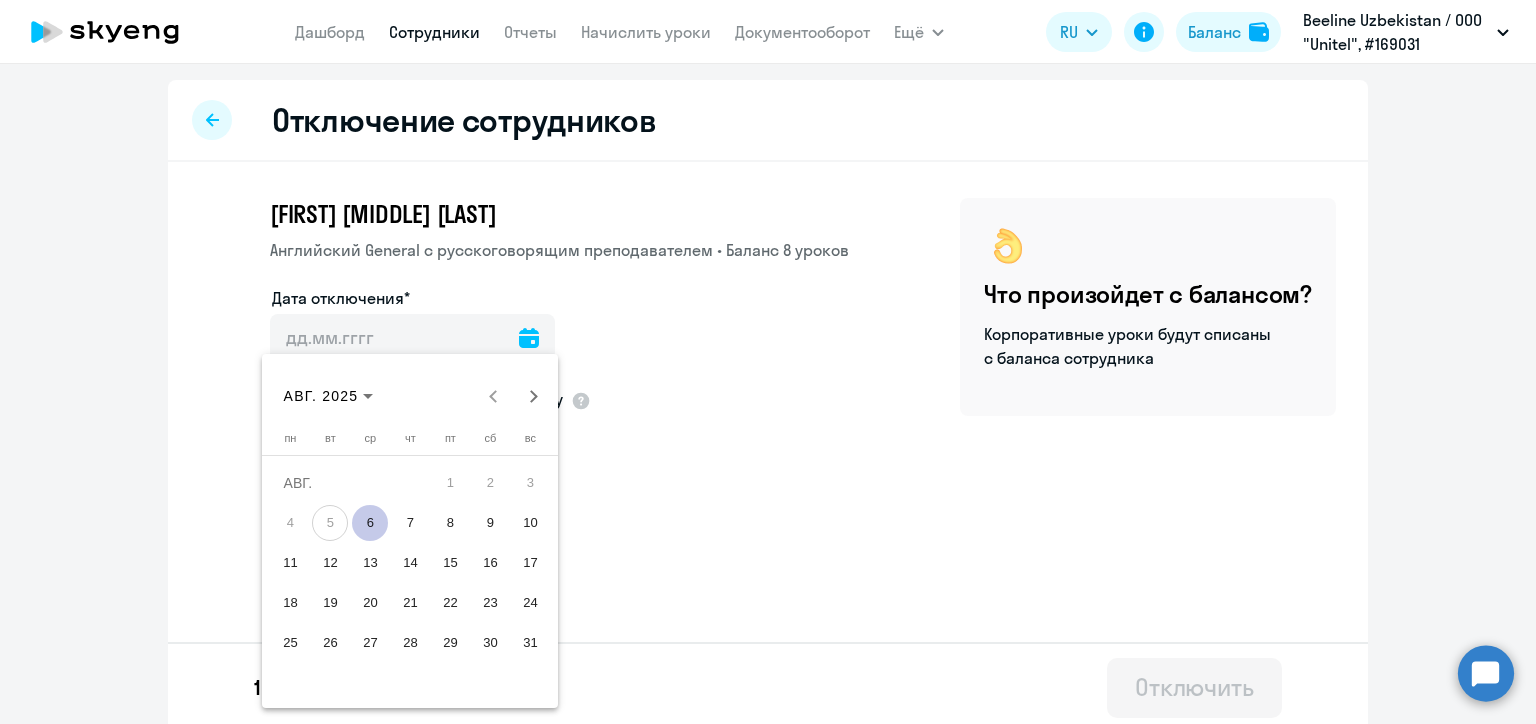 click on "11" at bounding box center (290, 563) 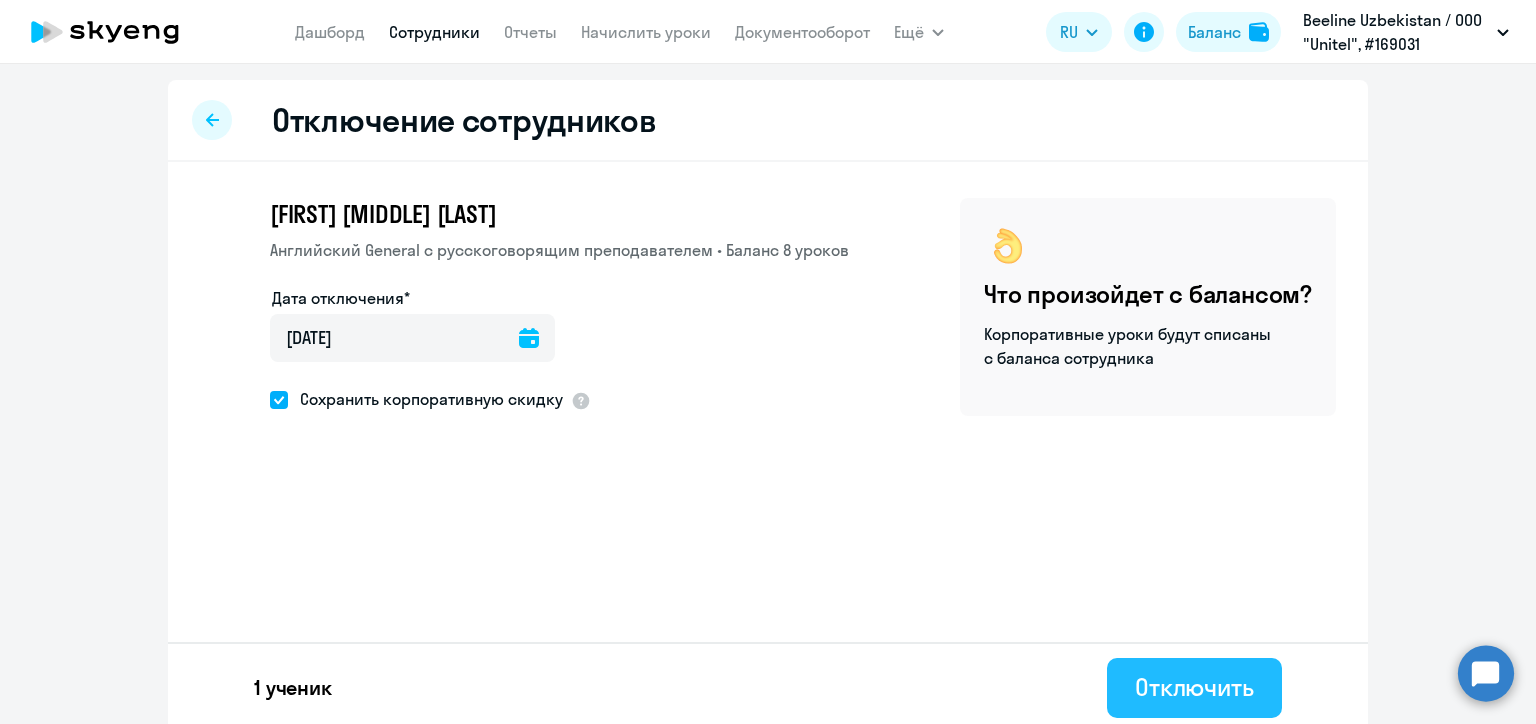 click on "Отключить" 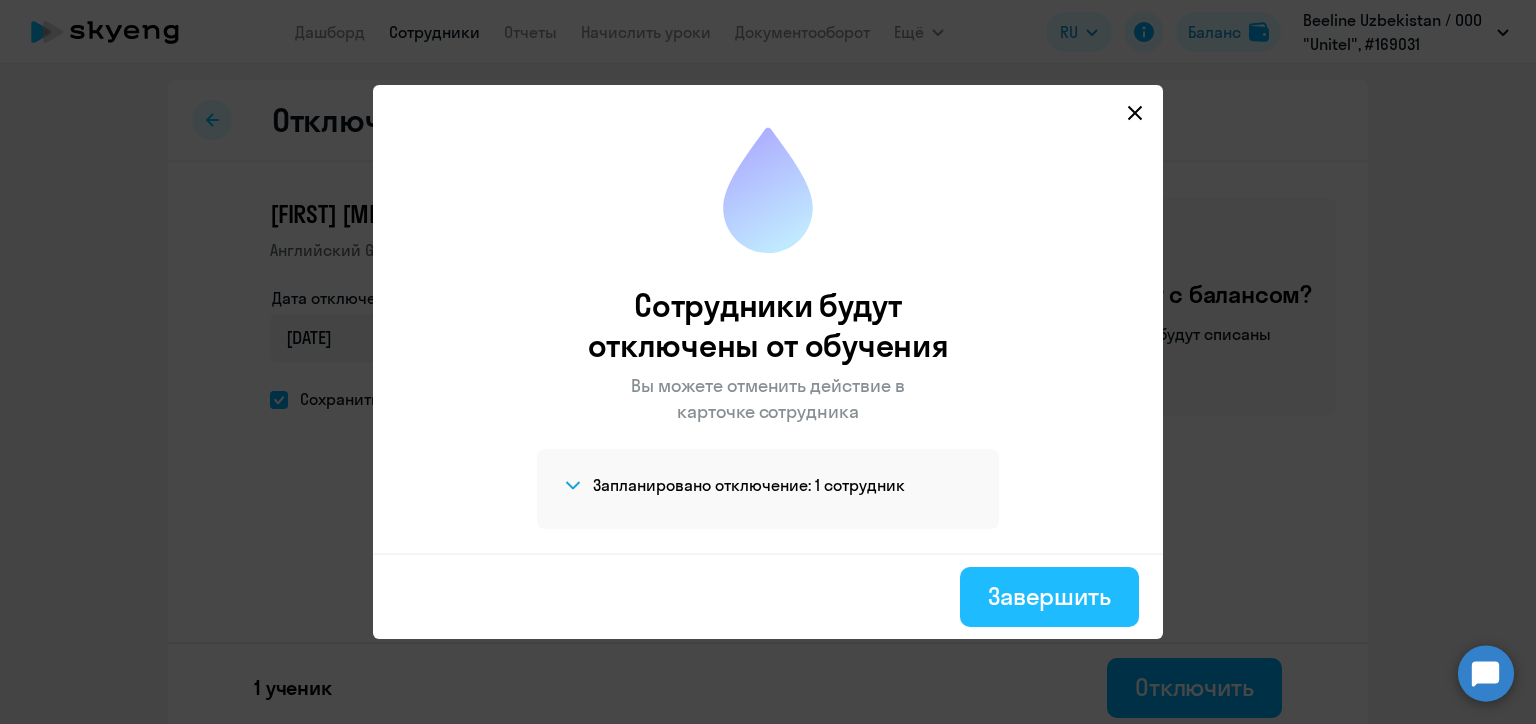 click on "Завершить" at bounding box center [1049, 596] 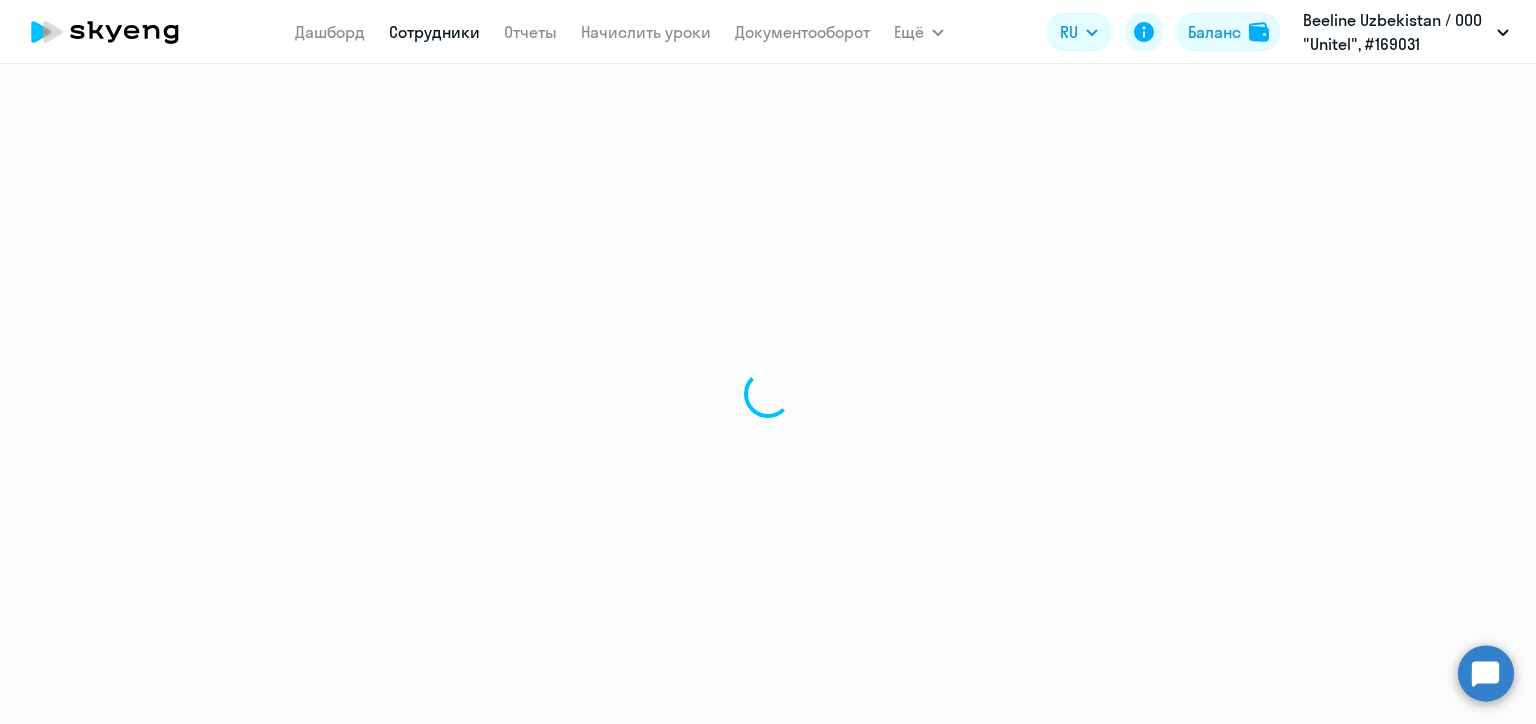 select on "30" 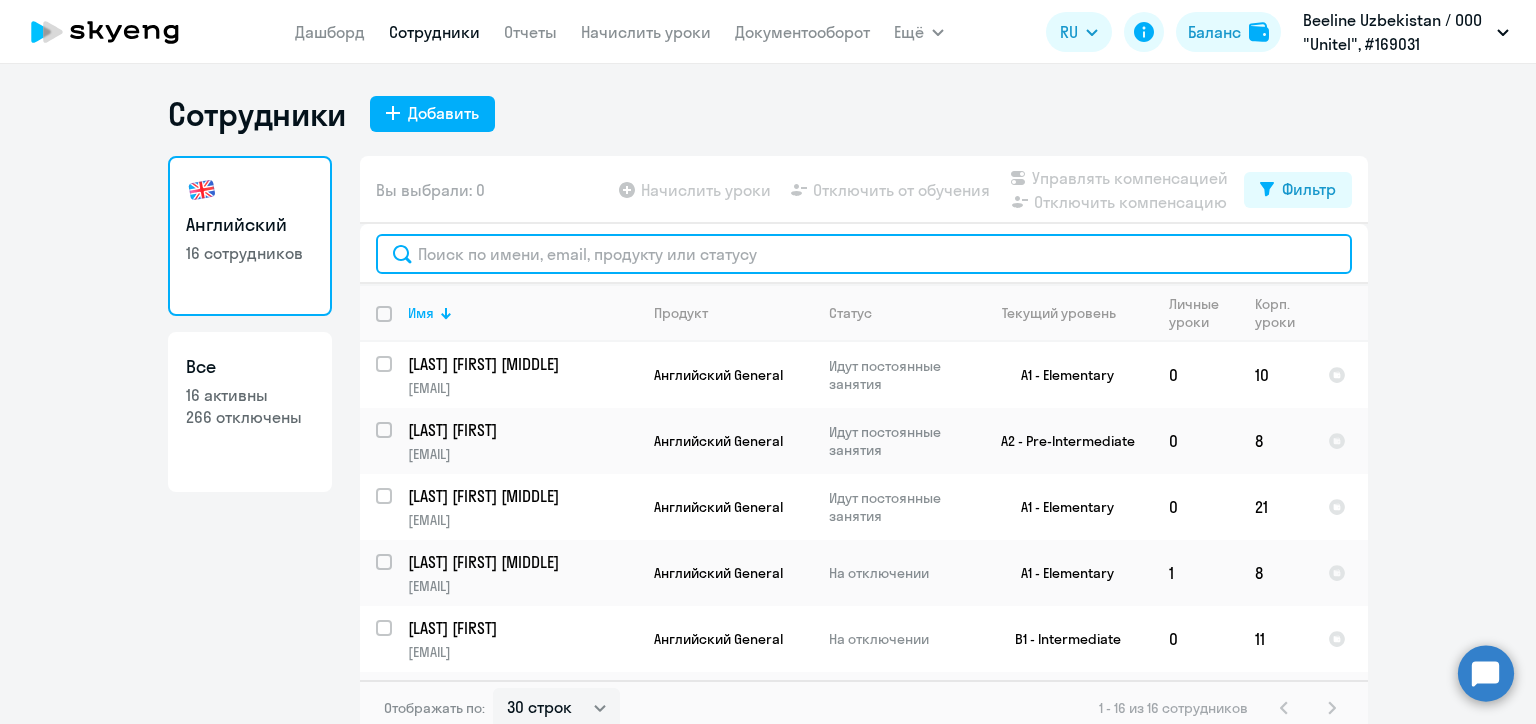 click 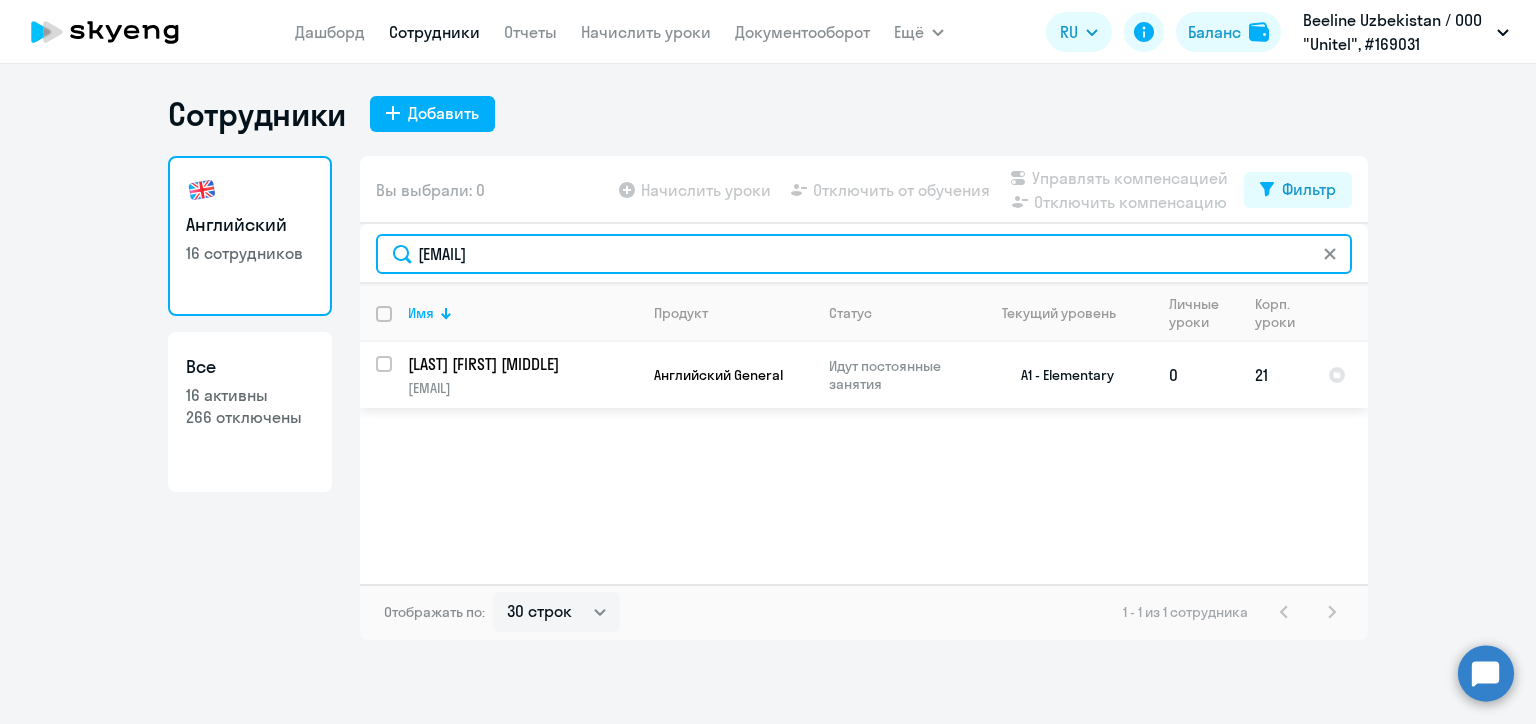 type on "aayugay@beeline.uz" 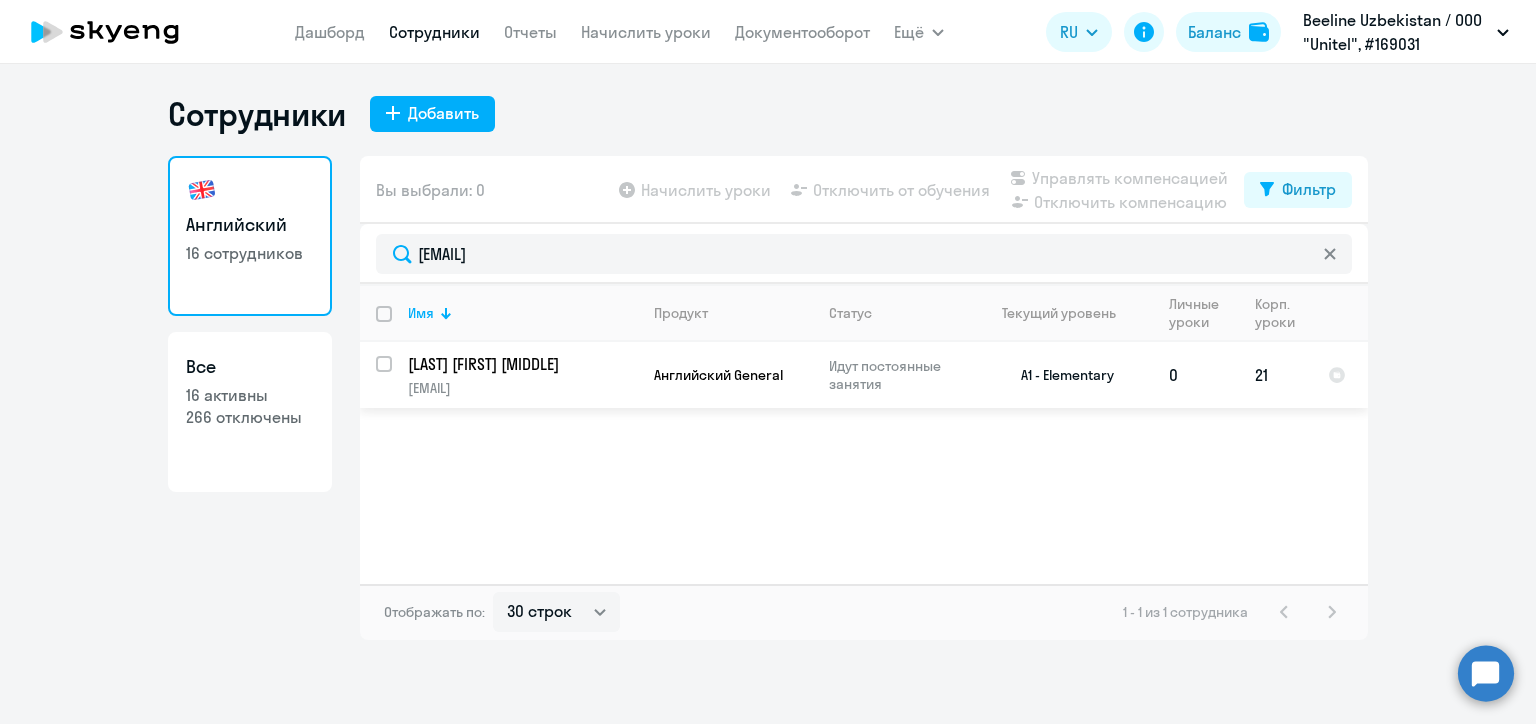 click at bounding box center (396, 376) 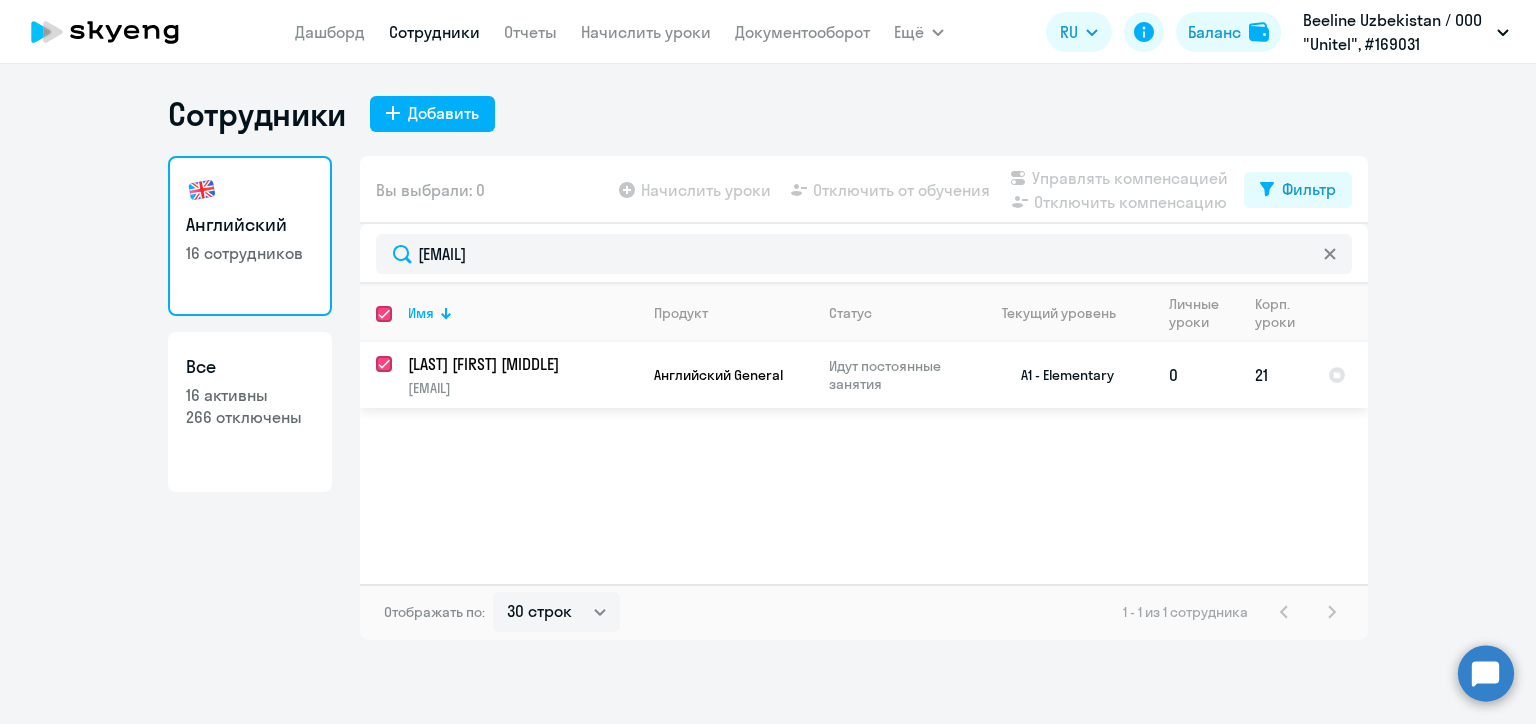checkbox on "true" 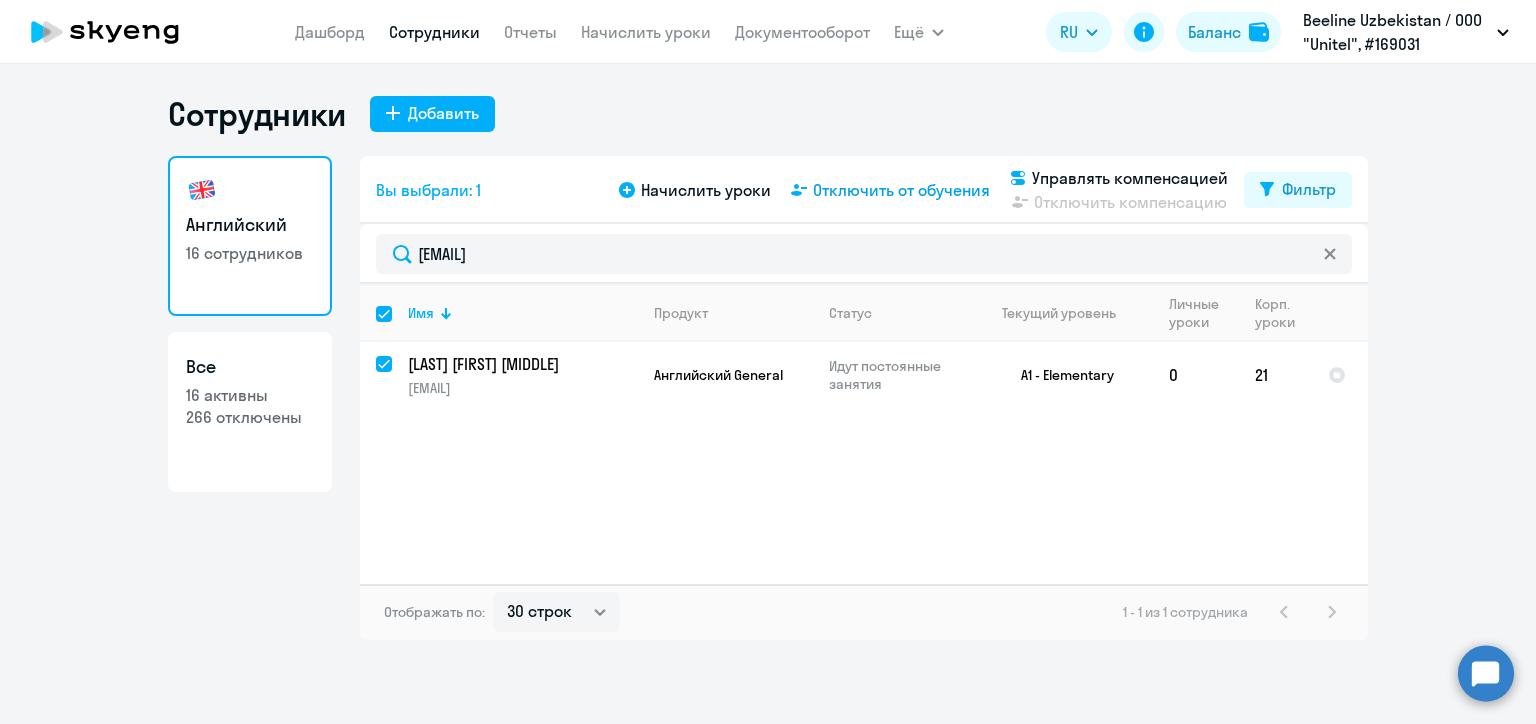 click on "Отключить от обучения" 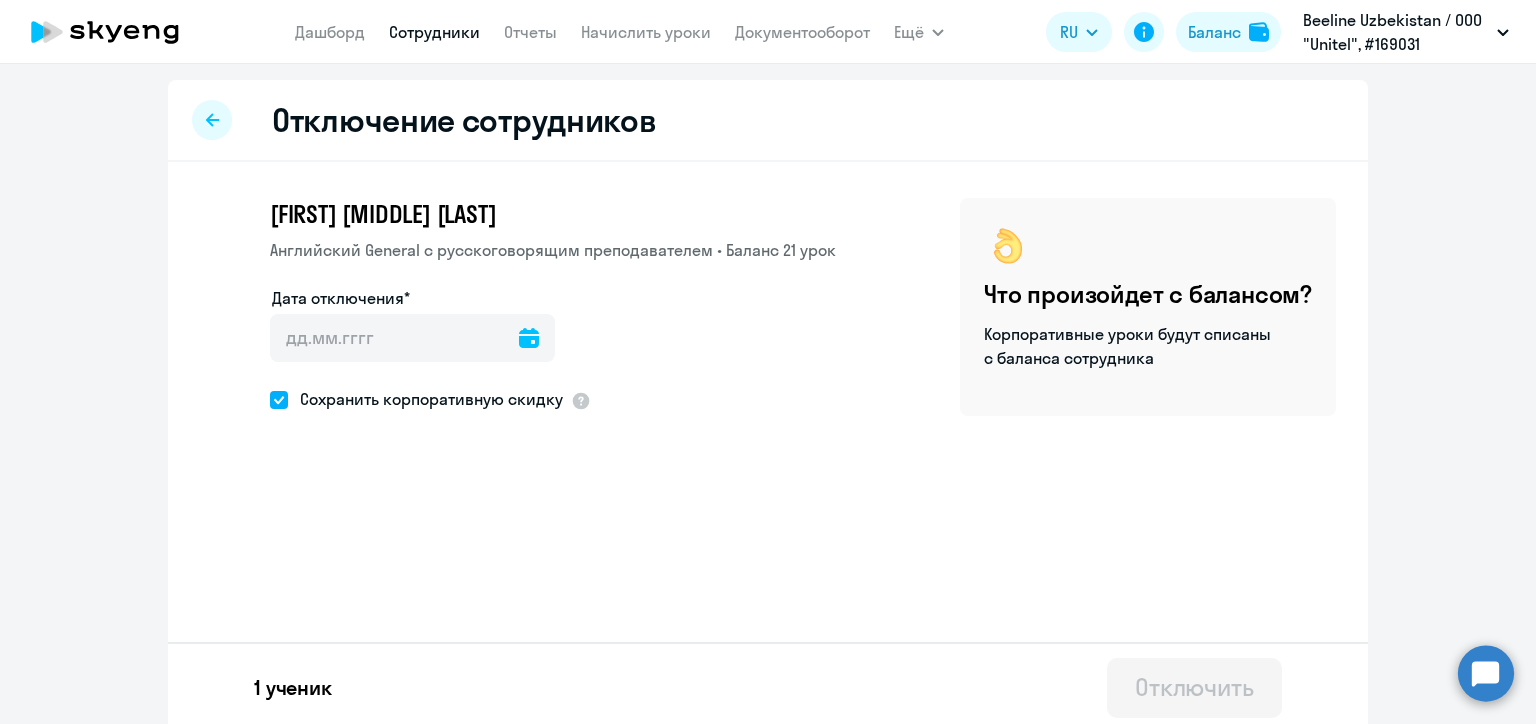 click 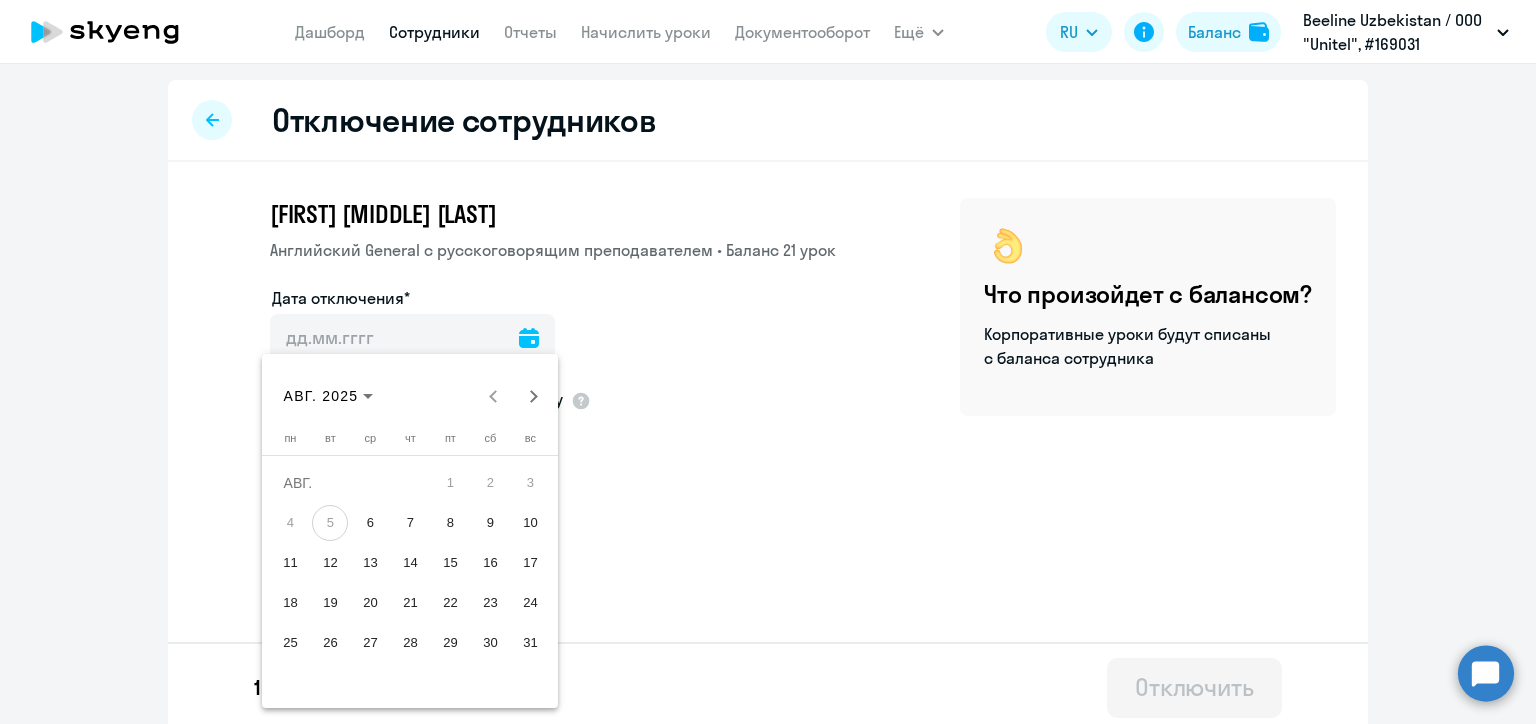 drag, startPoint x: 295, startPoint y: 556, endPoint x: 351, endPoint y: 547, distance: 56.718605 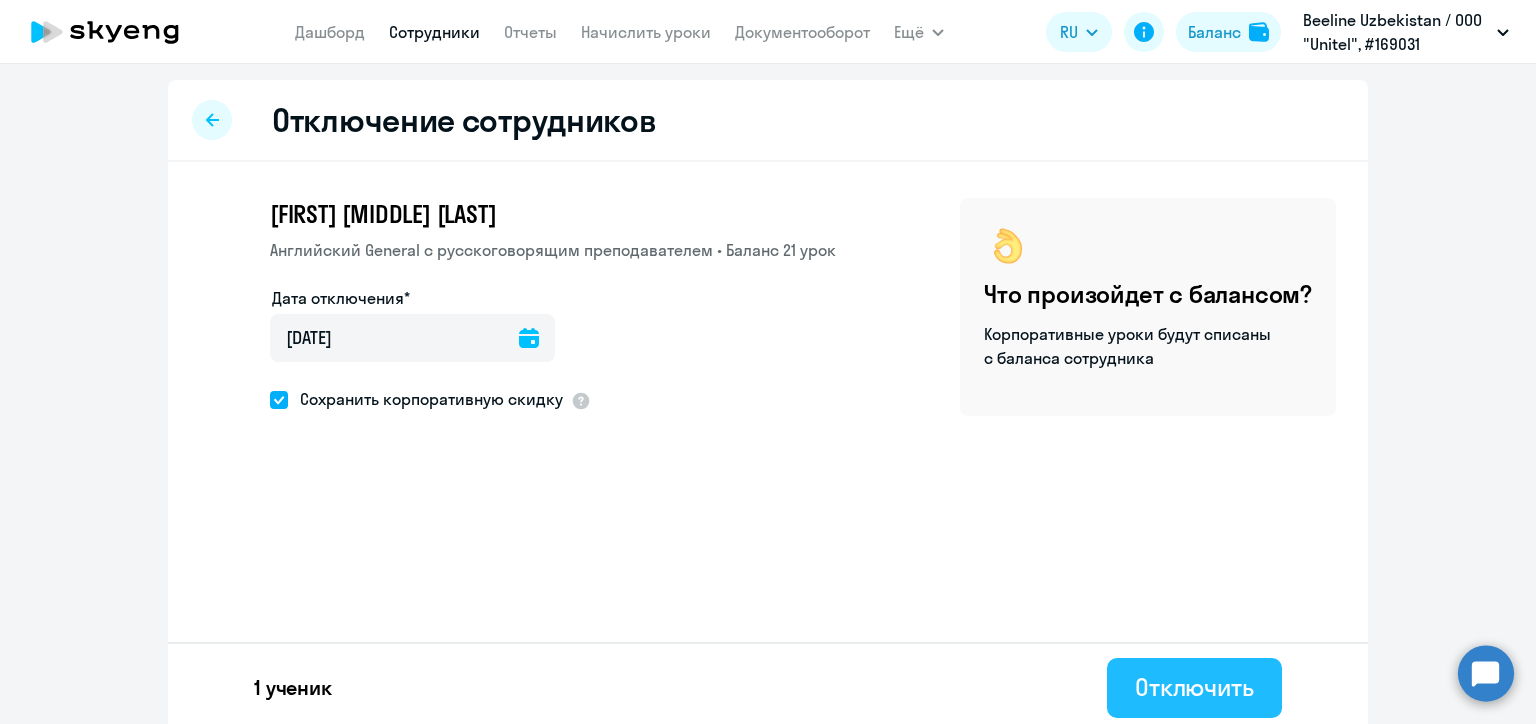 click on "Отключить" 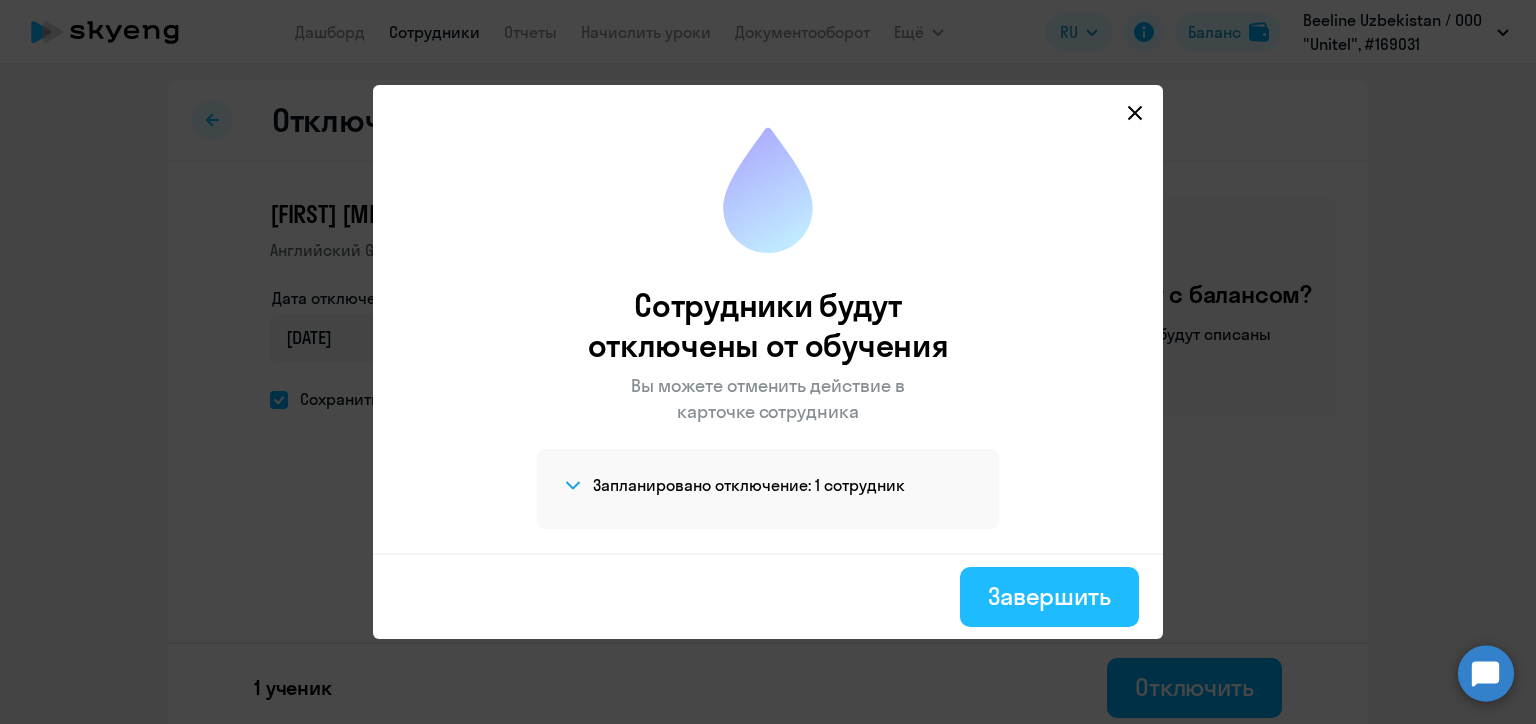 click on "Завершить" at bounding box center (1049, 596) 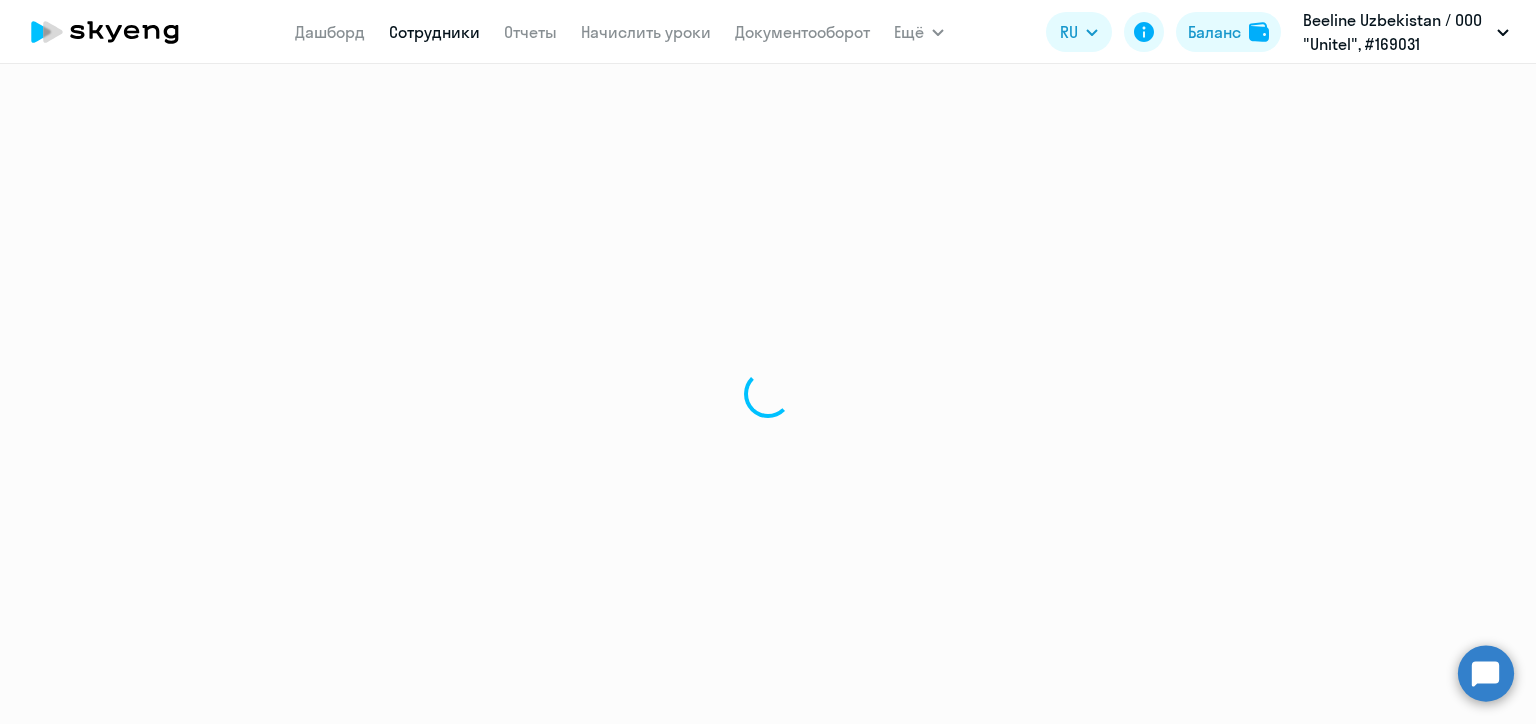 select on "30" 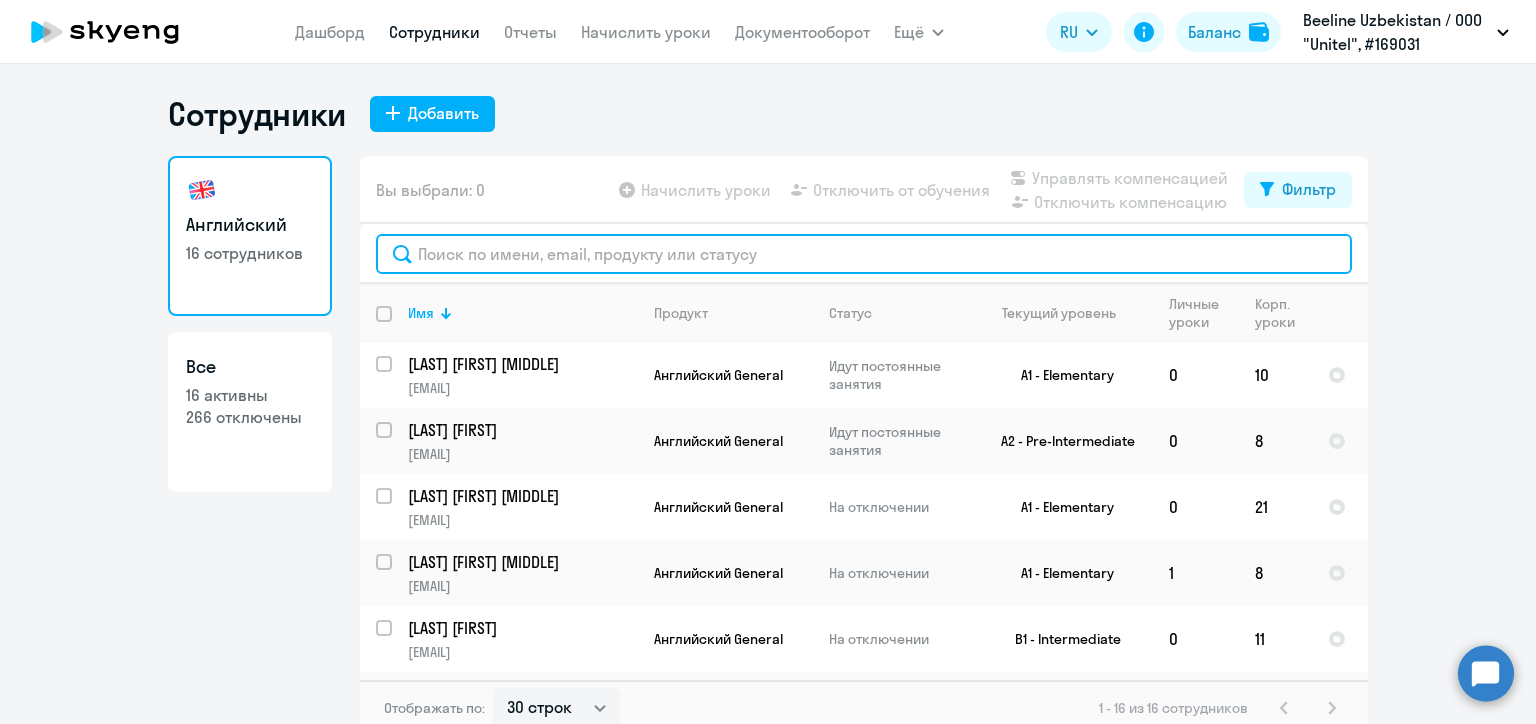 click 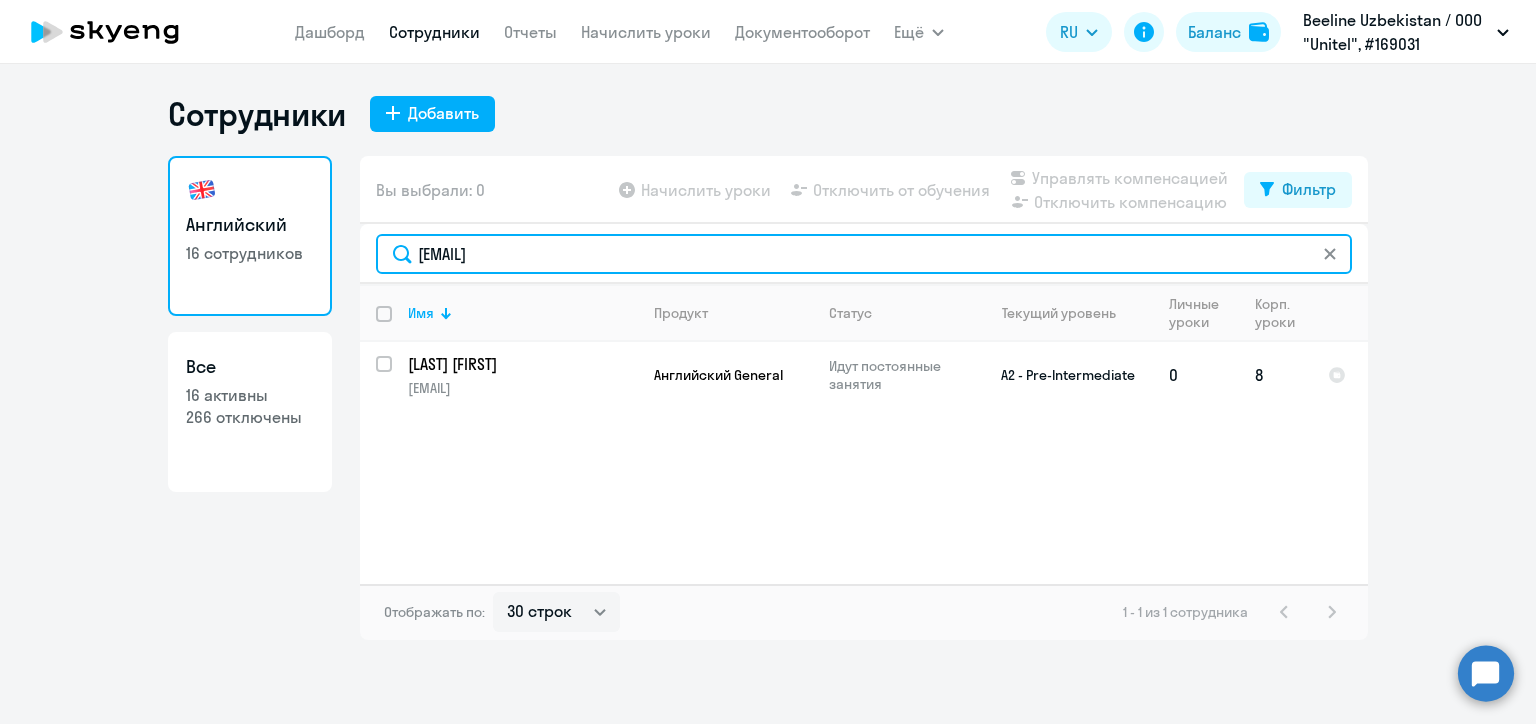 type on "daziyumukhamedov@beeline.uz" 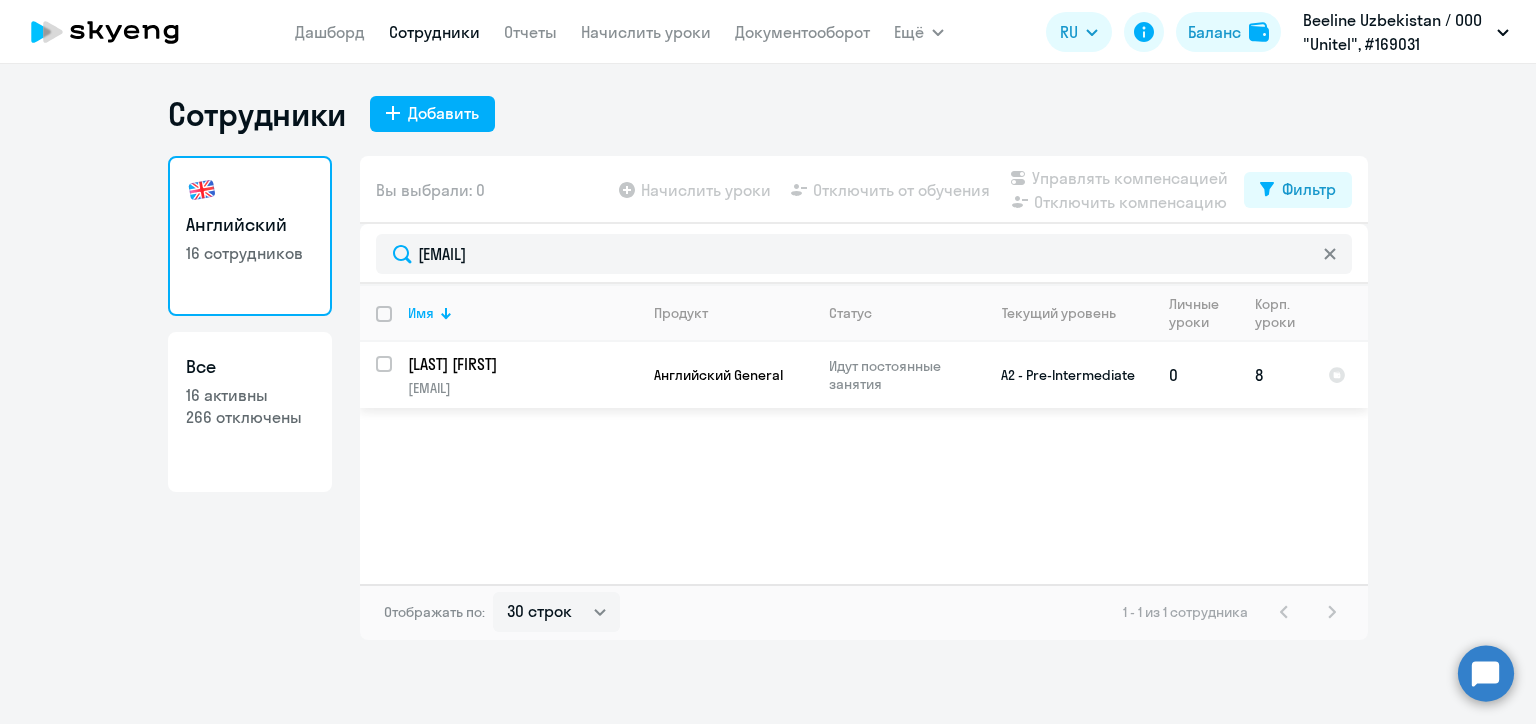drag, startPoint x: 388, startPoint y: 362, endPoint x: 410, endPoint y: 368, distance: 22.803509 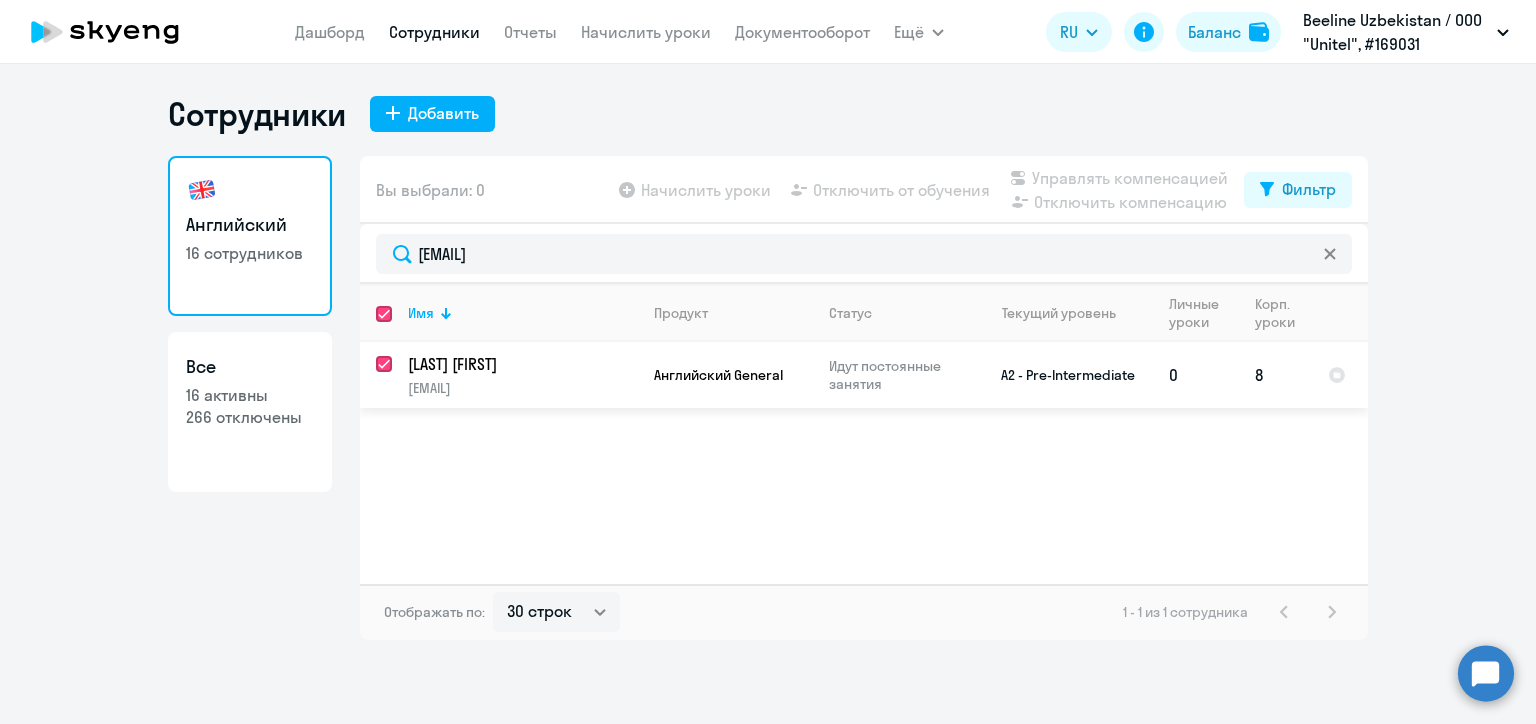 checkbox on "true" 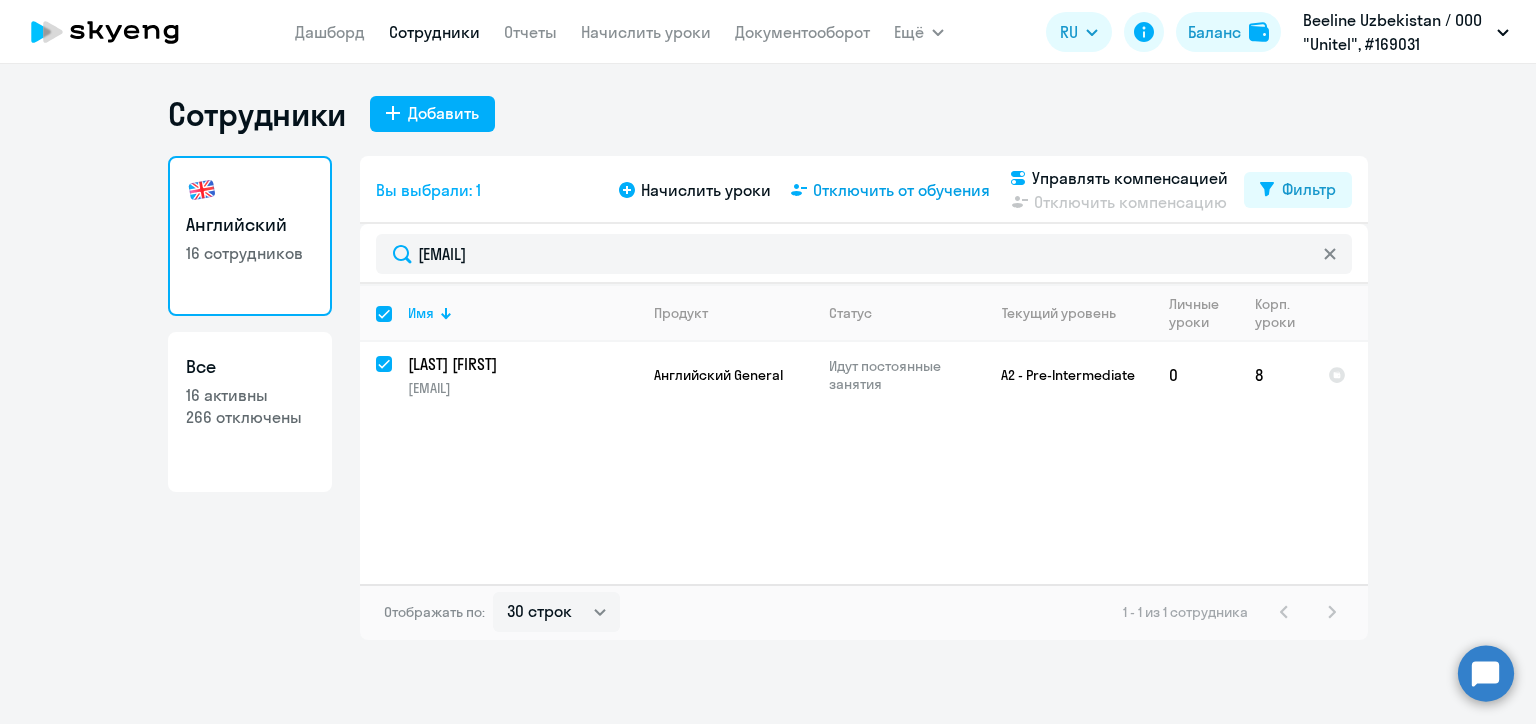 click on "Отключить от обучения" 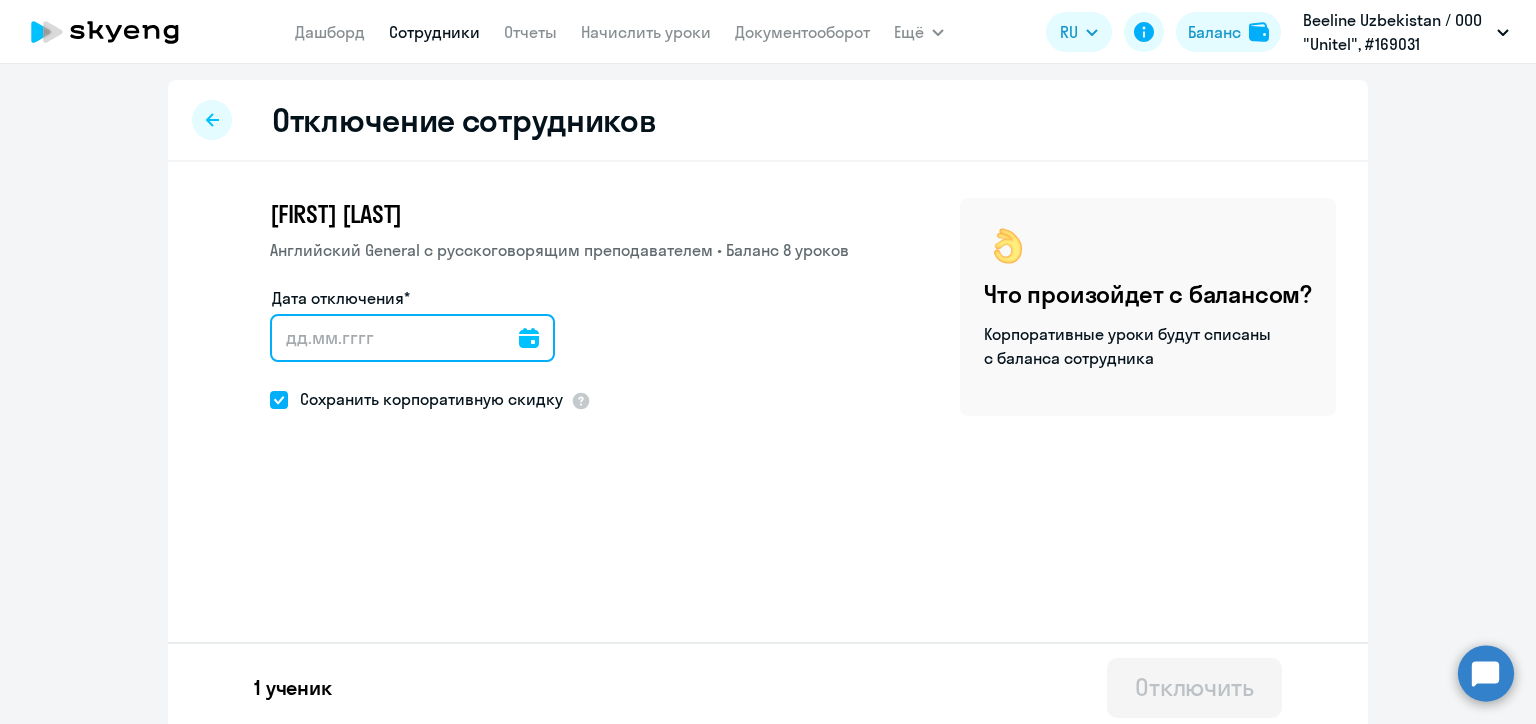 click on "Дата отключения*" at bounding box center (412, 338) 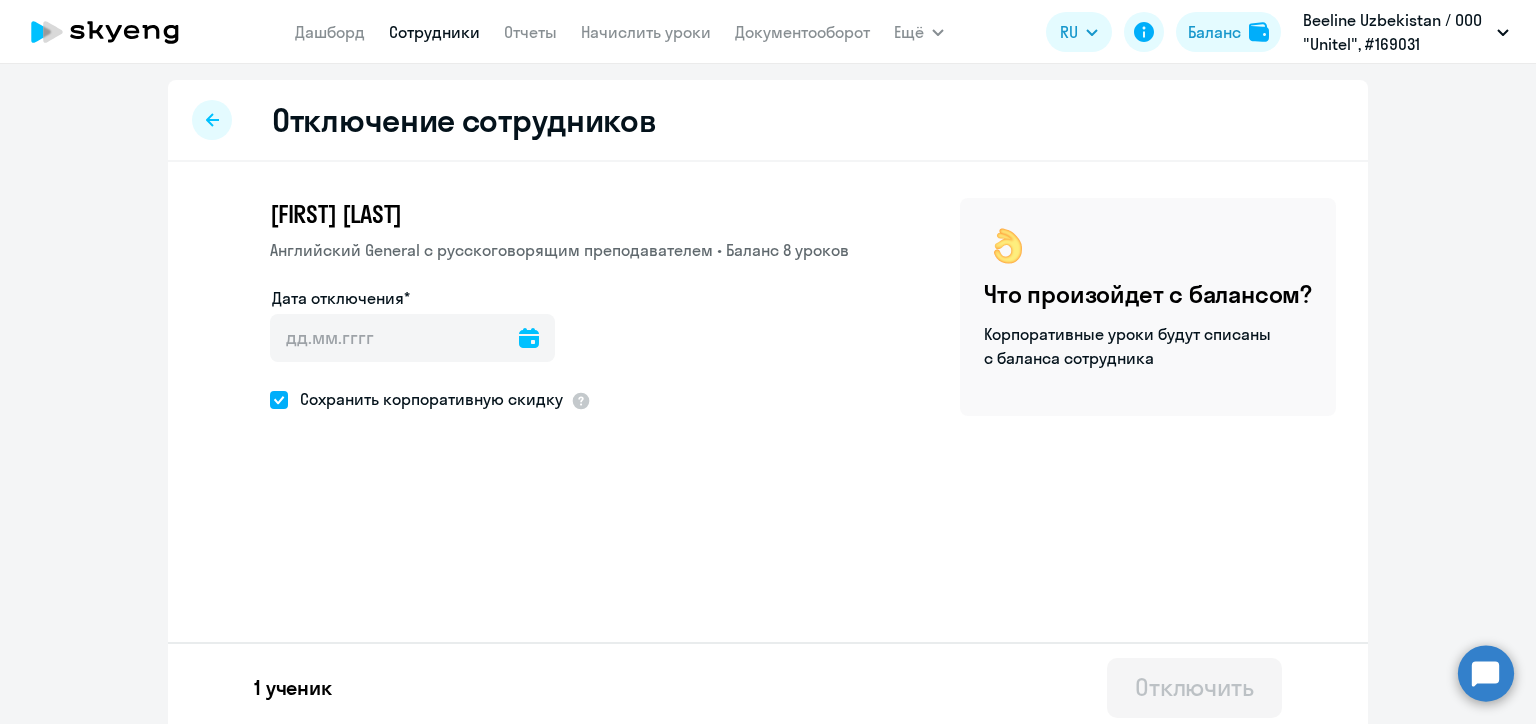 click 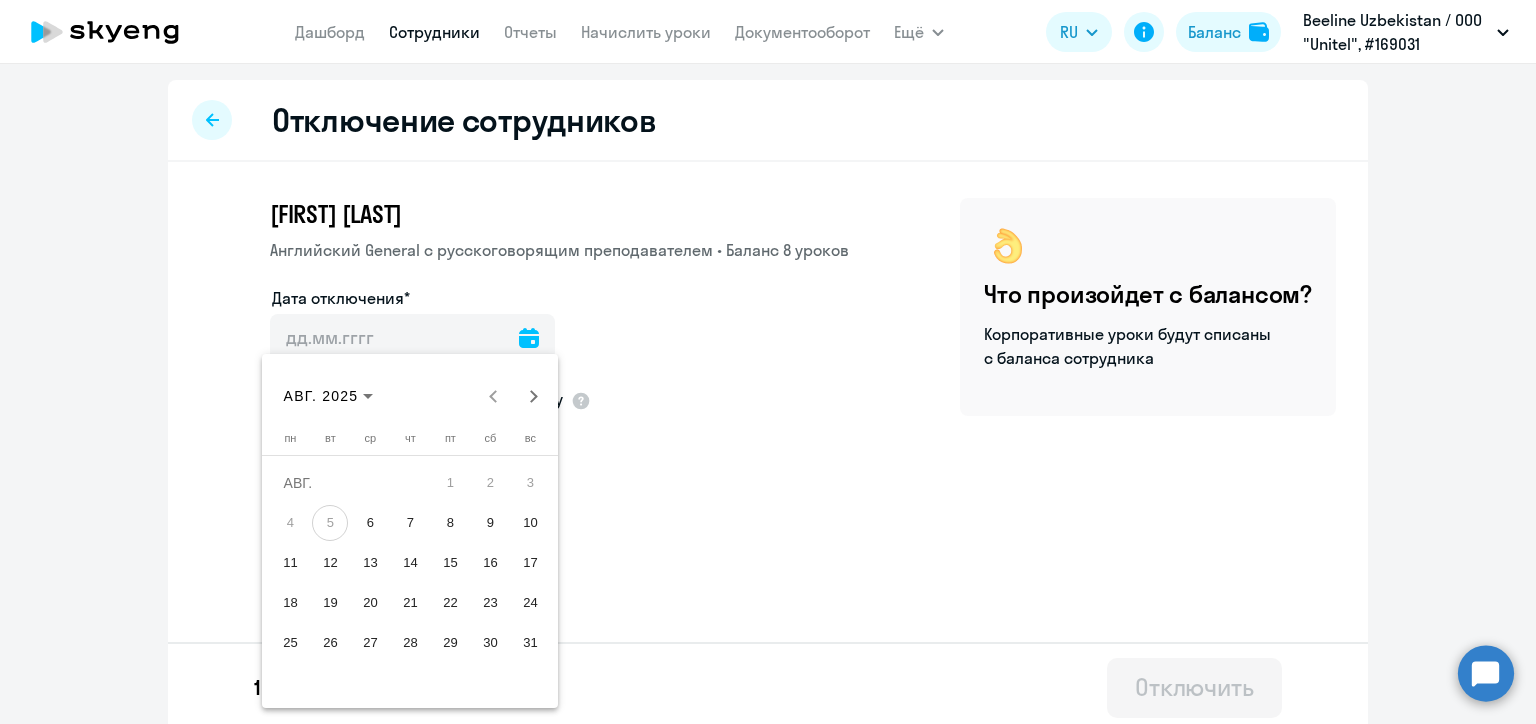 click on "11" at bounding box center [290, 563] 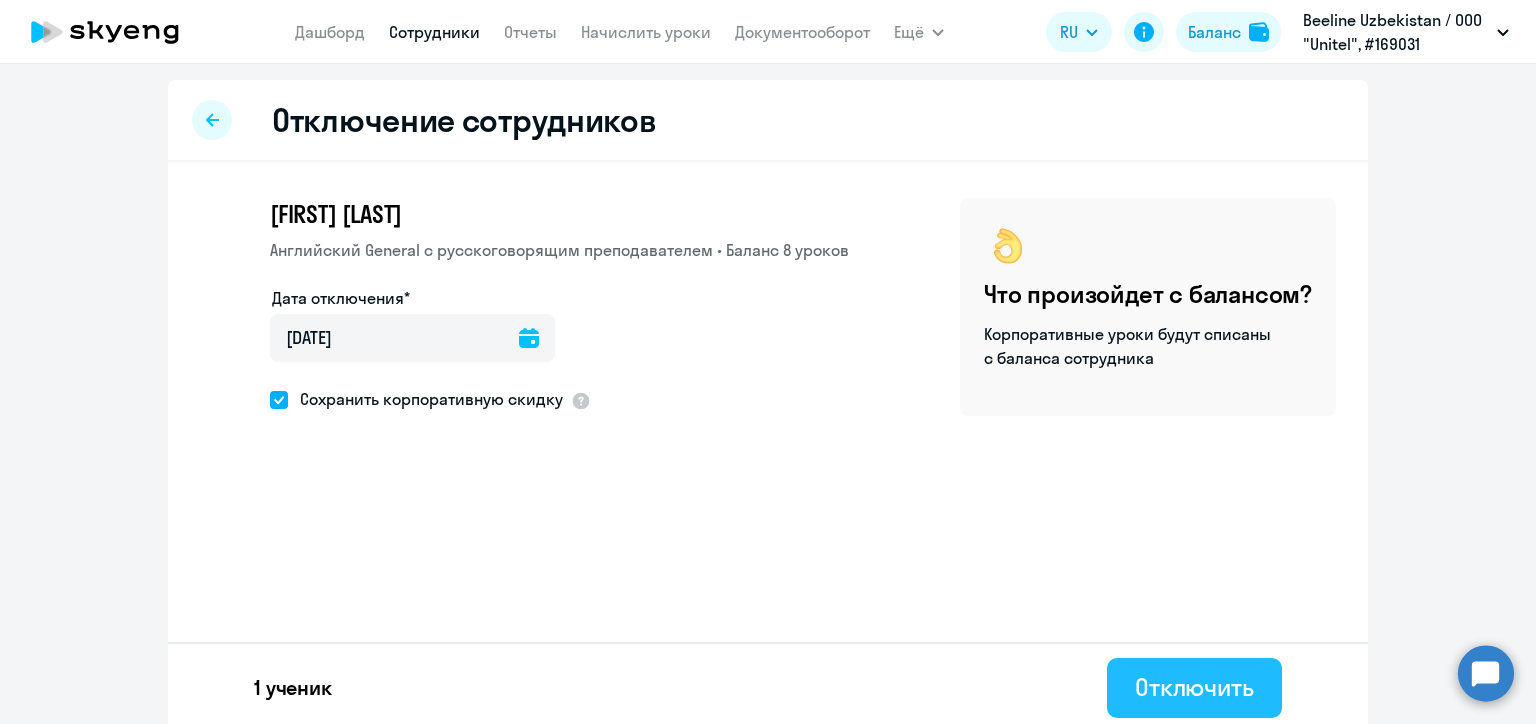 click on "Отключить" 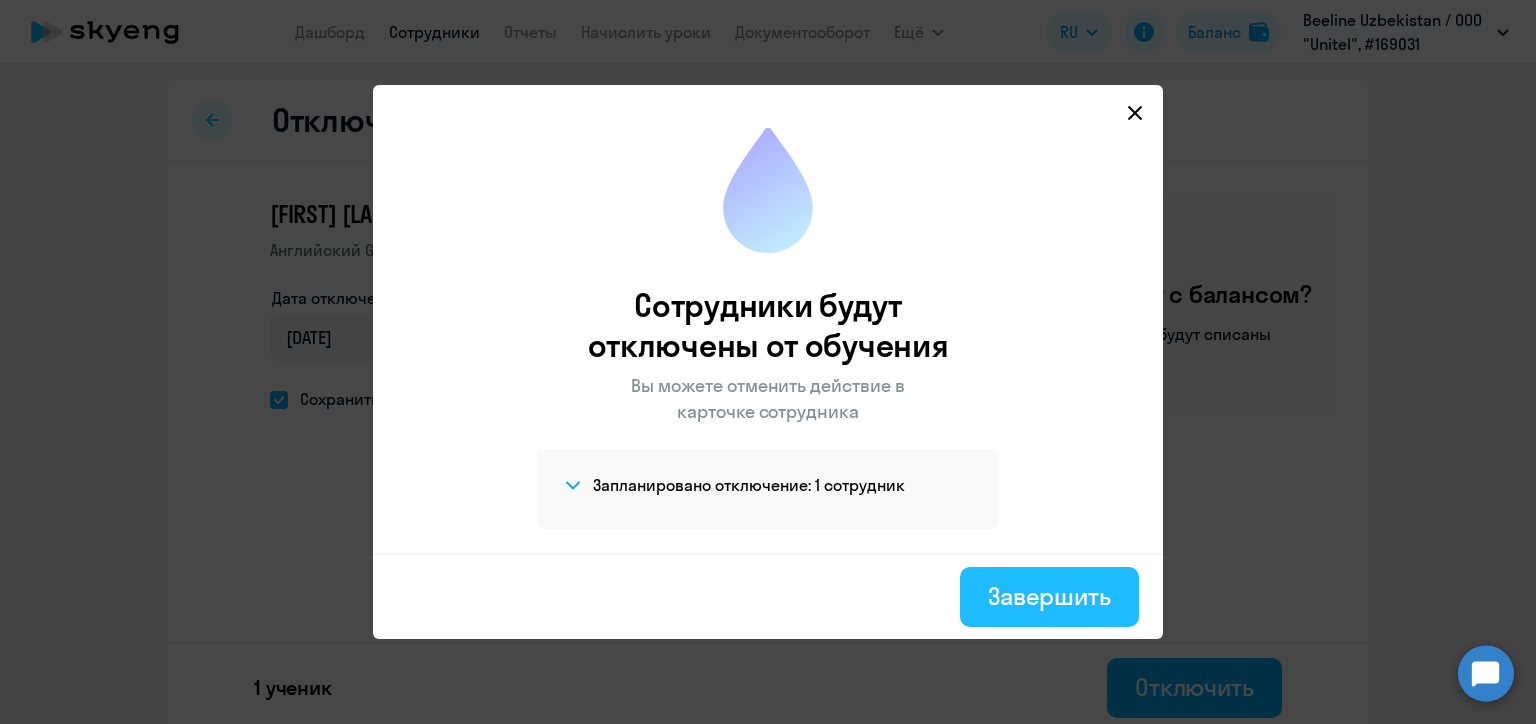 click on "Завершить" at bounding box center (1049, 596) 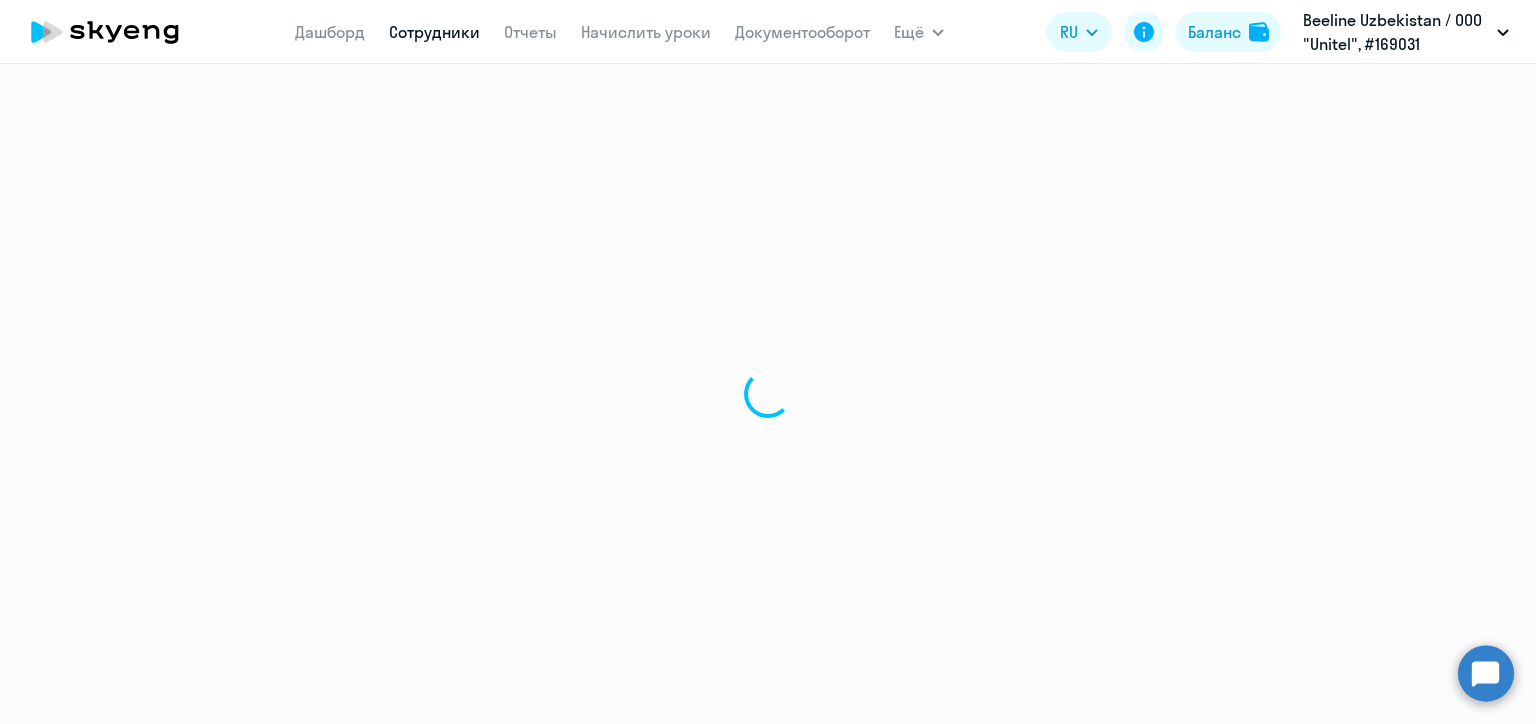 select on "30" 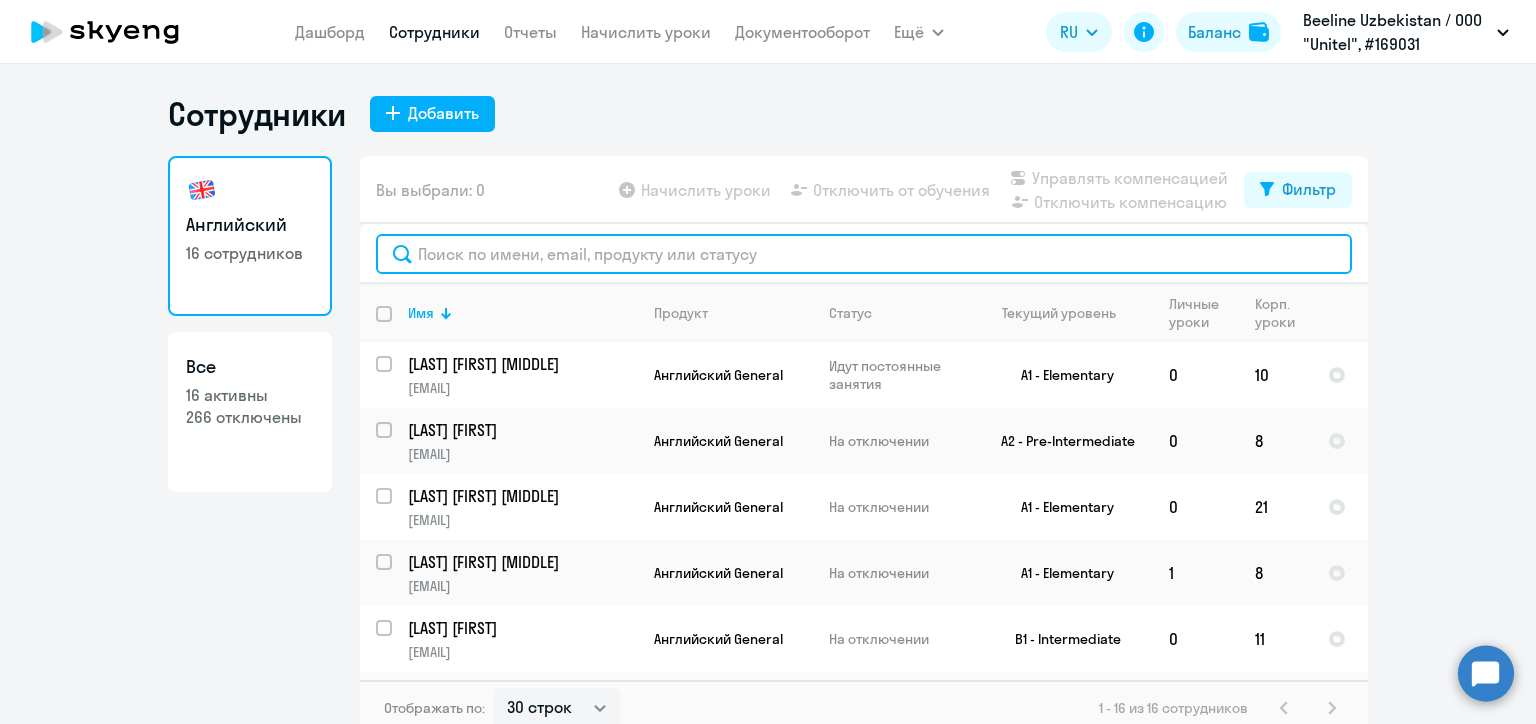click 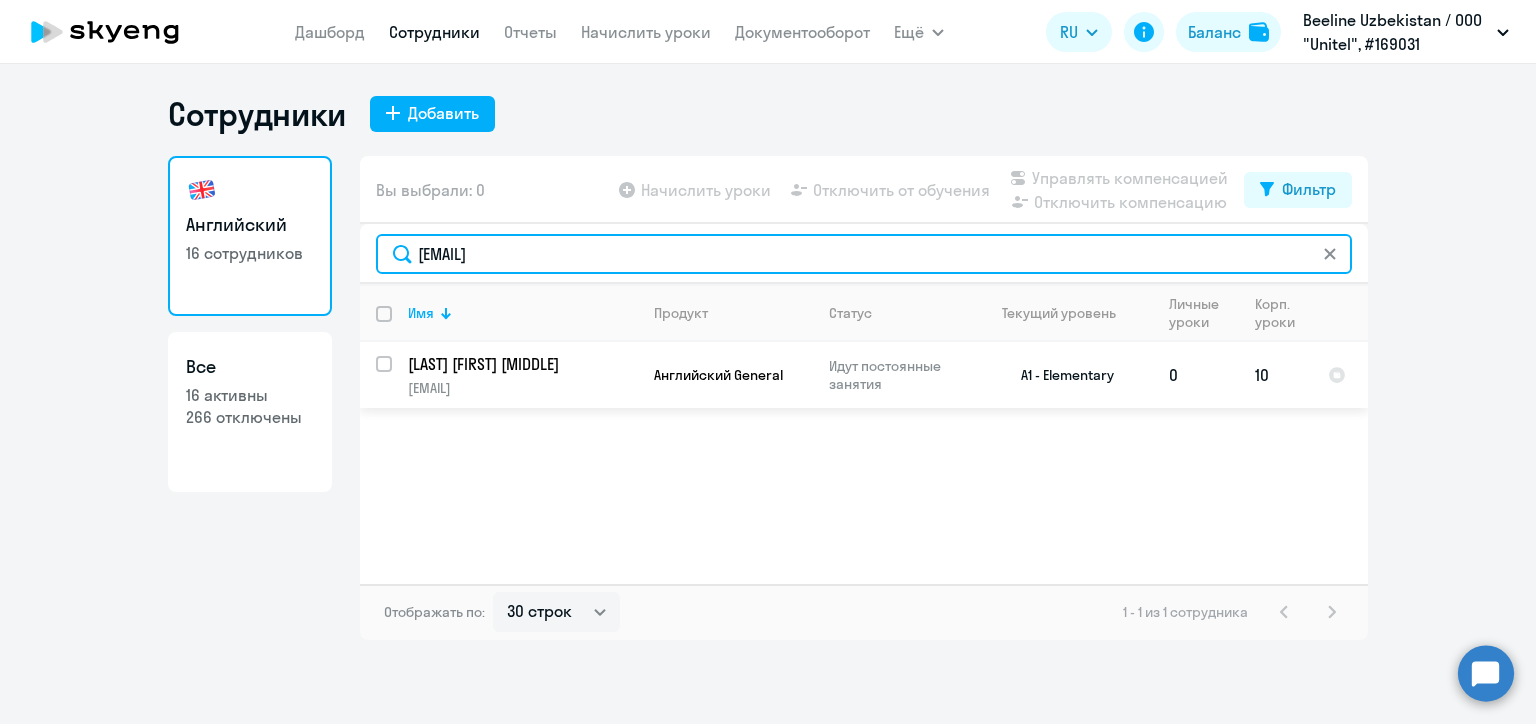 type on "dazubaydullaev@beeline.uz" 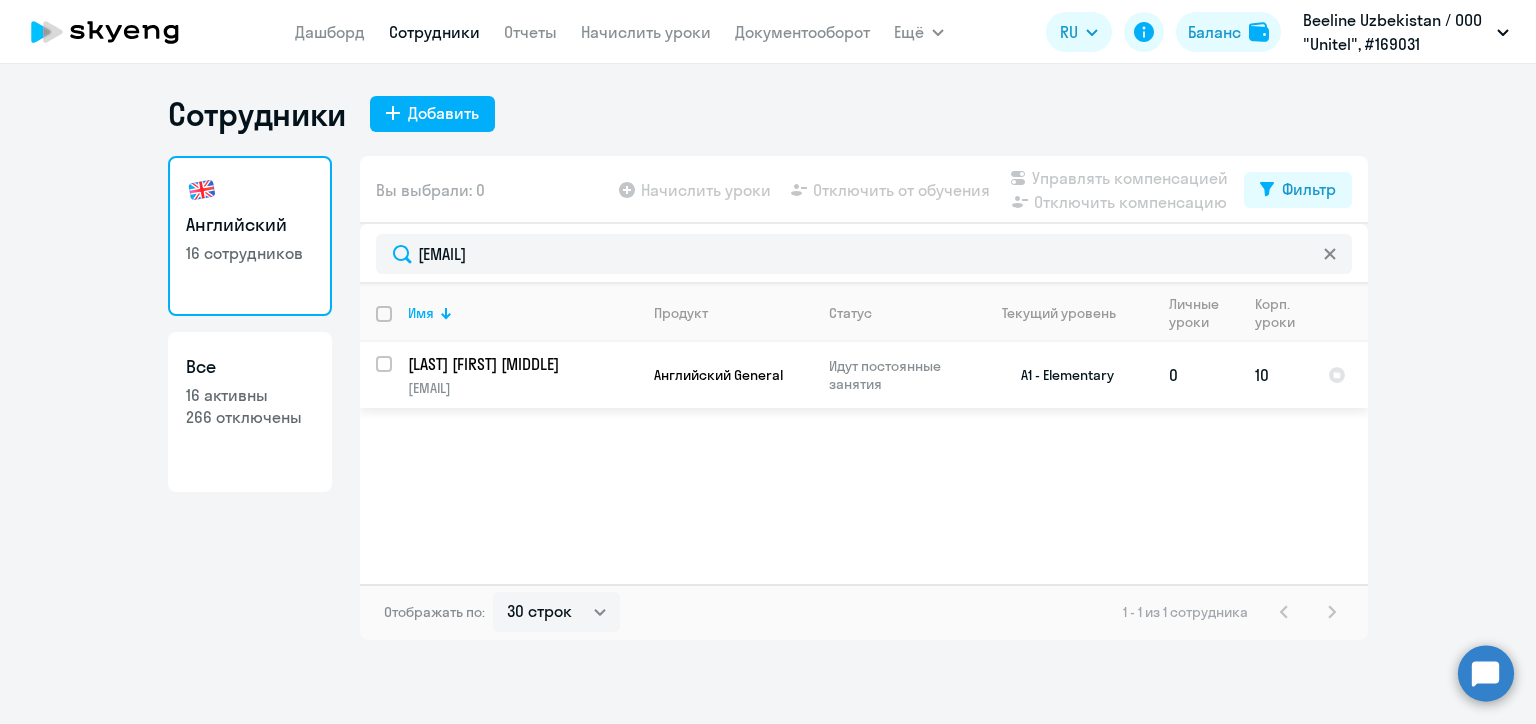 click at bounding box center (396, 376) 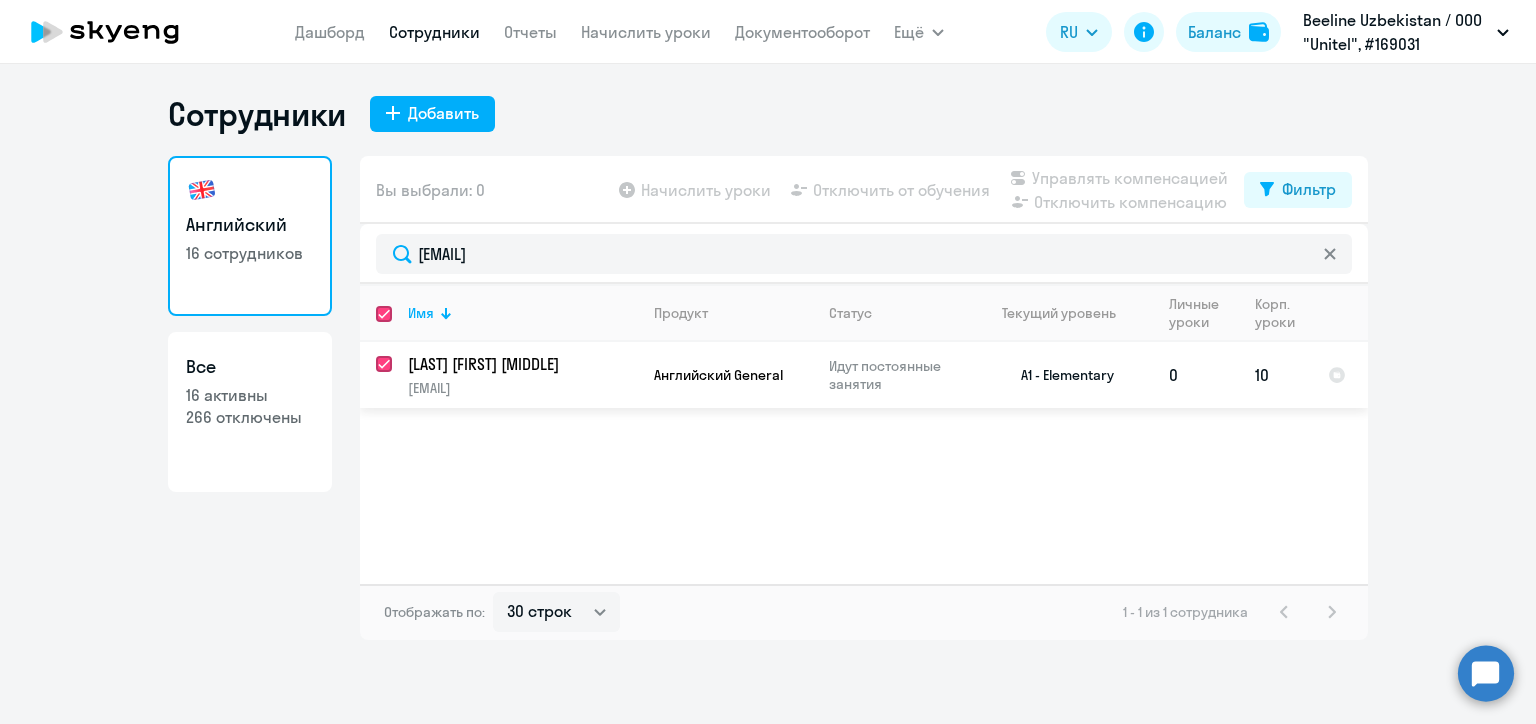 checkbox on "true" 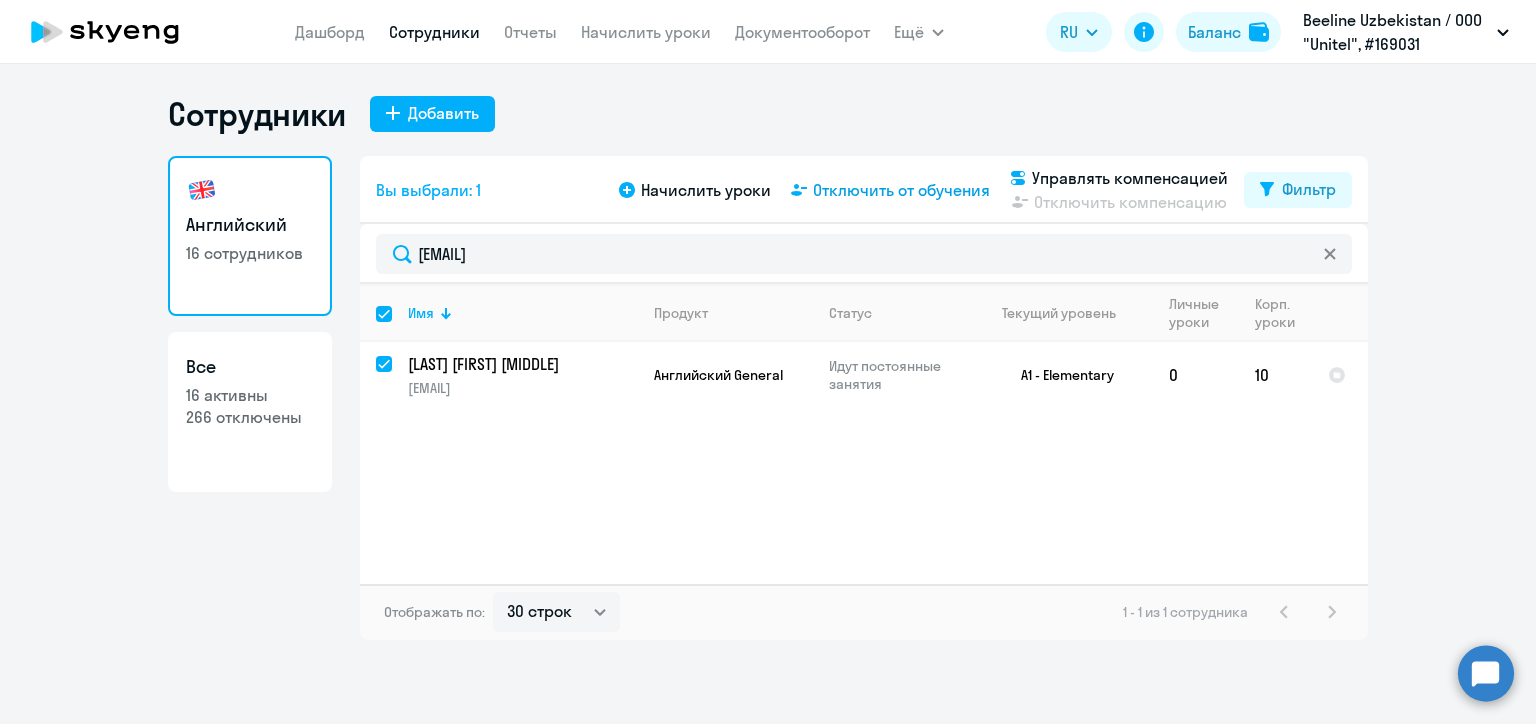 click on "Отключить от обучения" 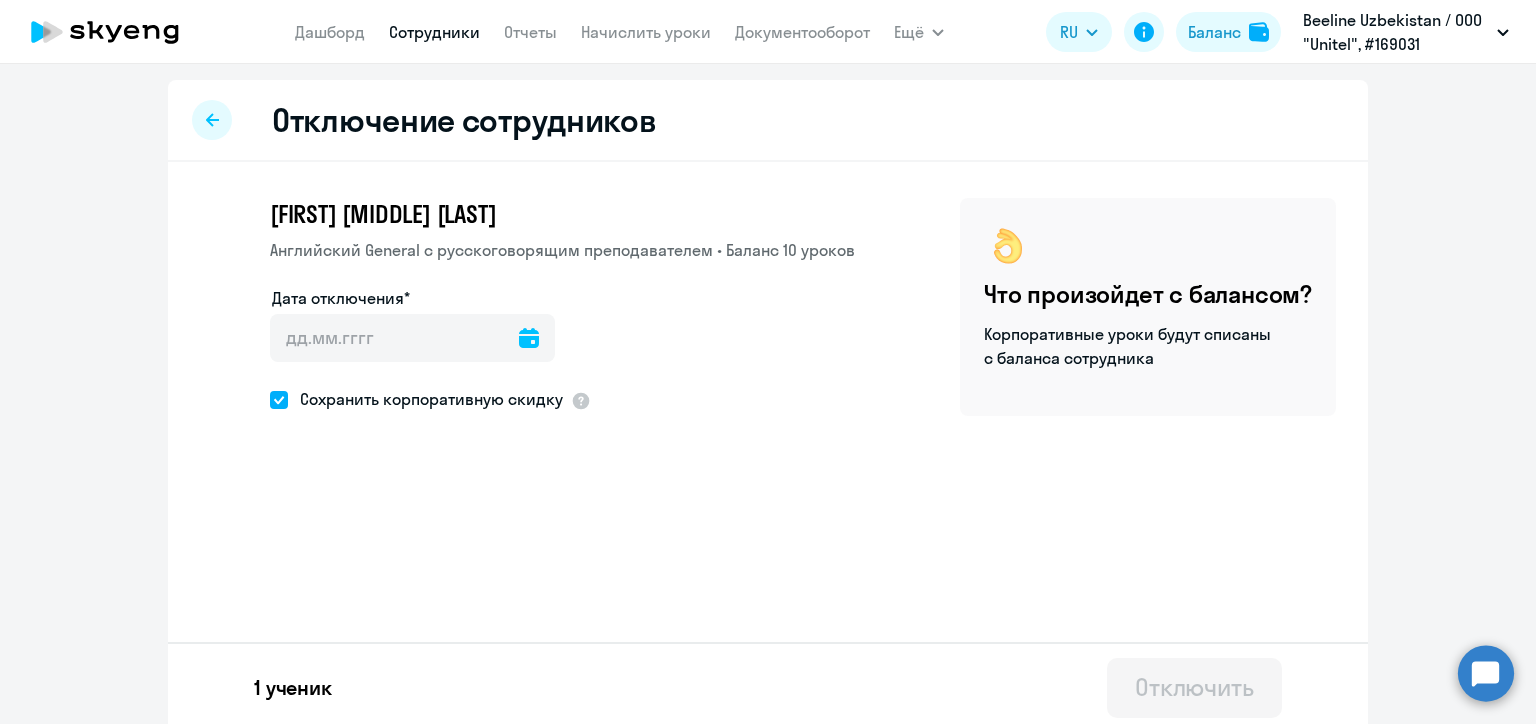 click 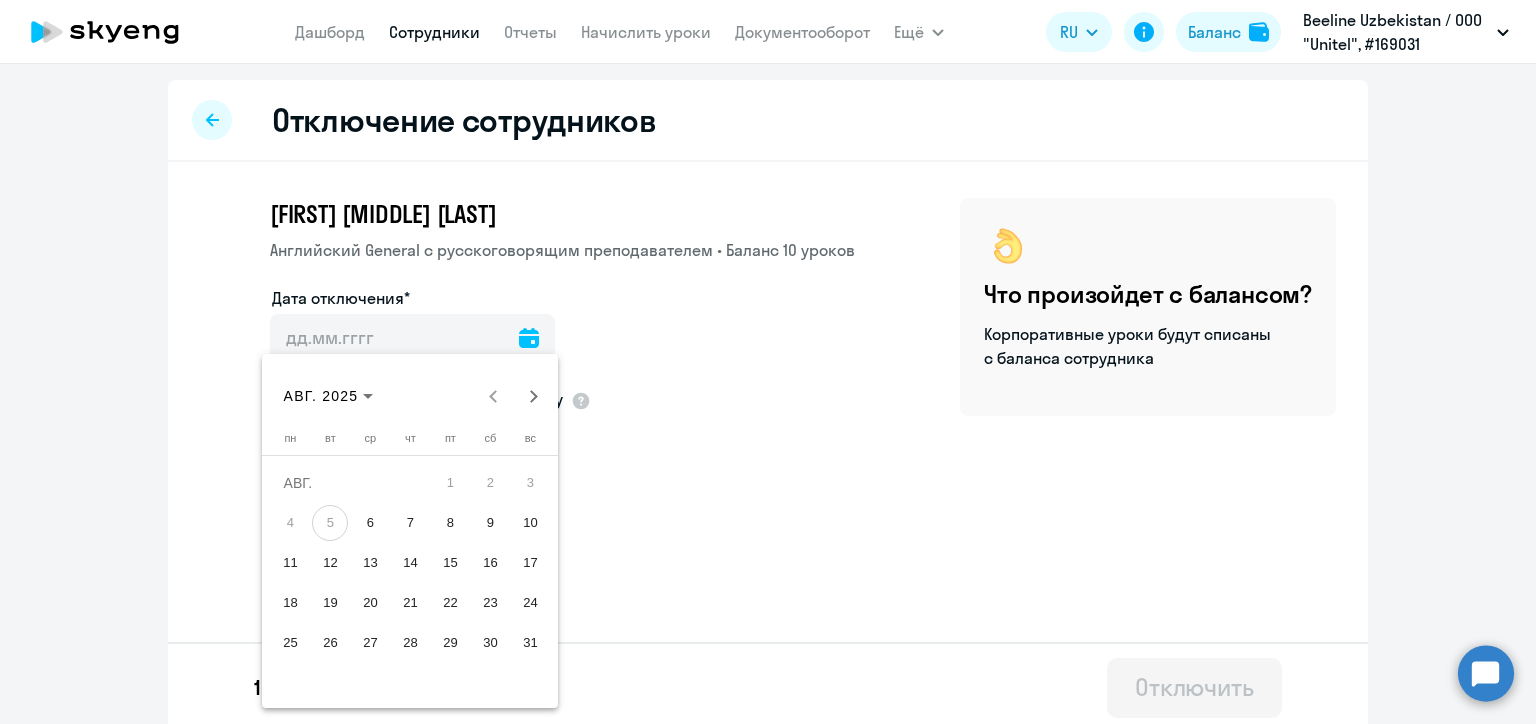 click on "11" at bounding box center (290, 563) 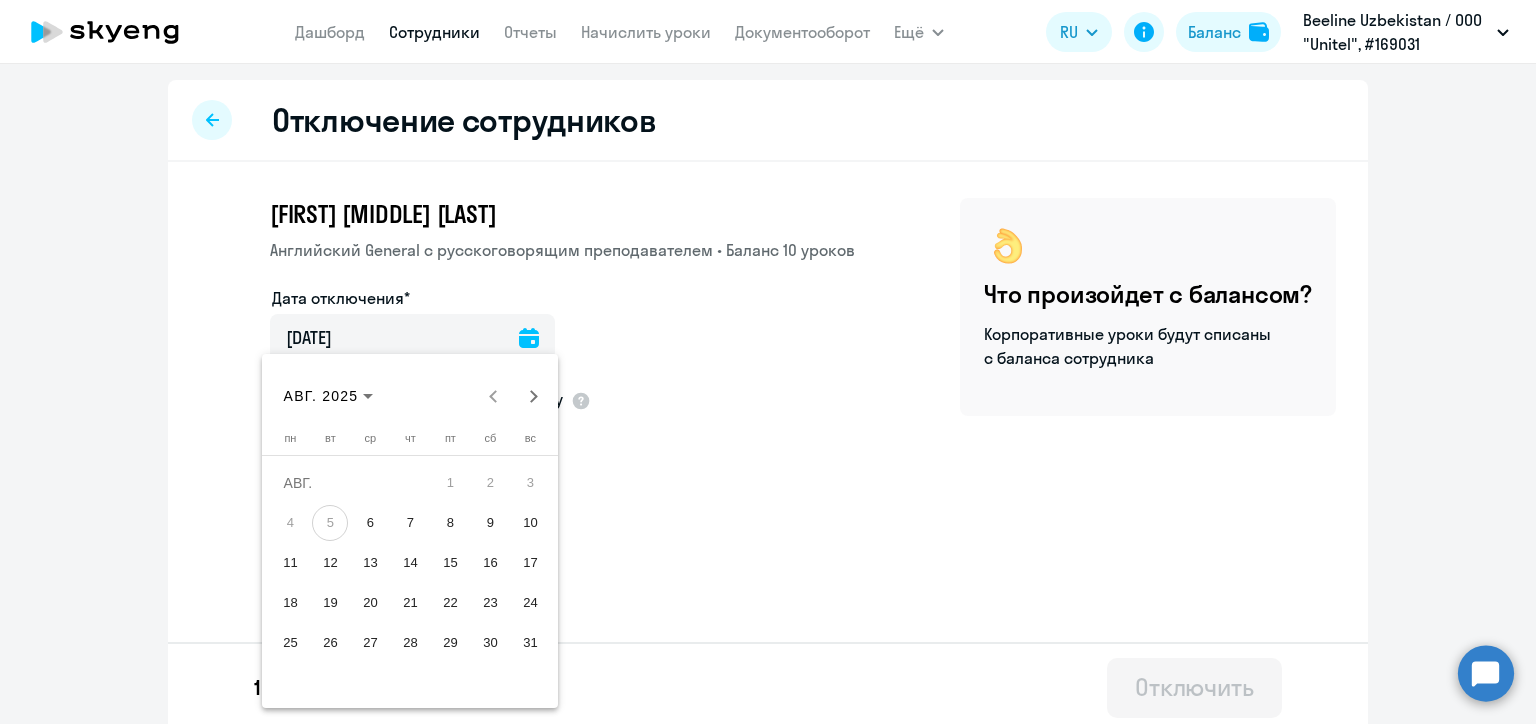 type on "[DATE]" 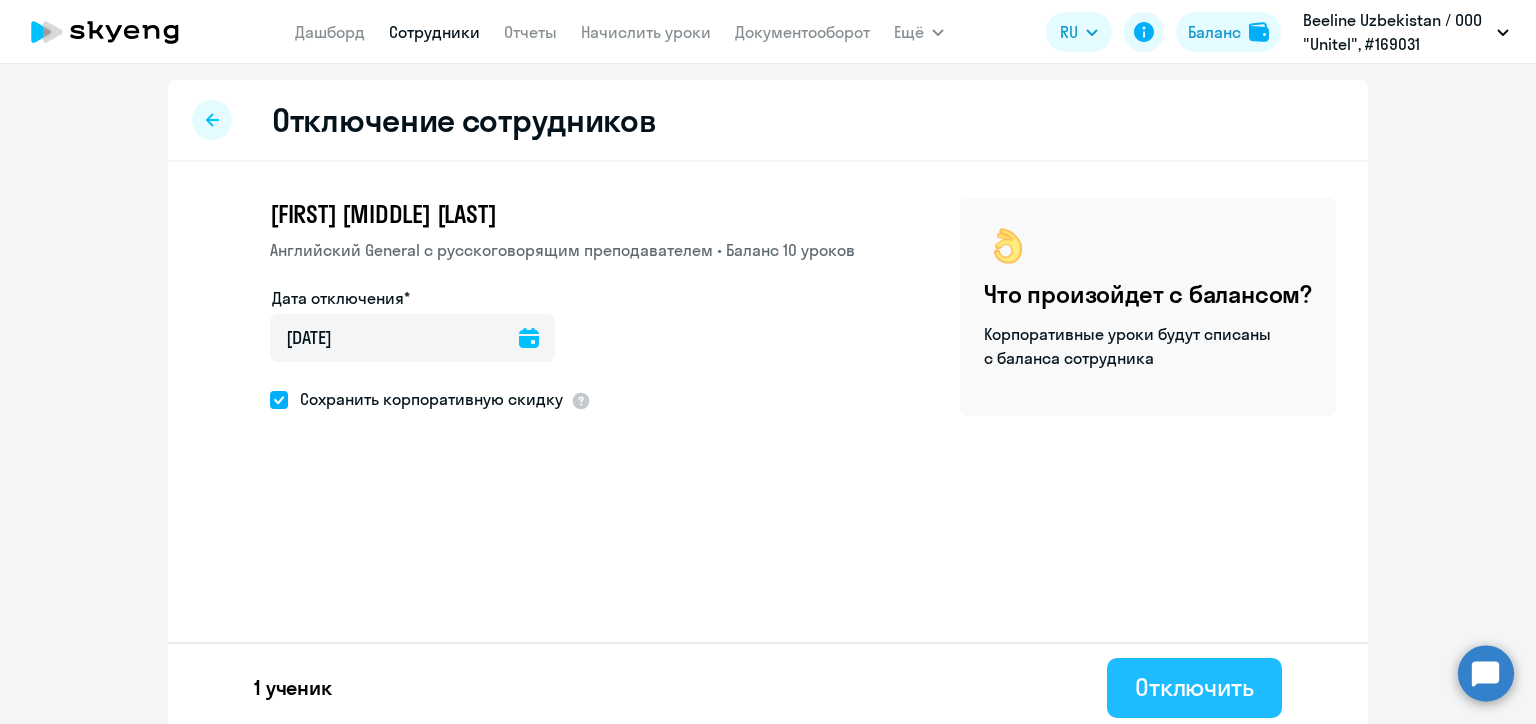 click on "Отключить" 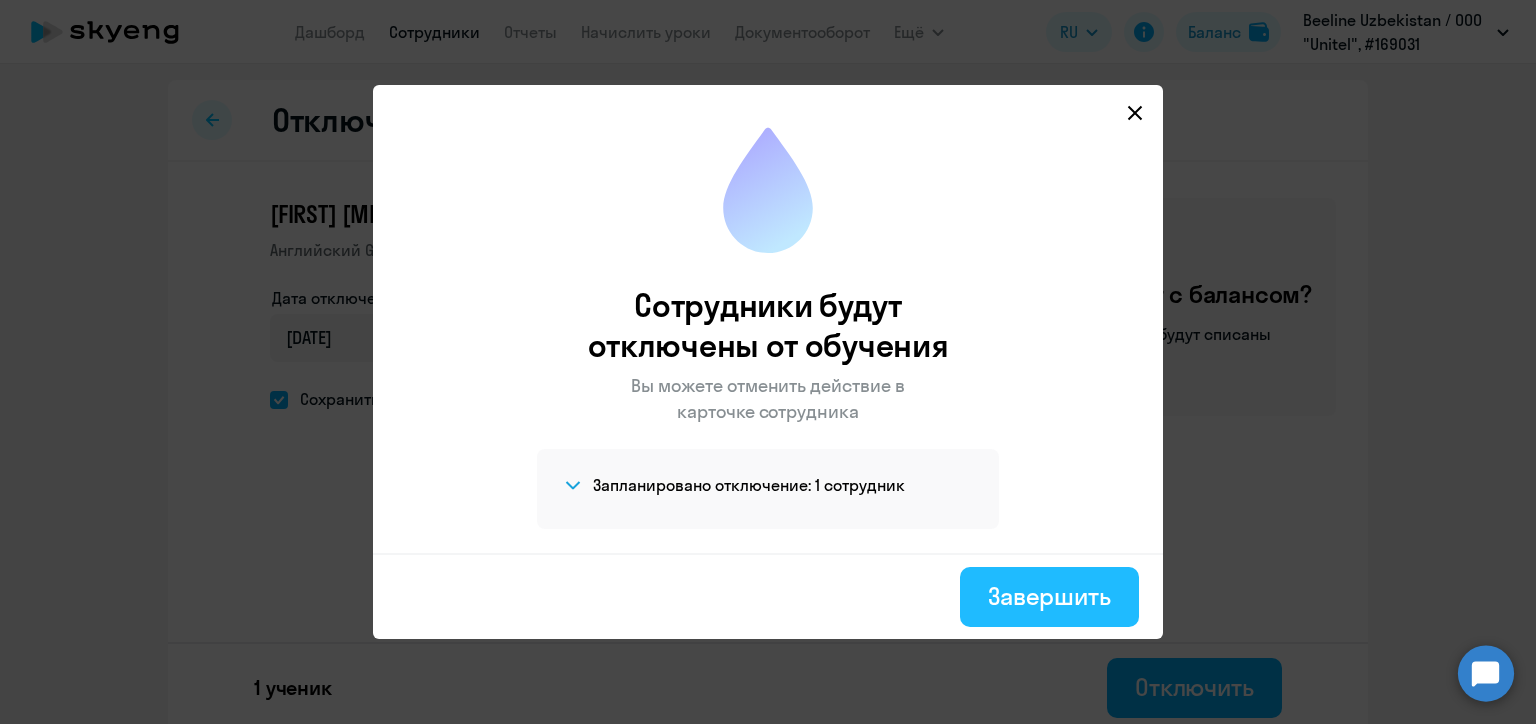 click on "Завершить" at bounding box center [1049, 596] 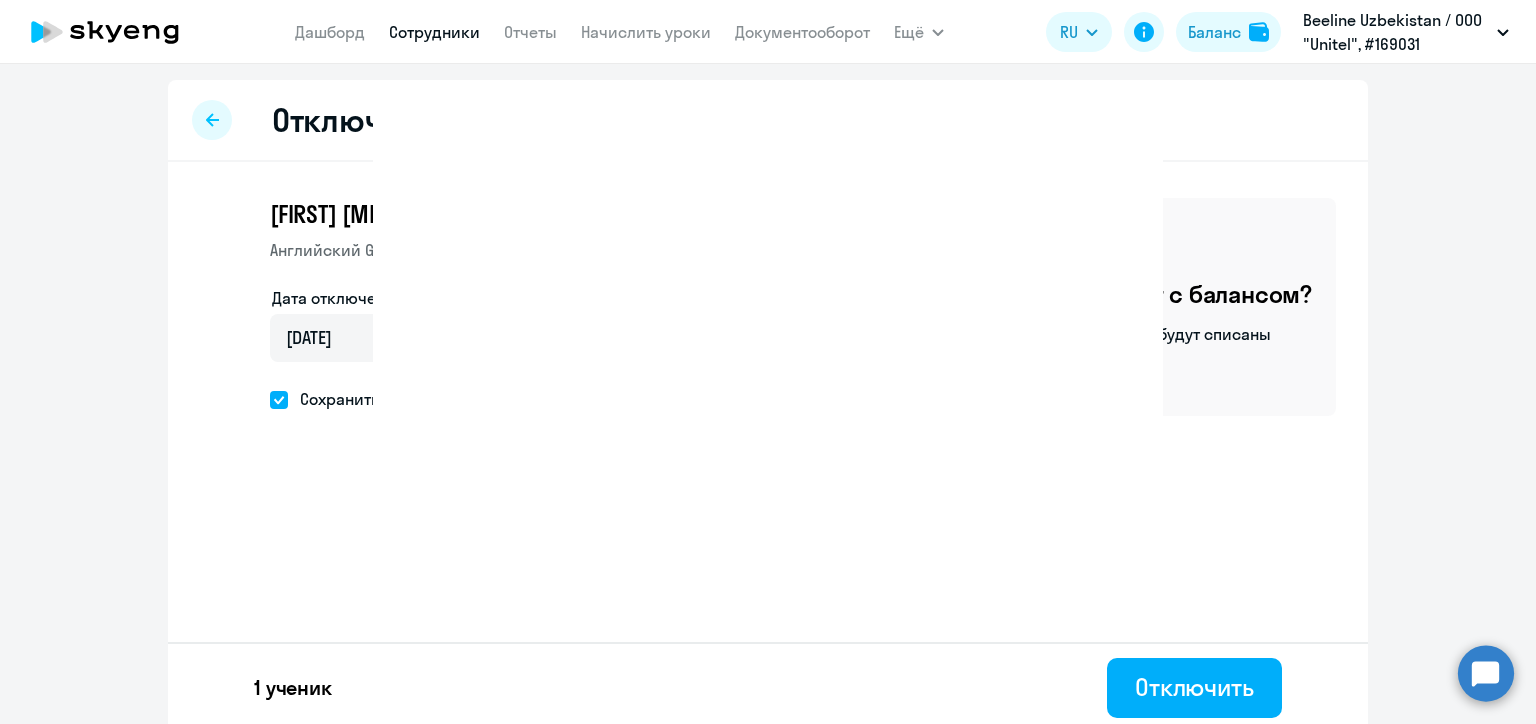 select on "30" 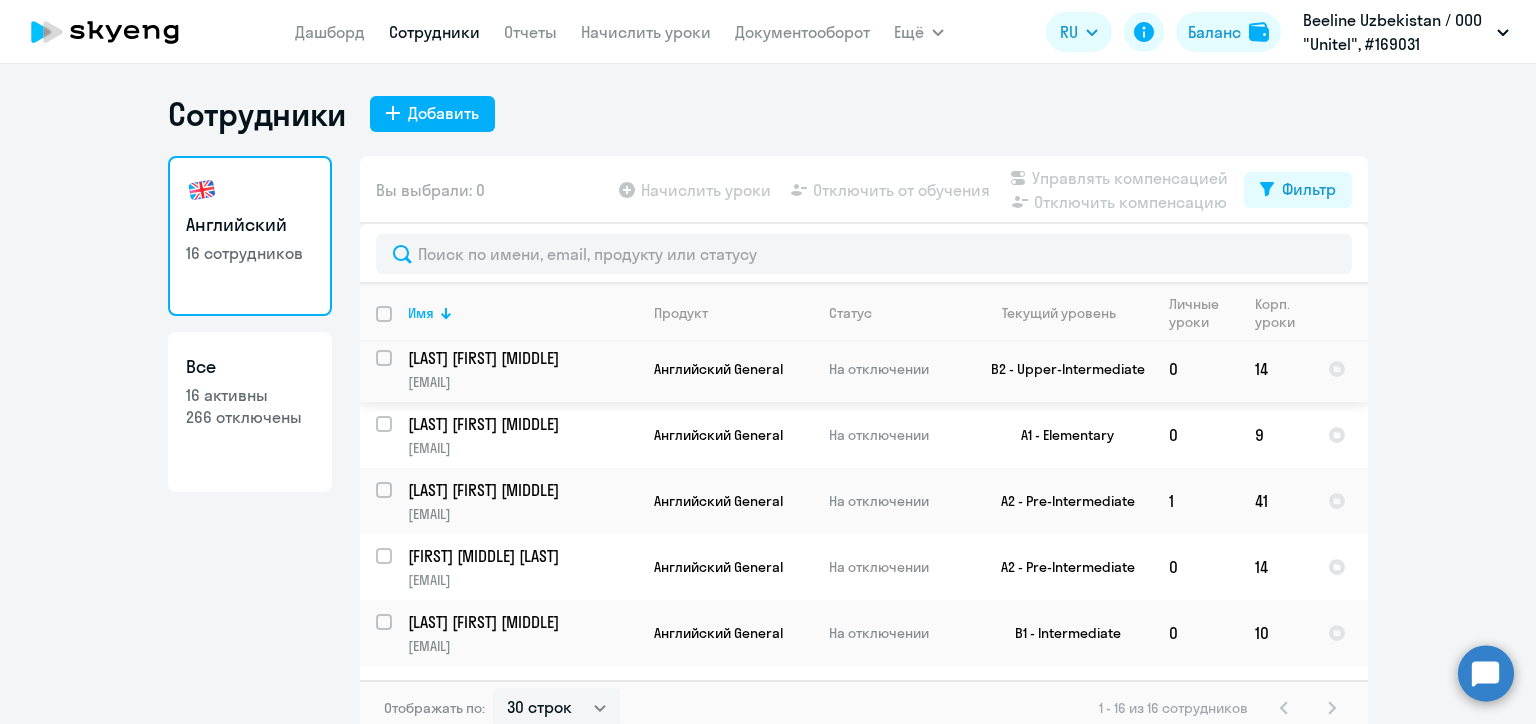 scroll, scrollTop: 724, scrollLeft: 0, axis: vertical 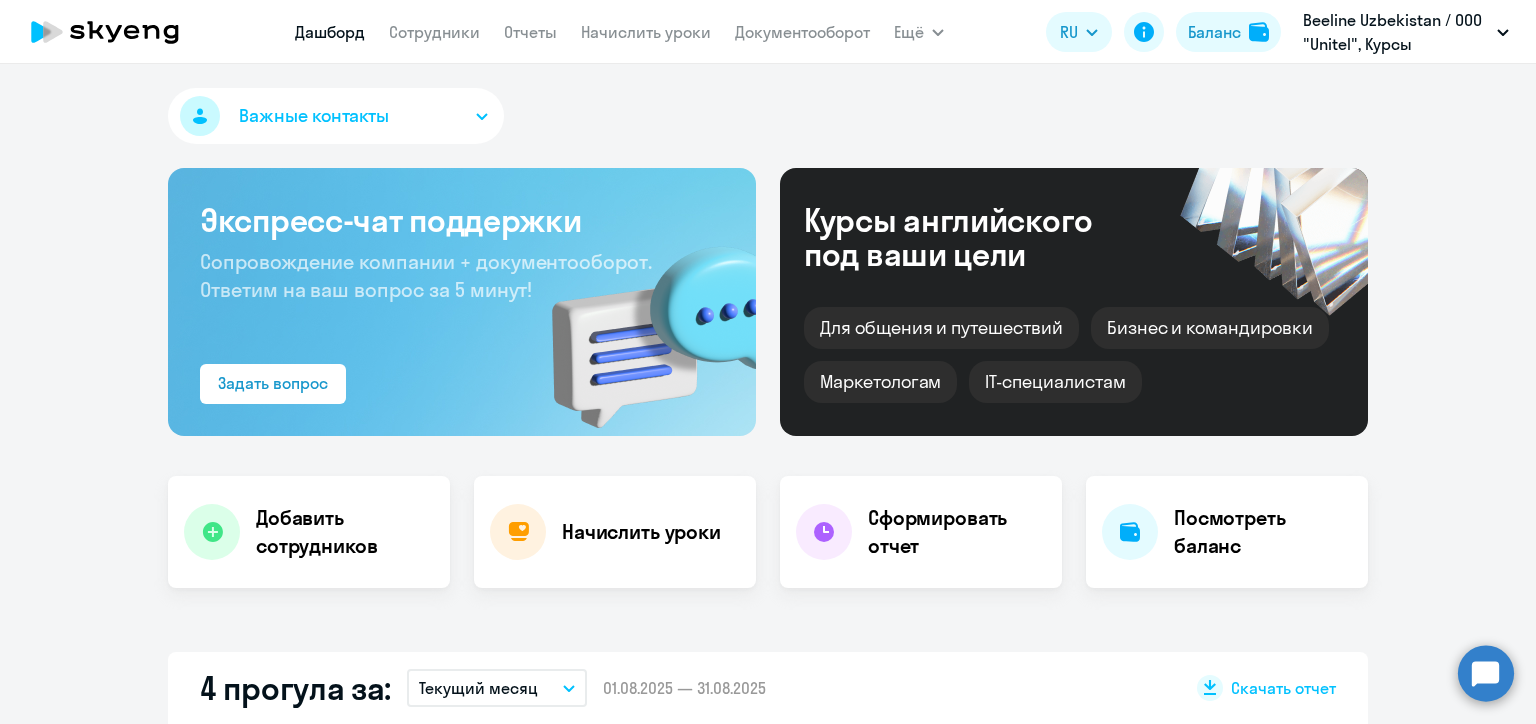 select on "30" 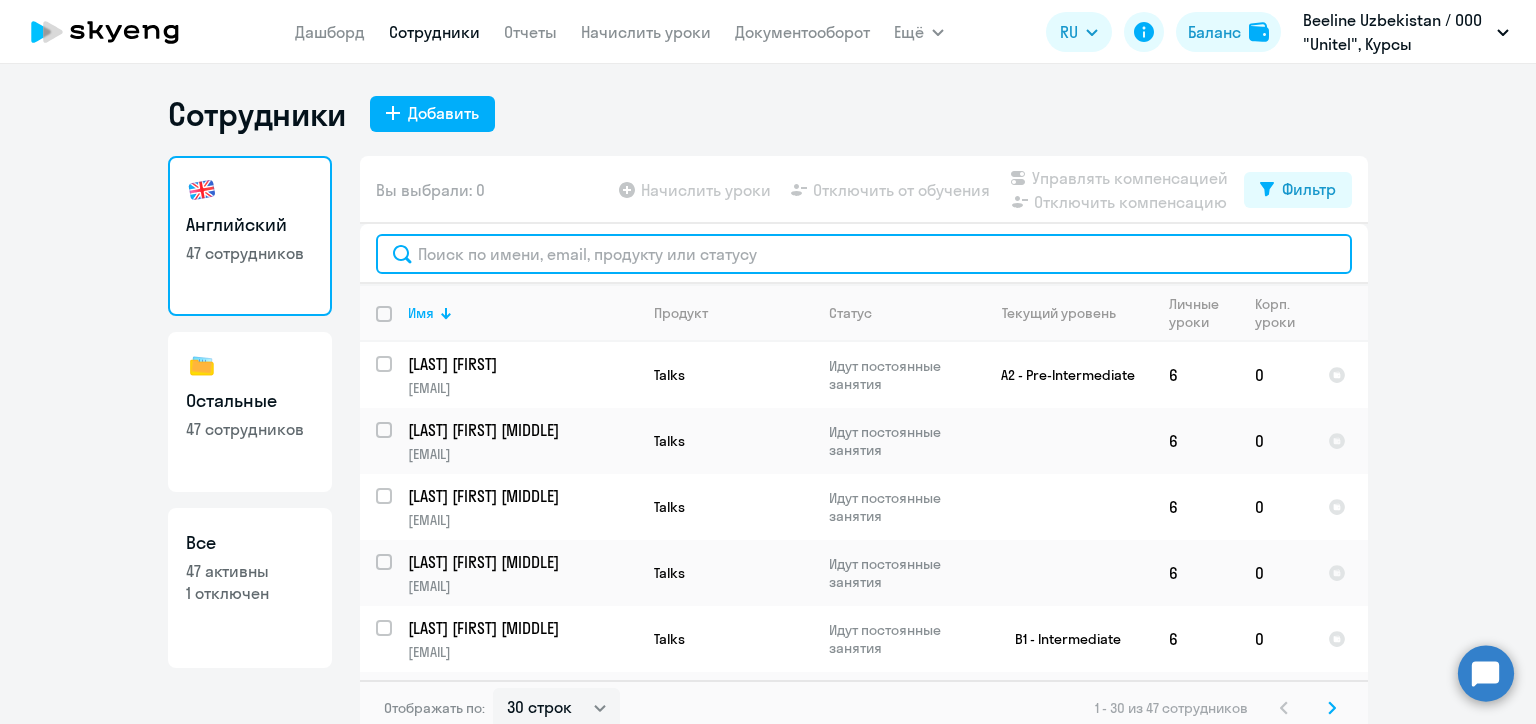 click 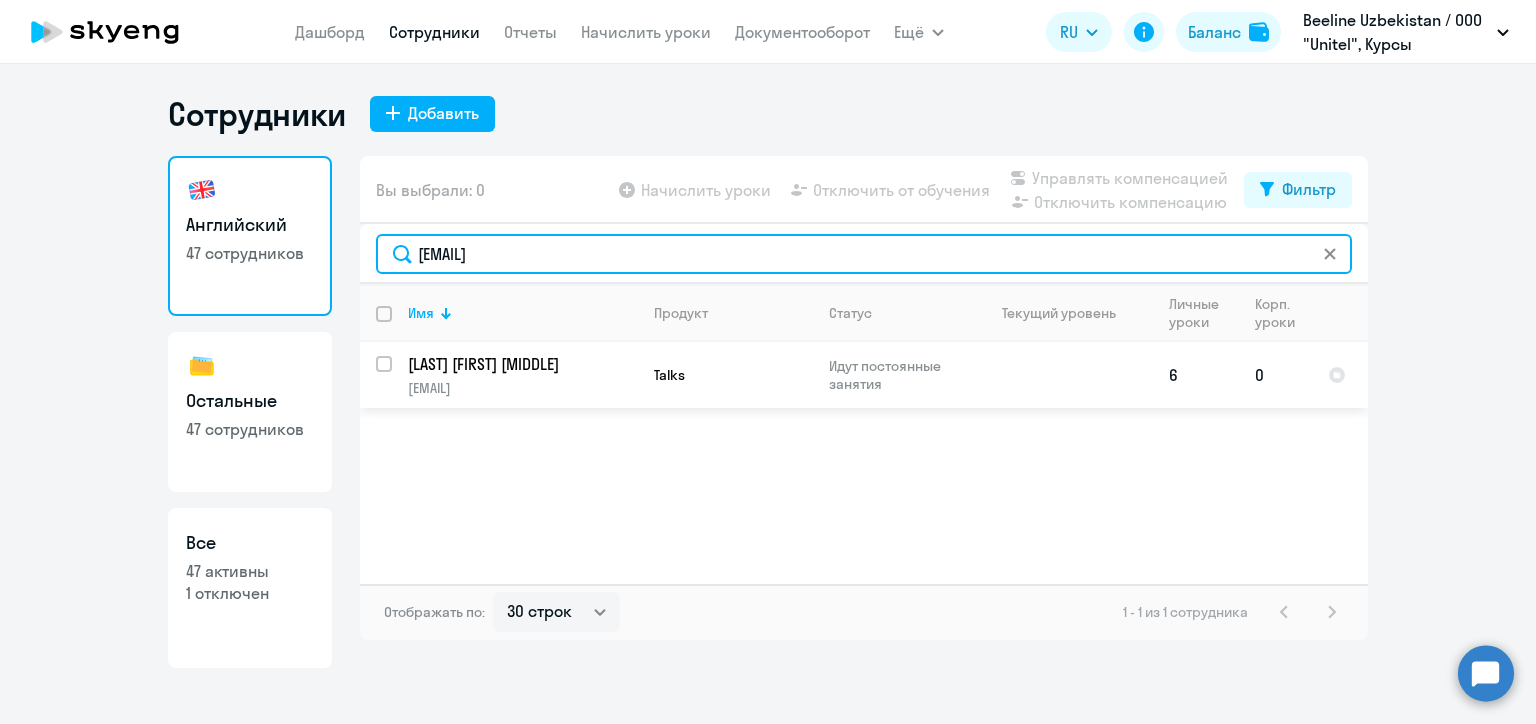 type on "[EMAIL]" 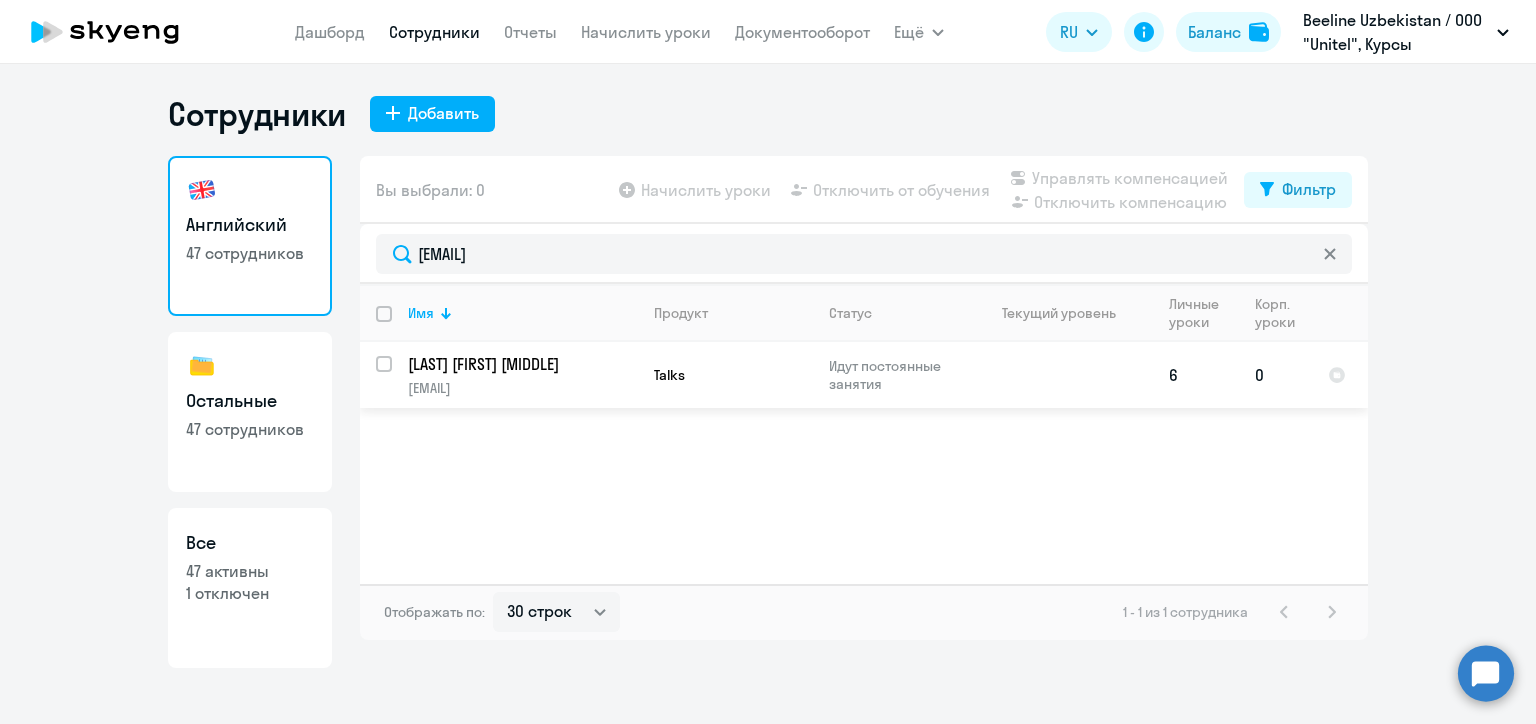 click at bounding box center [396, 376] 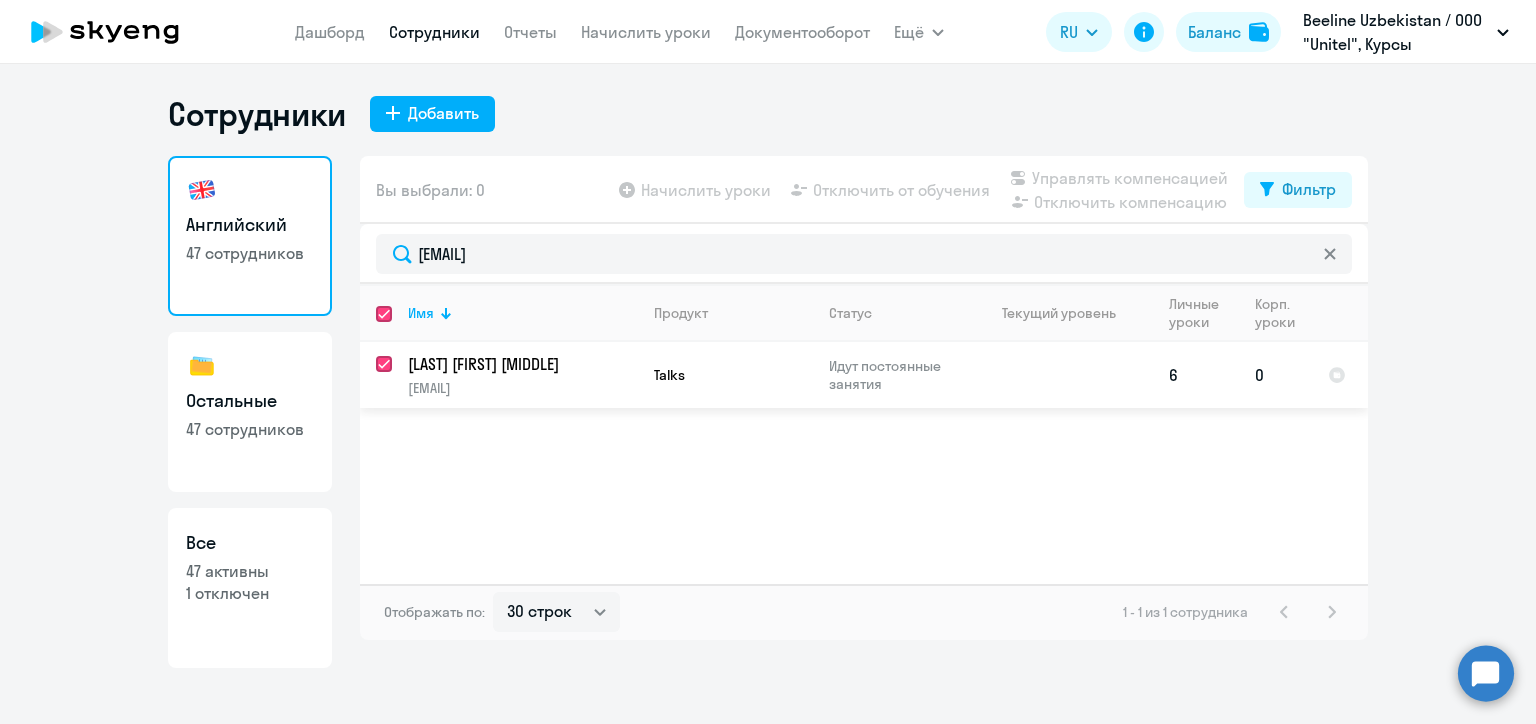 checkbox on "true" 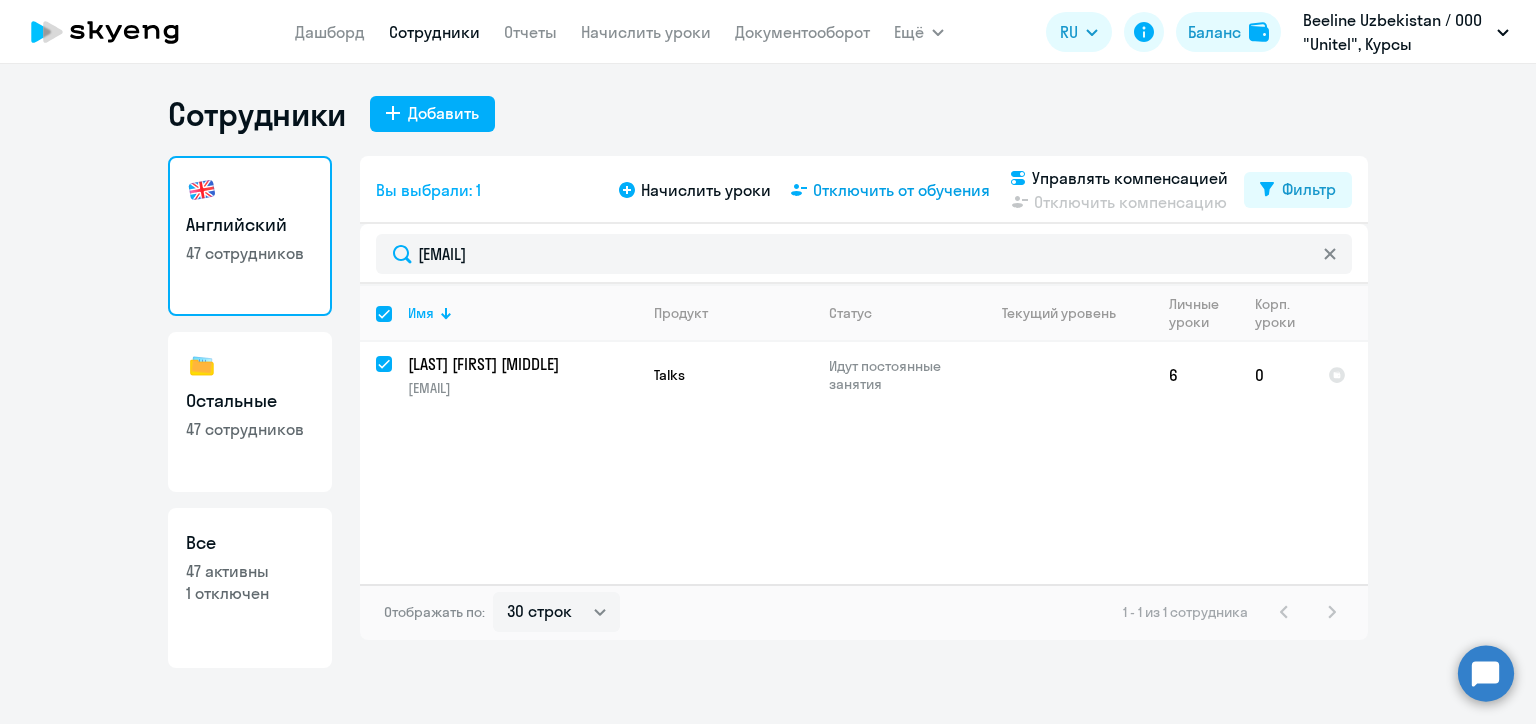 click on "Отключить от обучения" 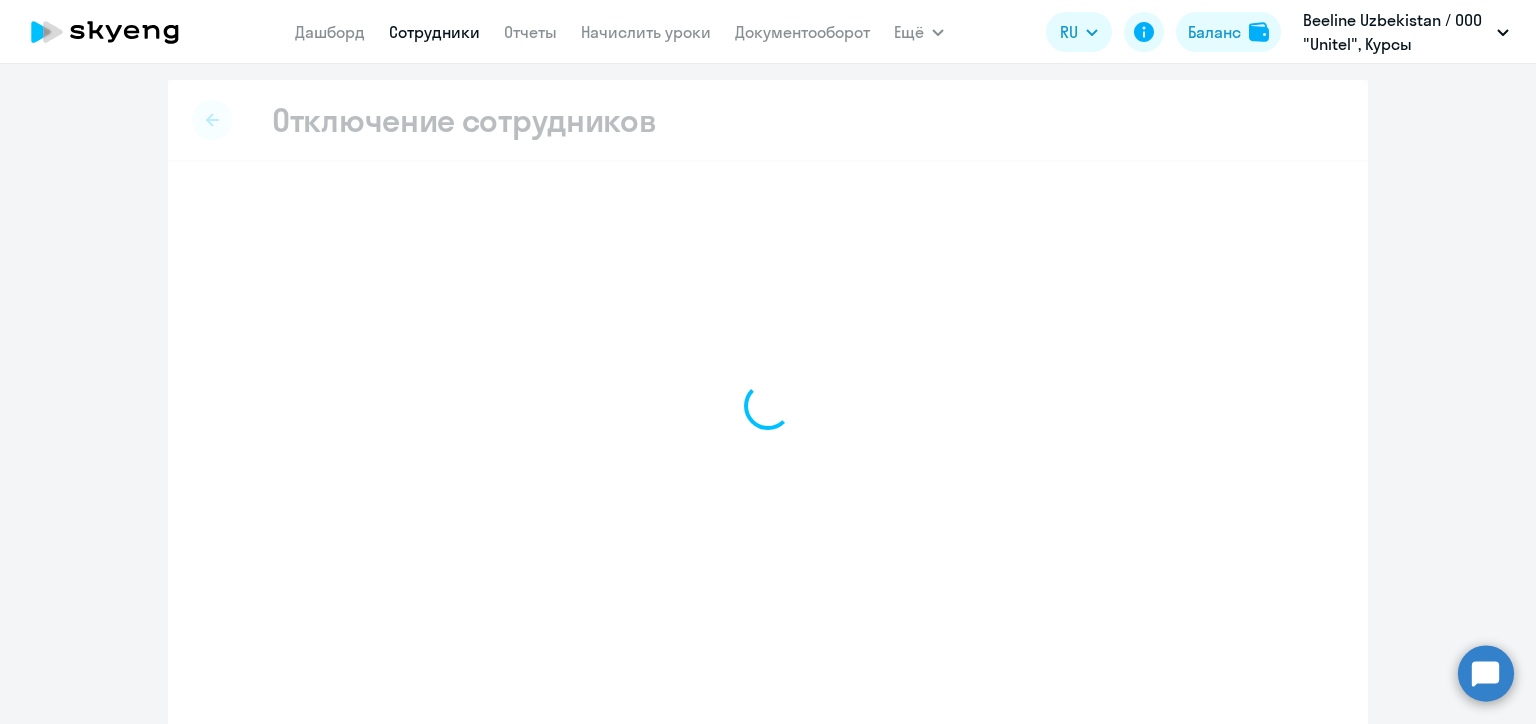 select on "all" 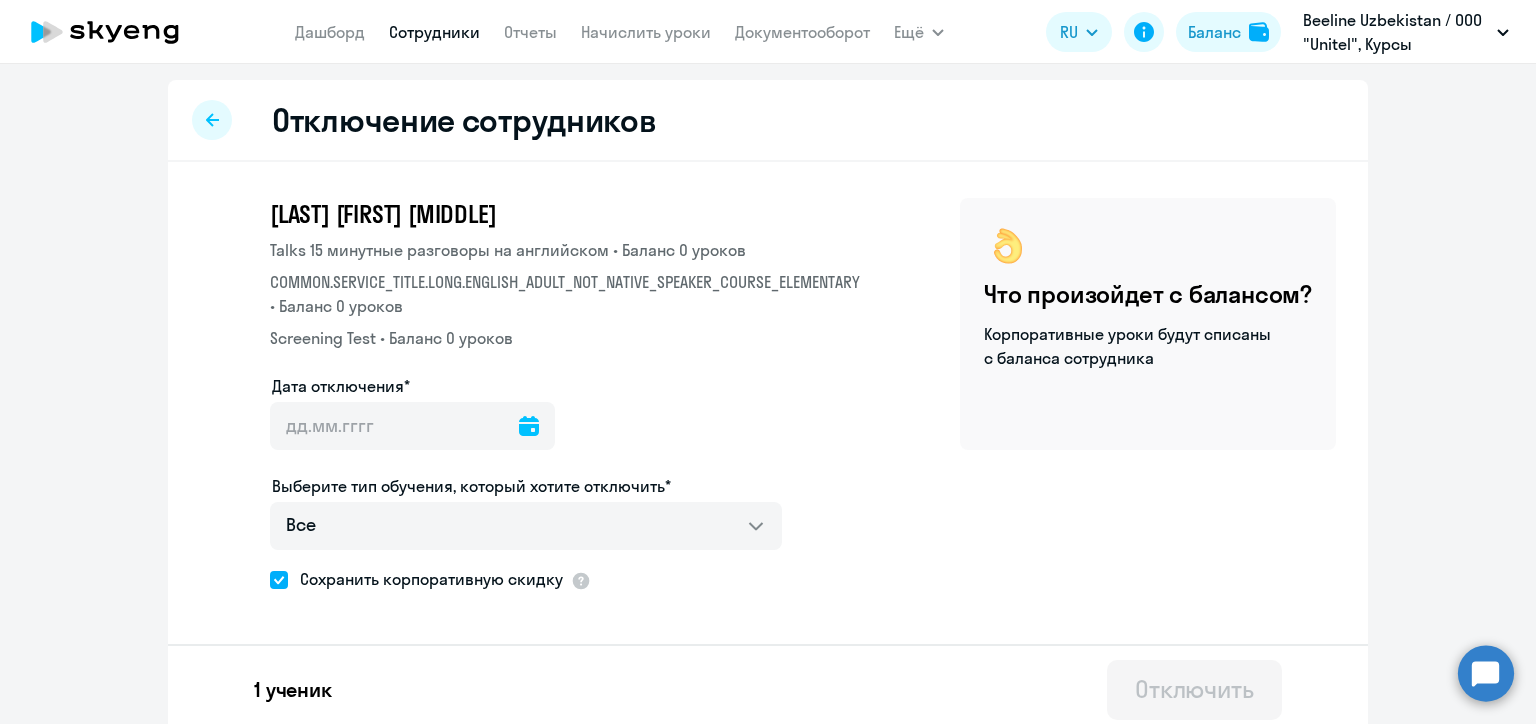 click 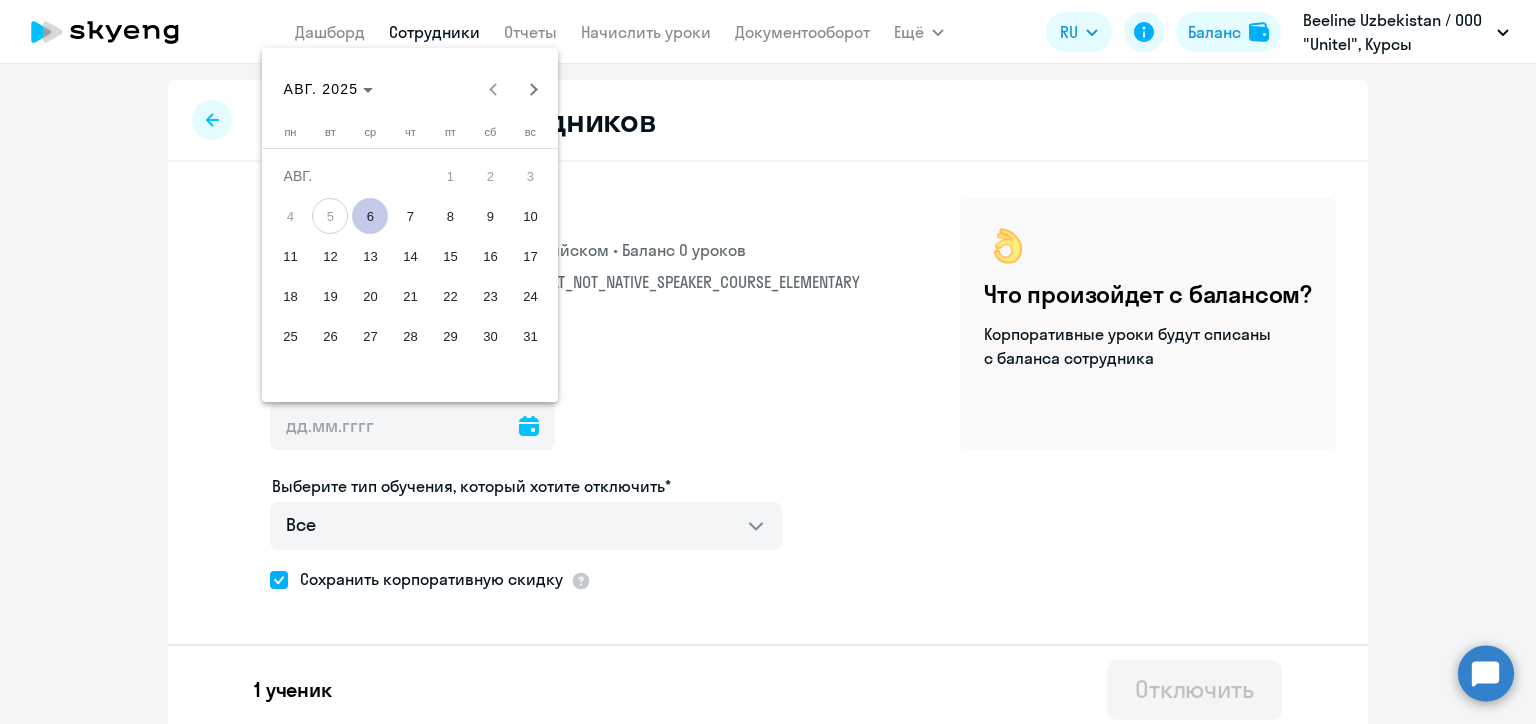click on "11" at bounding box center (290, 256) 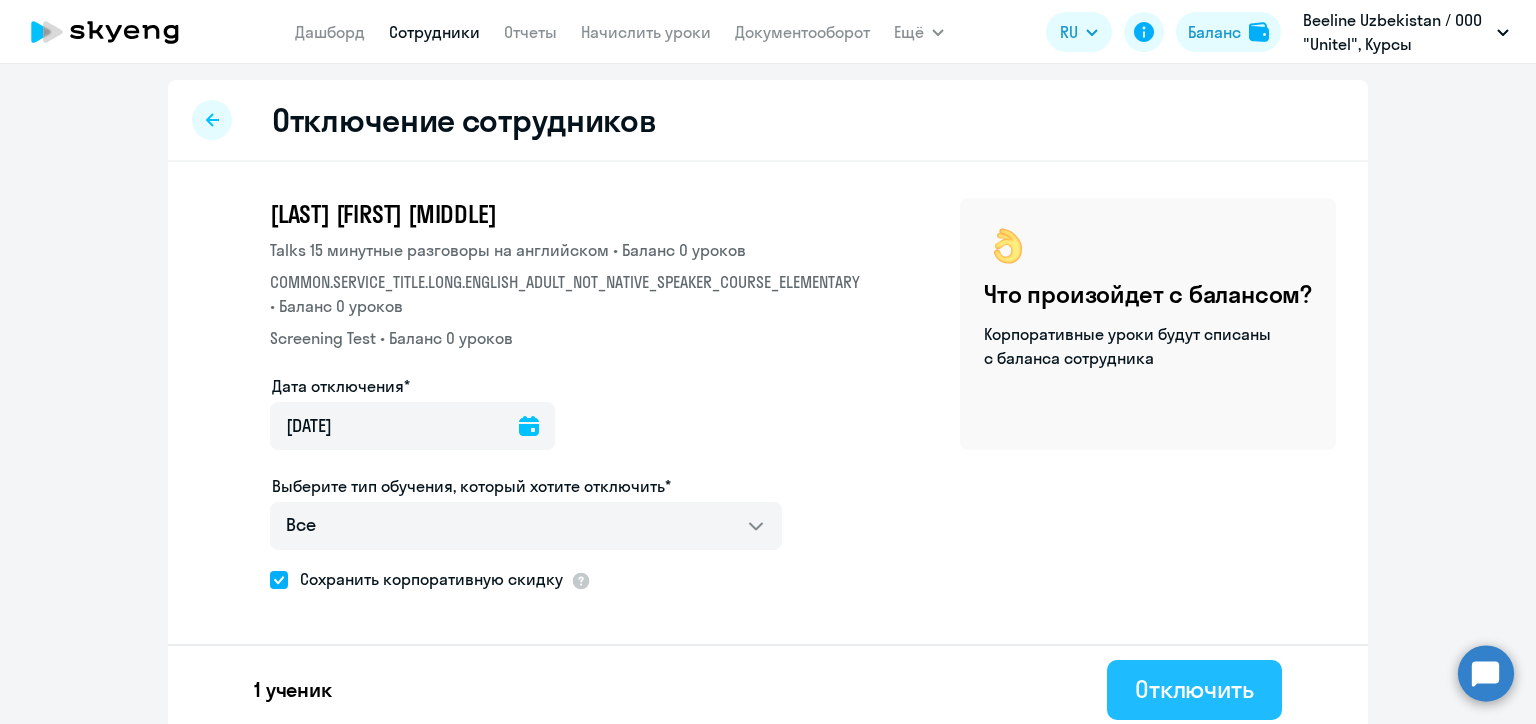 click on "Отключить" 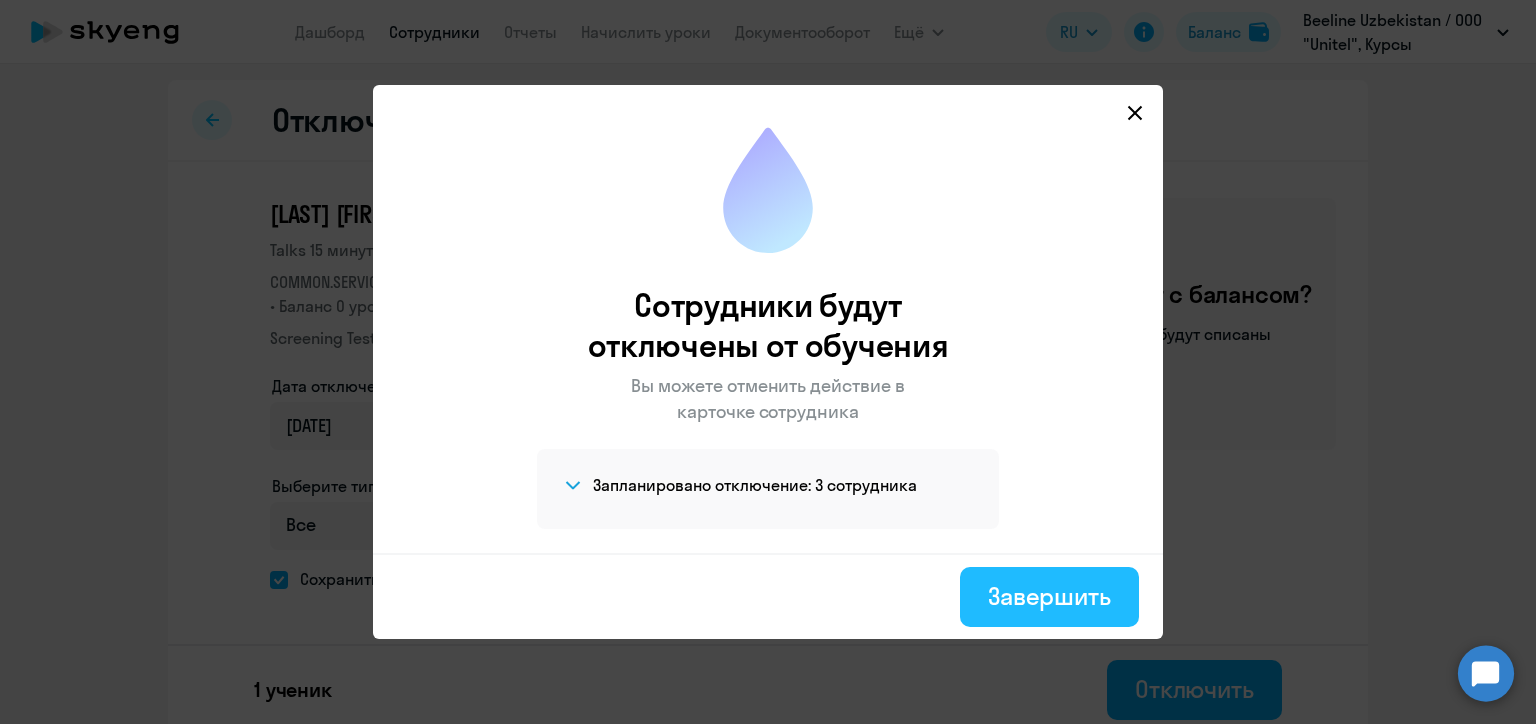 click on "Завершить" at bounding box center [1049, 596] 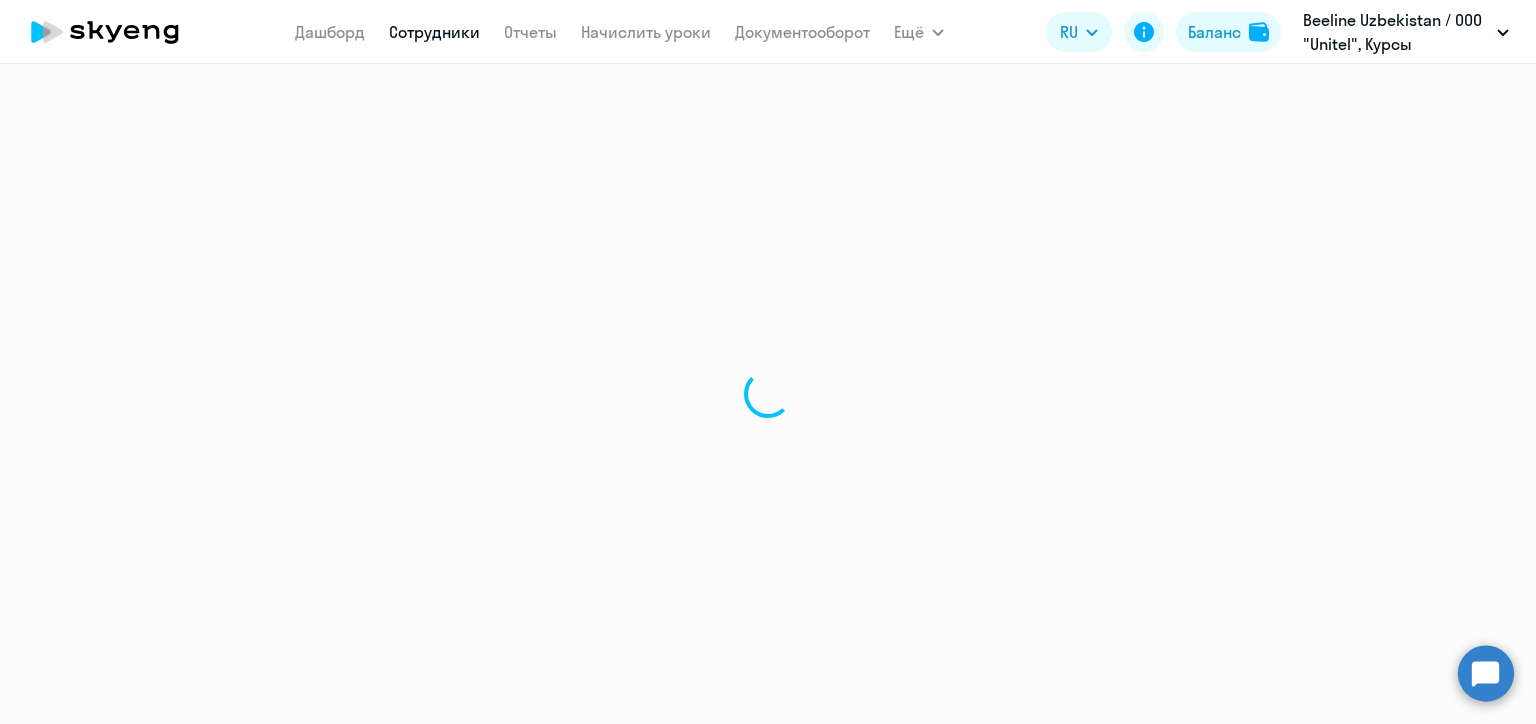 select on "30" 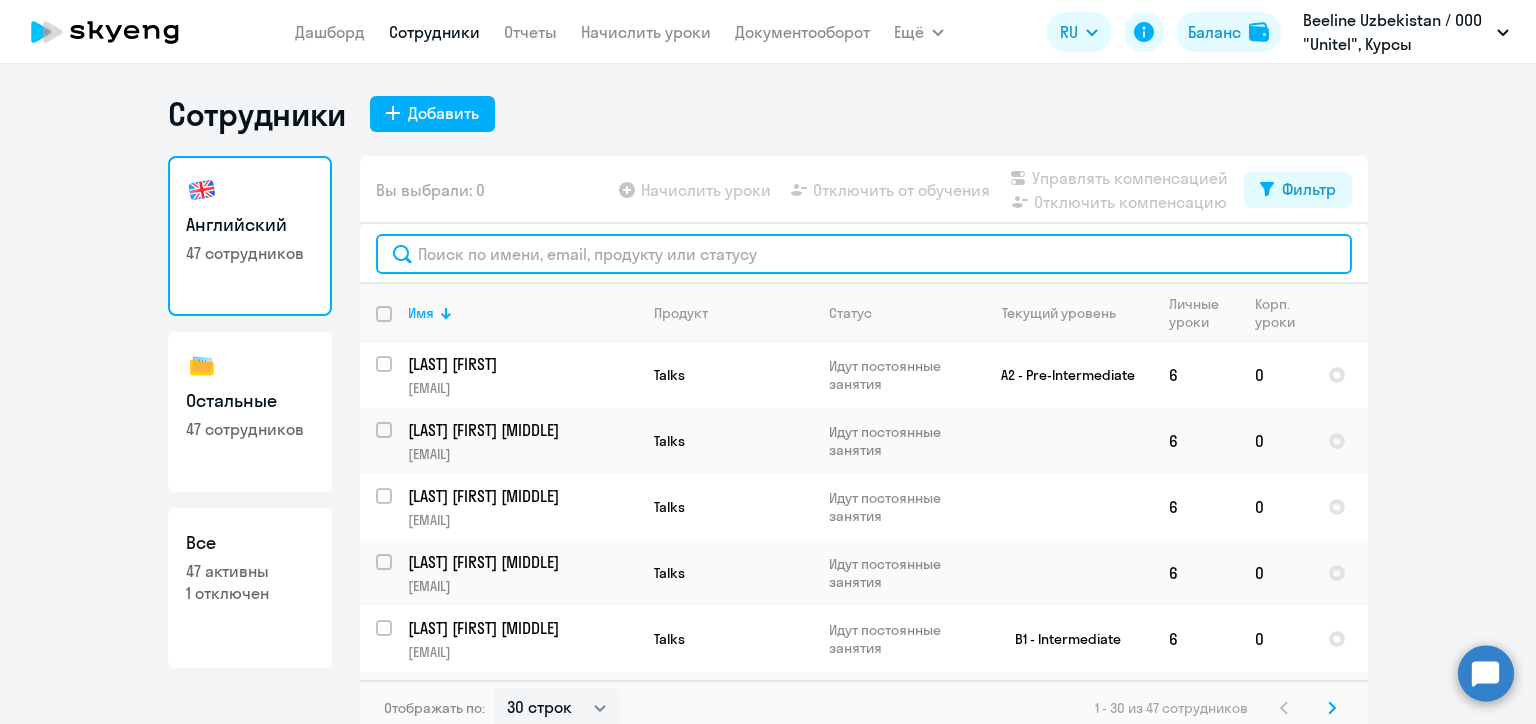 click 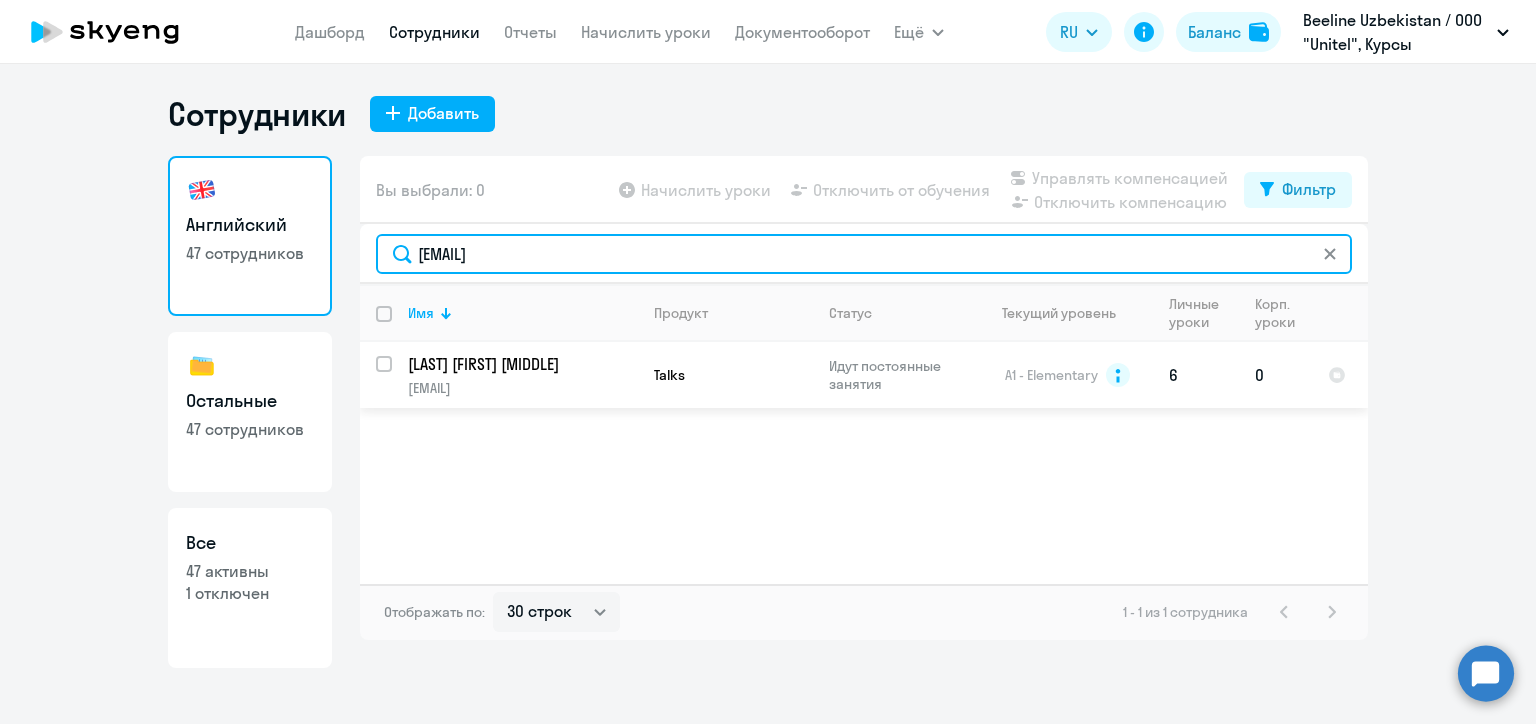 type on "[EMAIL]" 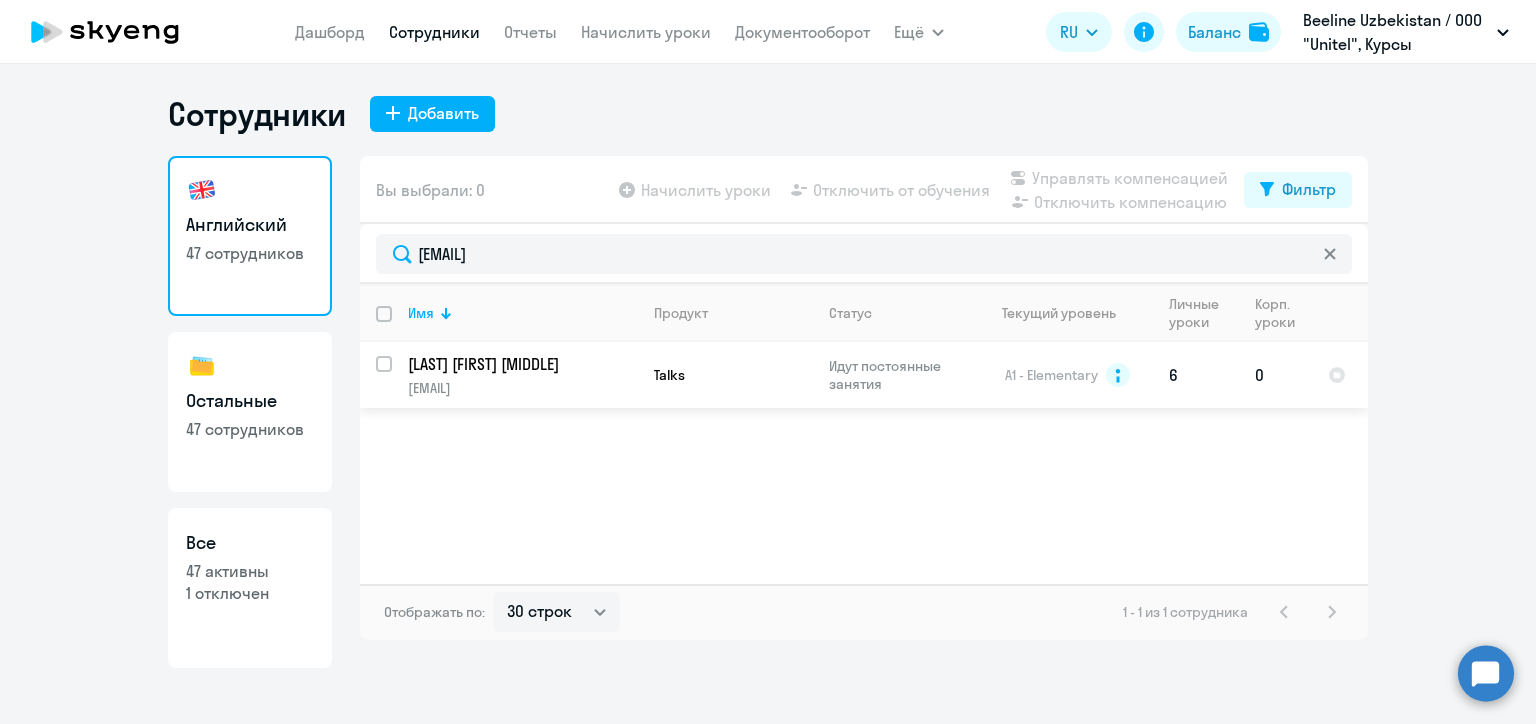 click at bounding box center [396, 376] 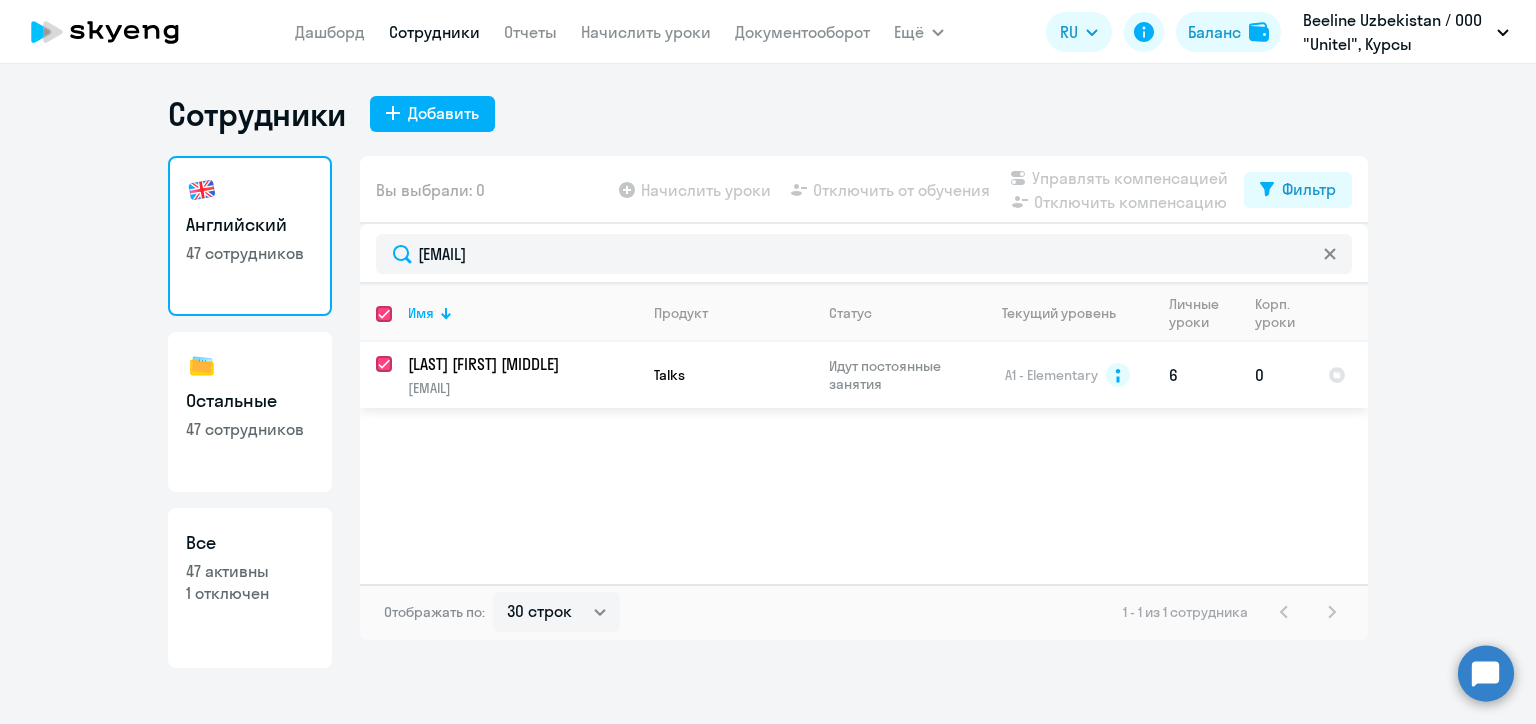 checkbox on "true" 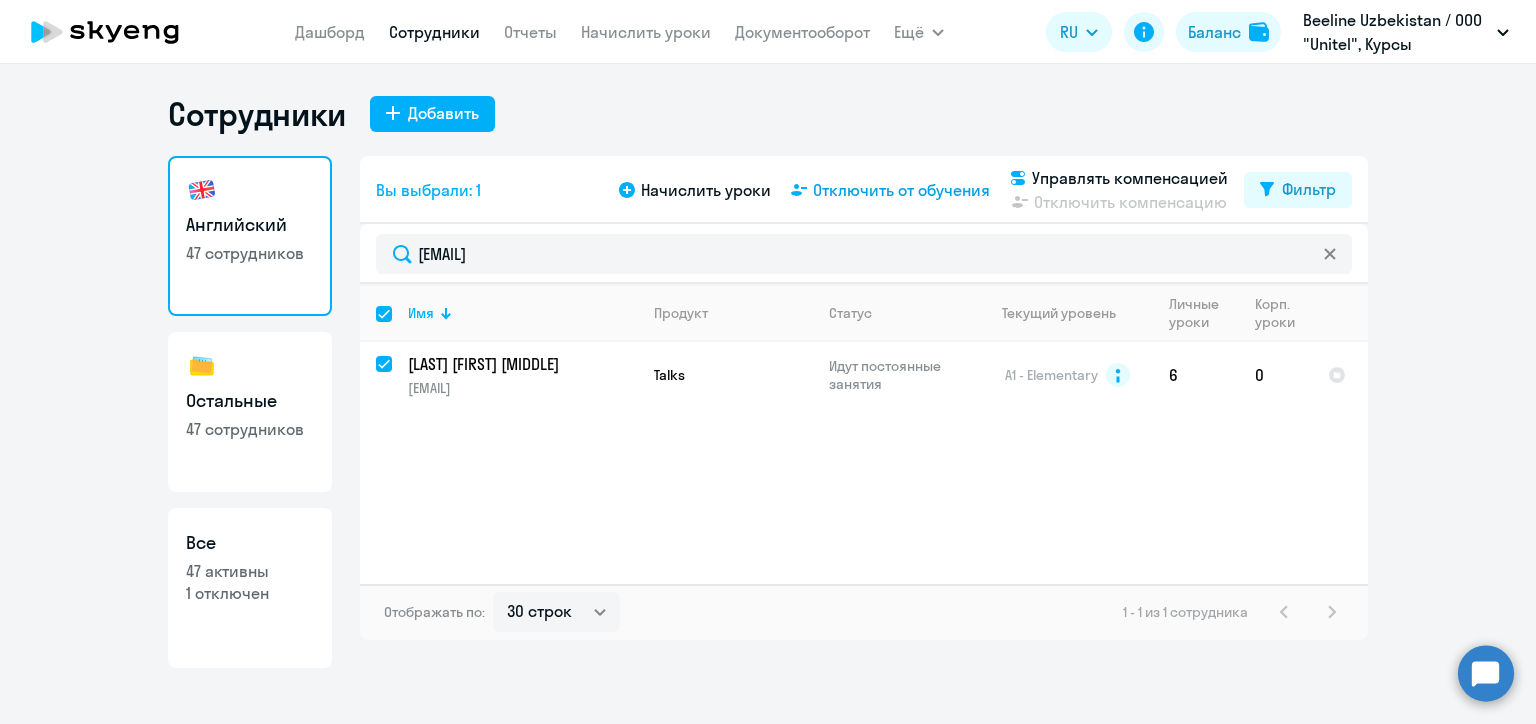 click on "Отключить от обучения" 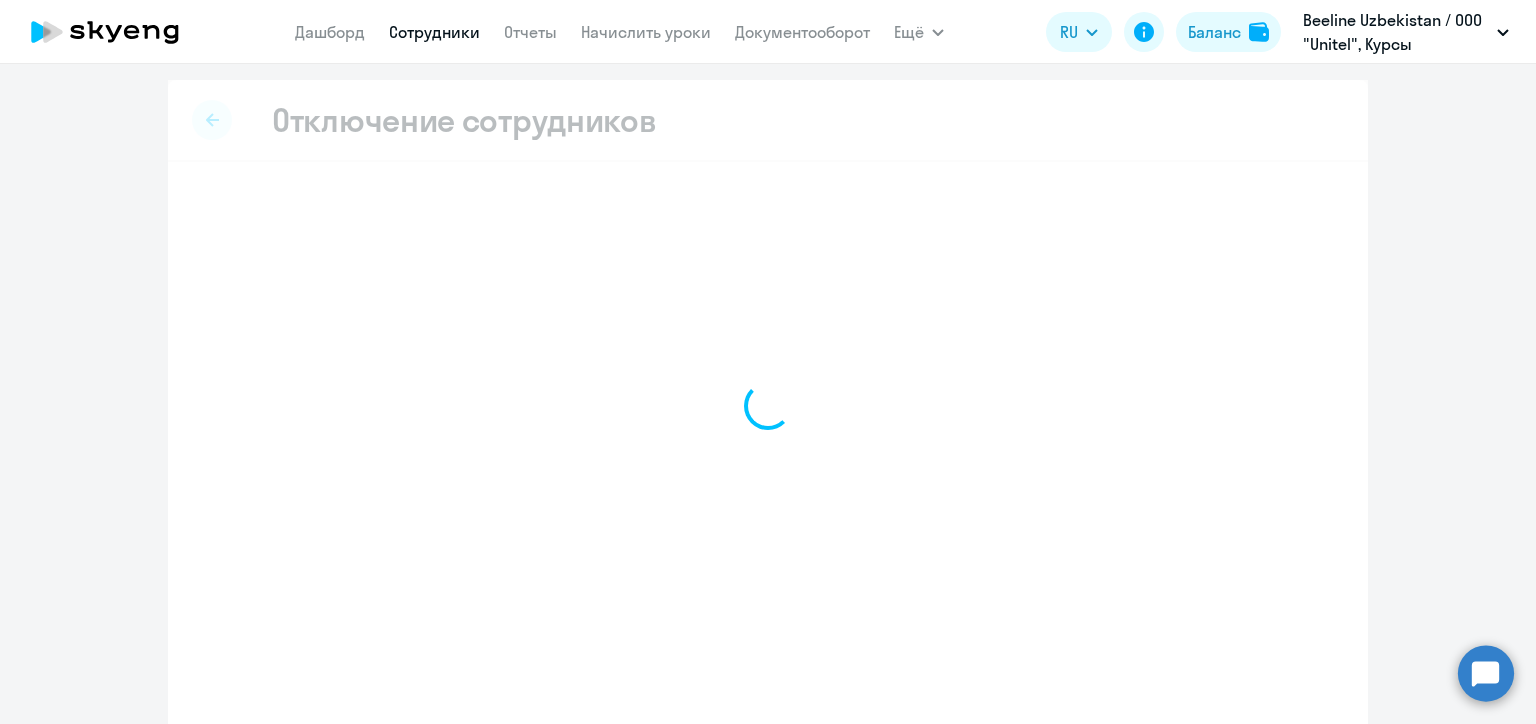 select on "all" 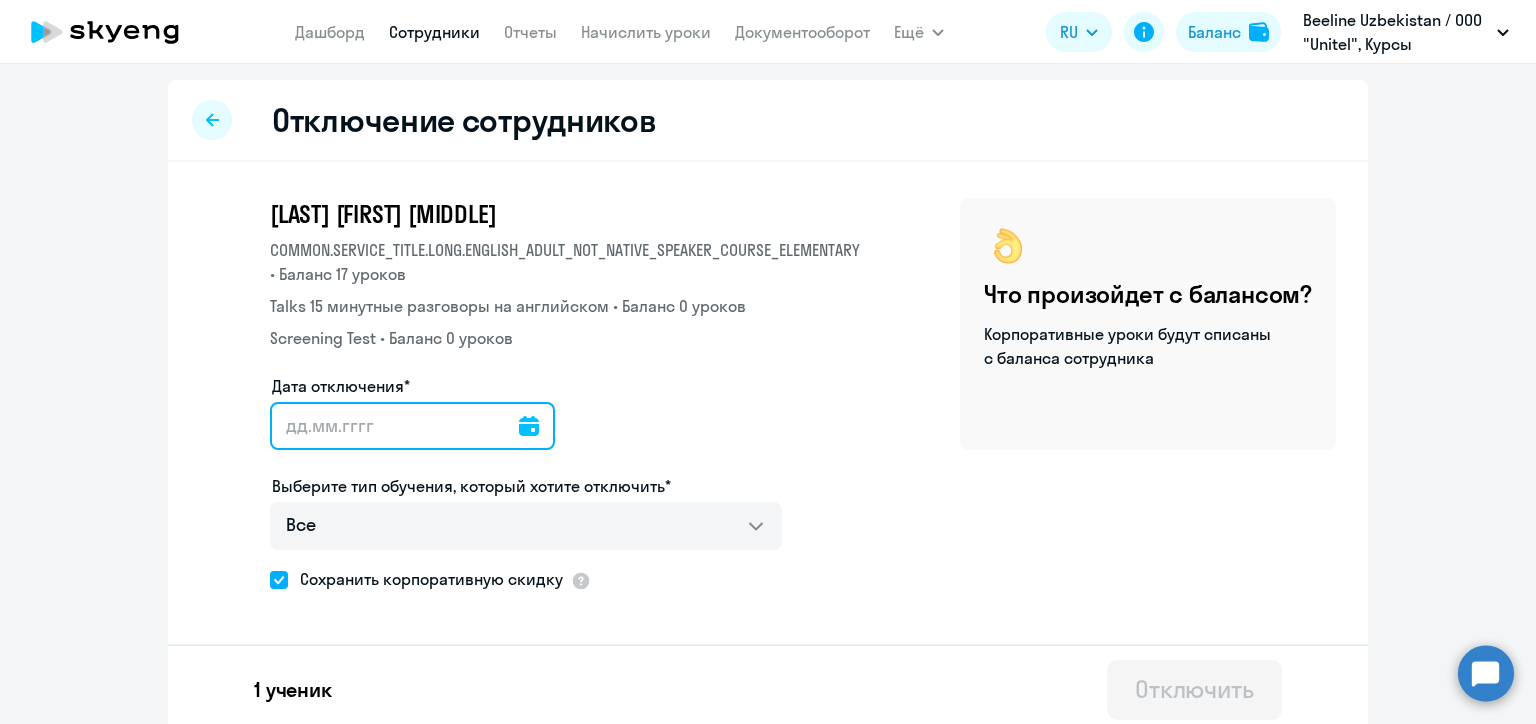 click on "Дата отключения*" at bounding box center (412, 426) 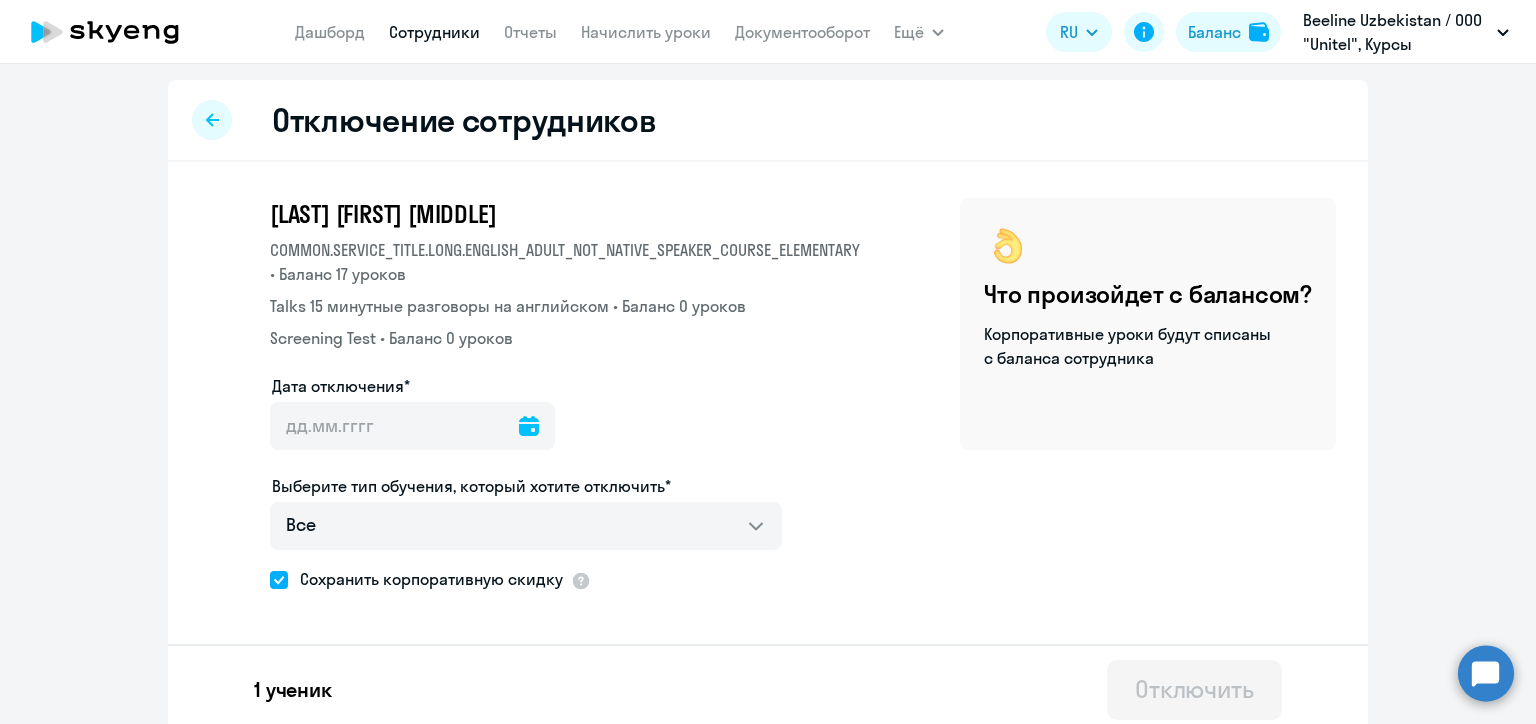 click 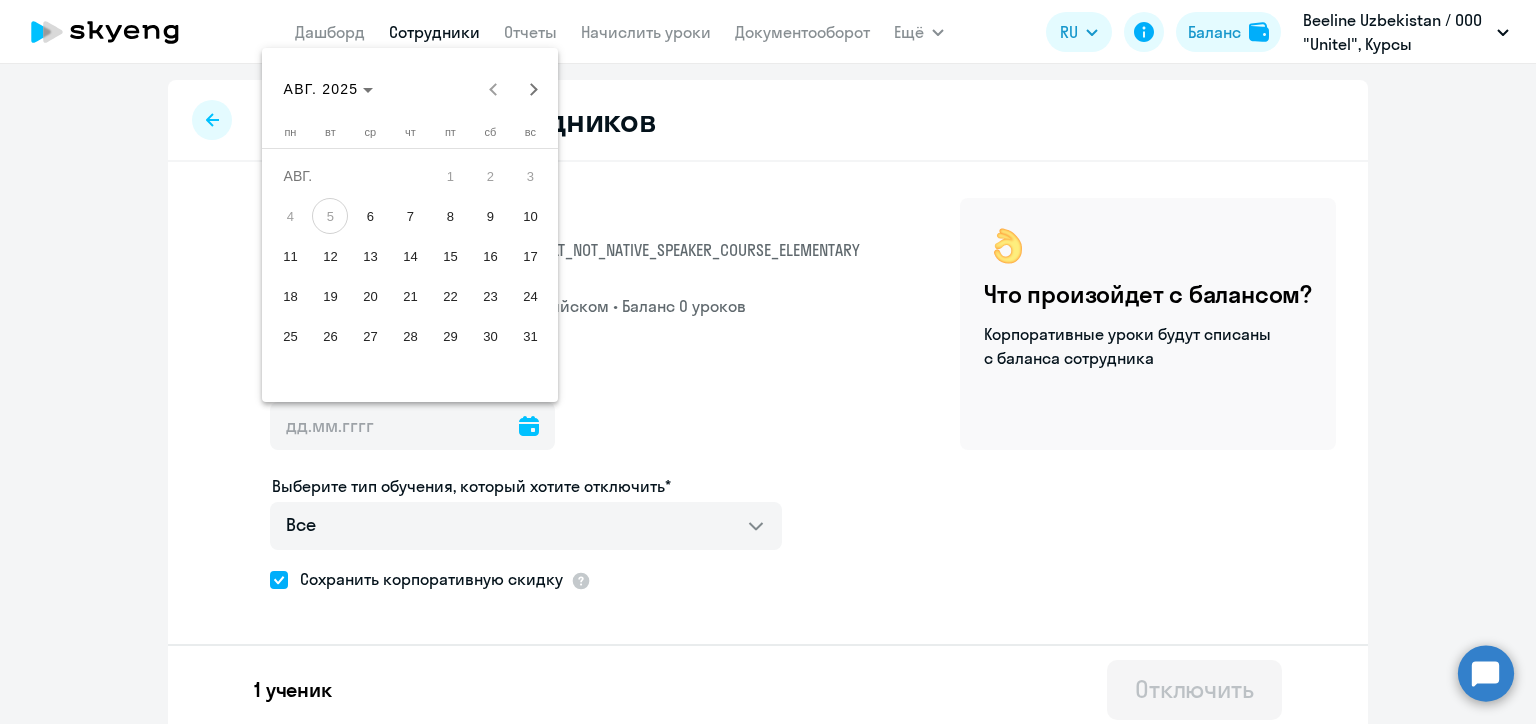 click on "11" at bounding box center (290, 256) 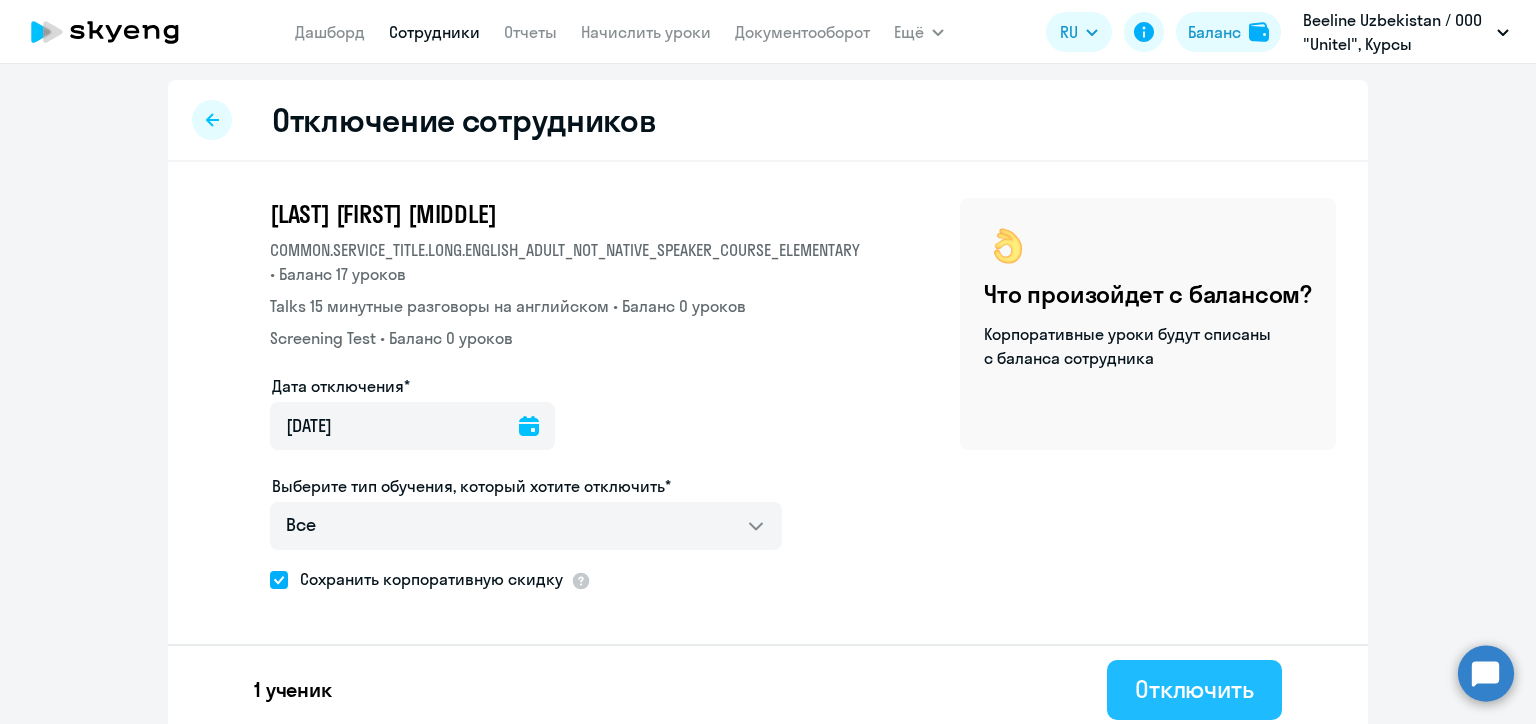 click on "Отключить" 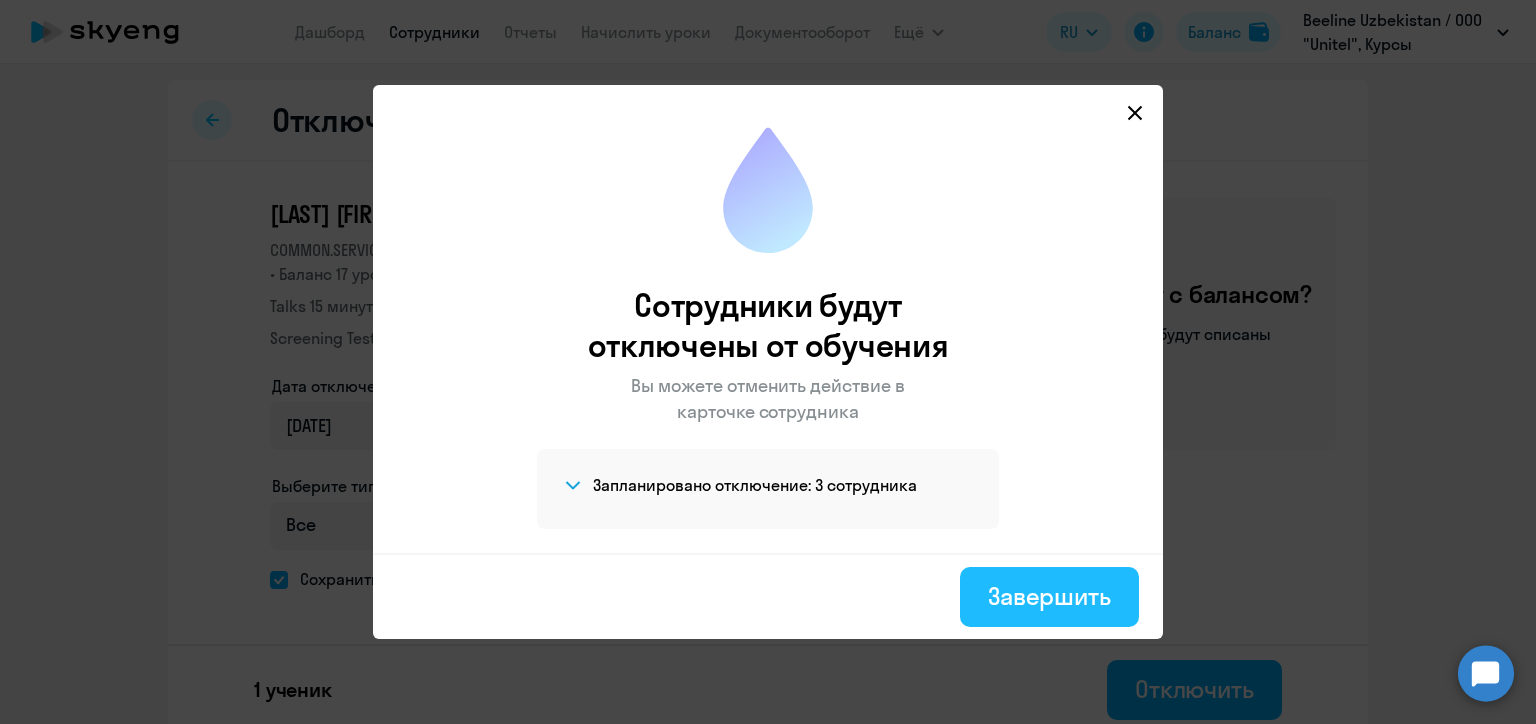 click on "Завершить" at bounding box center (1049, 596) 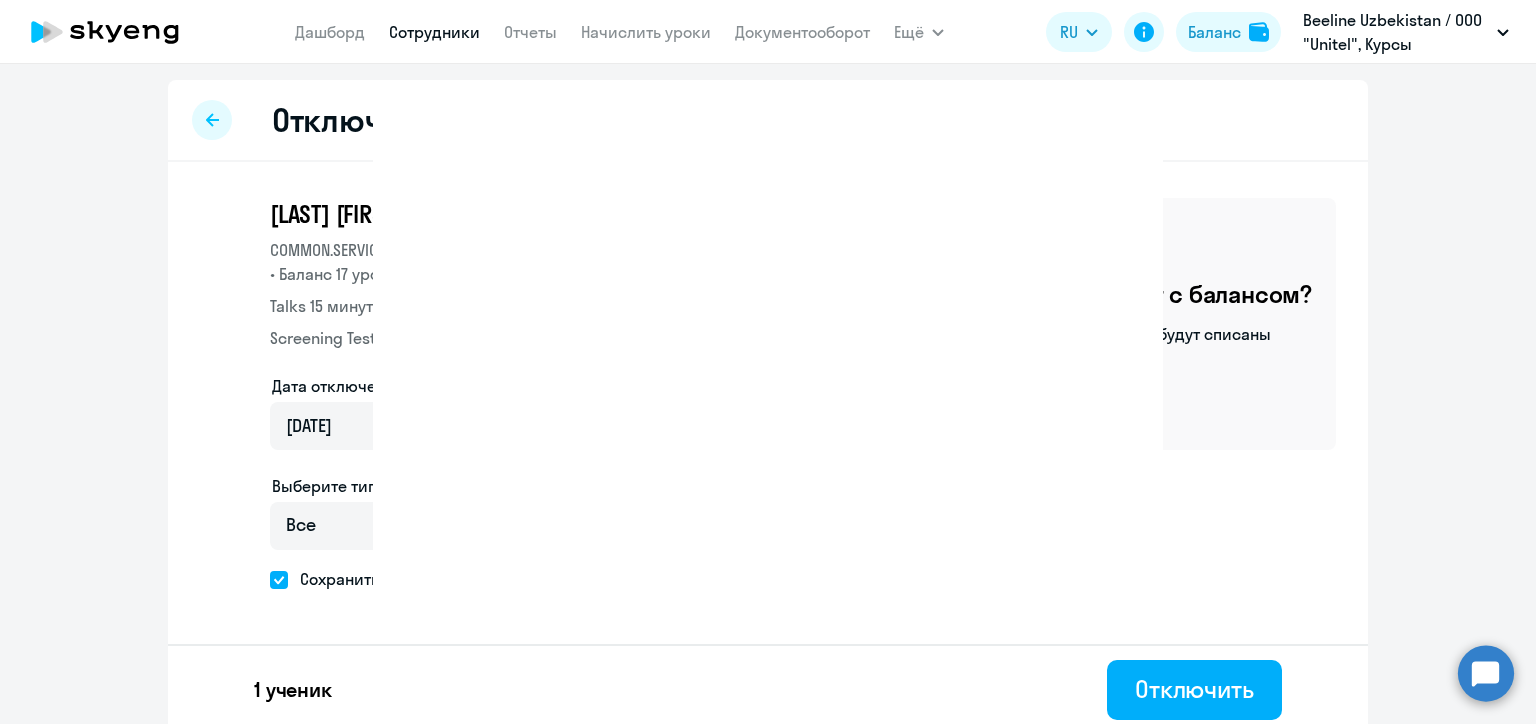 select on "30" 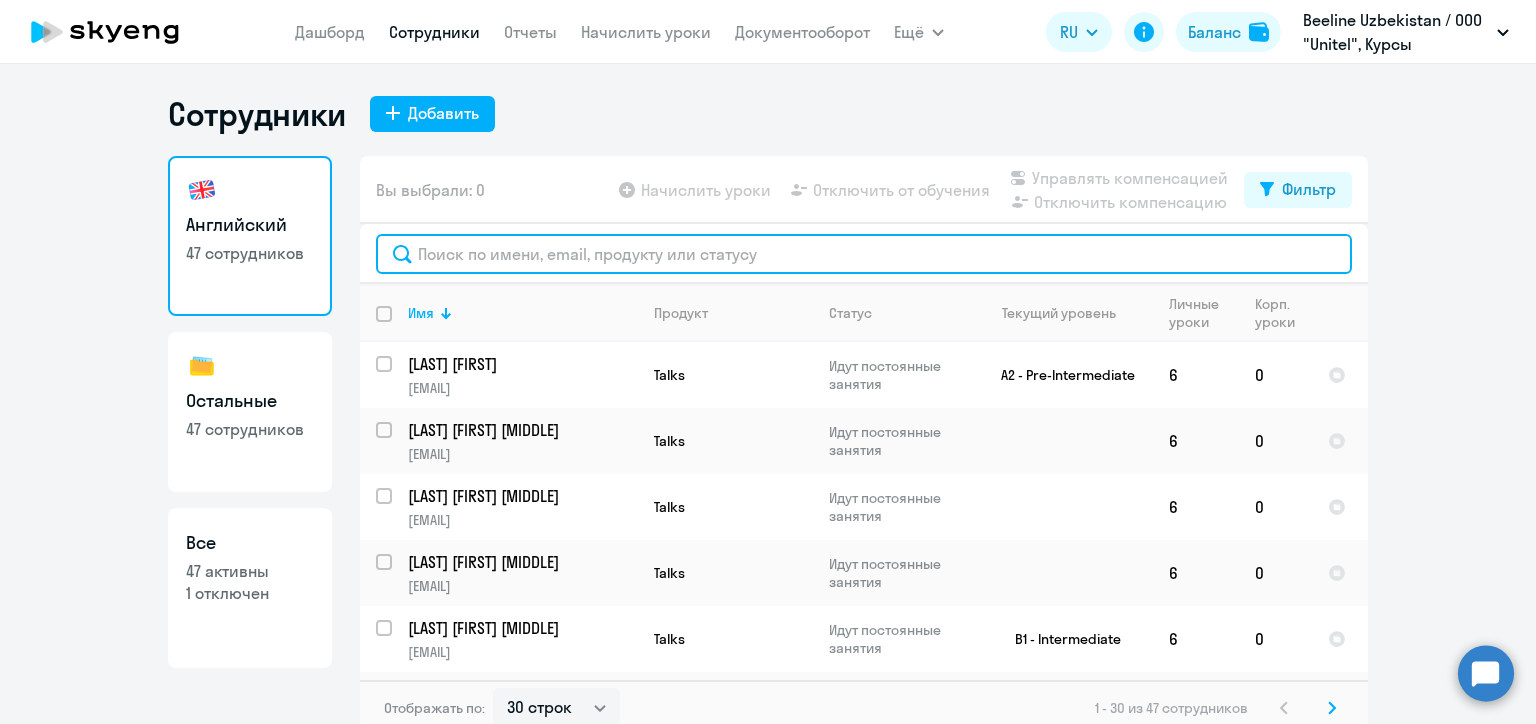 click 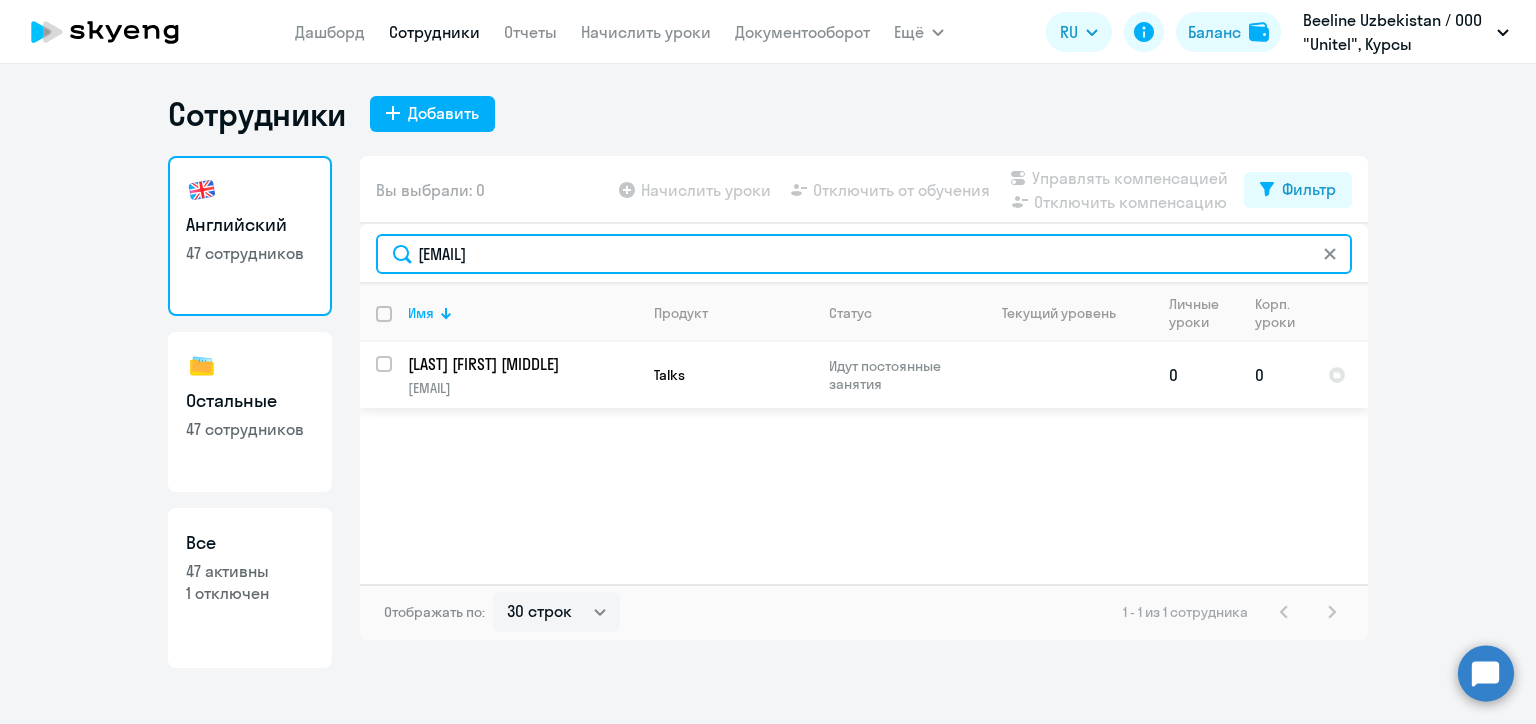type on "[EMAIL]" 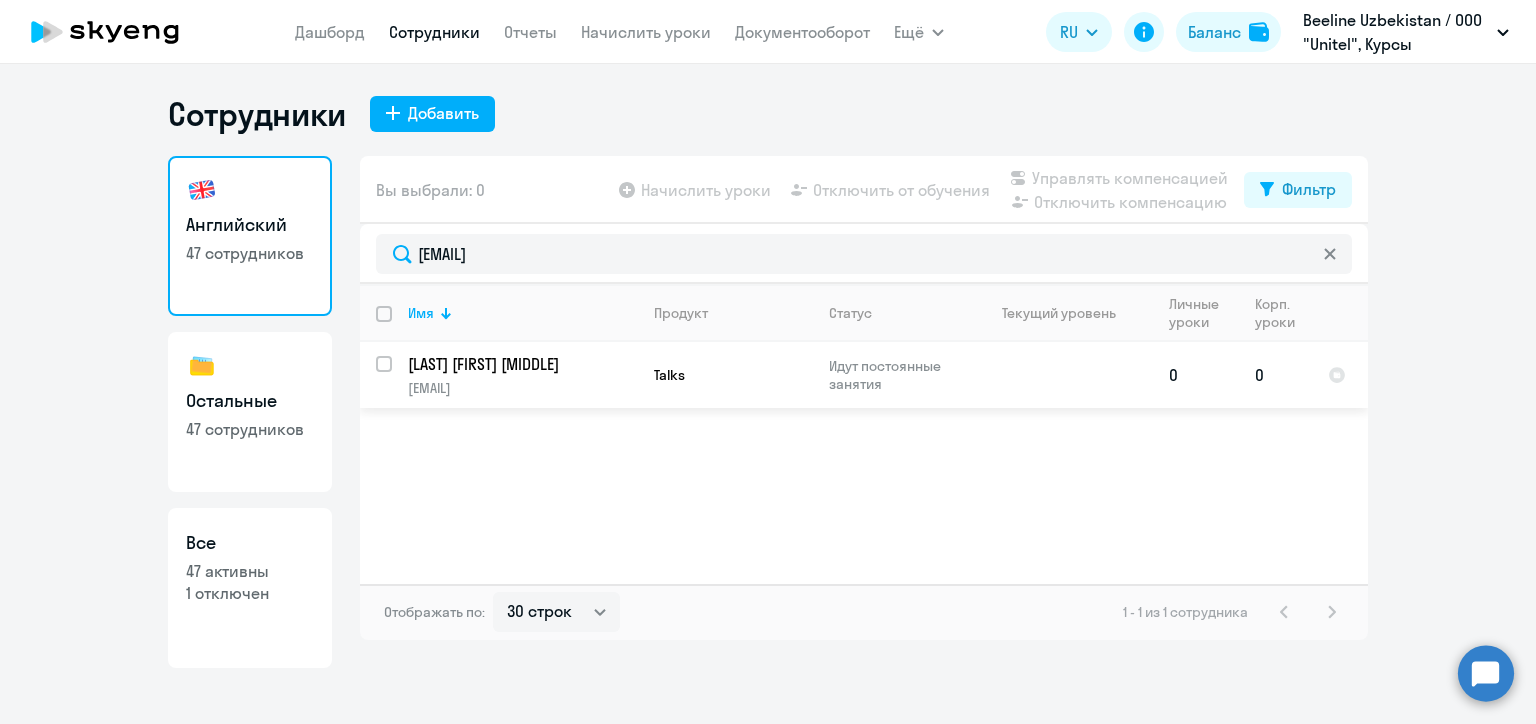 click at bounding box center (396, 376) 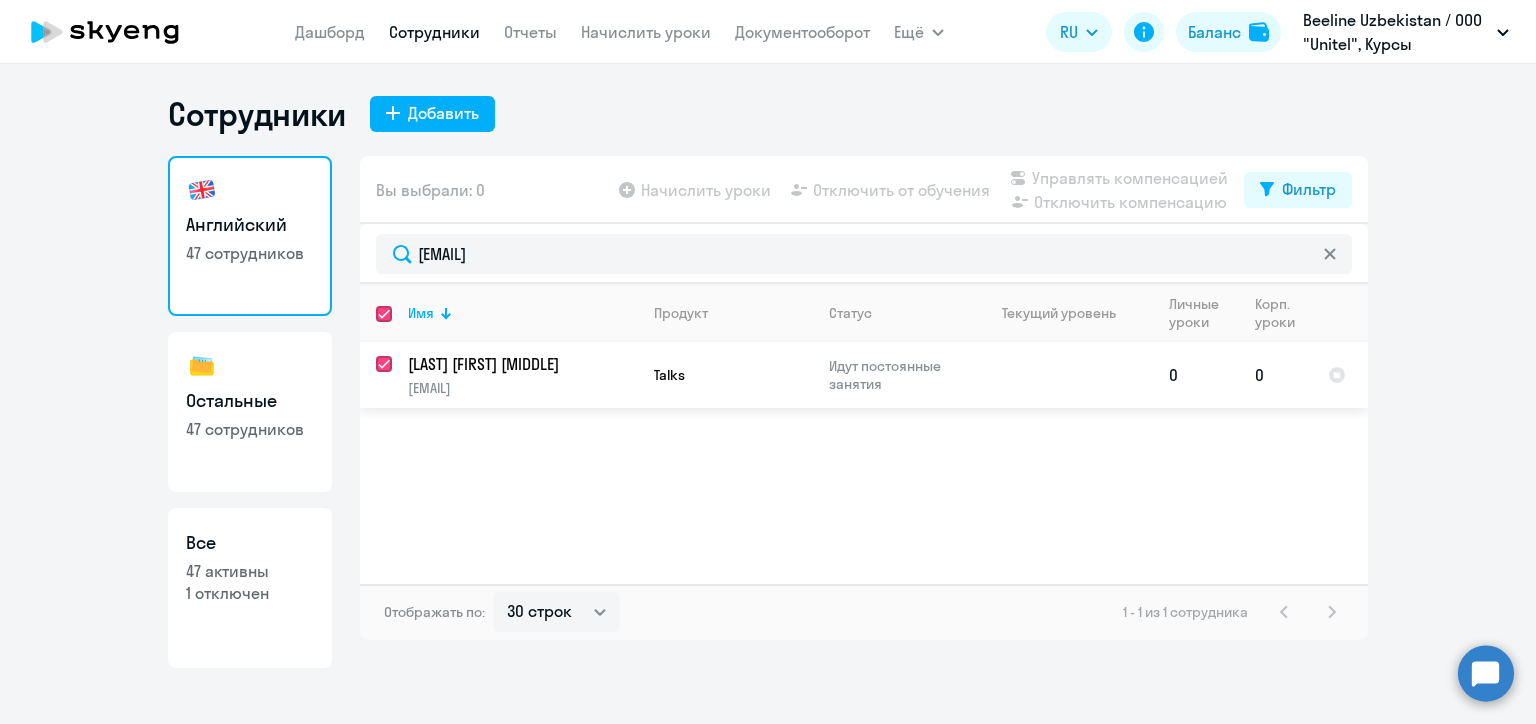 checkbox on "true" 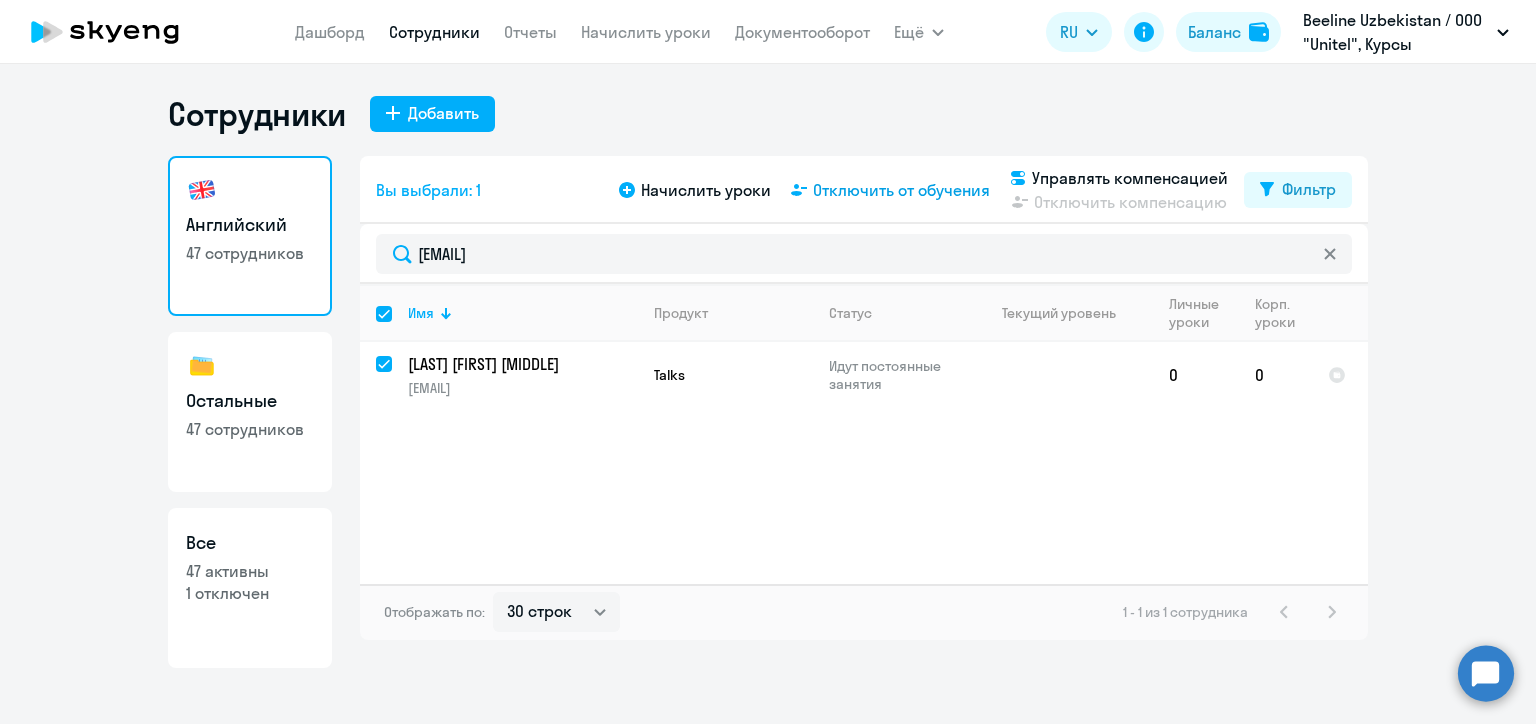click on "Отключить от обучения" 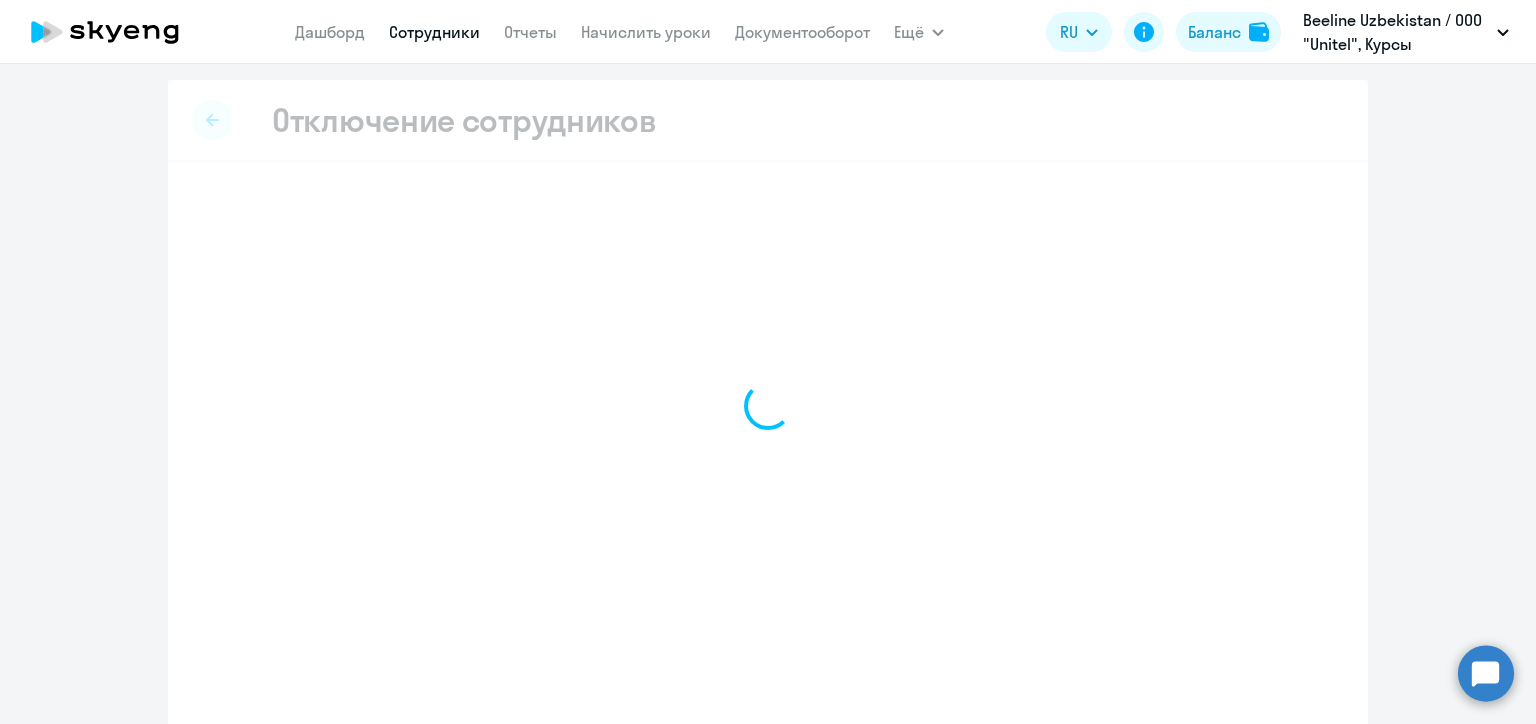 select on "all" 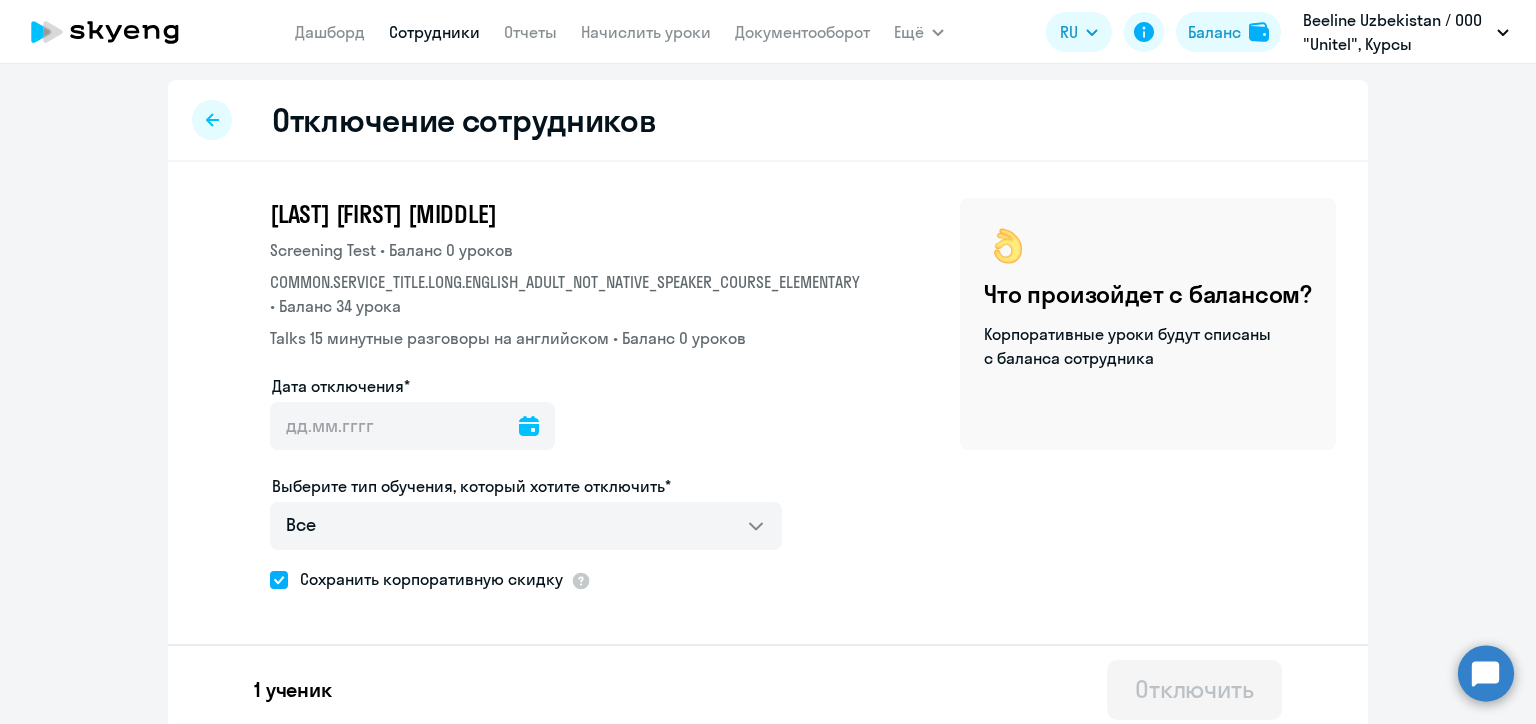 click 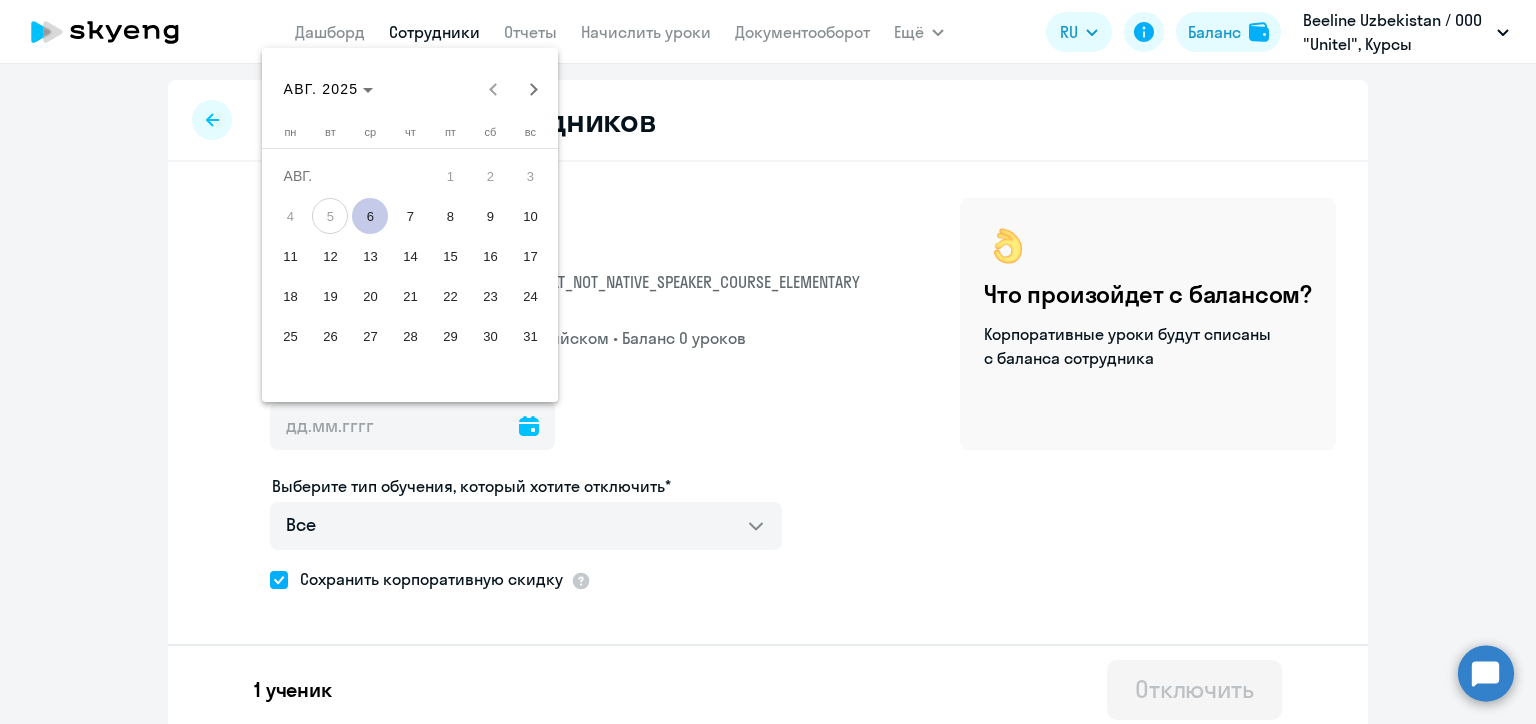 click on "11" at bounding box center [290, 256] 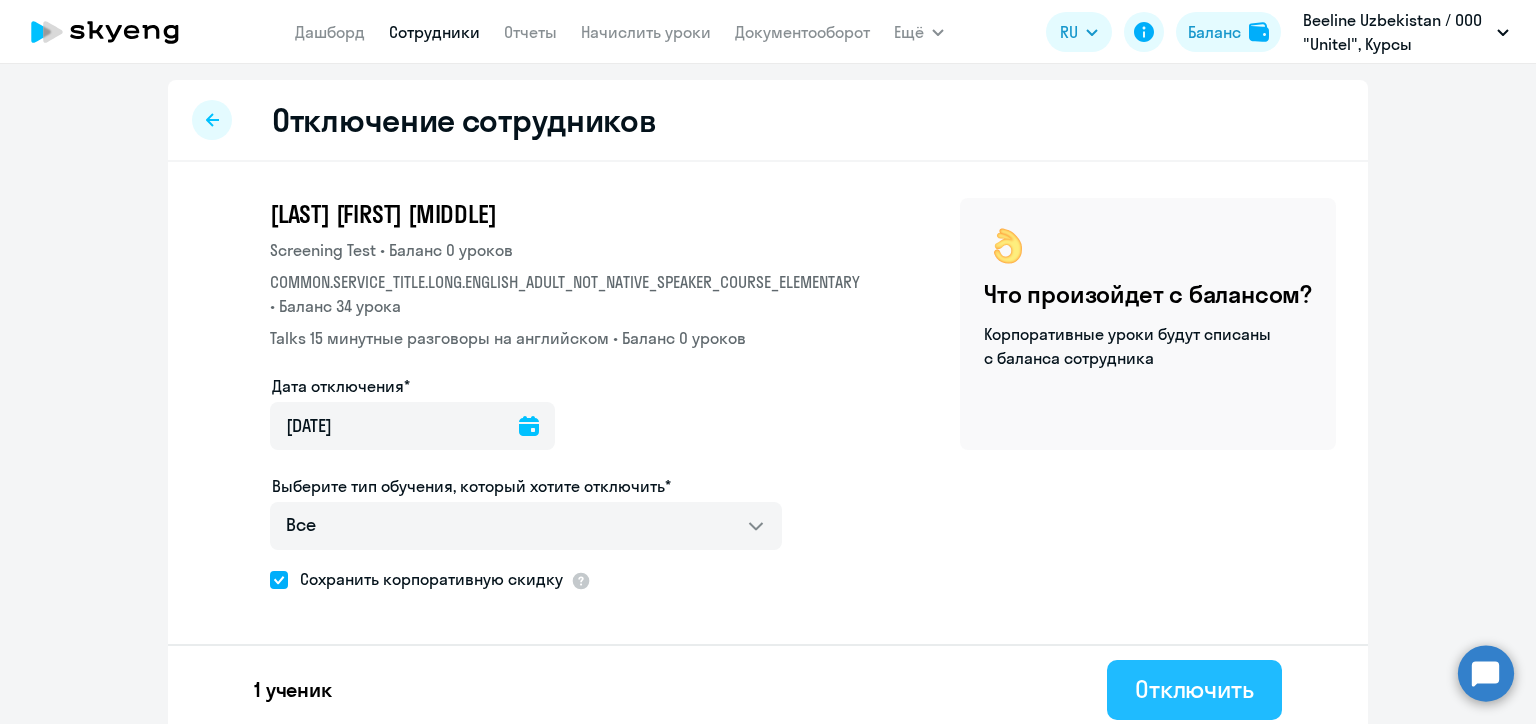 click on "Отключить" 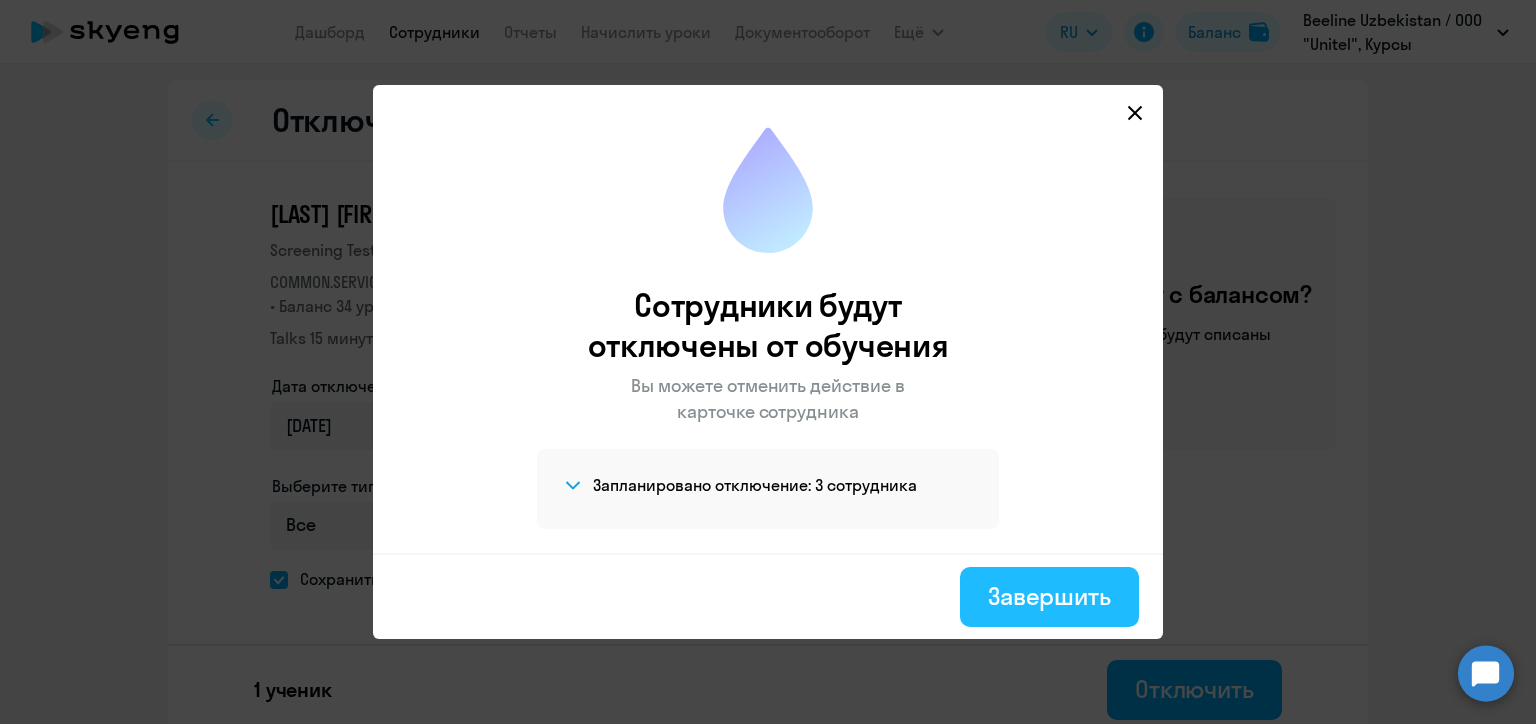click on "Завершить" at bounding box center (1049, 596) 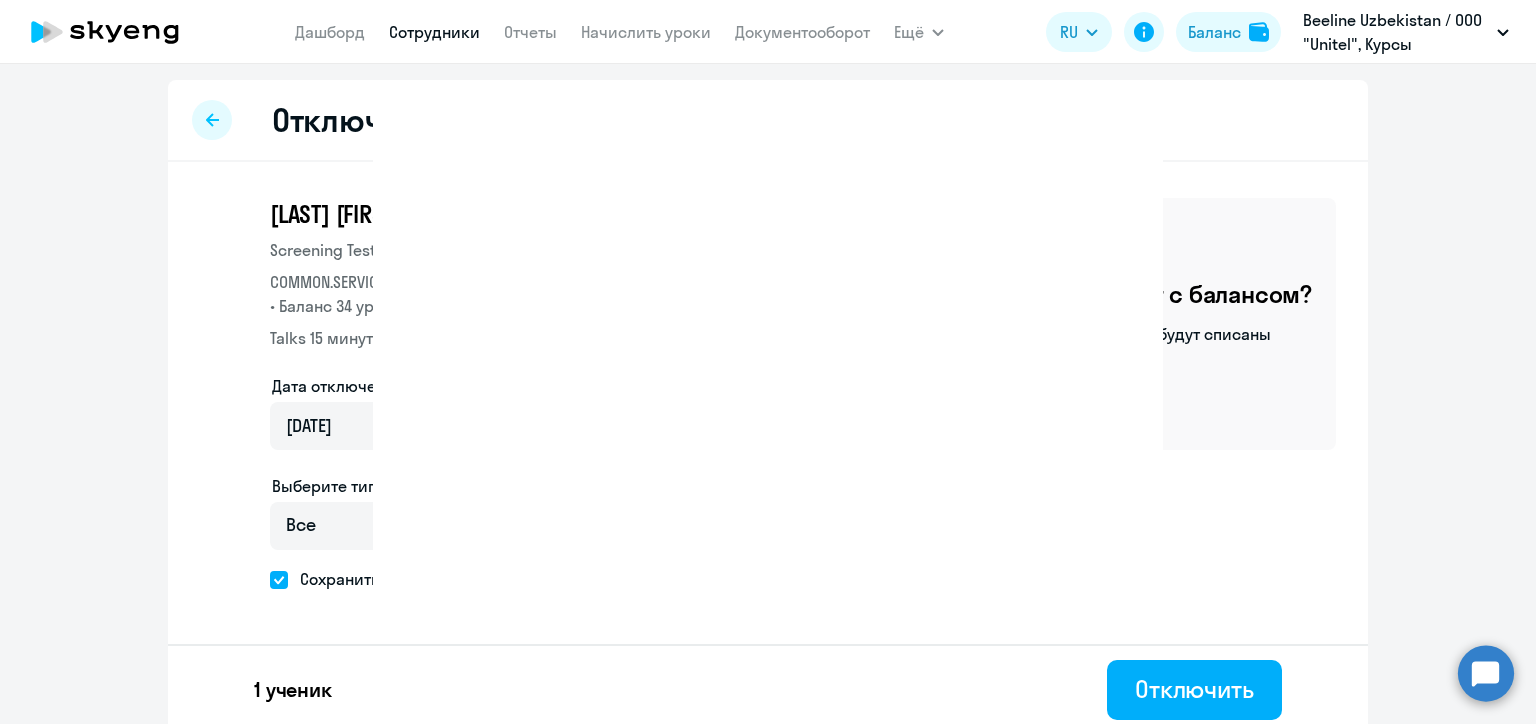 select on "30" 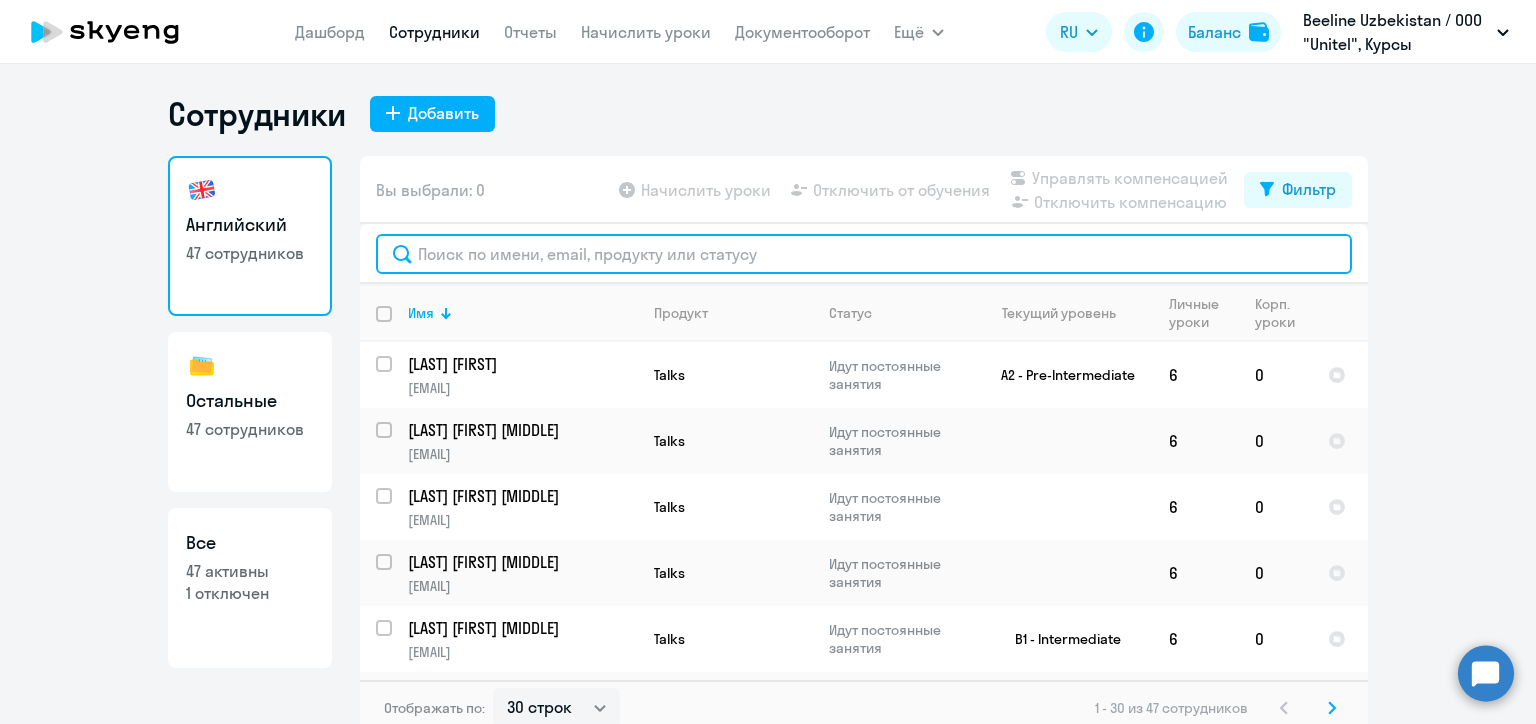 click 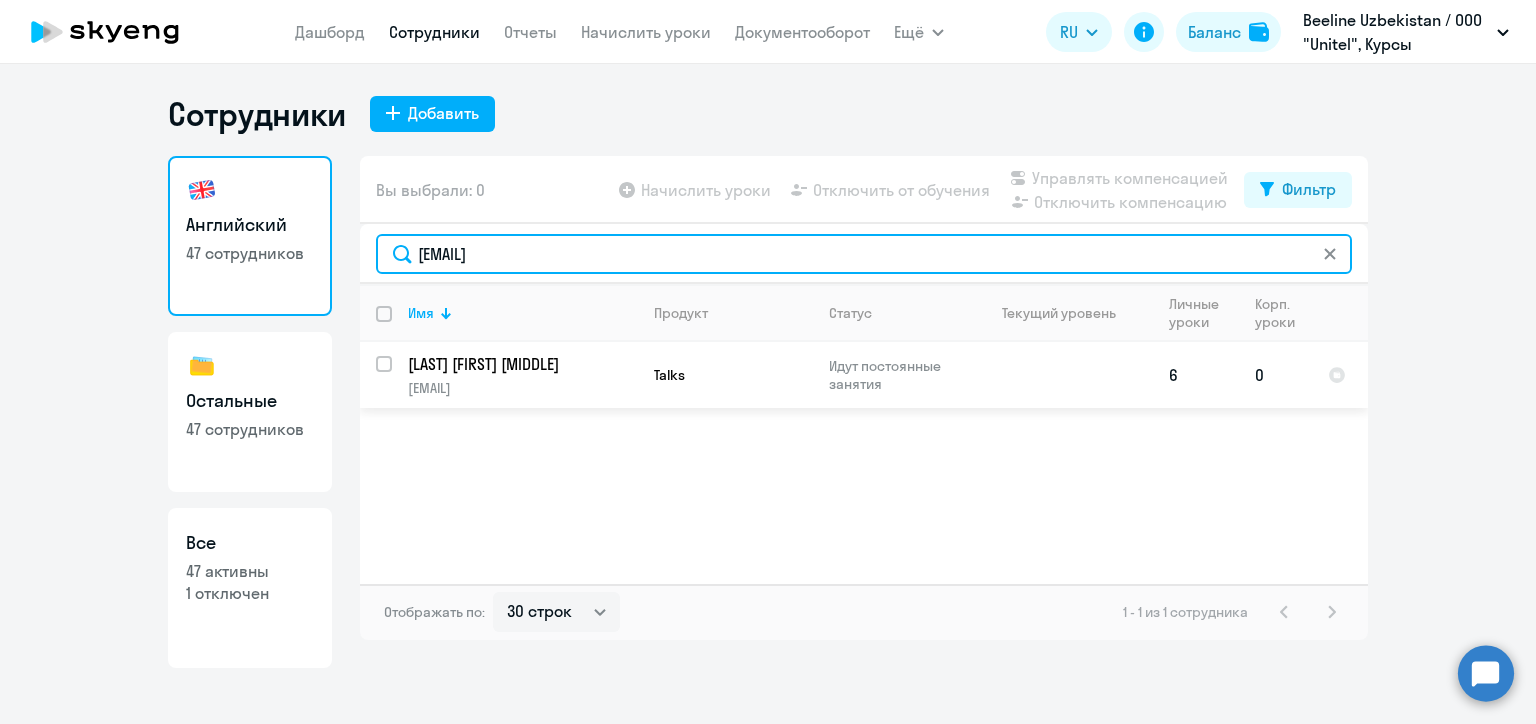 type on "[EMAIL]" 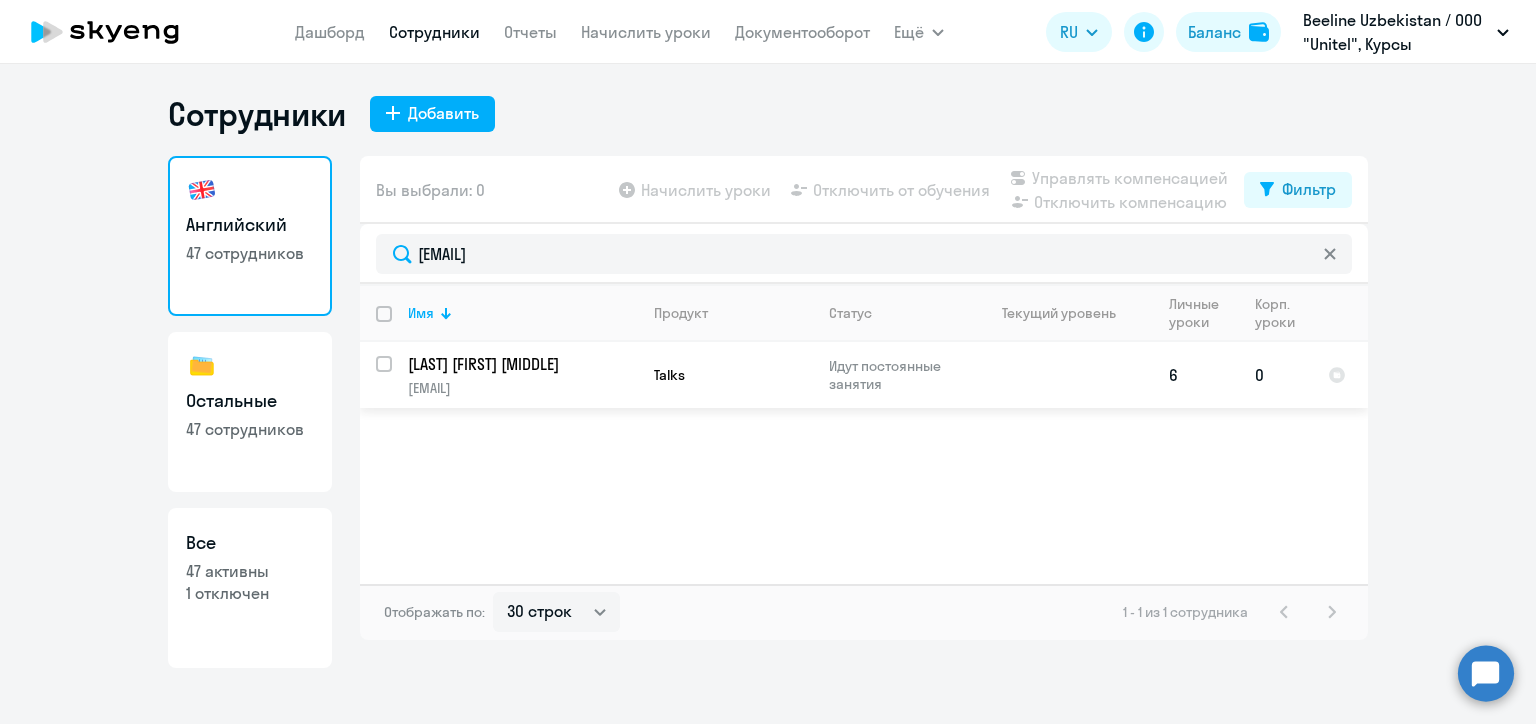 click at bounding box center [396, 376] 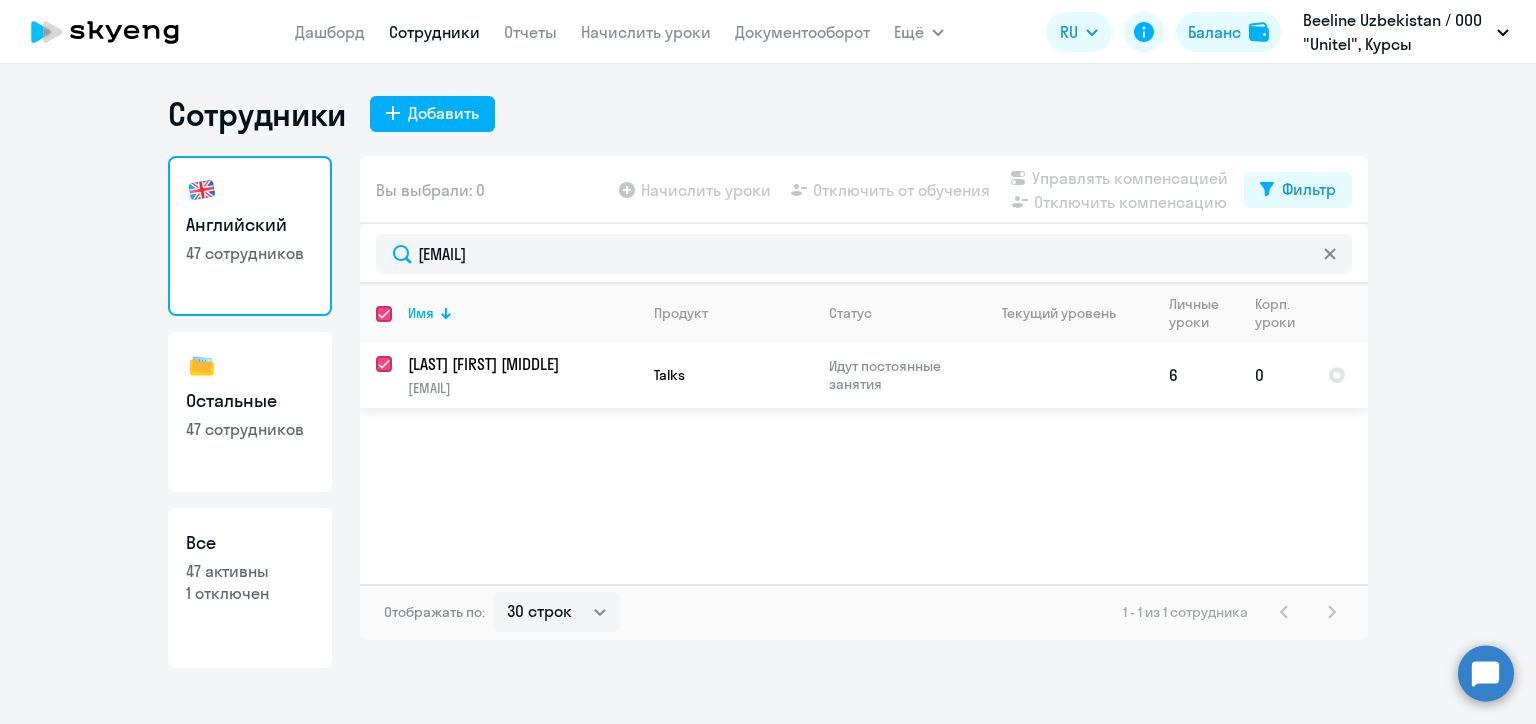 checkbox on "true" 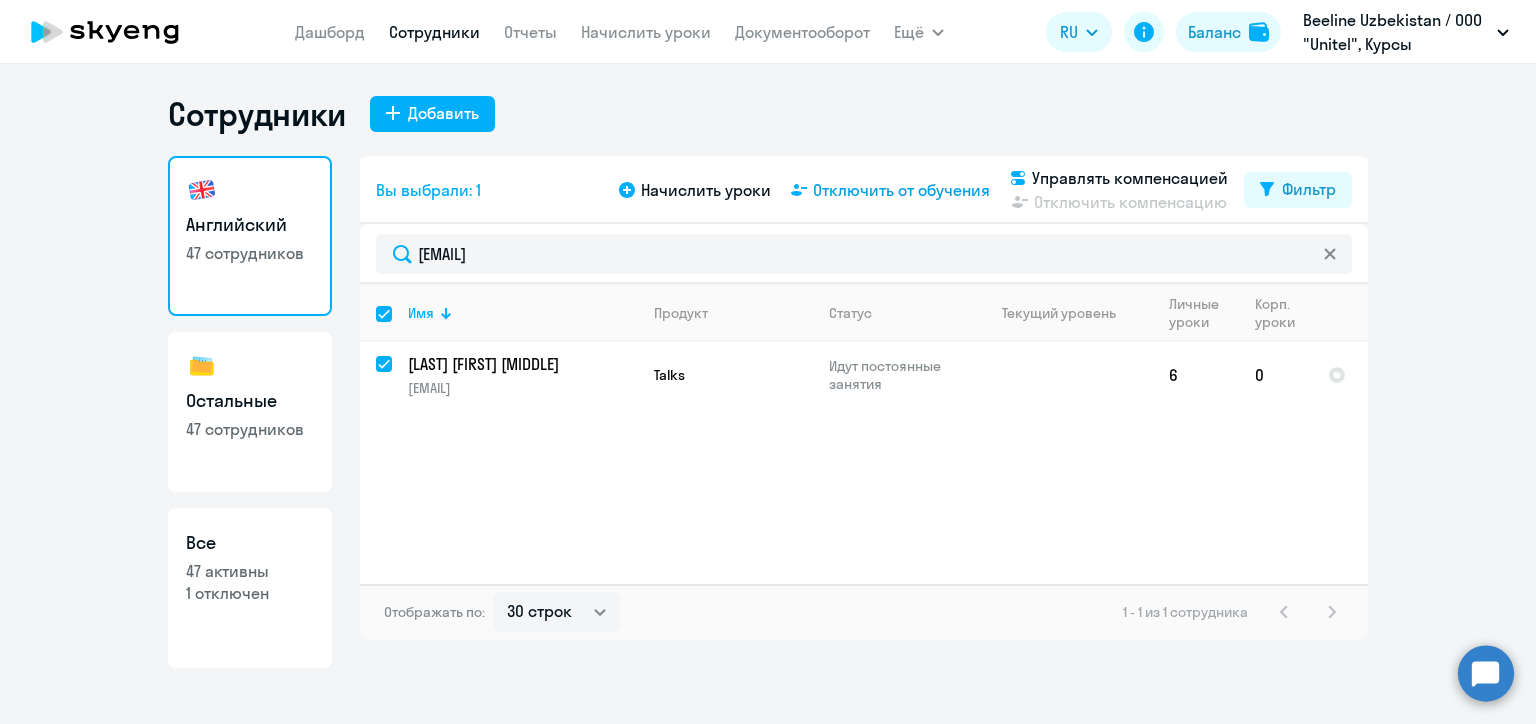 click on "Отключить от обучения" 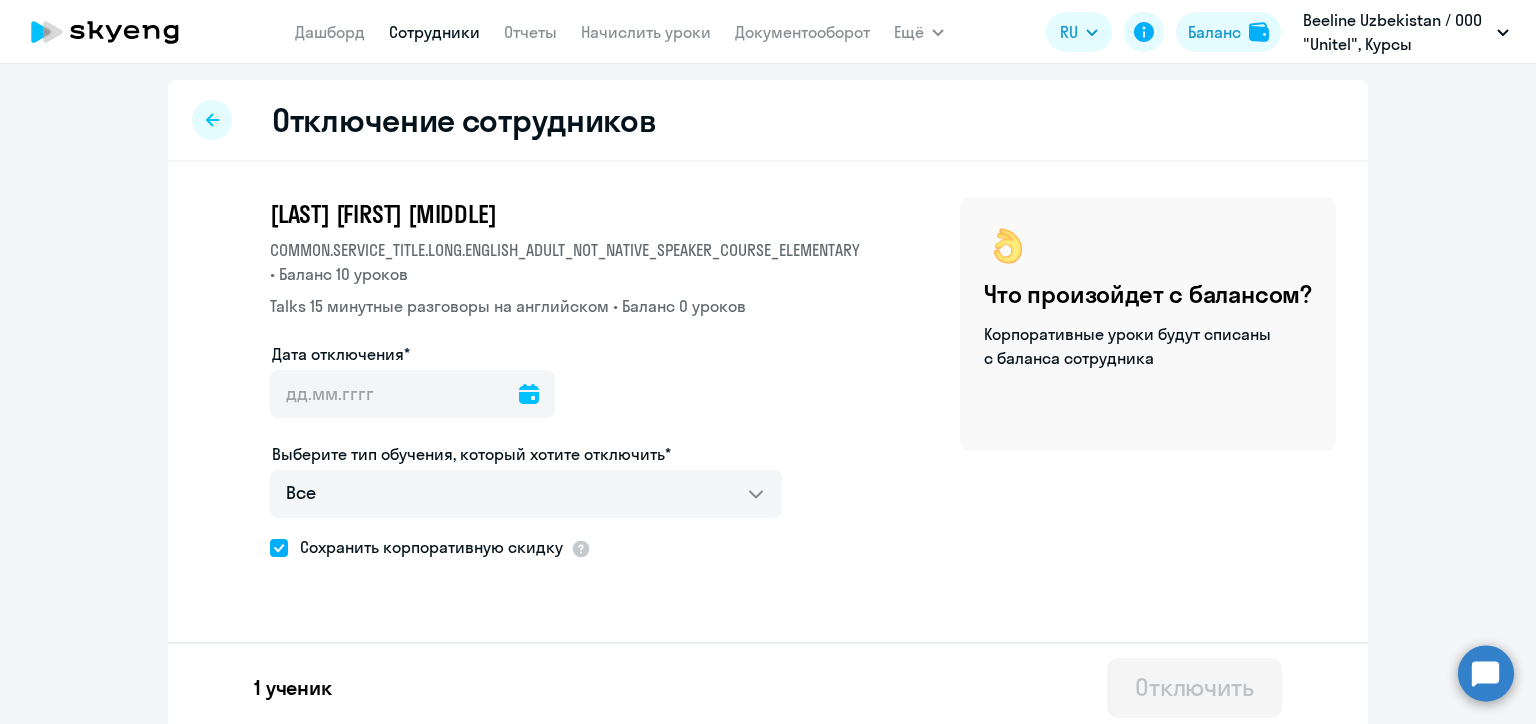click 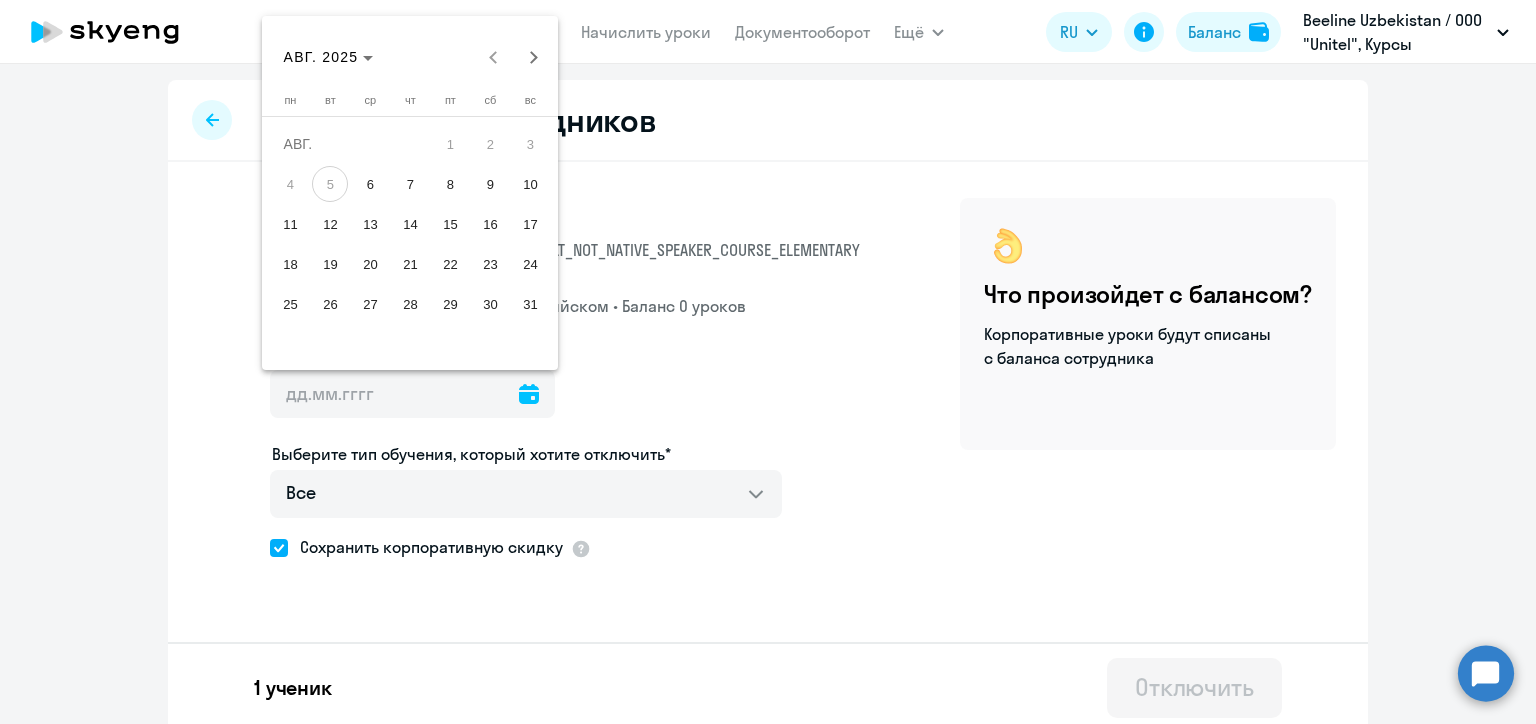 click on "11" at bounding box center (290, 224) 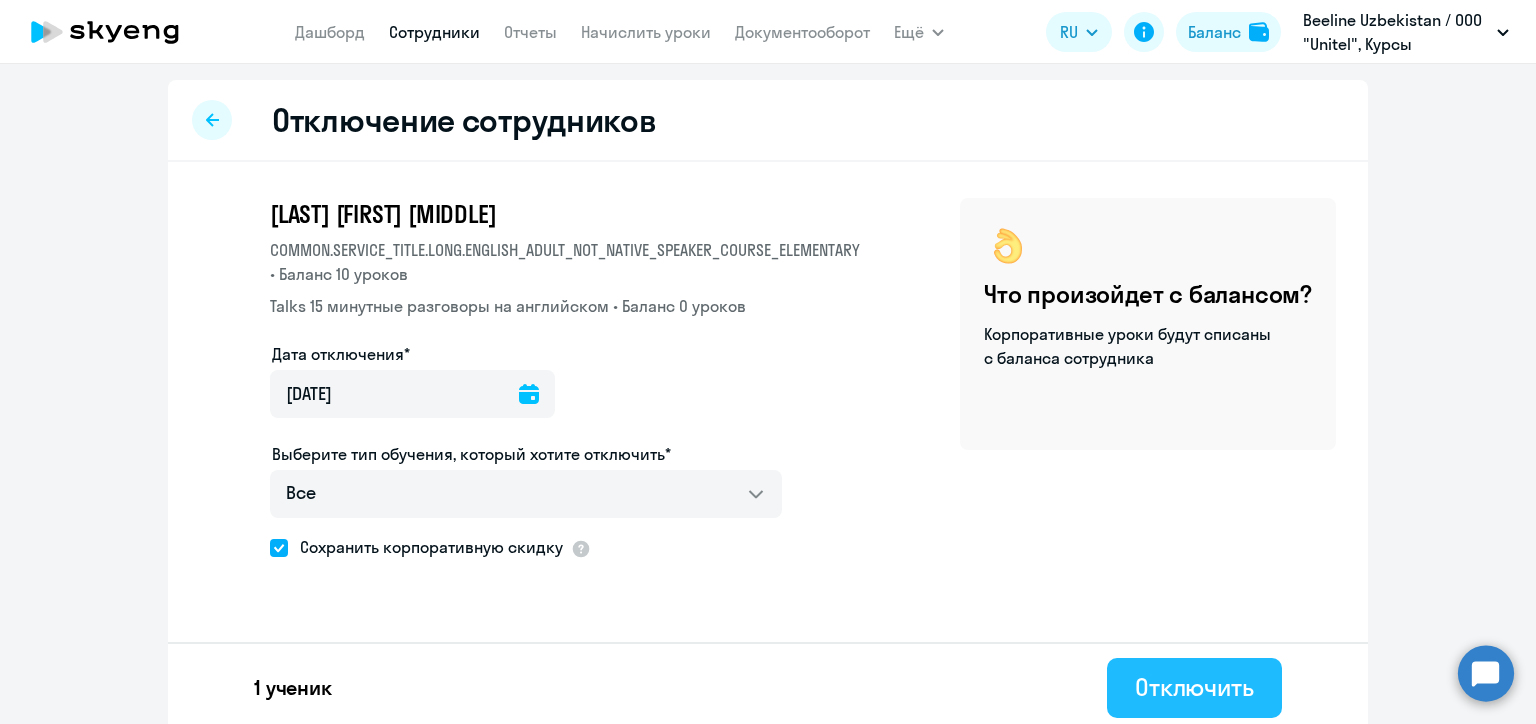 click on "Отключить" 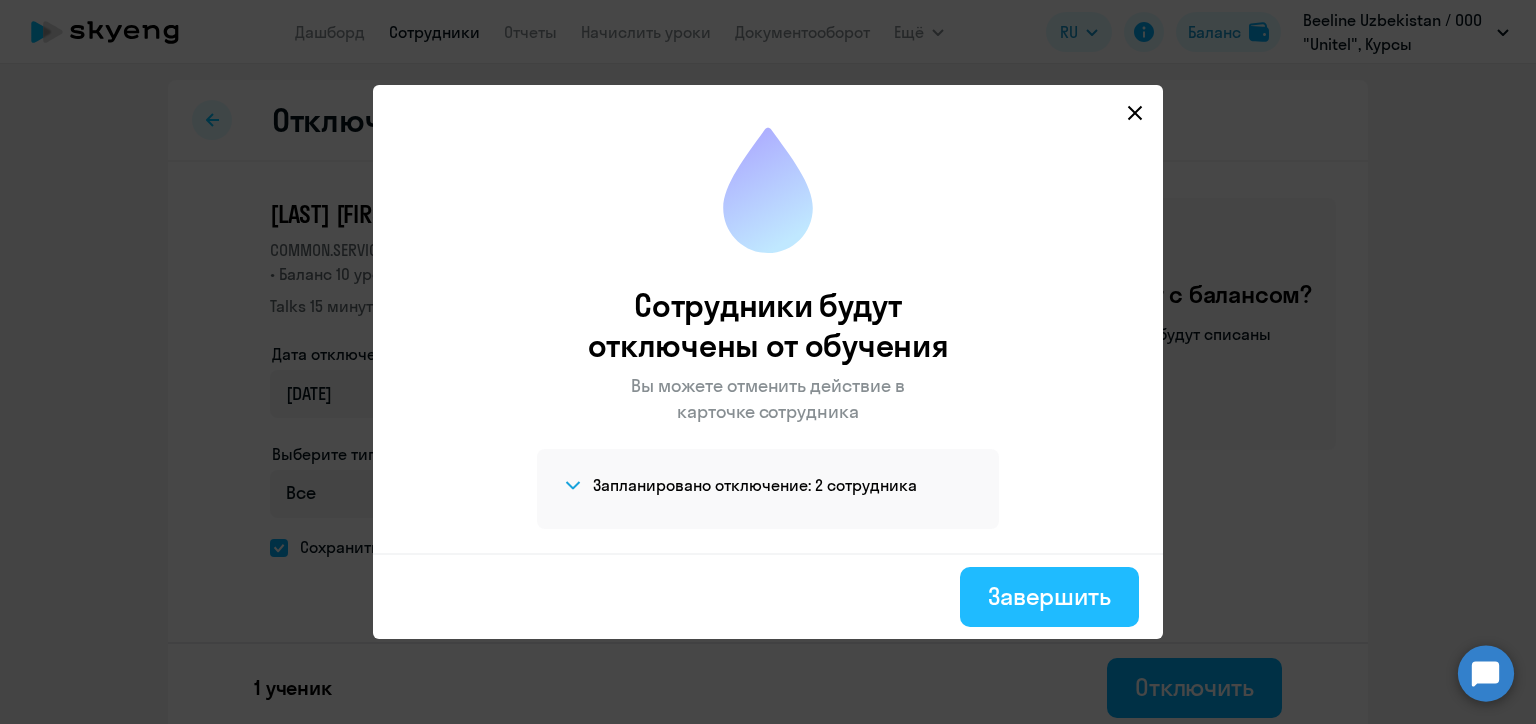 click on "Завершить" at bounding box center [1049, 597] 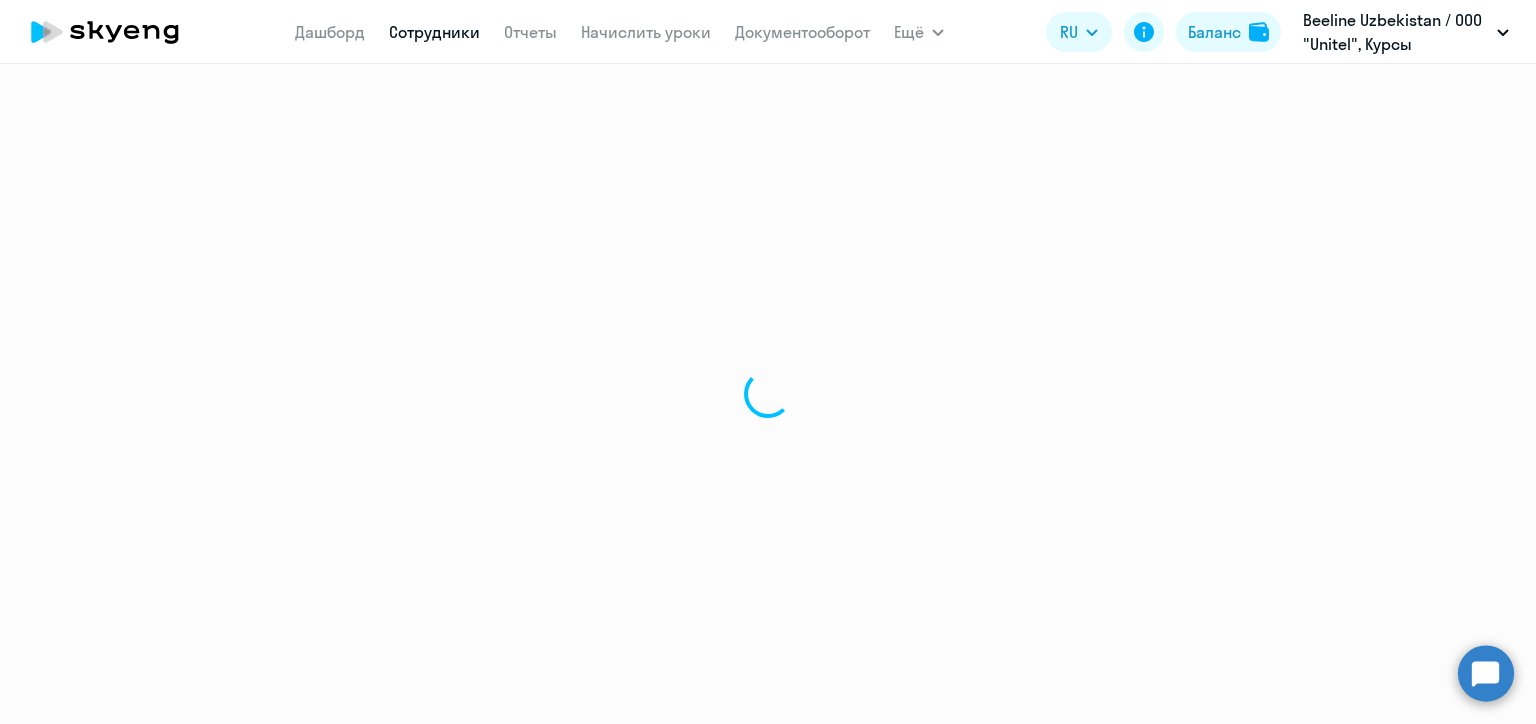 select on "30" 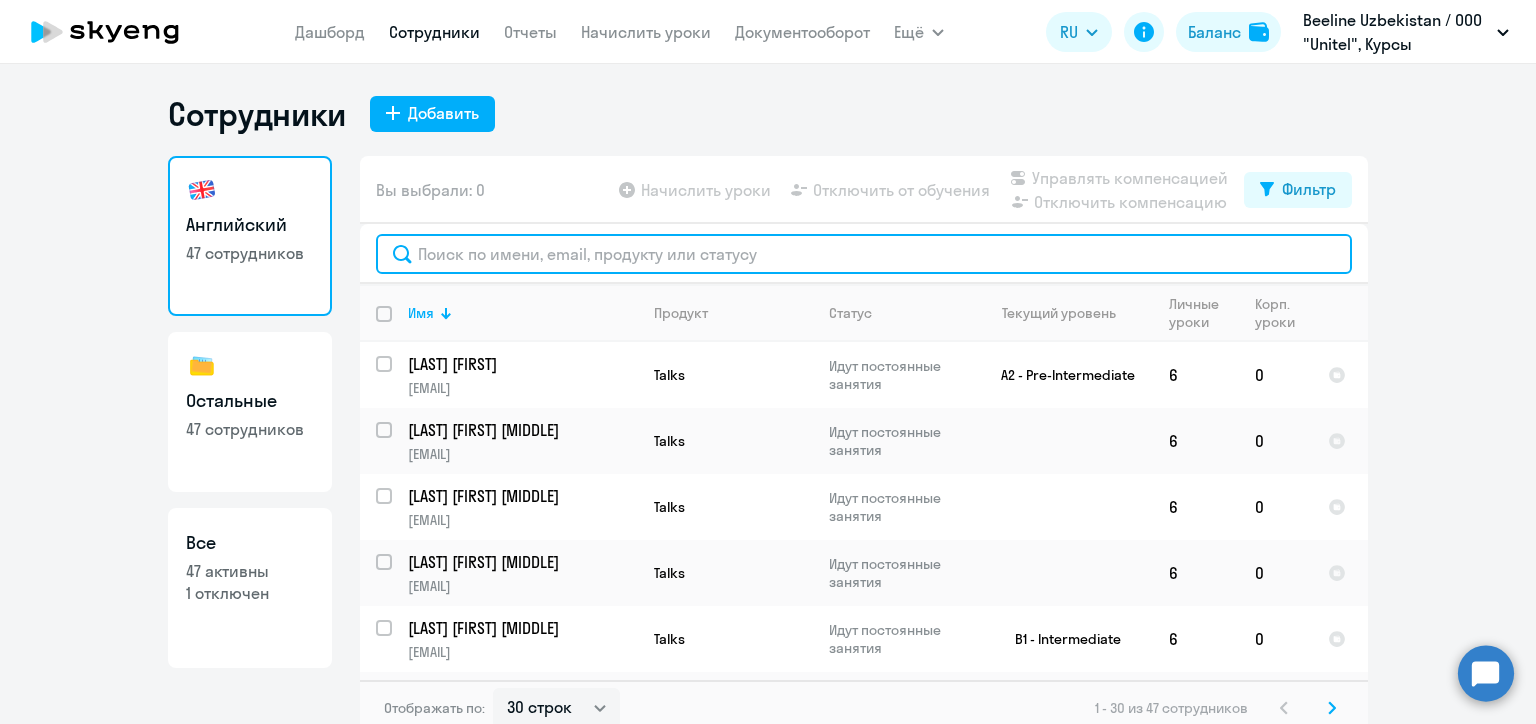 click 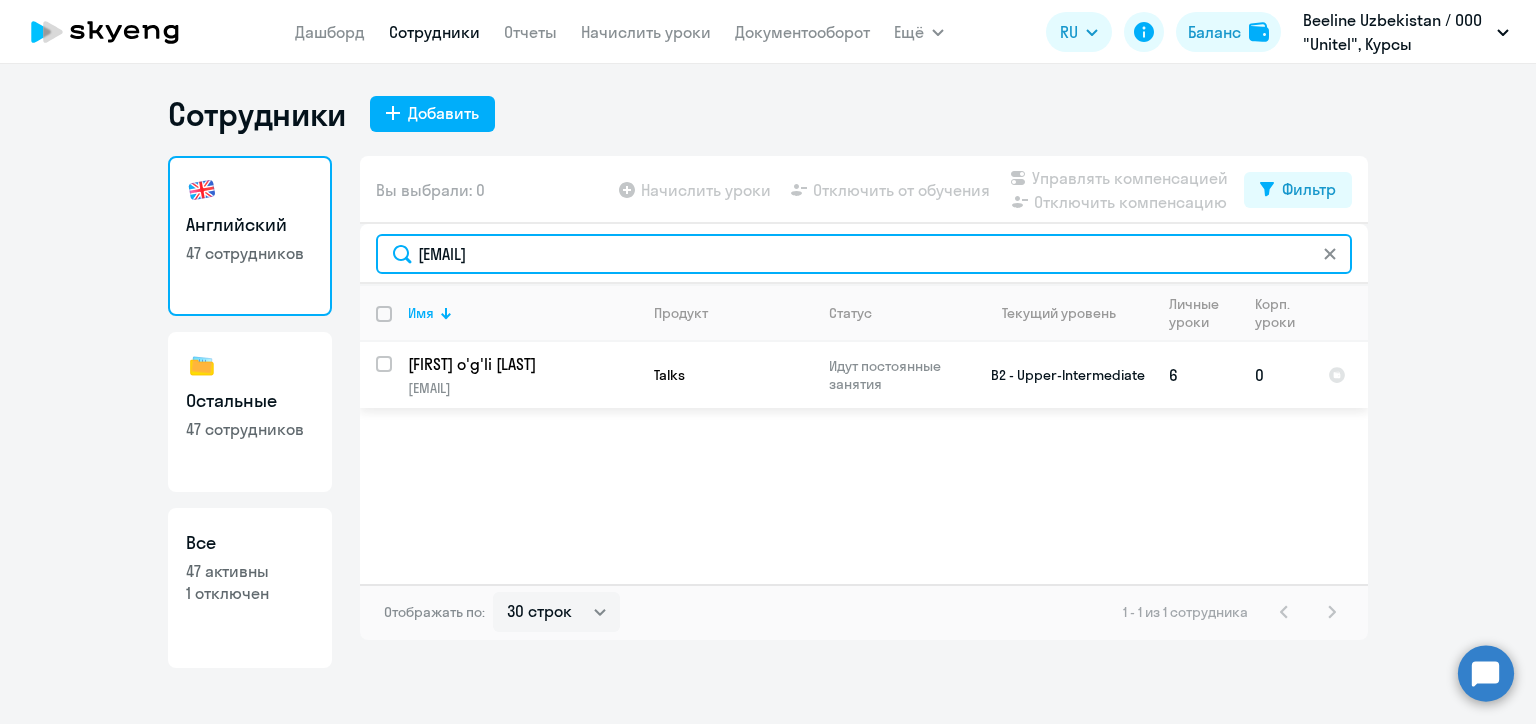 type on "[EMAIL]" 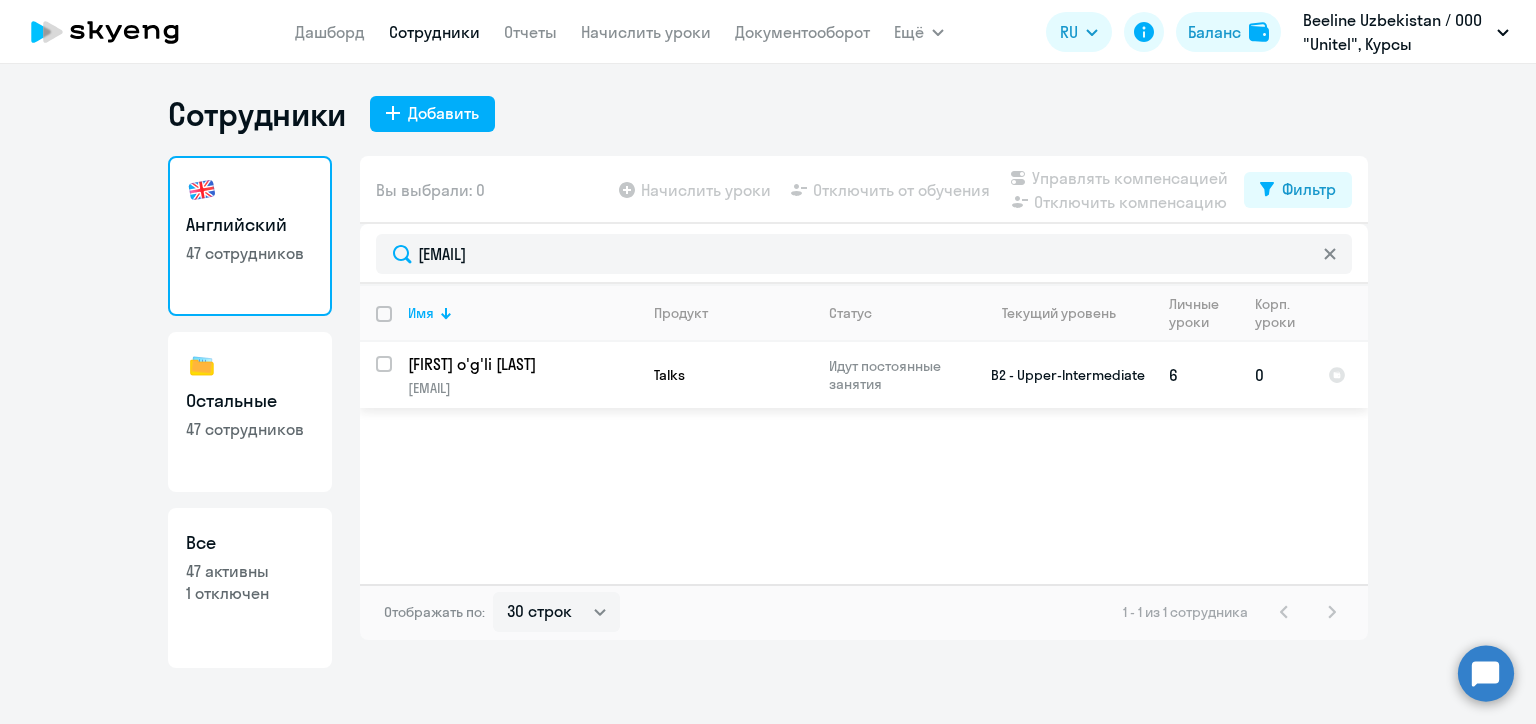 click at bounding box center [396, 376] 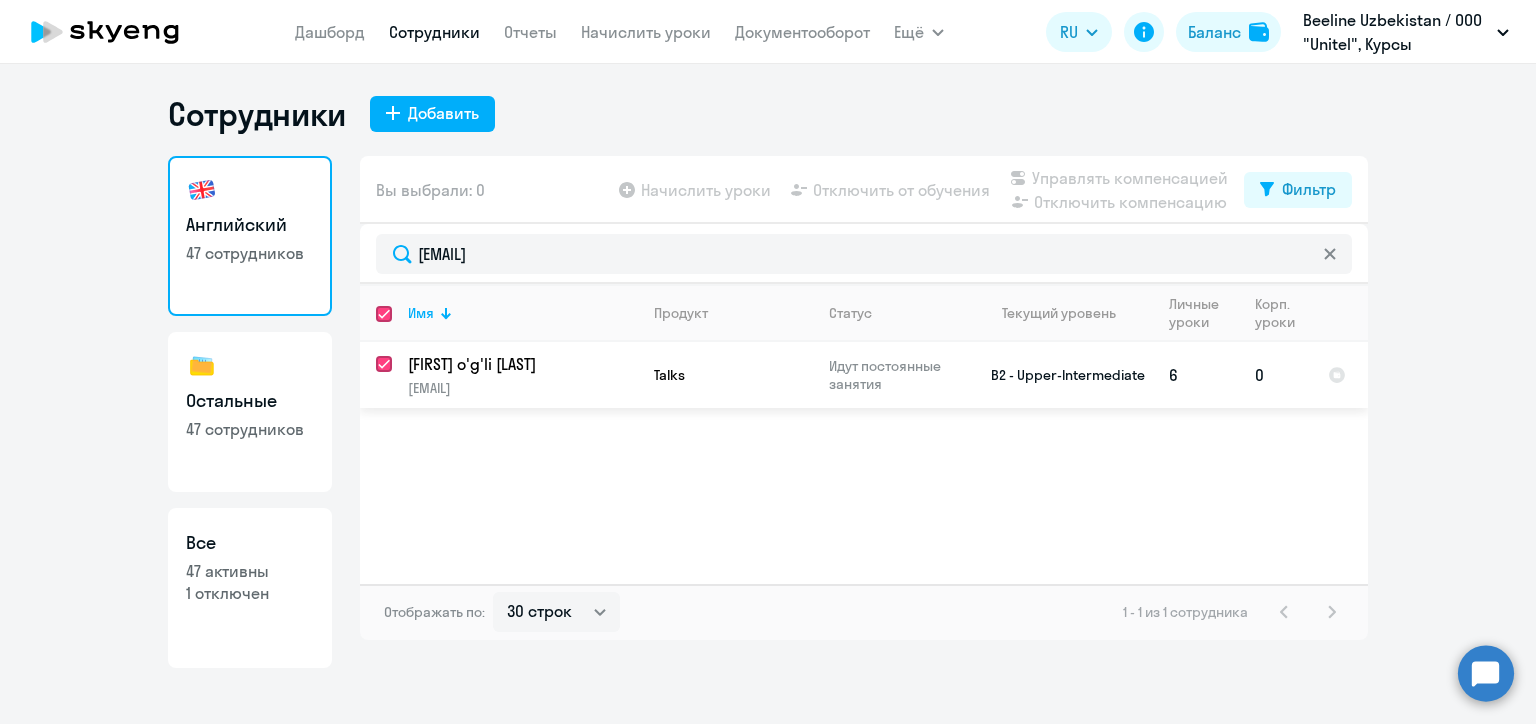 checkbox on "true" 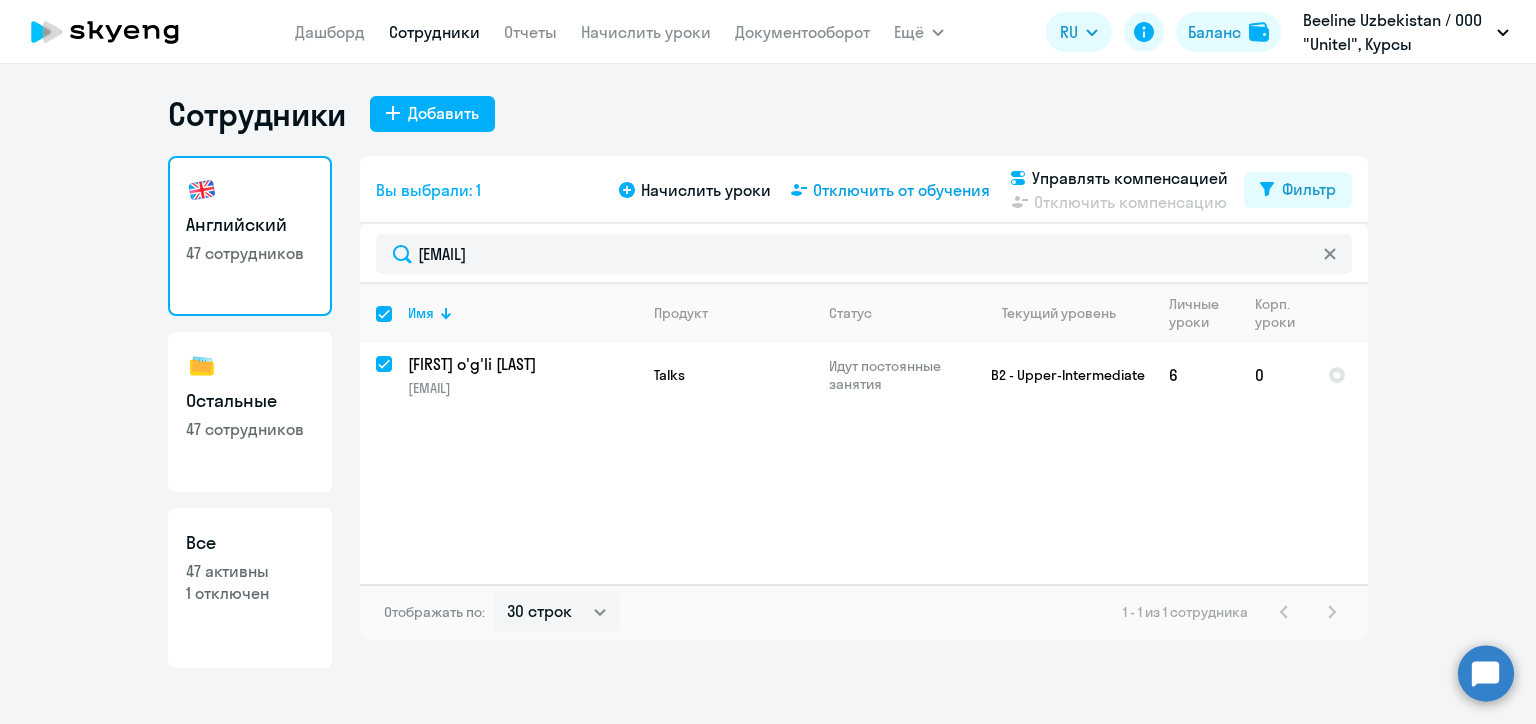 click on "Отключить от обучения" 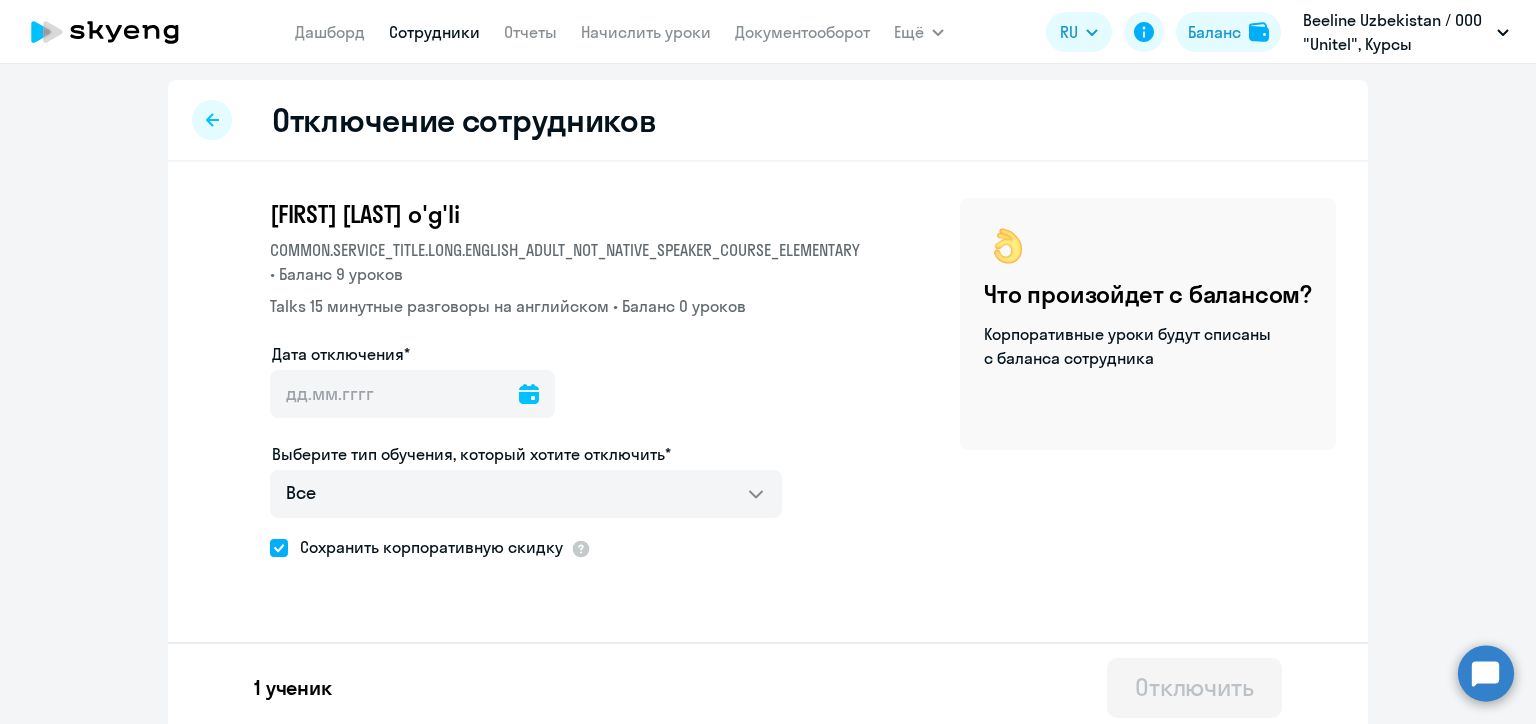 click 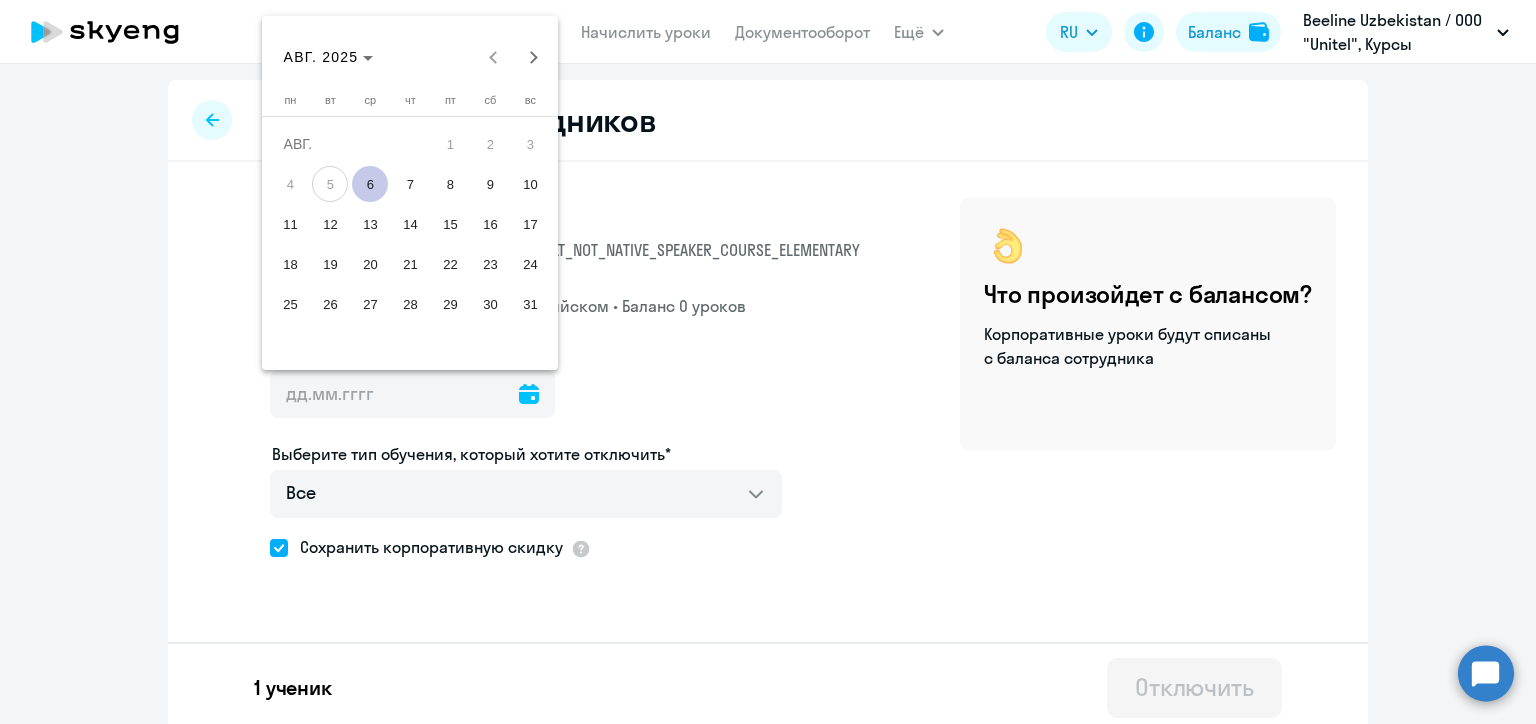 click on "11" at bounding box center [290, 224] 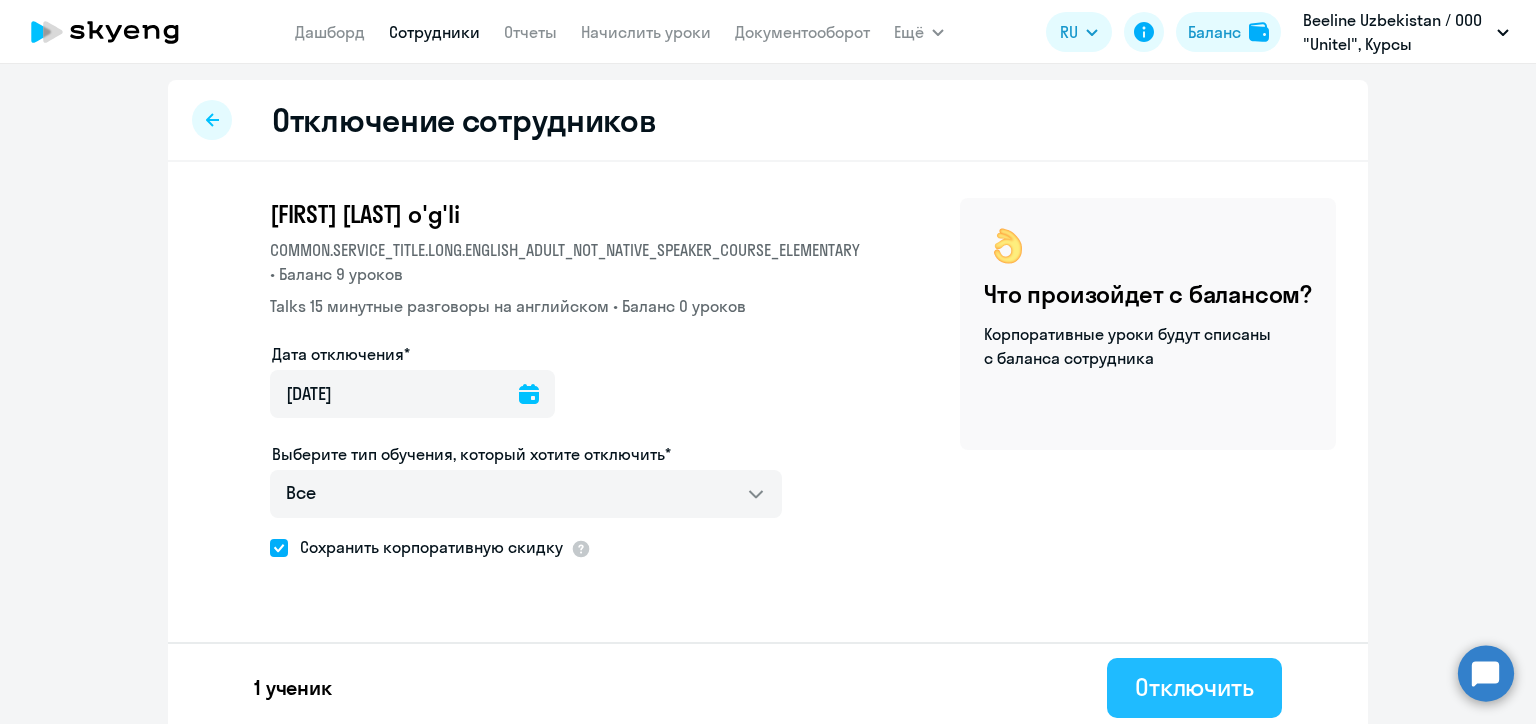 click on "Отключить" 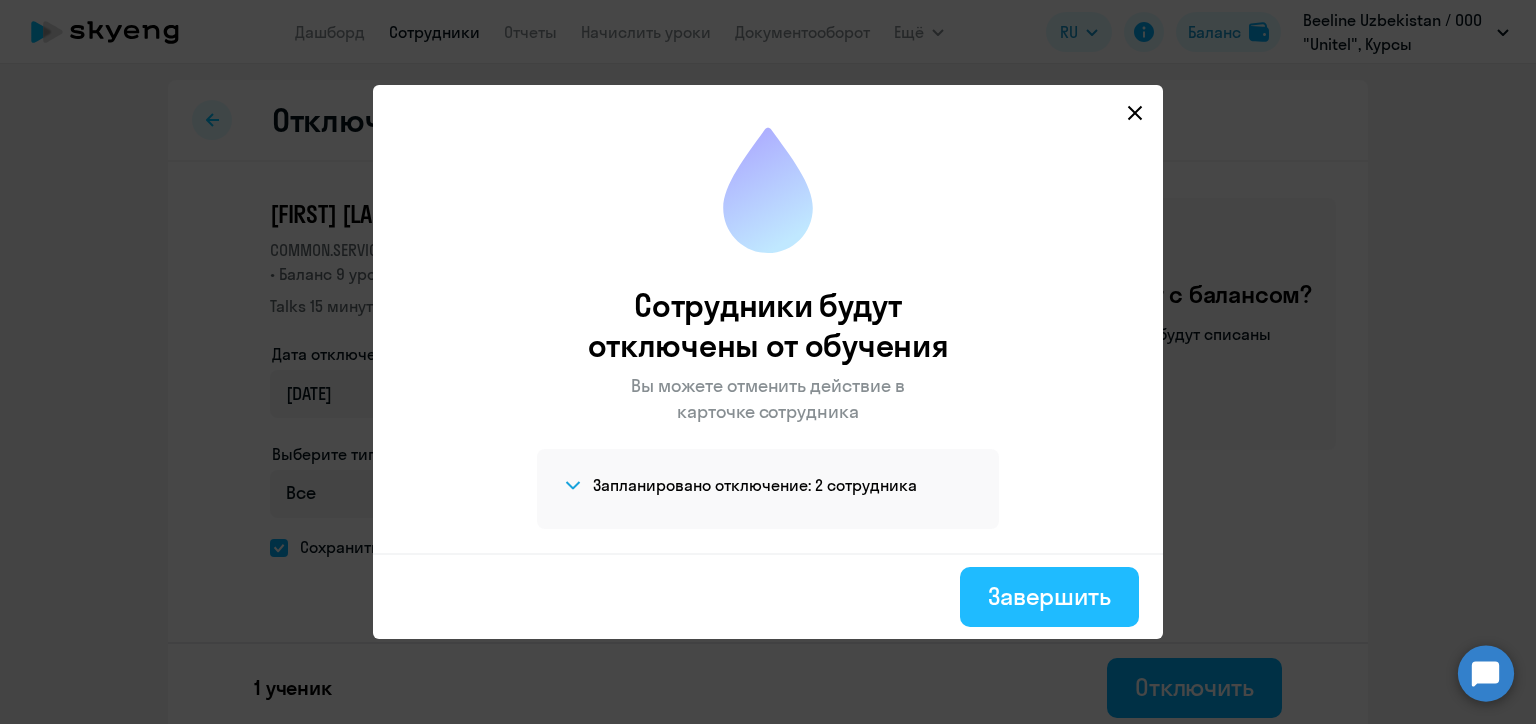 click on "Завершить" at bounding box center (1049, 596) 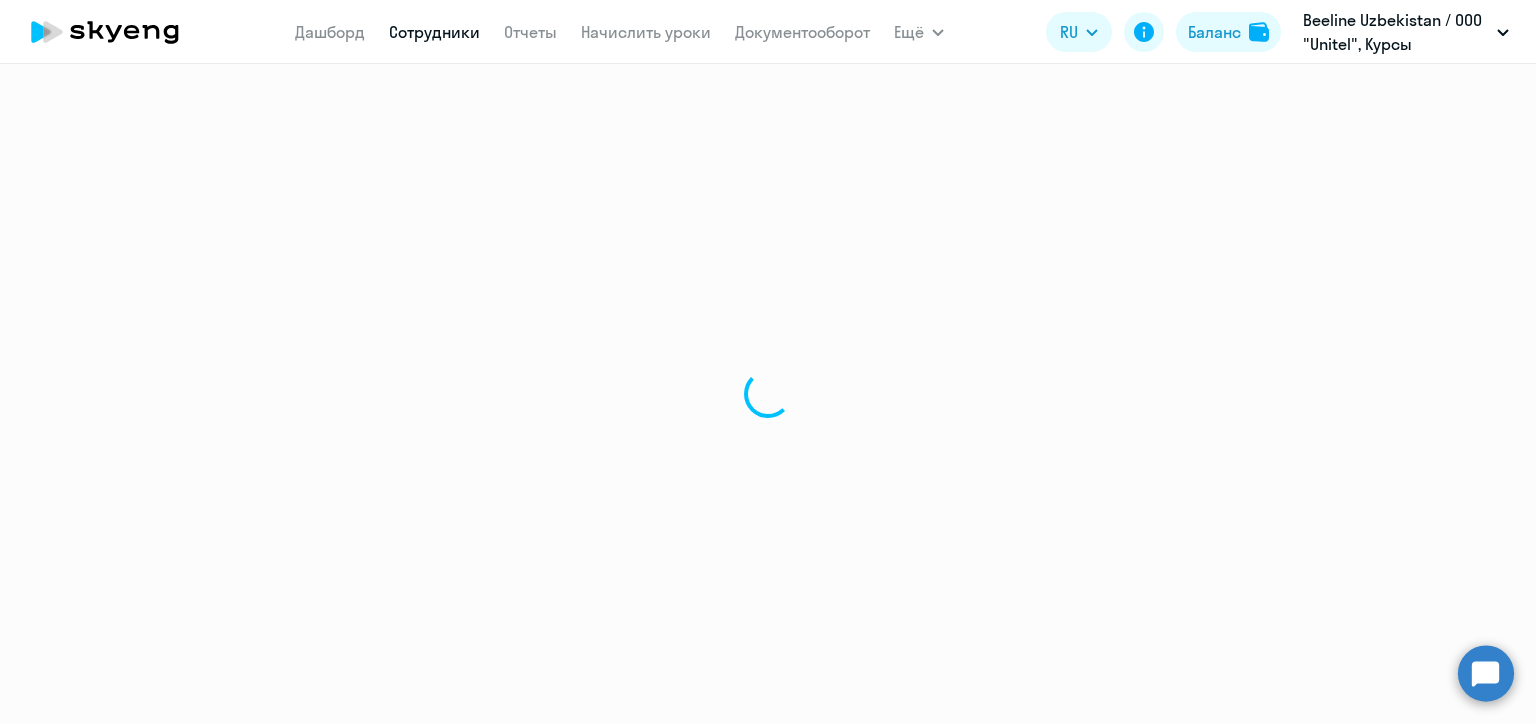 select on "30" 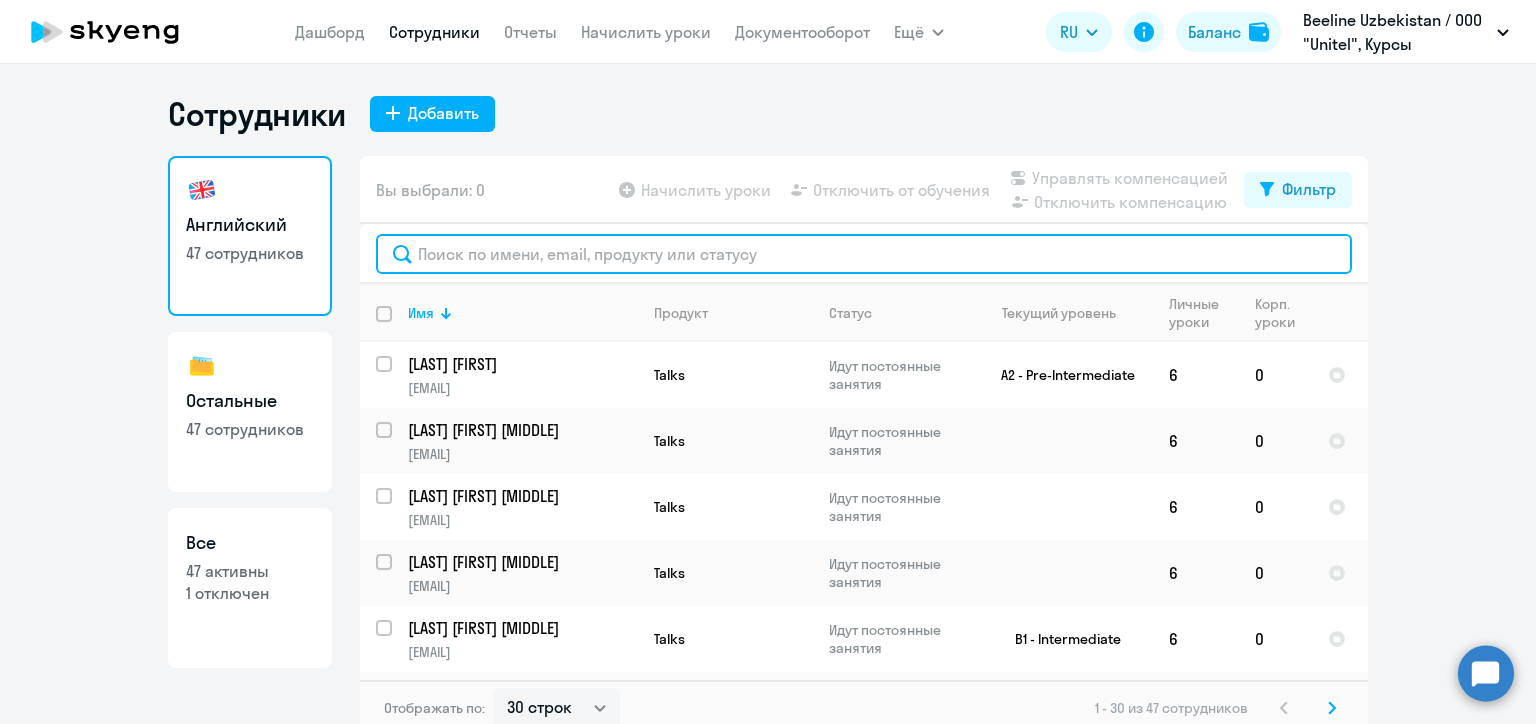 click 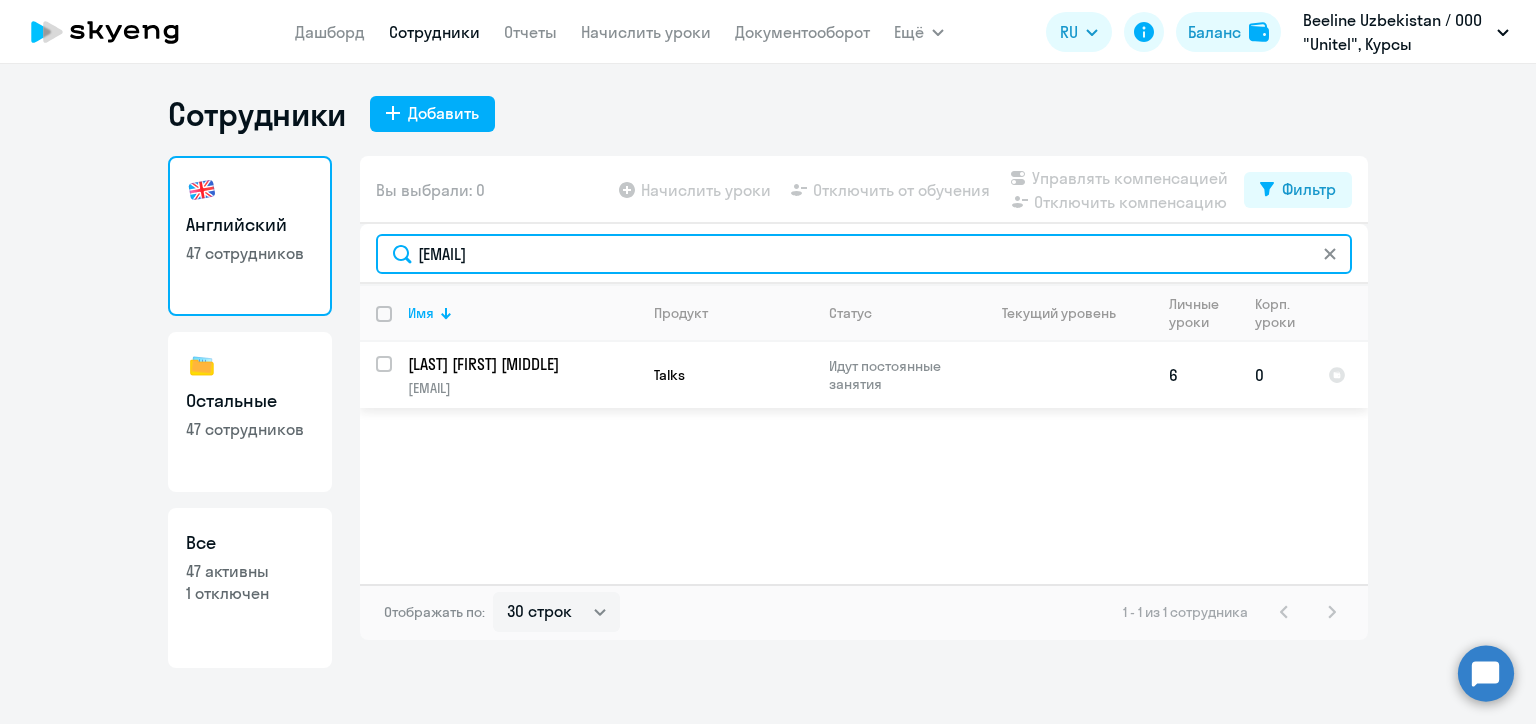 type on "[EMAIL]" 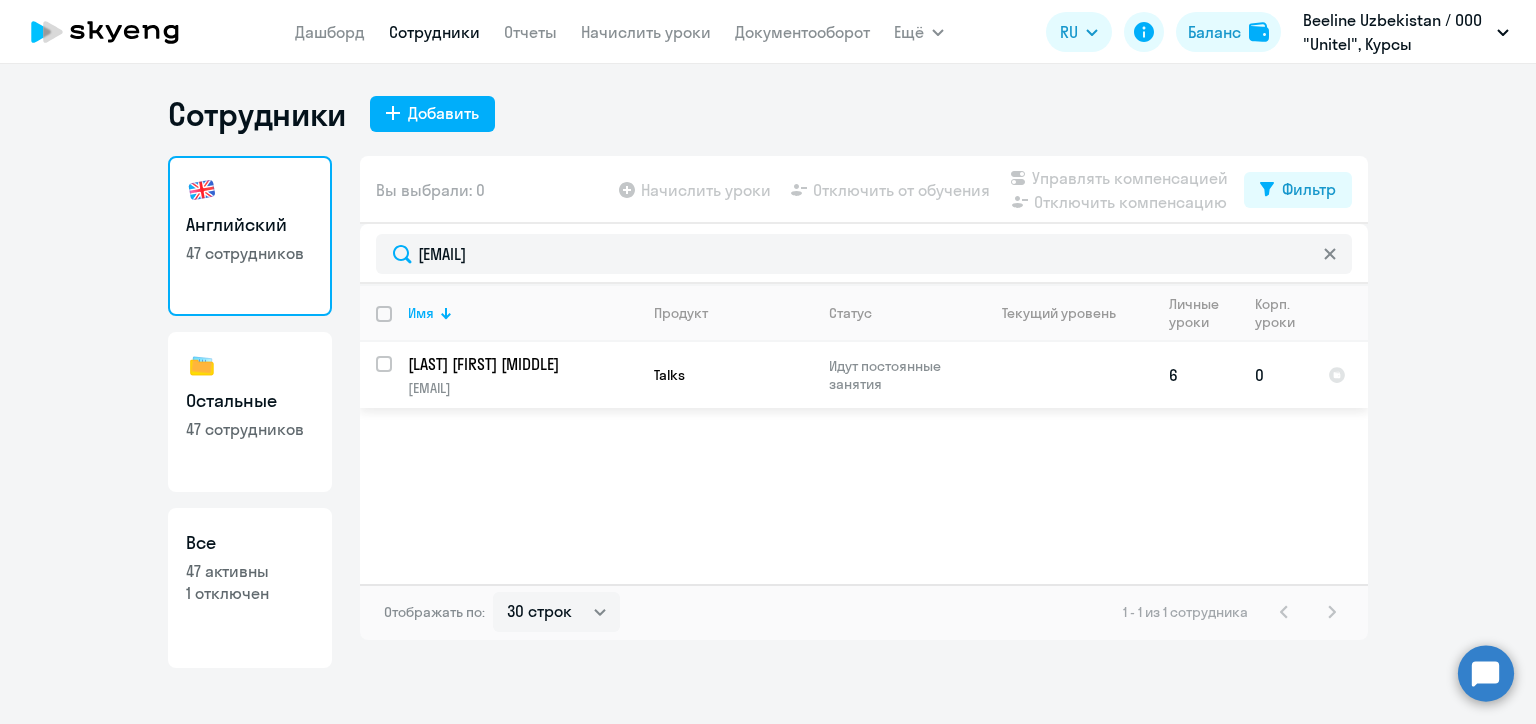 drag, startPoint x: 384, startPoint y: 368, endPoint x: 402, endPoint y: 369, distance: 18.027756 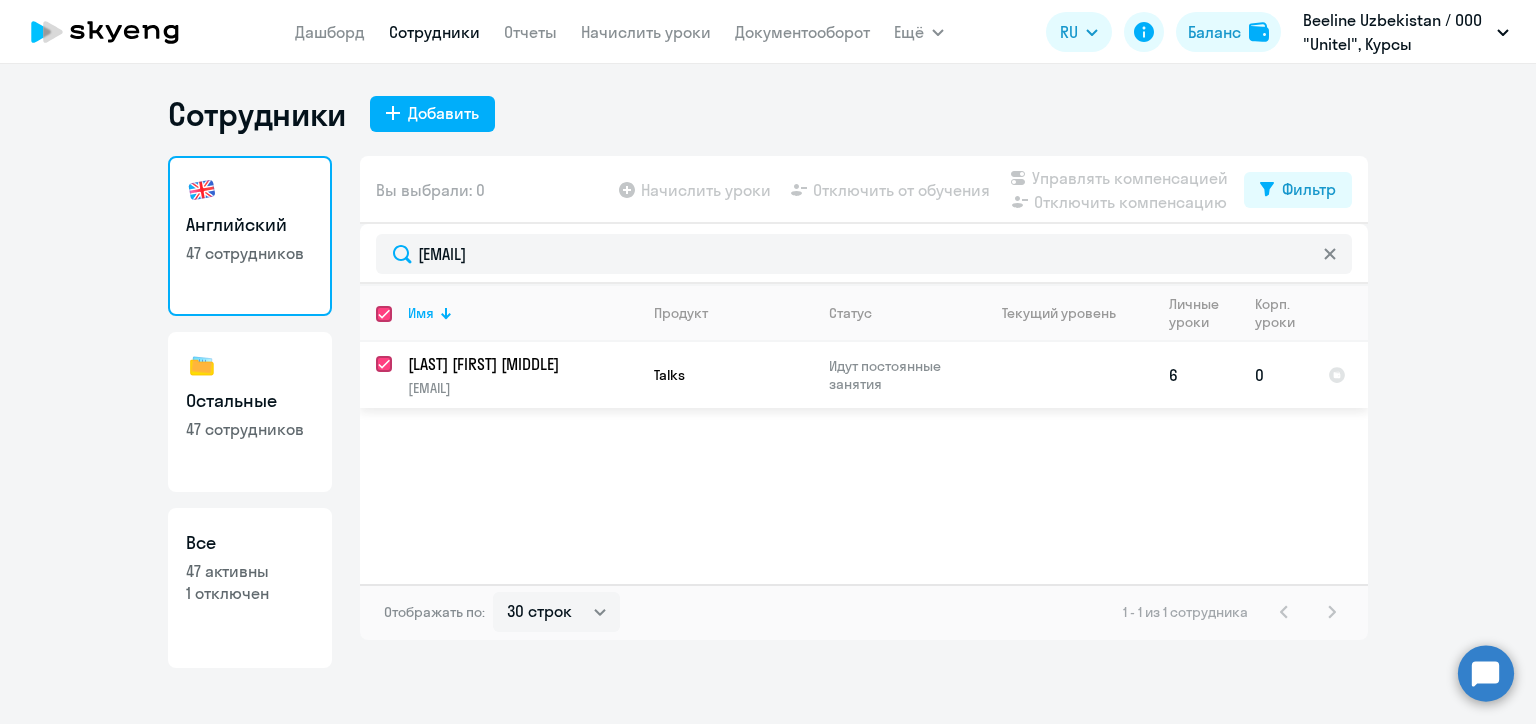checkbox on "true" 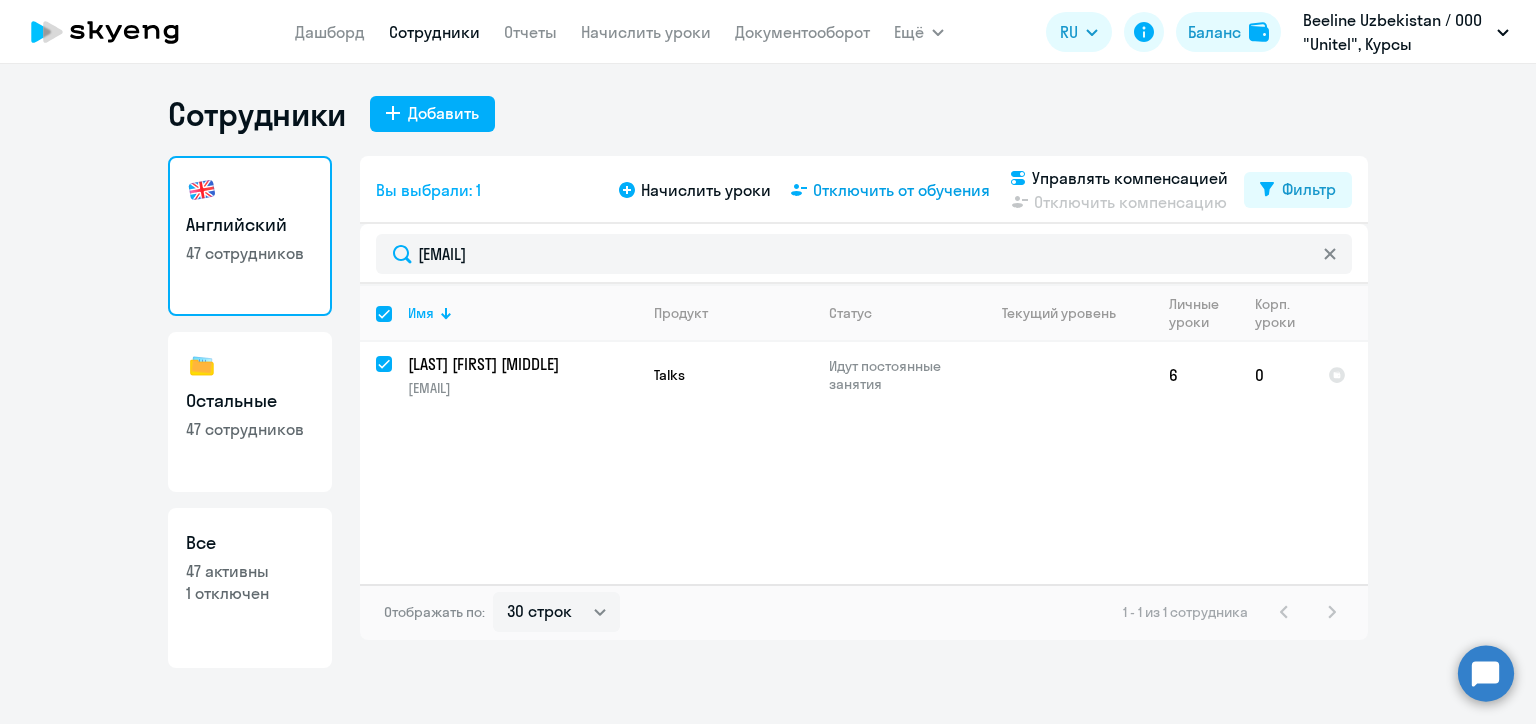 click on "Отключить от обучения" 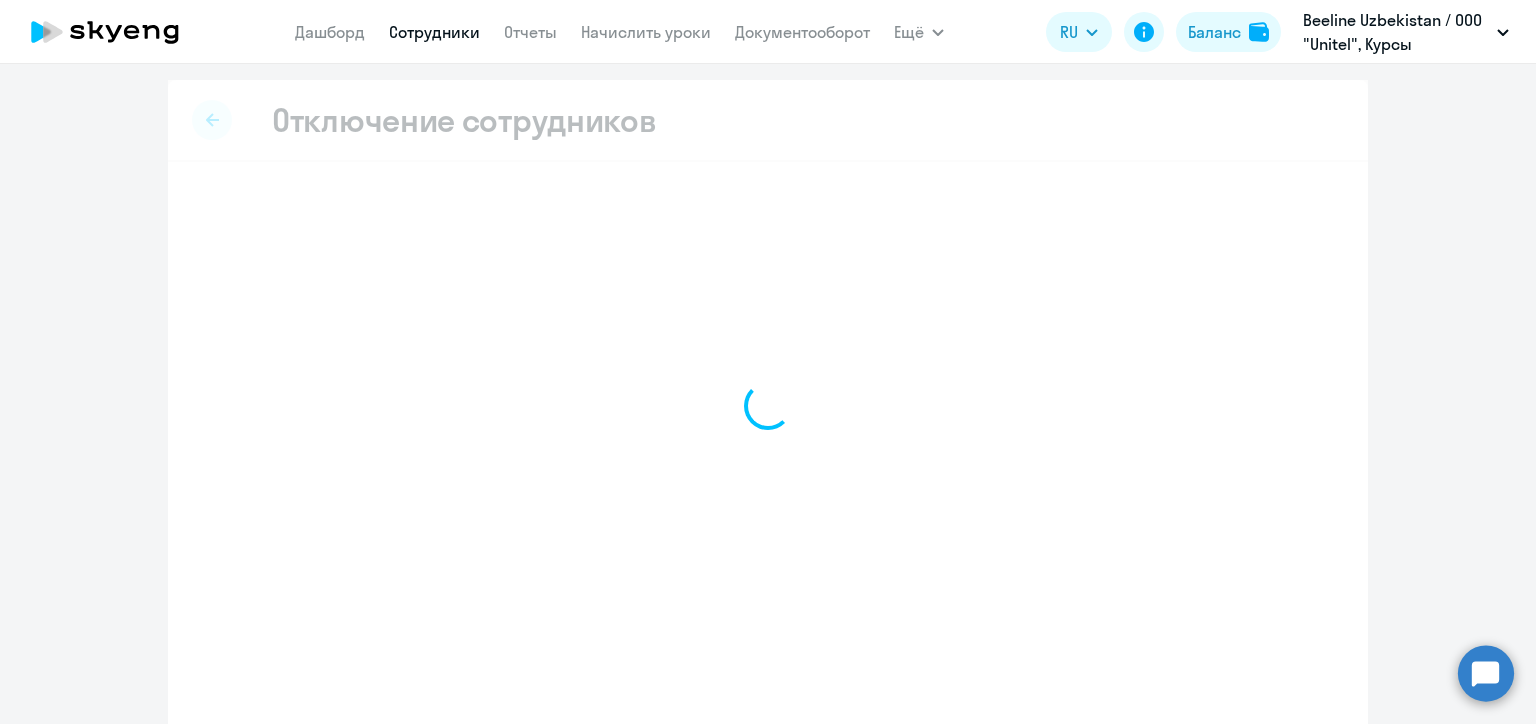 select on "all" 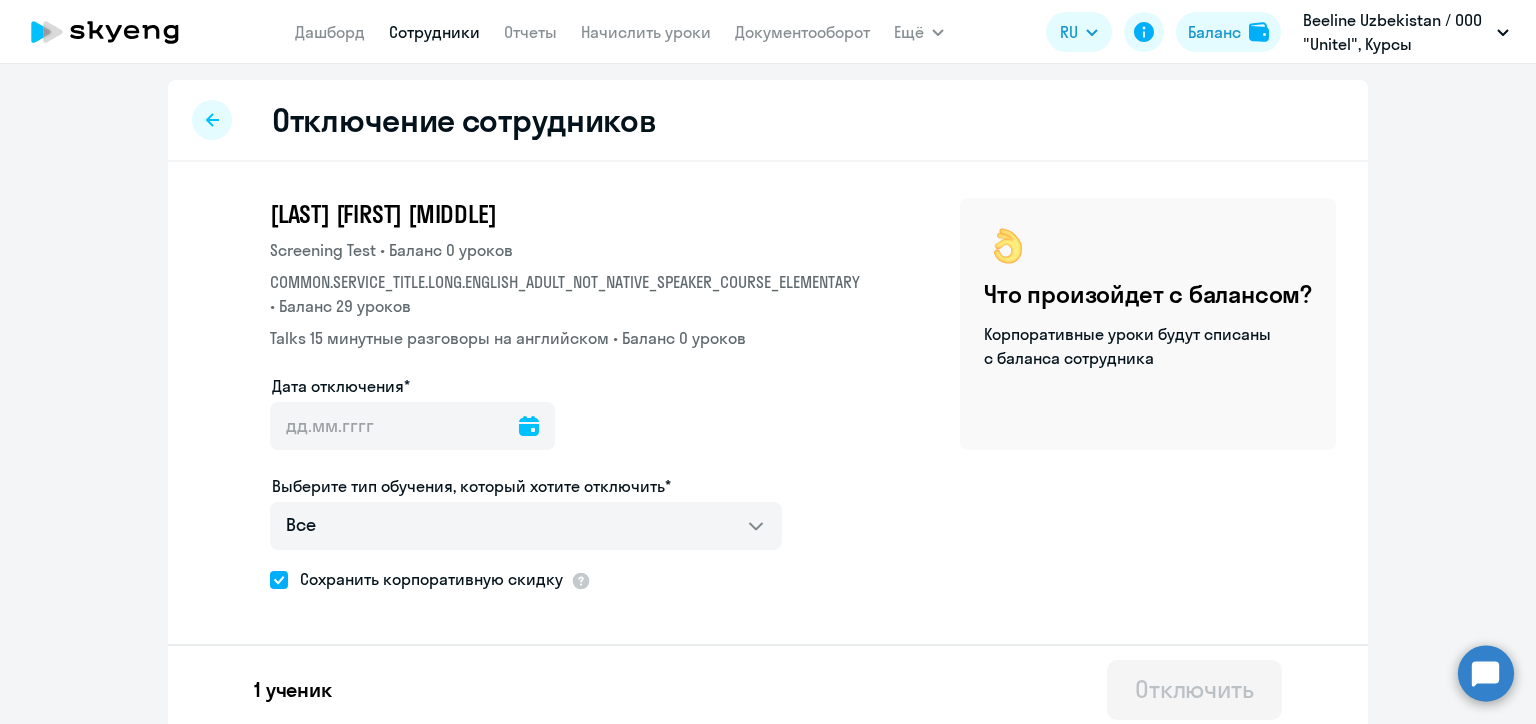 click 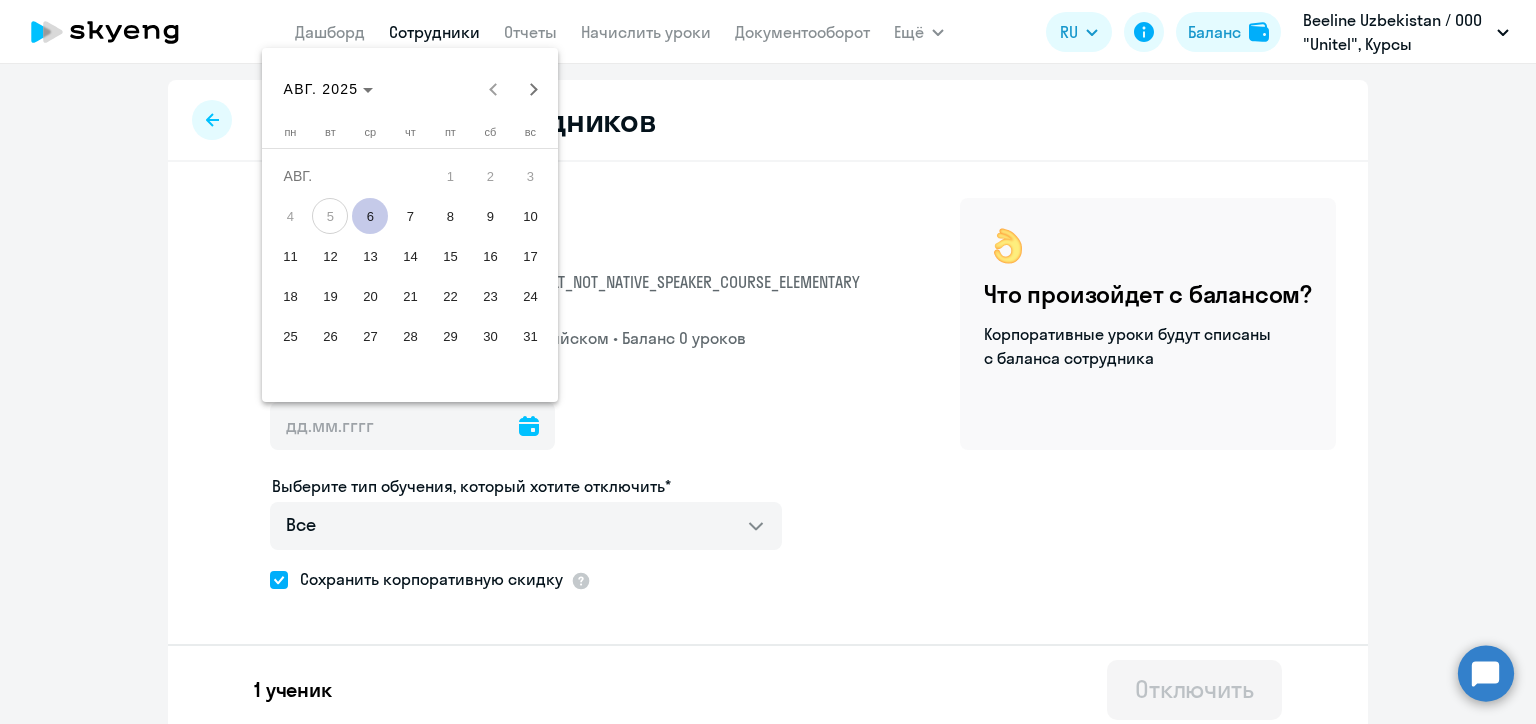 click on "11" at bounding box center [290, 256] 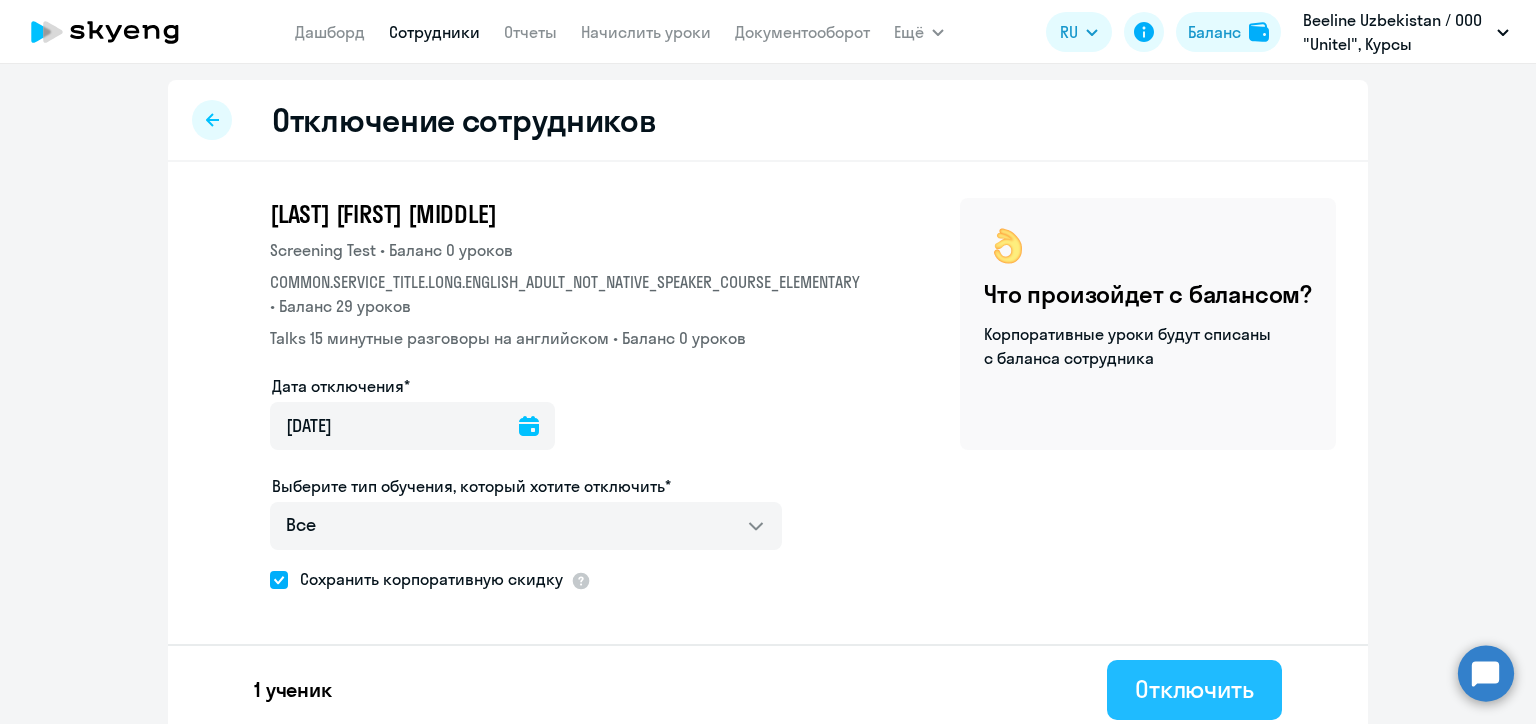 click on "Отключить" 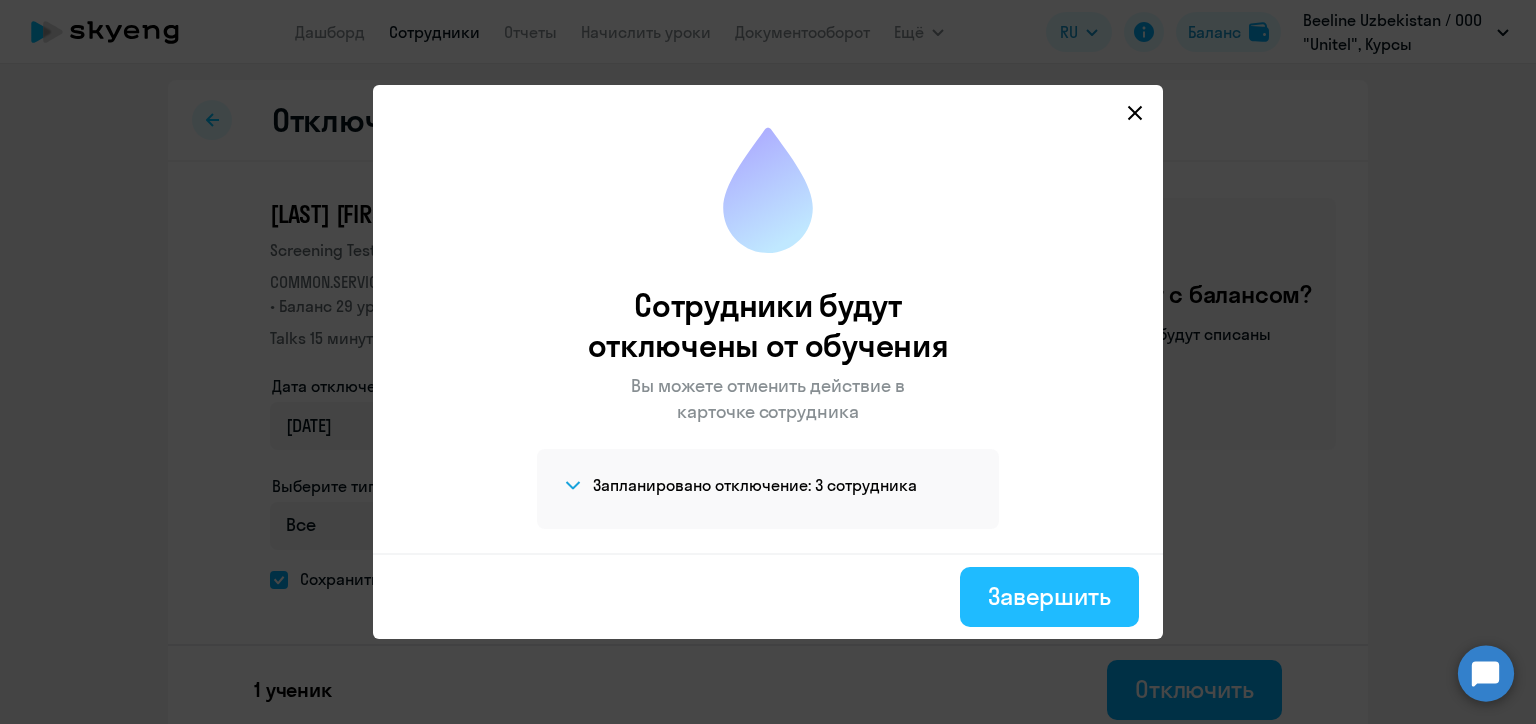 click on "Завершить" at bounding box center [1049, 596] 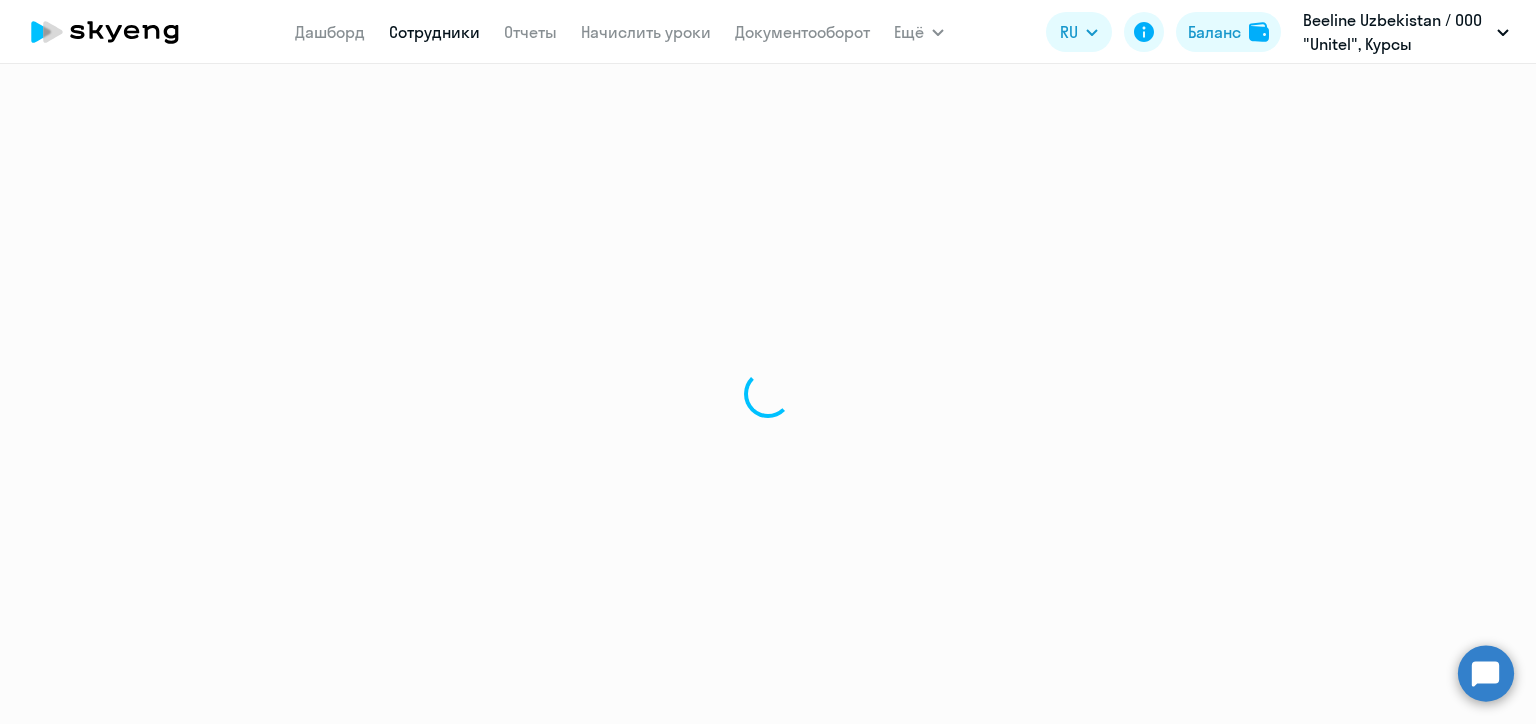 select on "30" 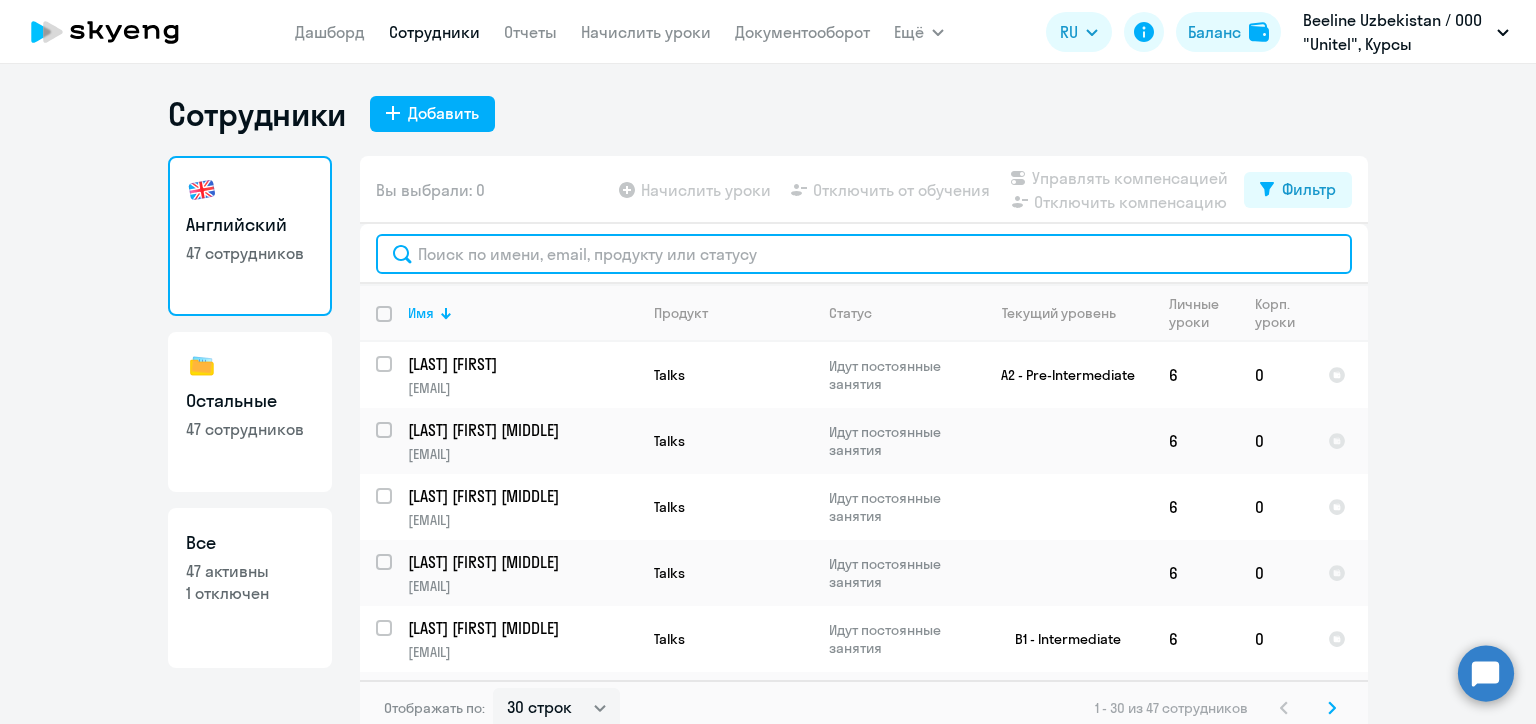click 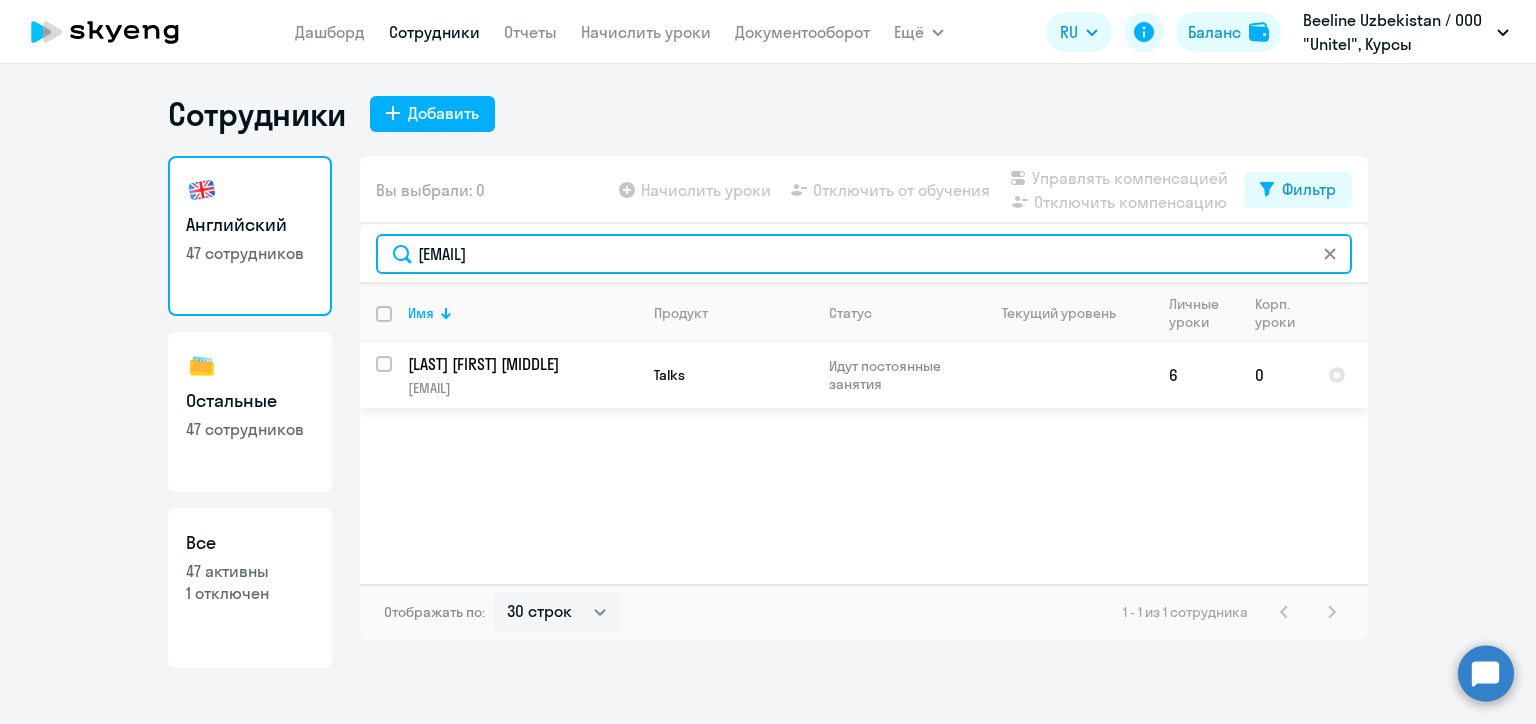 type on "[EMAIL]" 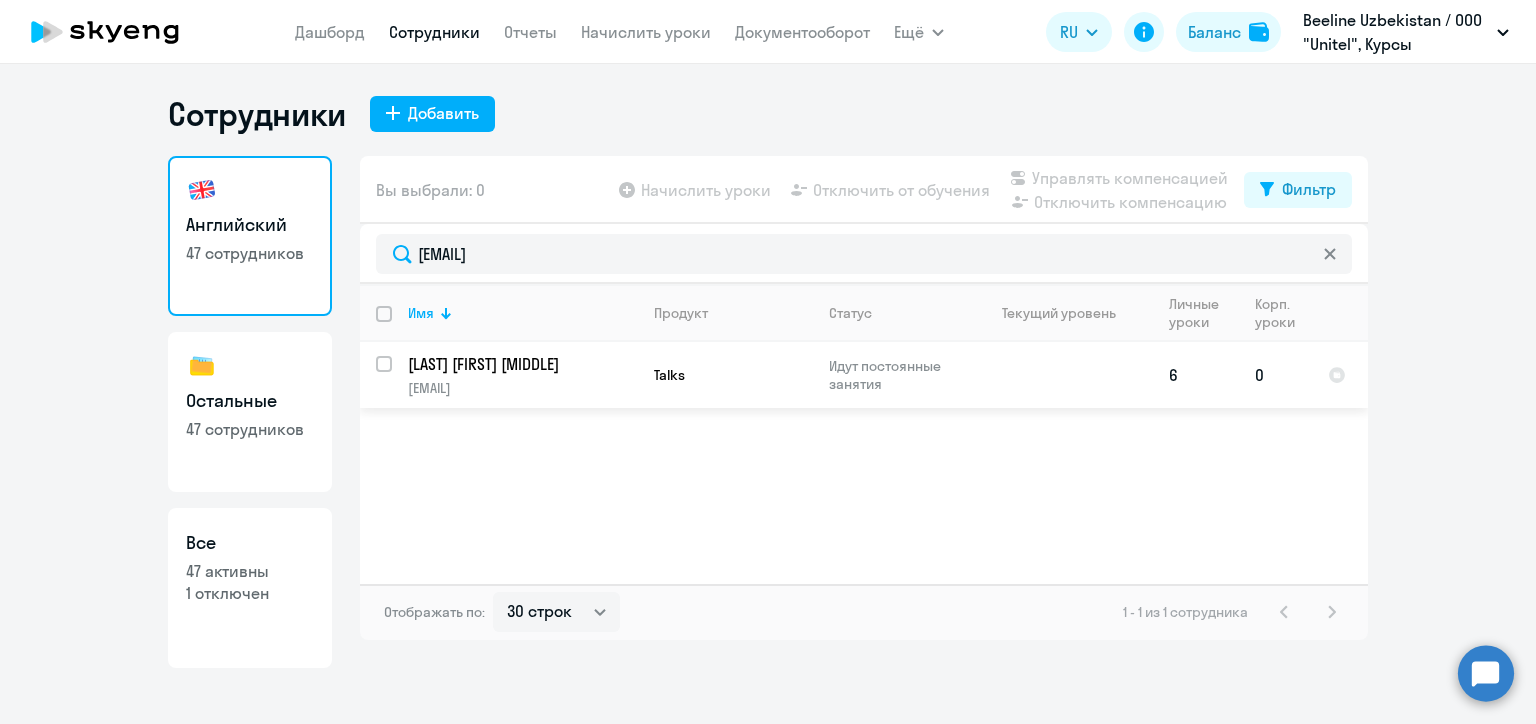 click at bounding box center [396, 376] 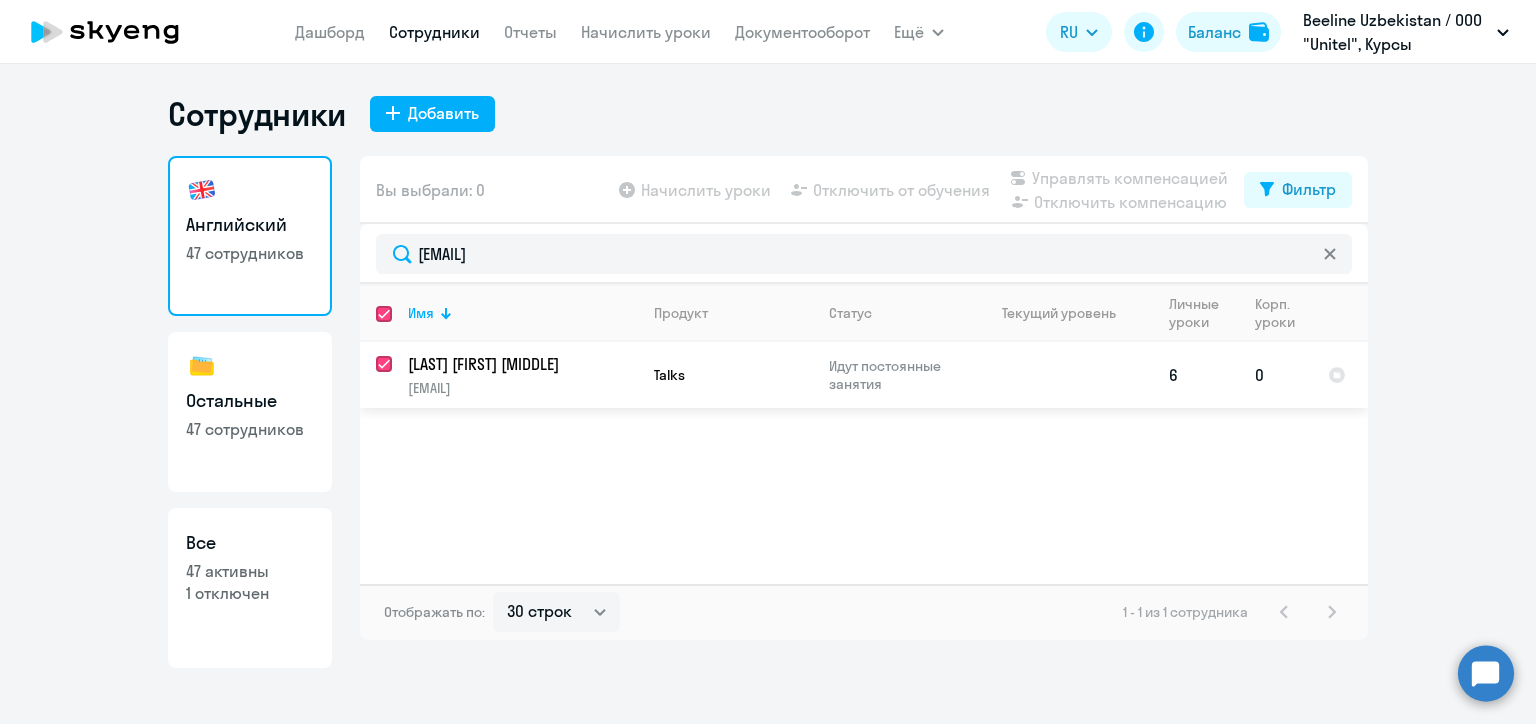 checkbox on "true" 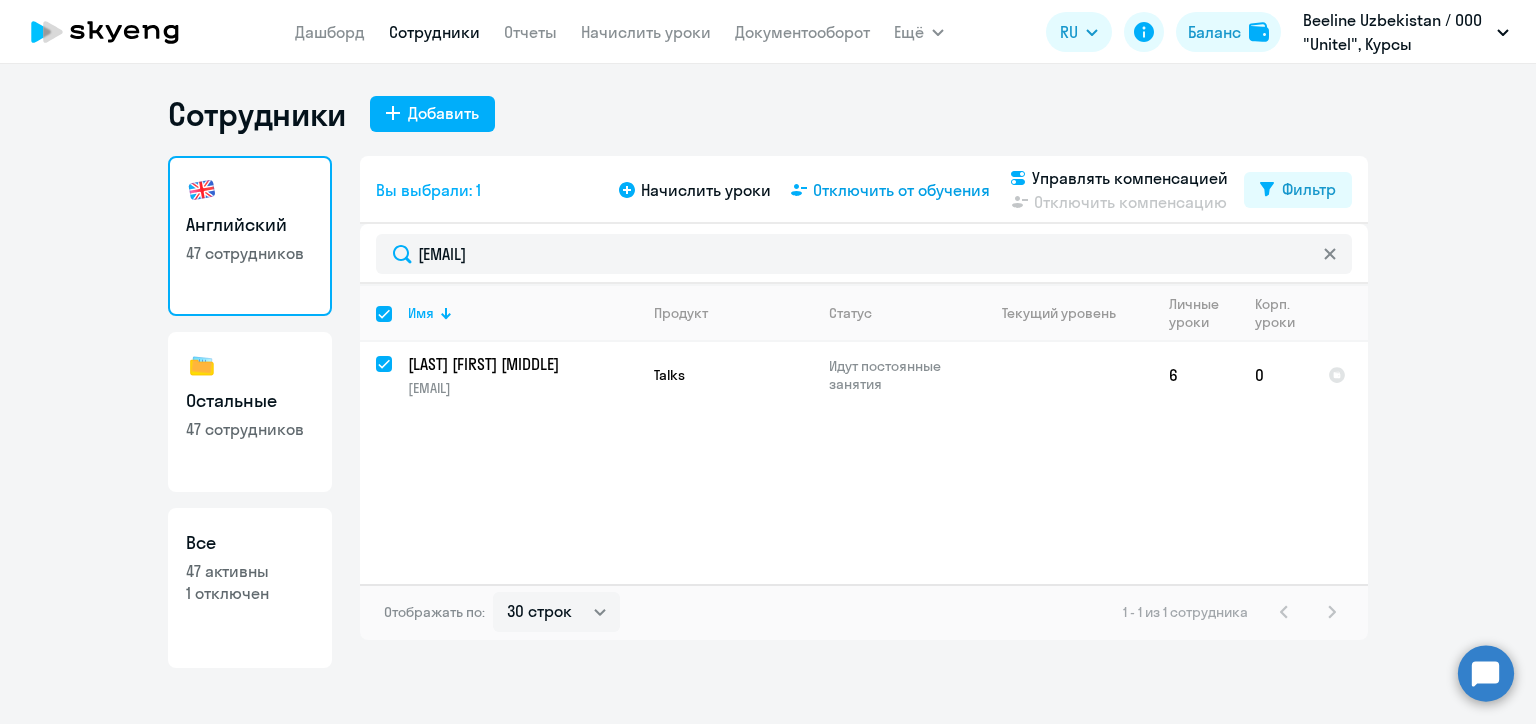 click on "Отключить от обучения" 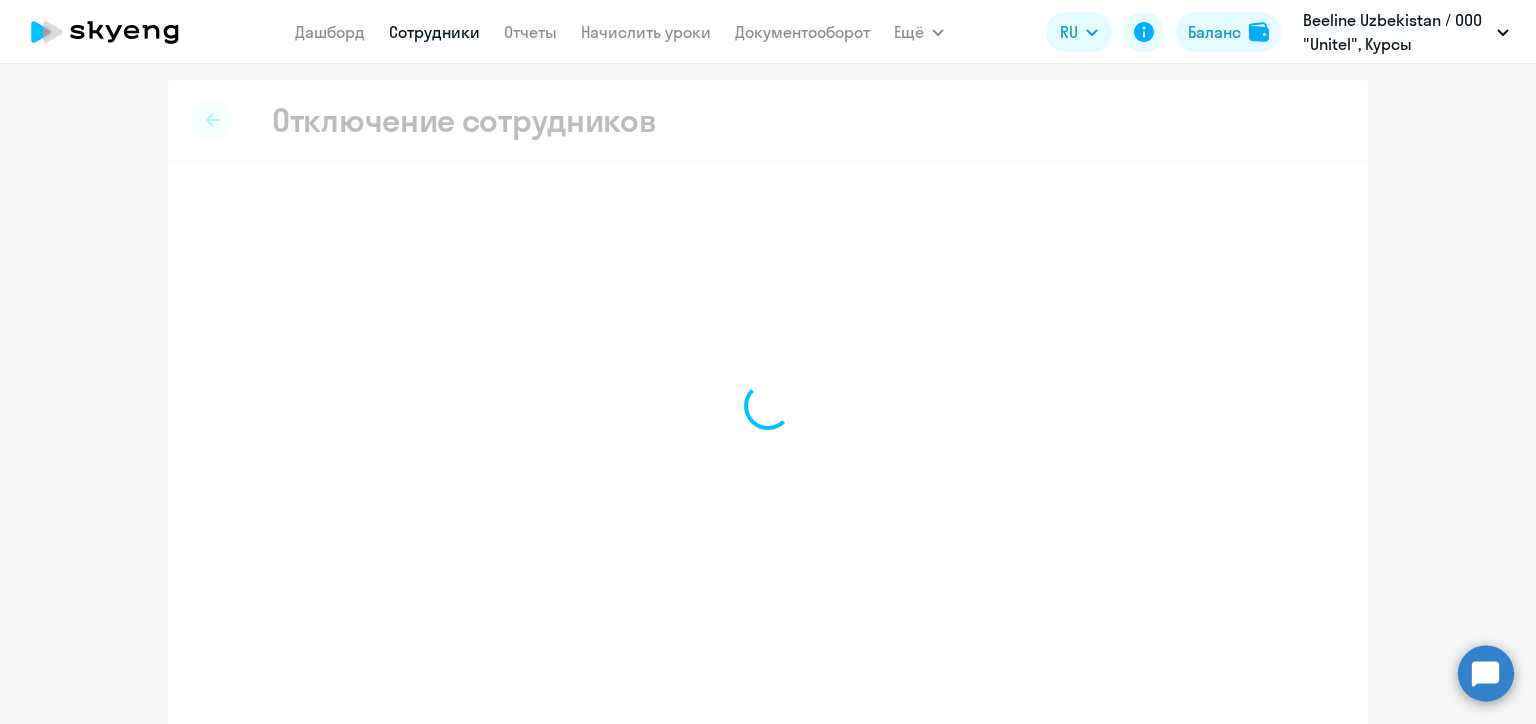 select on "all" 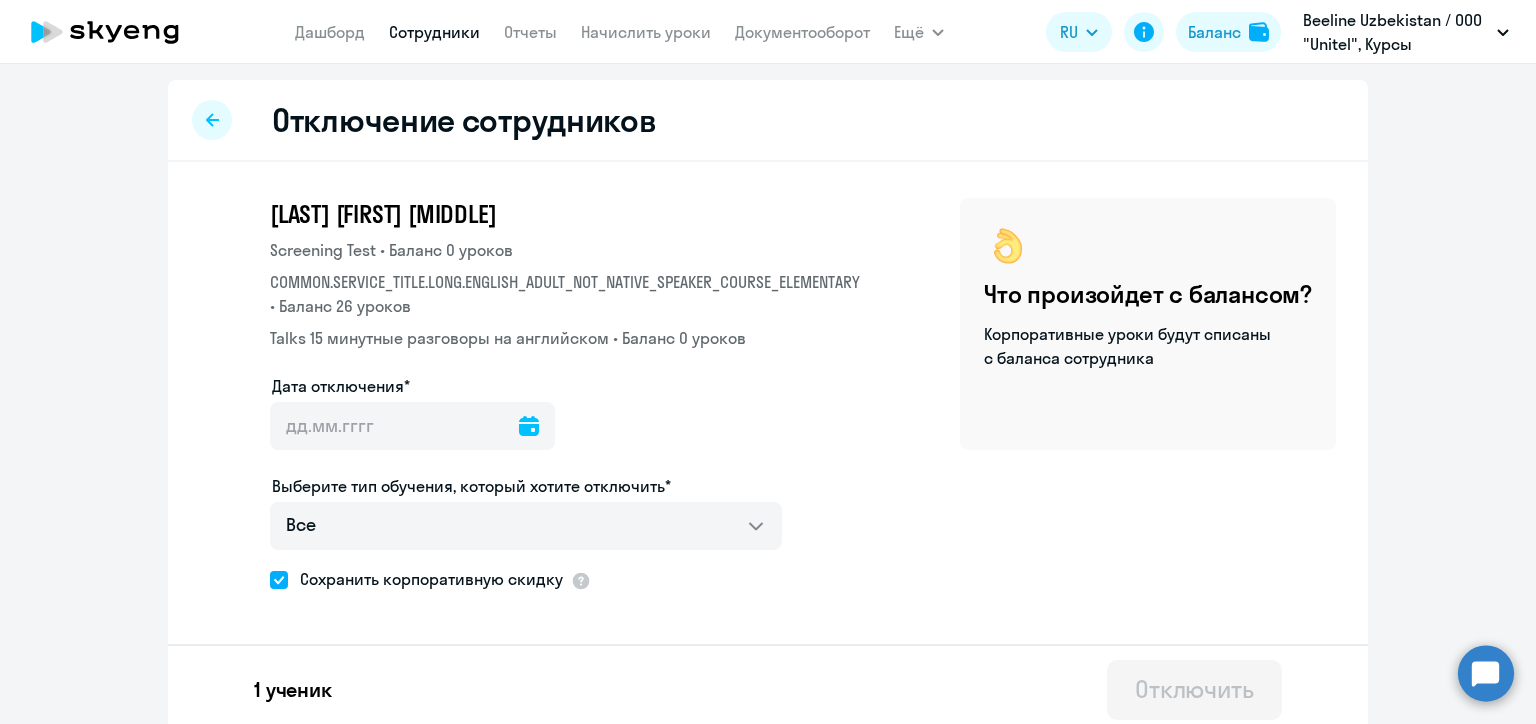 click 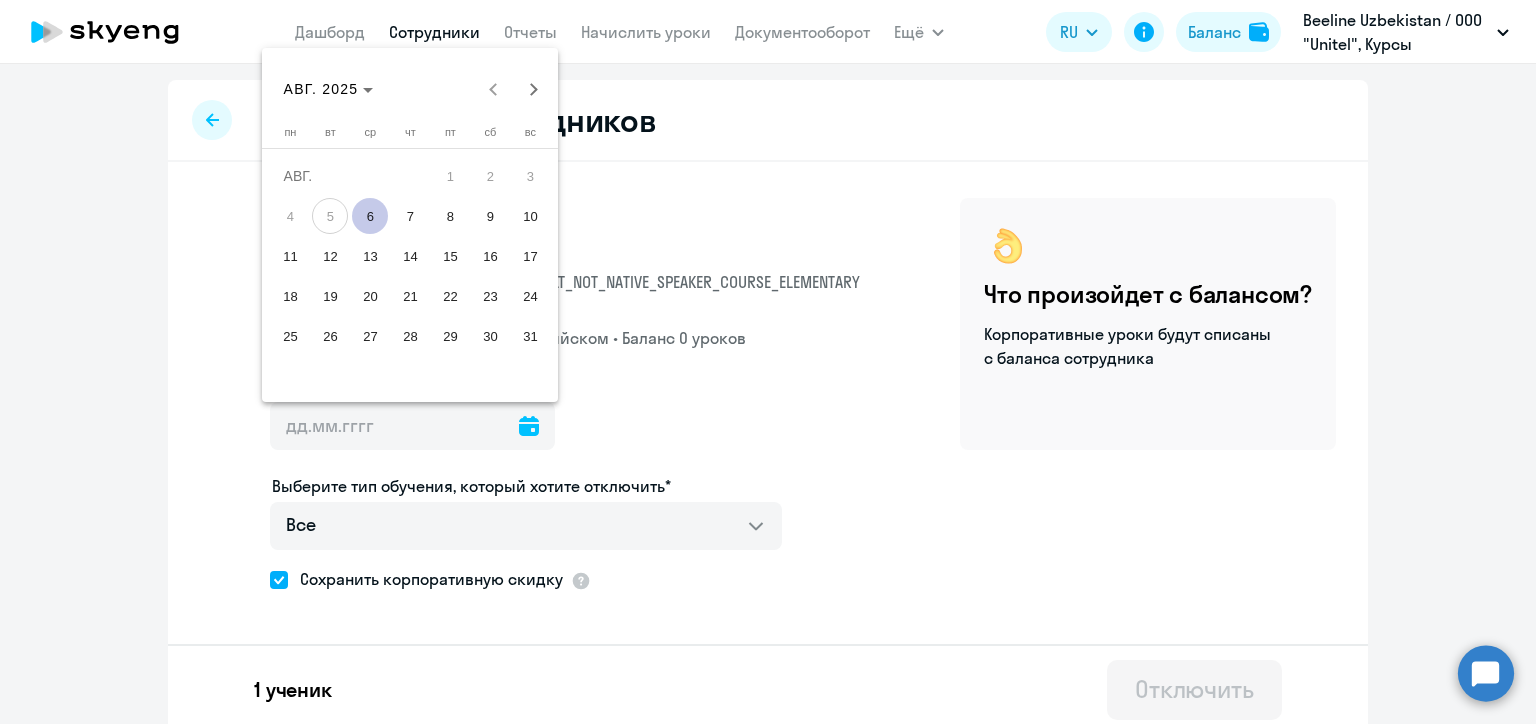 click on "11" at bounding box center [290, 256] 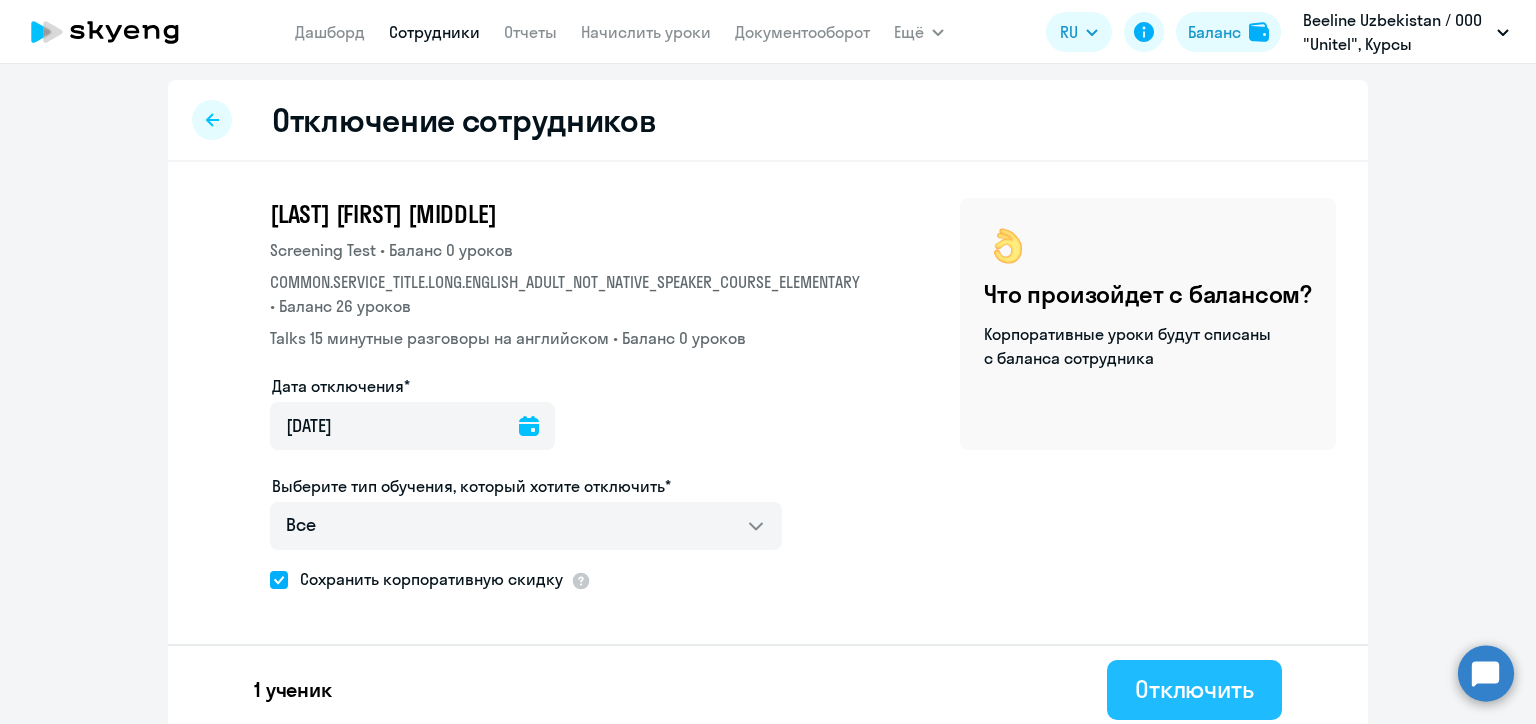 click on "Отключить" 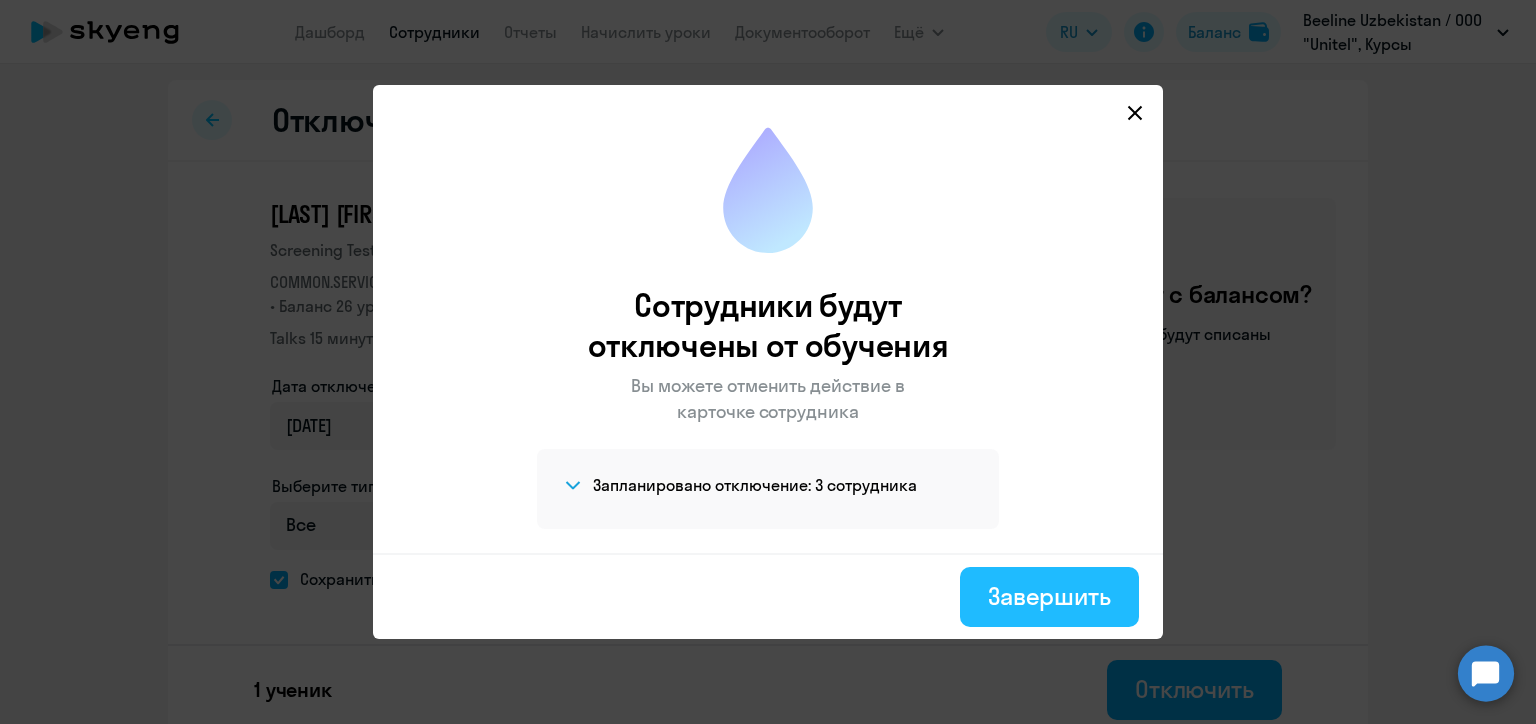 click on "Завершить" at bounding box center (1049, 596) 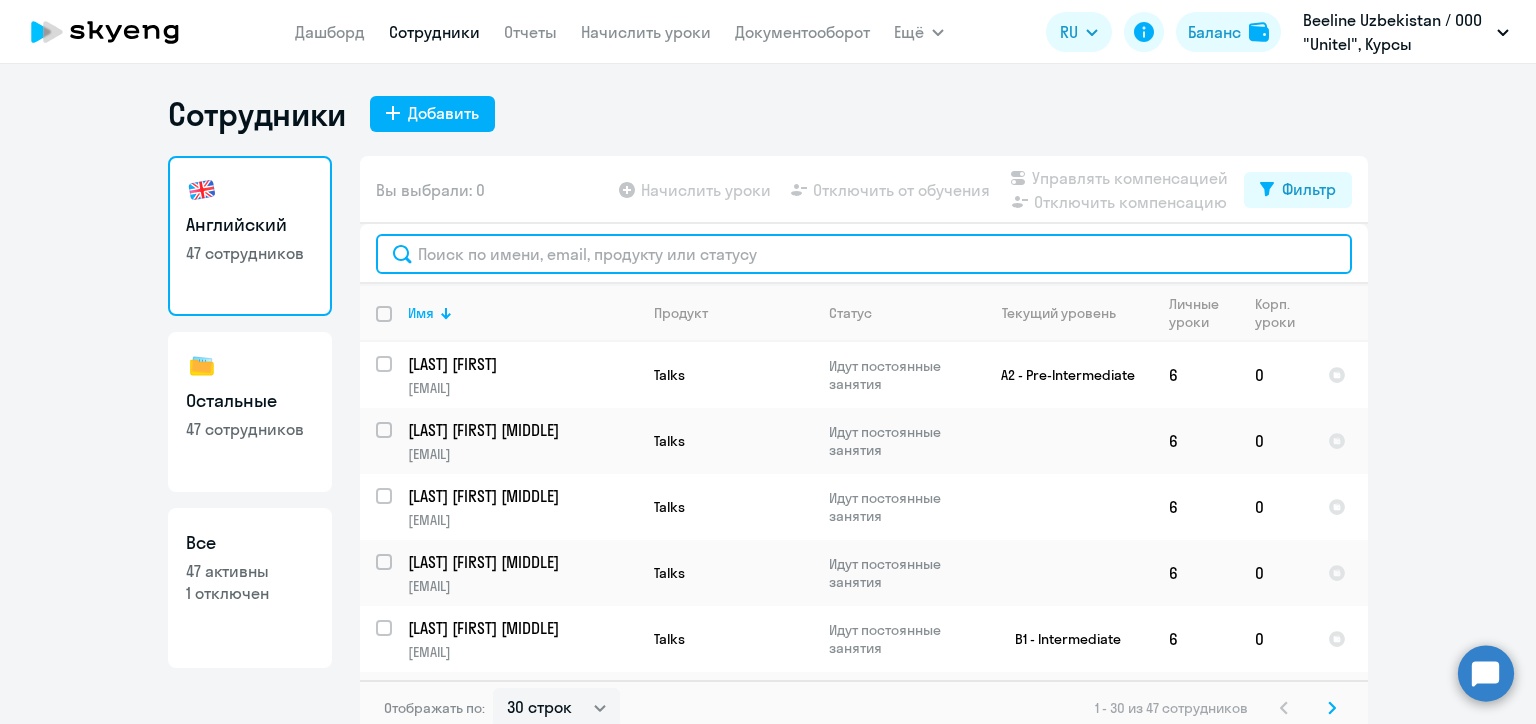 click 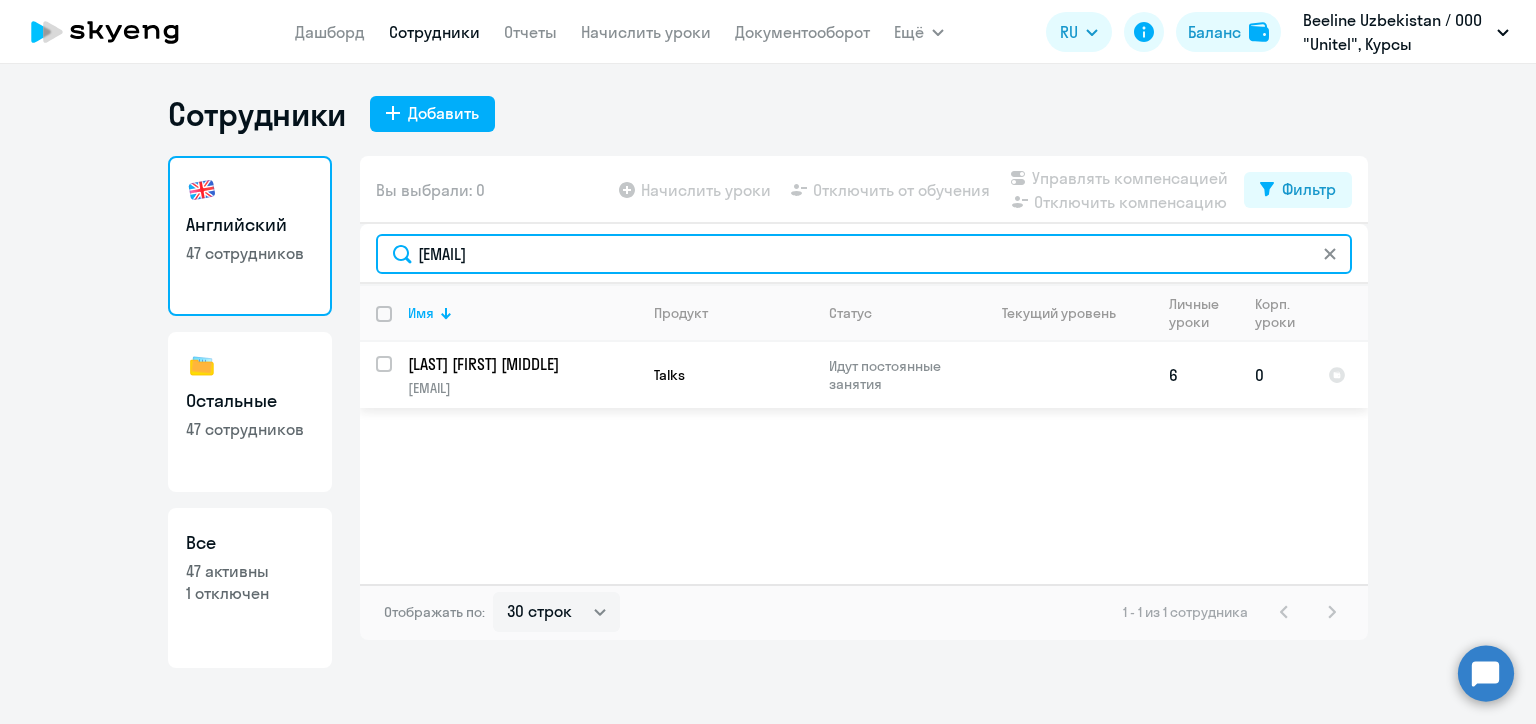 type on "[EMAIL]" 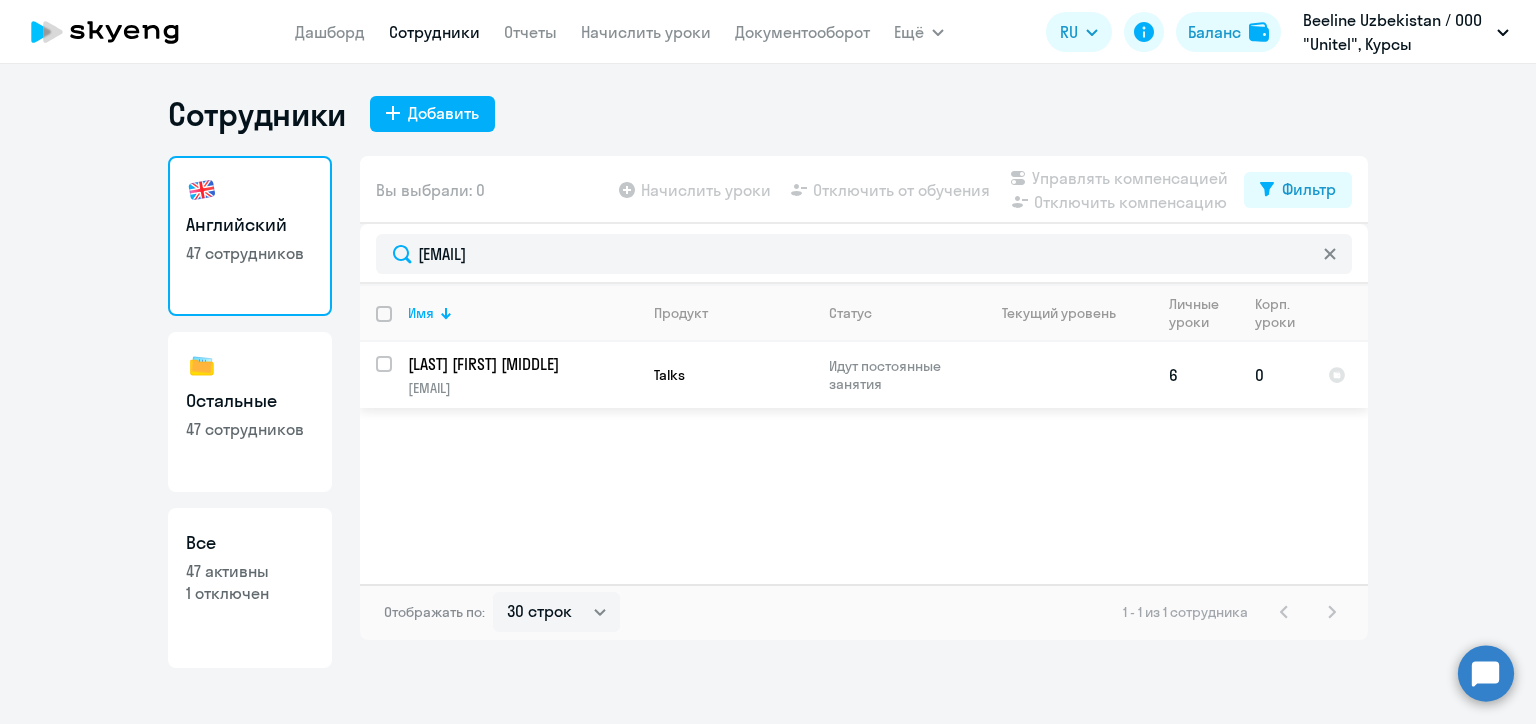 click at bounding box center [396, 376] 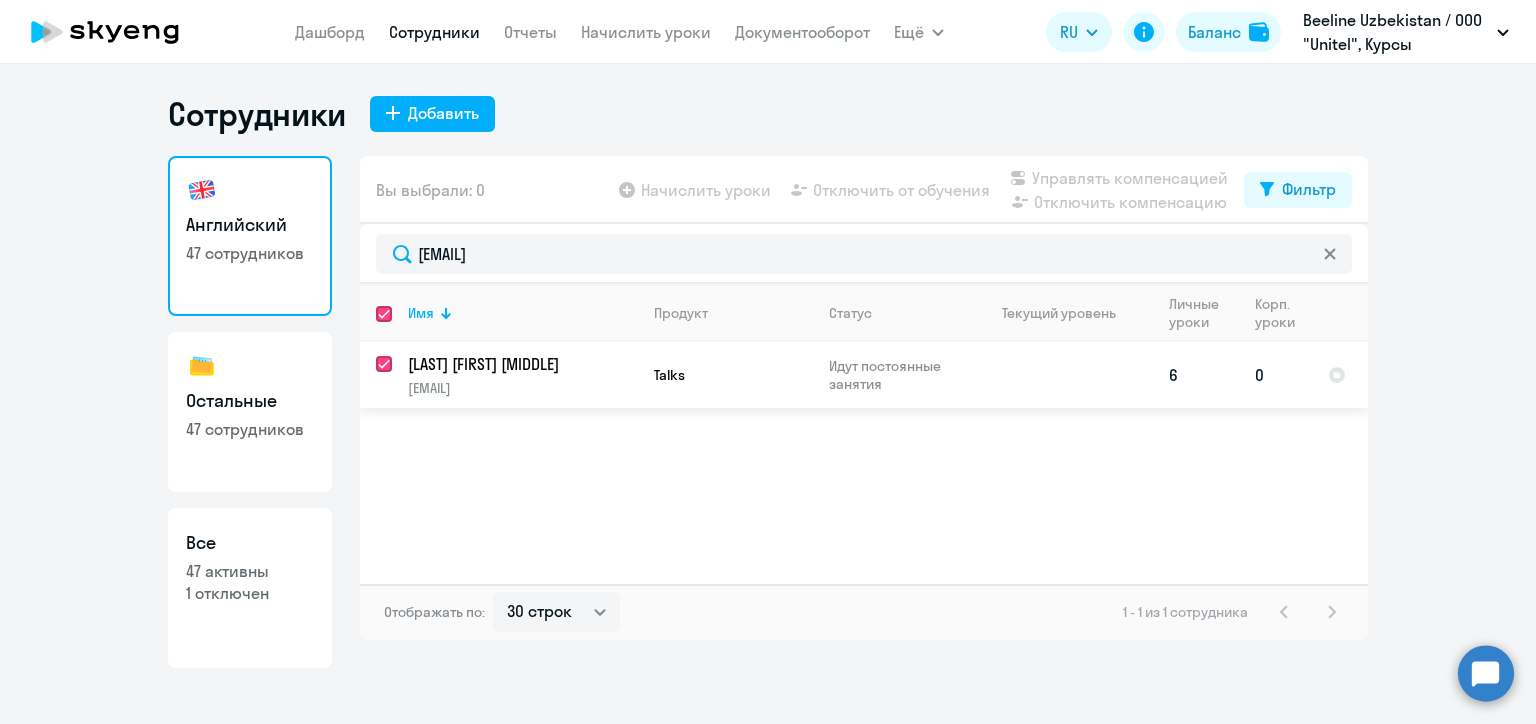 checkbox on "true" 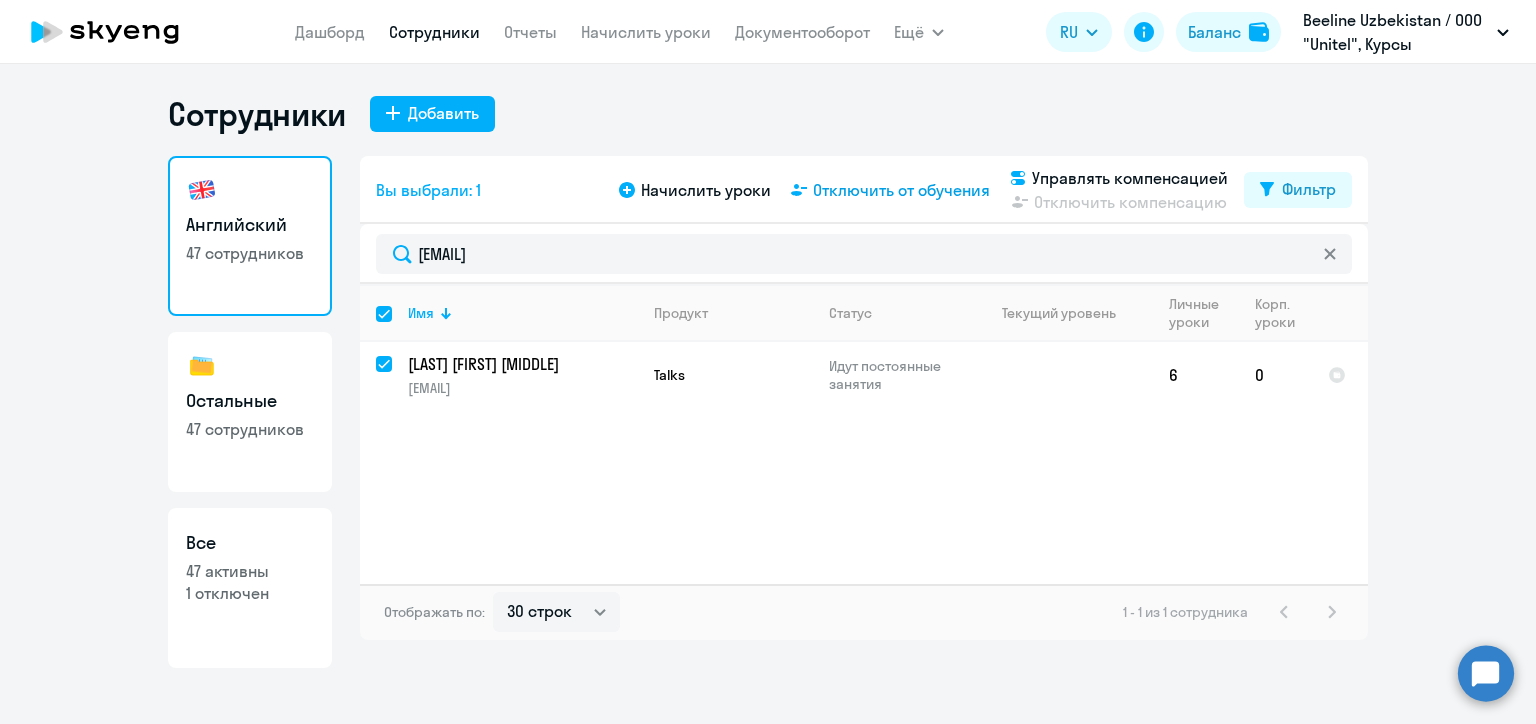 click on "Отключить от обучения" 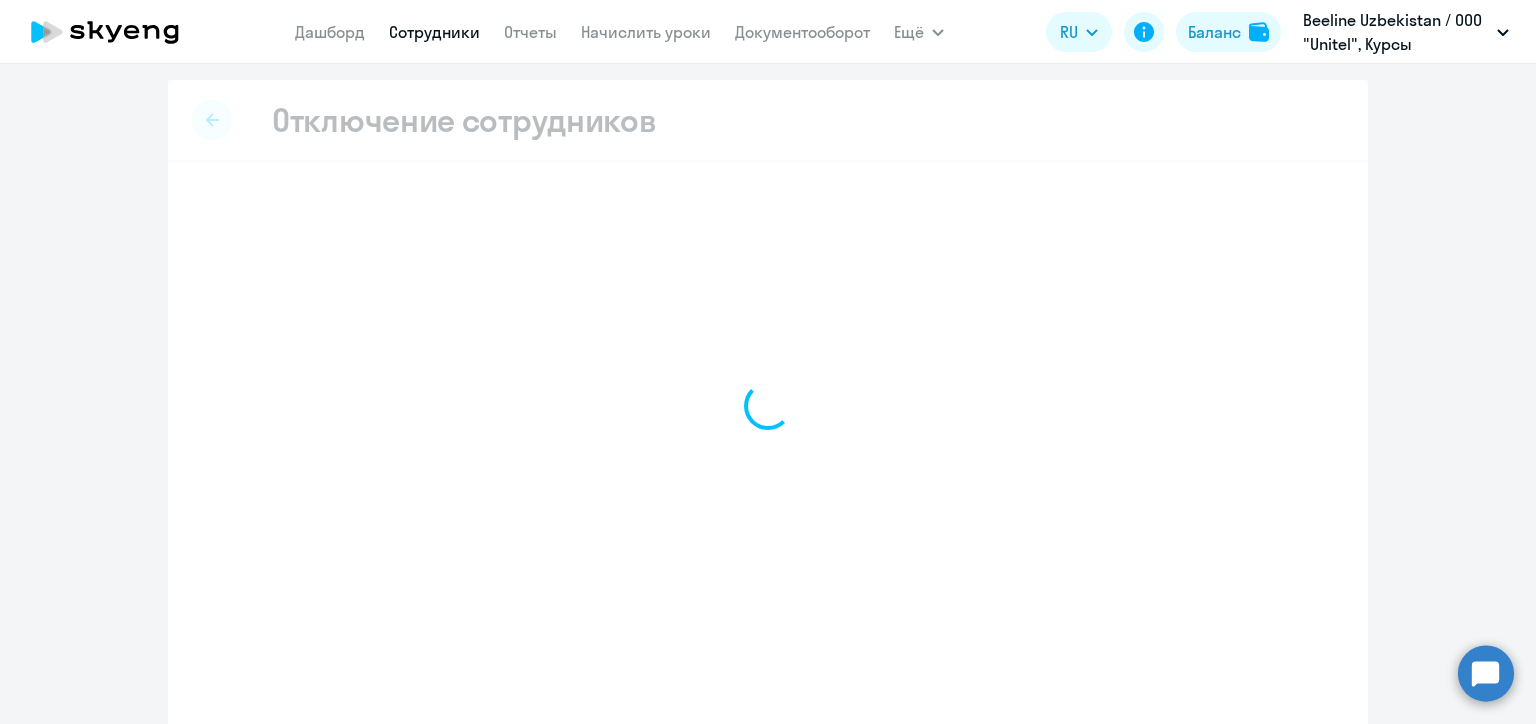 select on "all" 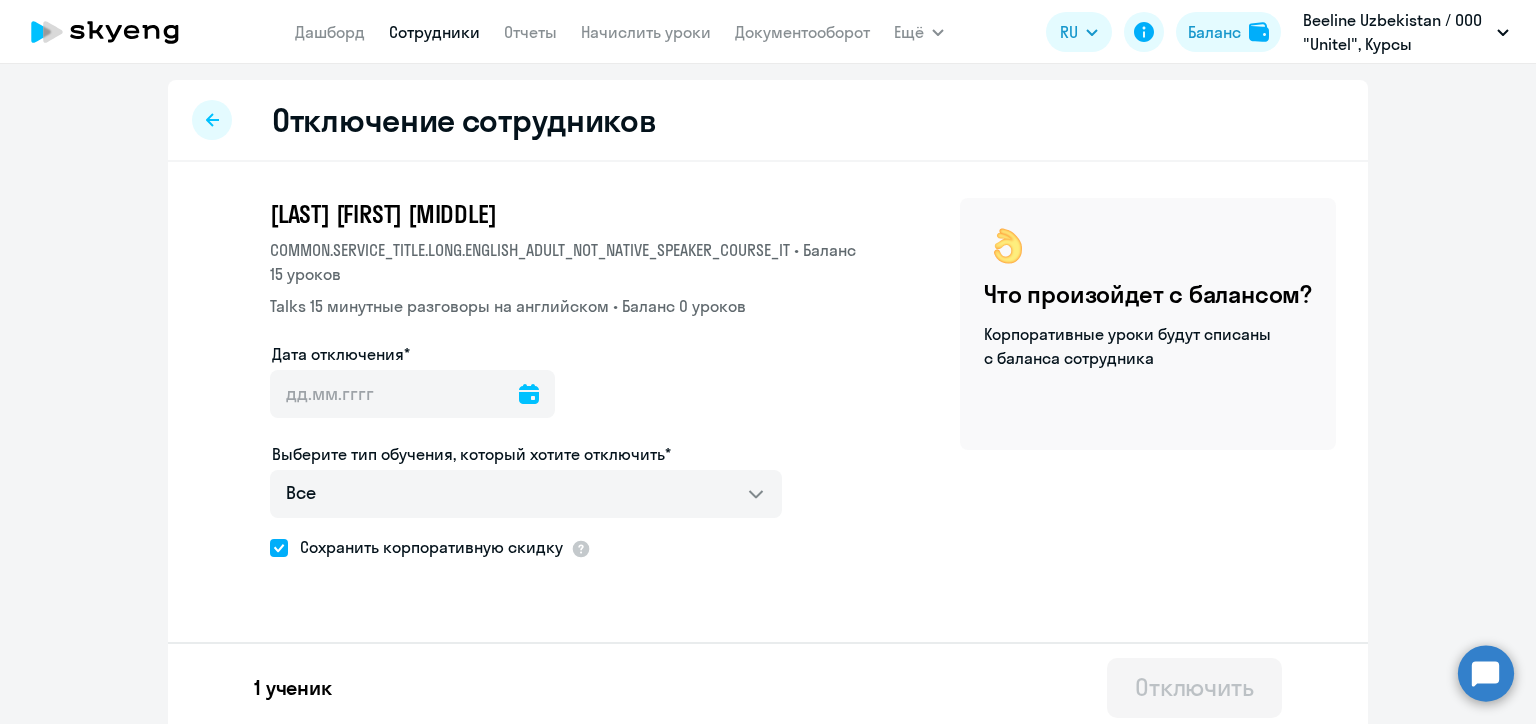 click 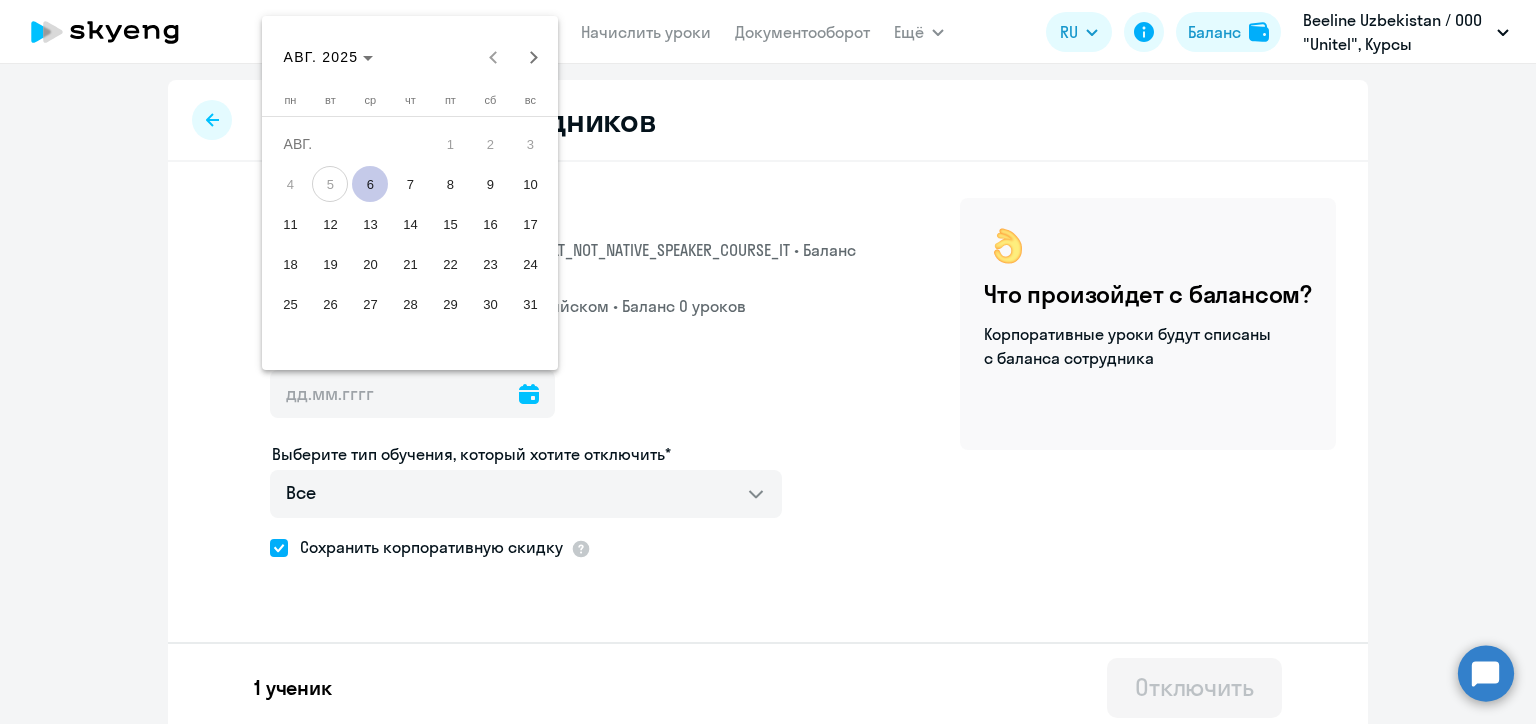 click on "11" at bounding box center [290, 224] 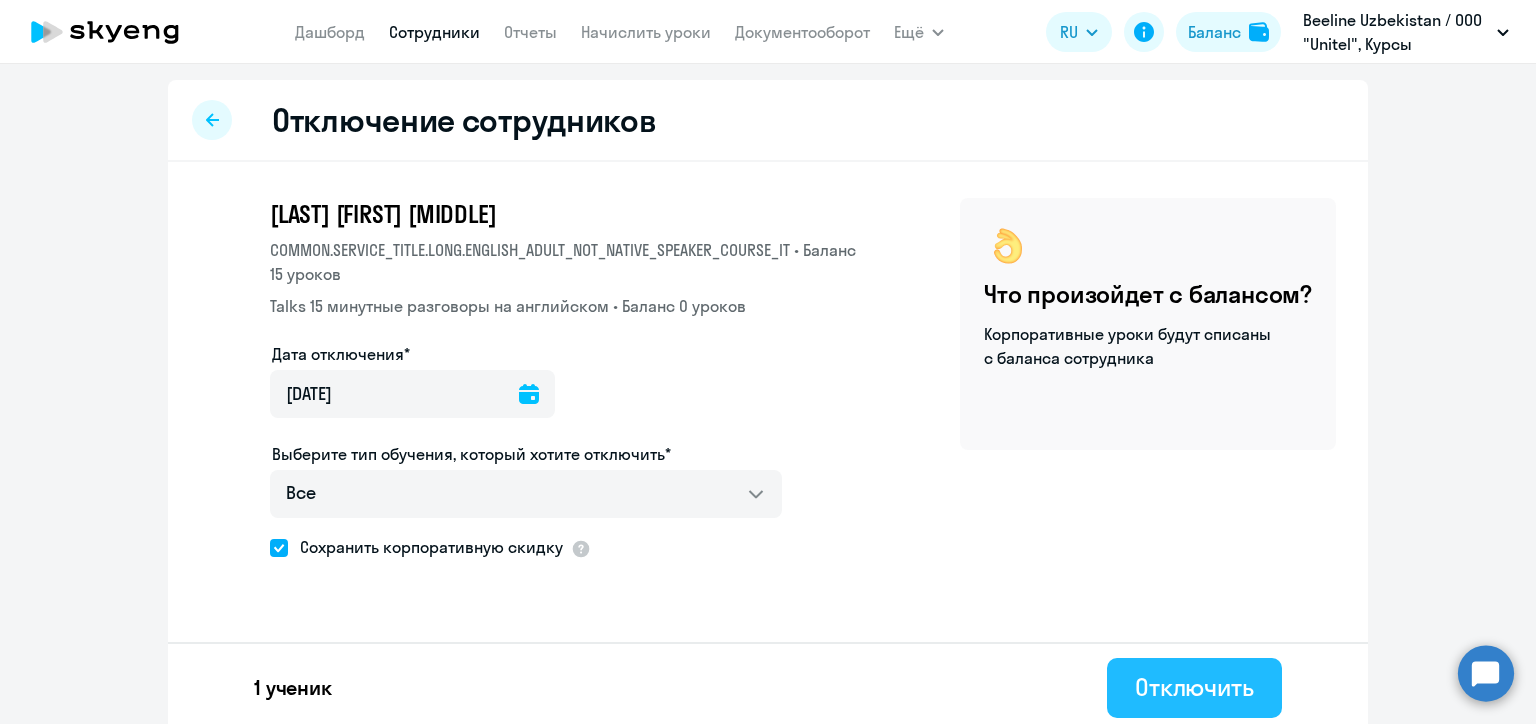 click on "Отключить" 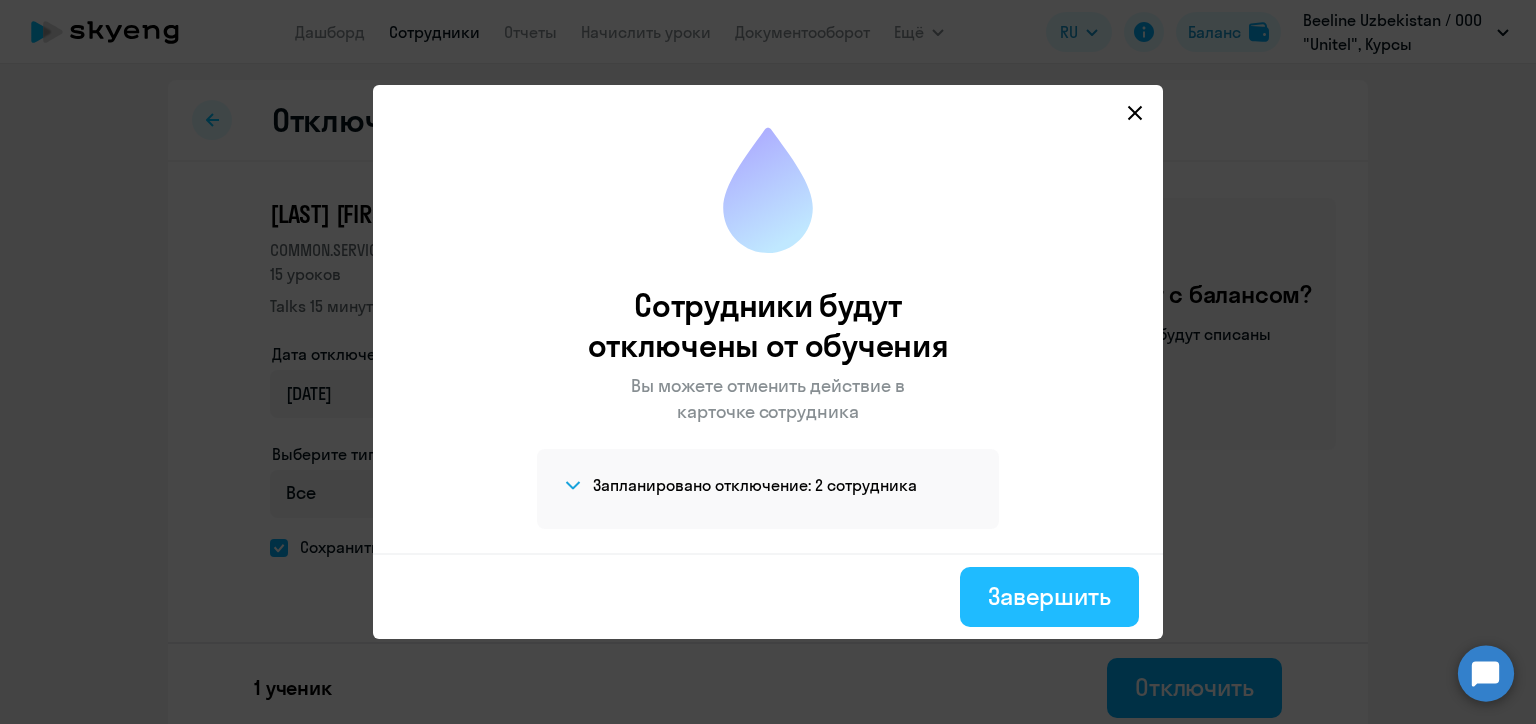 click on "Завершить" at bounding box center (1049, 596) 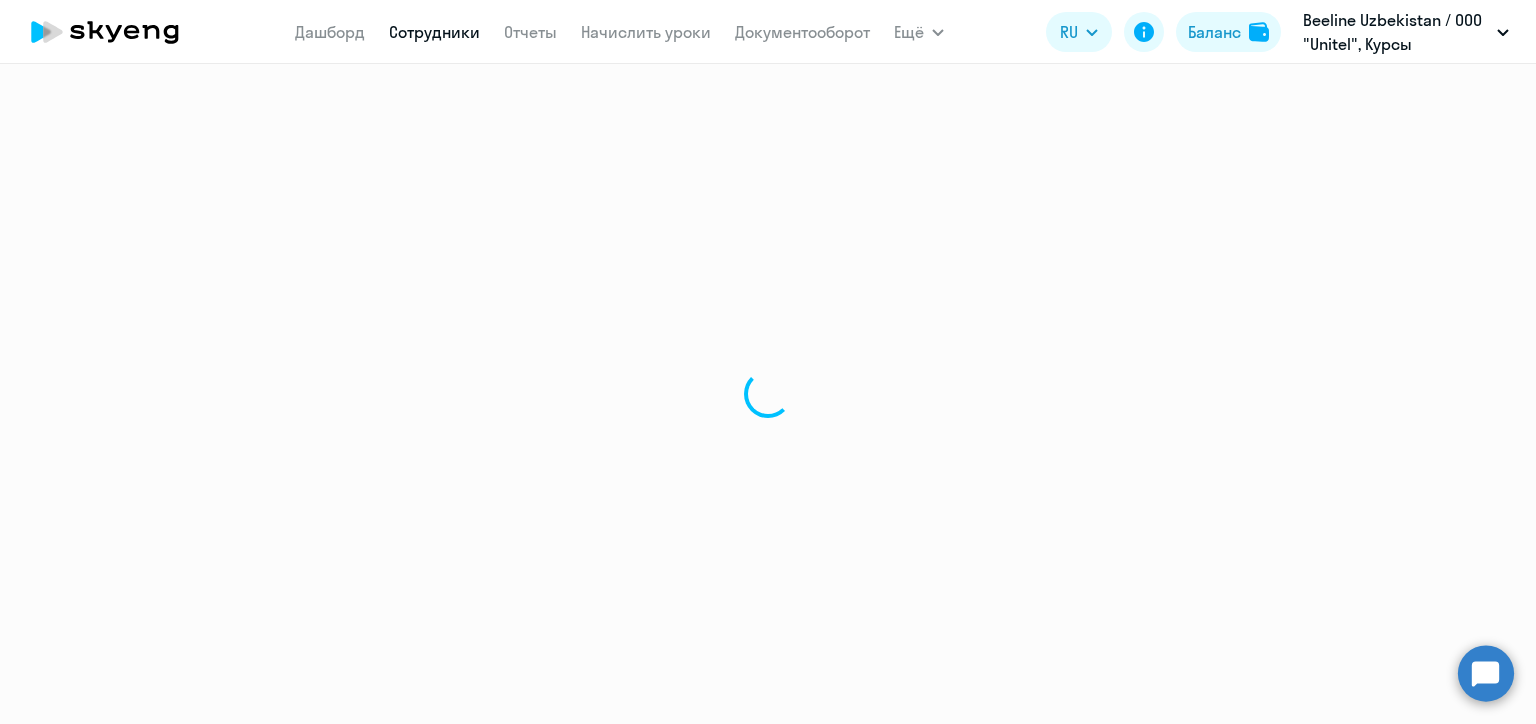 select on "30" 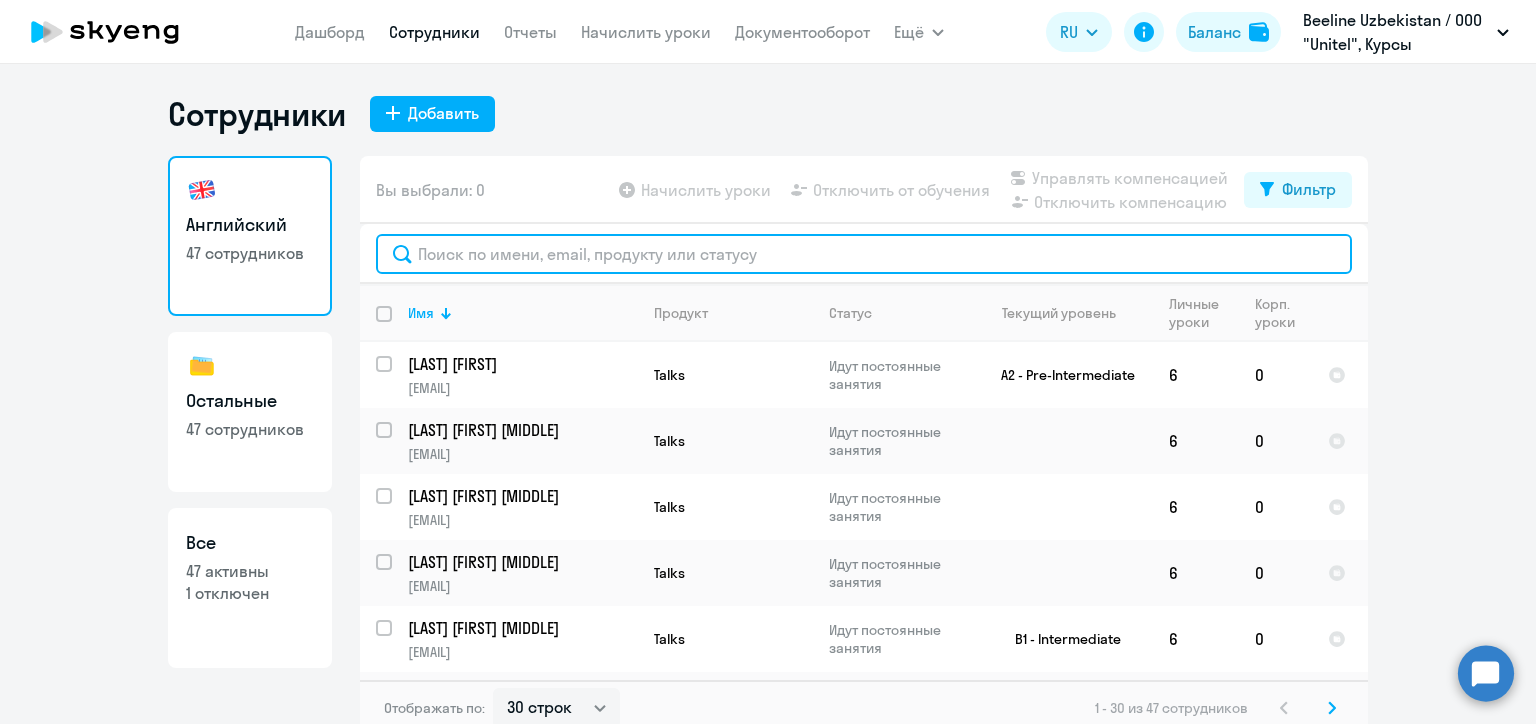 click 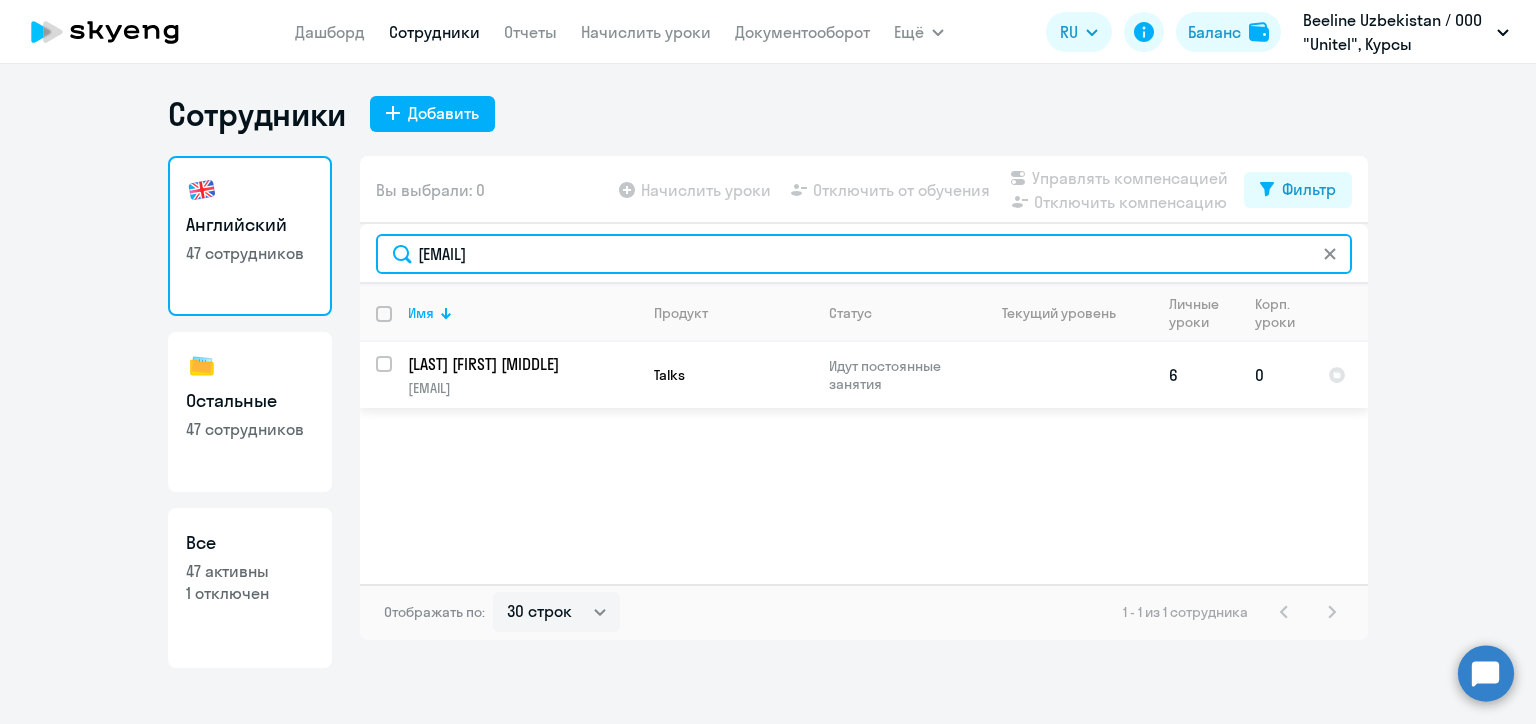 type on "[EMAIL]" 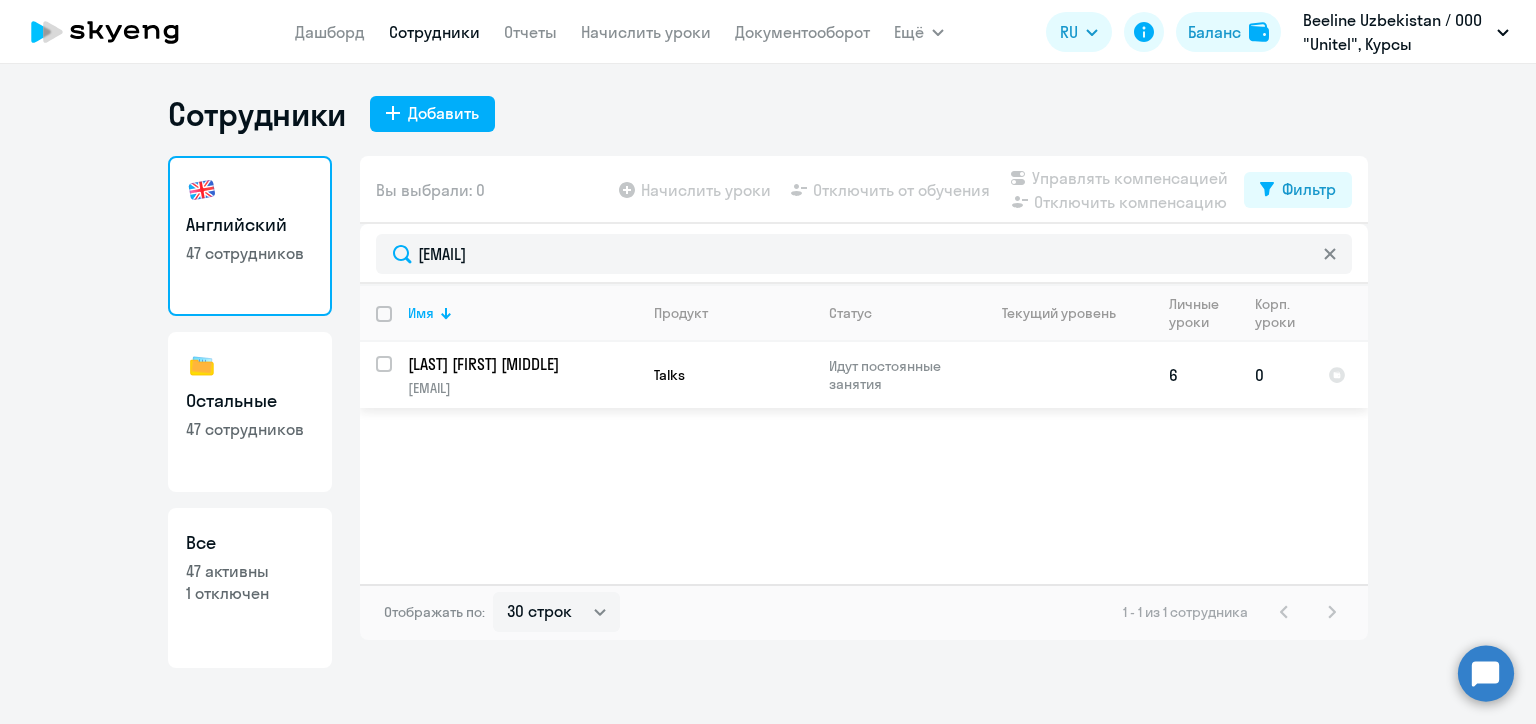 click at bounding box center (396, 376) 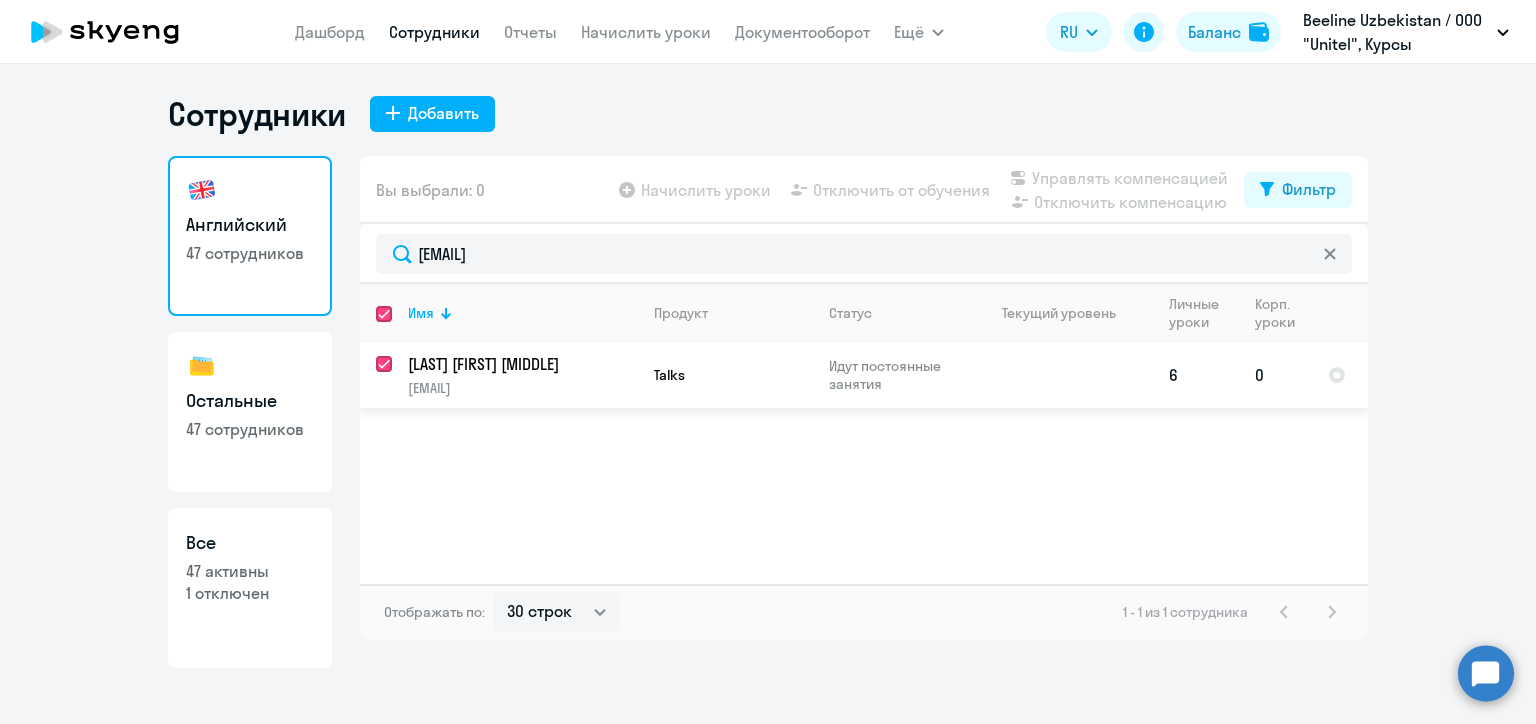 checkbox on "true" 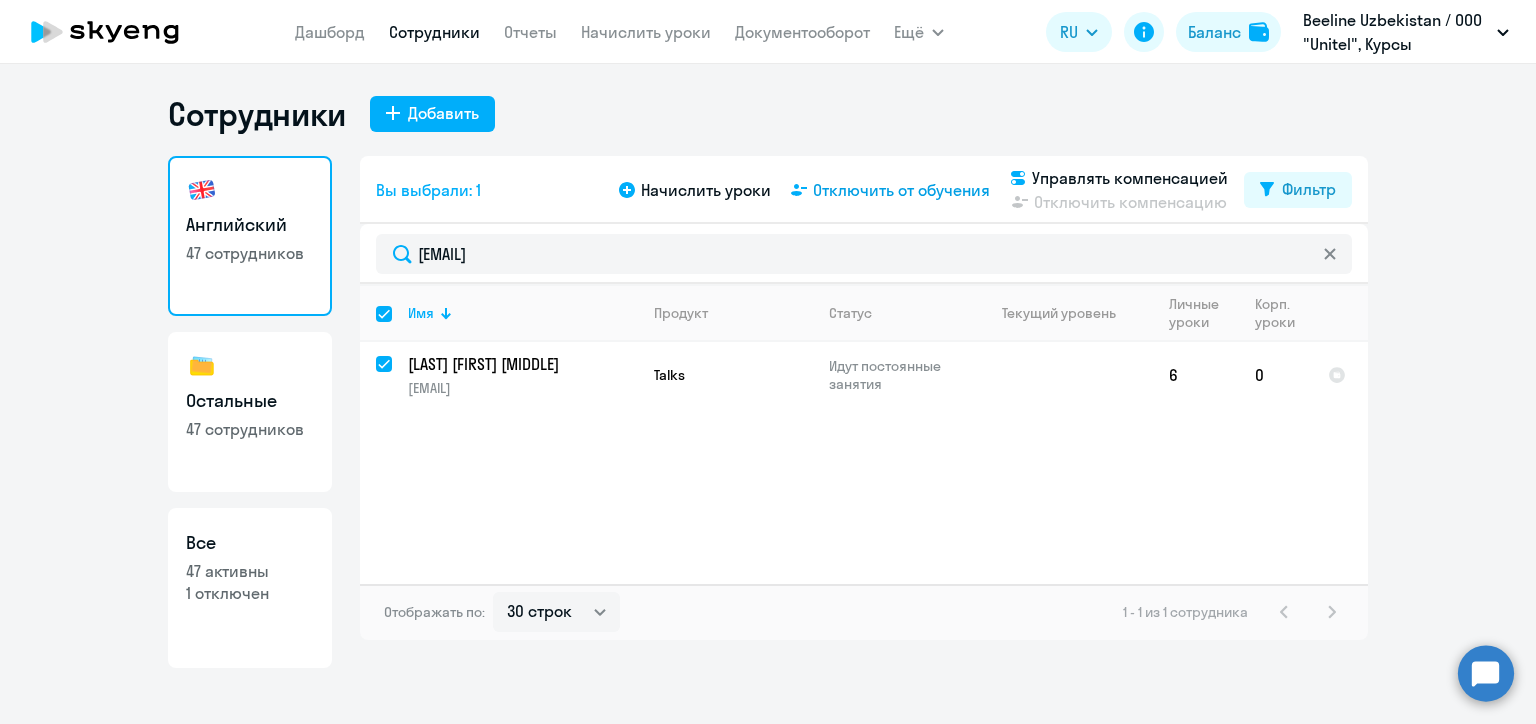 click on "Отключить от обучения" 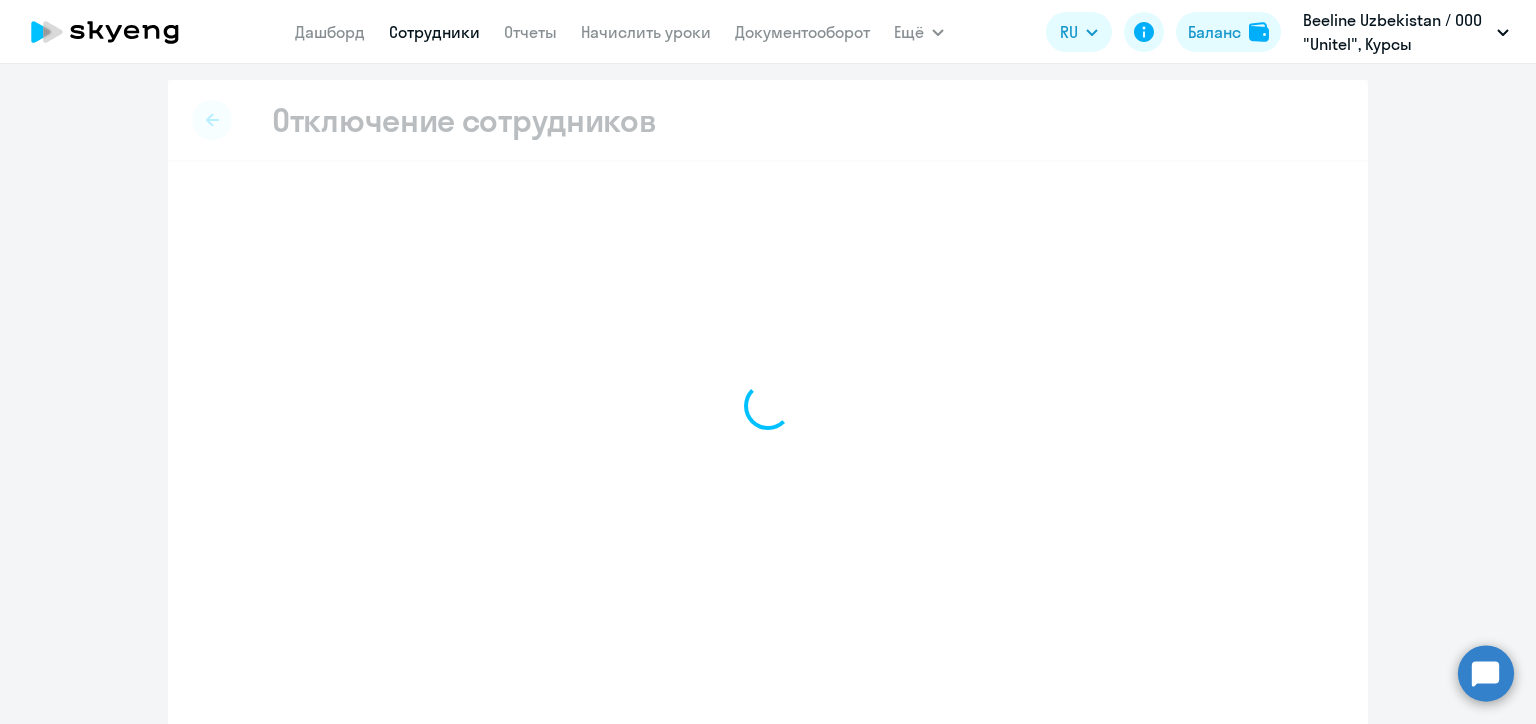 select on "all" 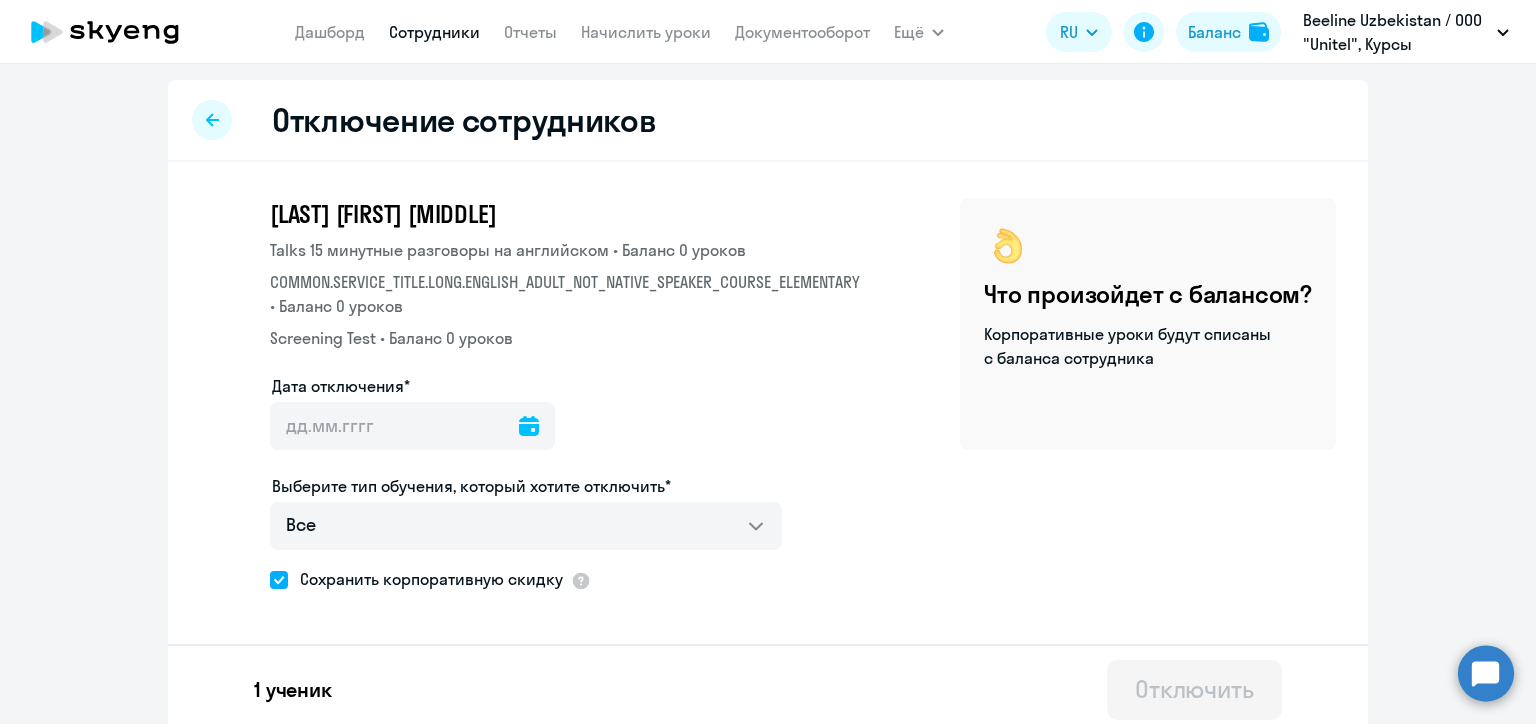 click 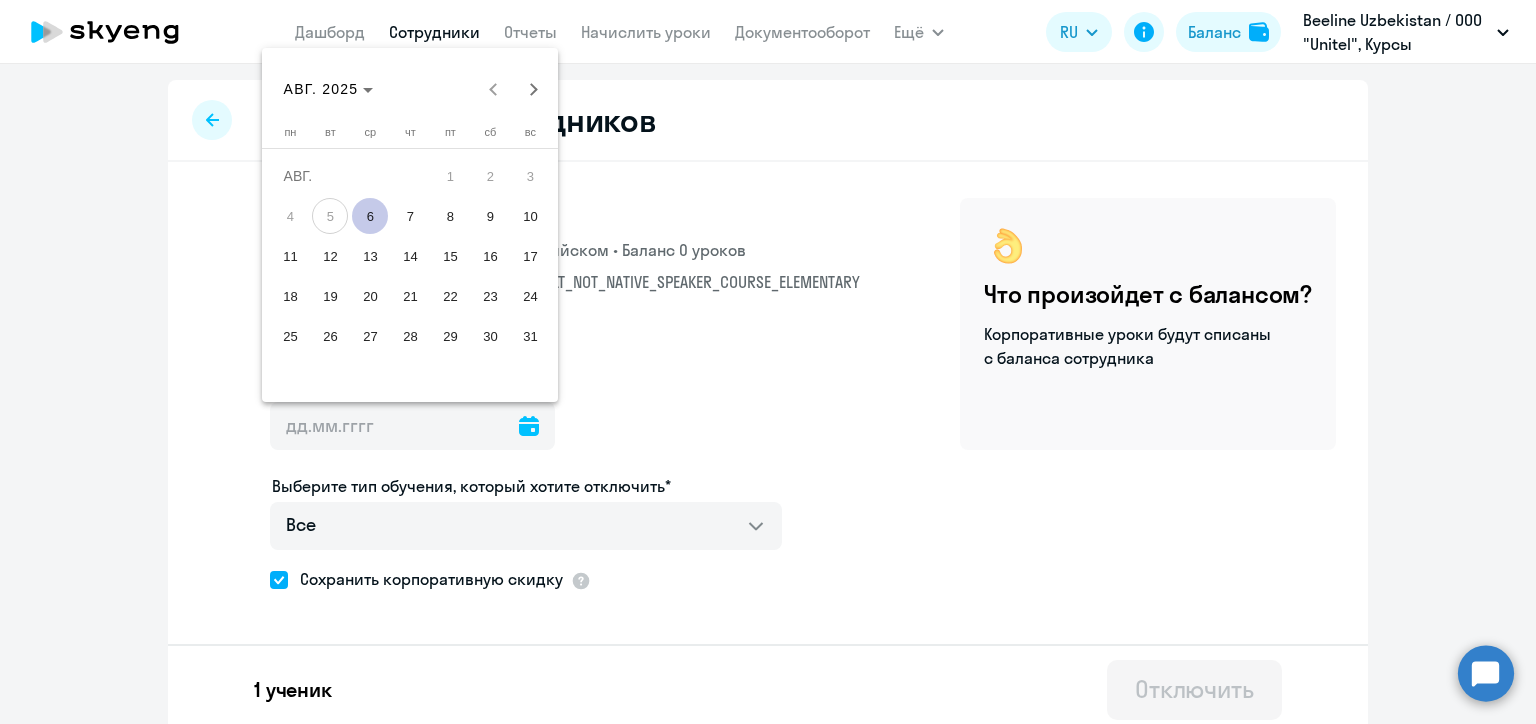 click on "11" at bounding box center (290, 256) 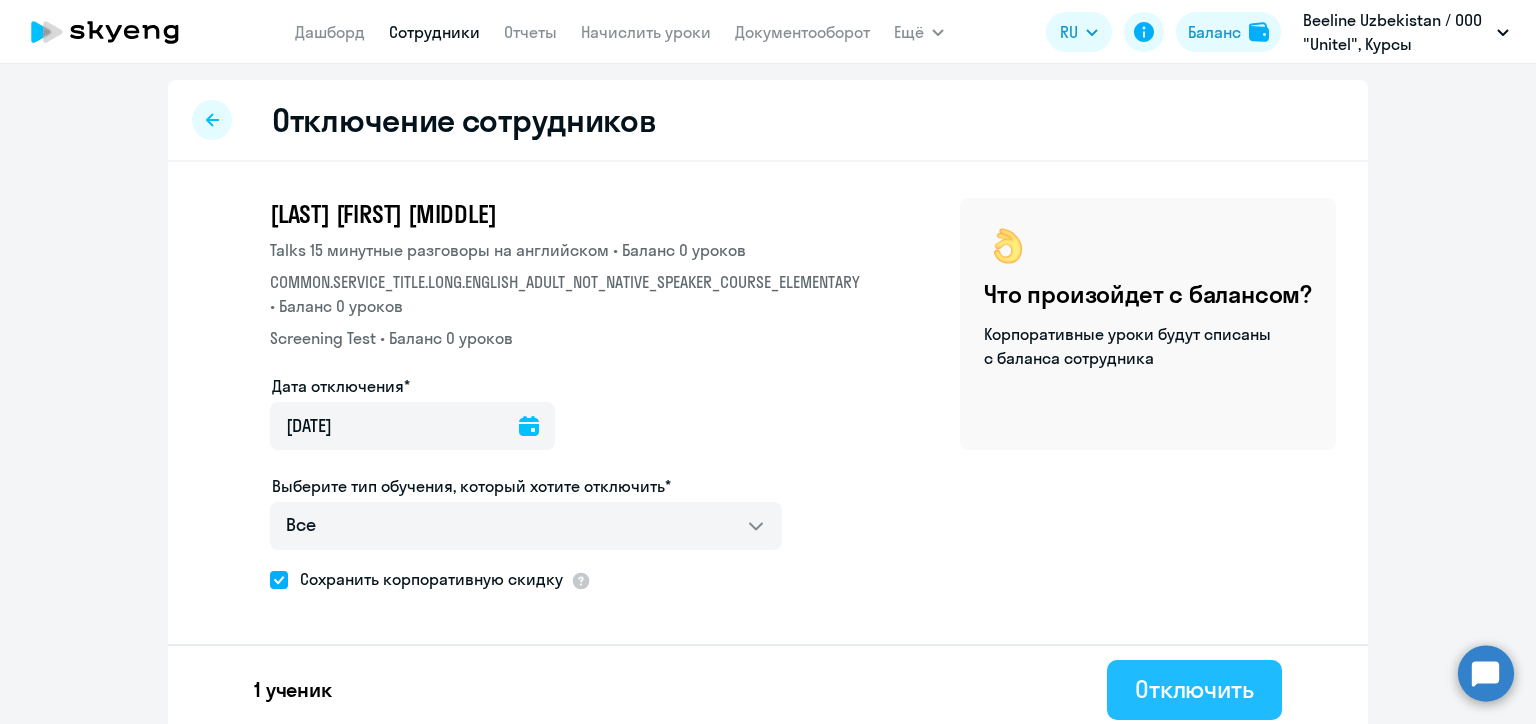 click on "Отключить" 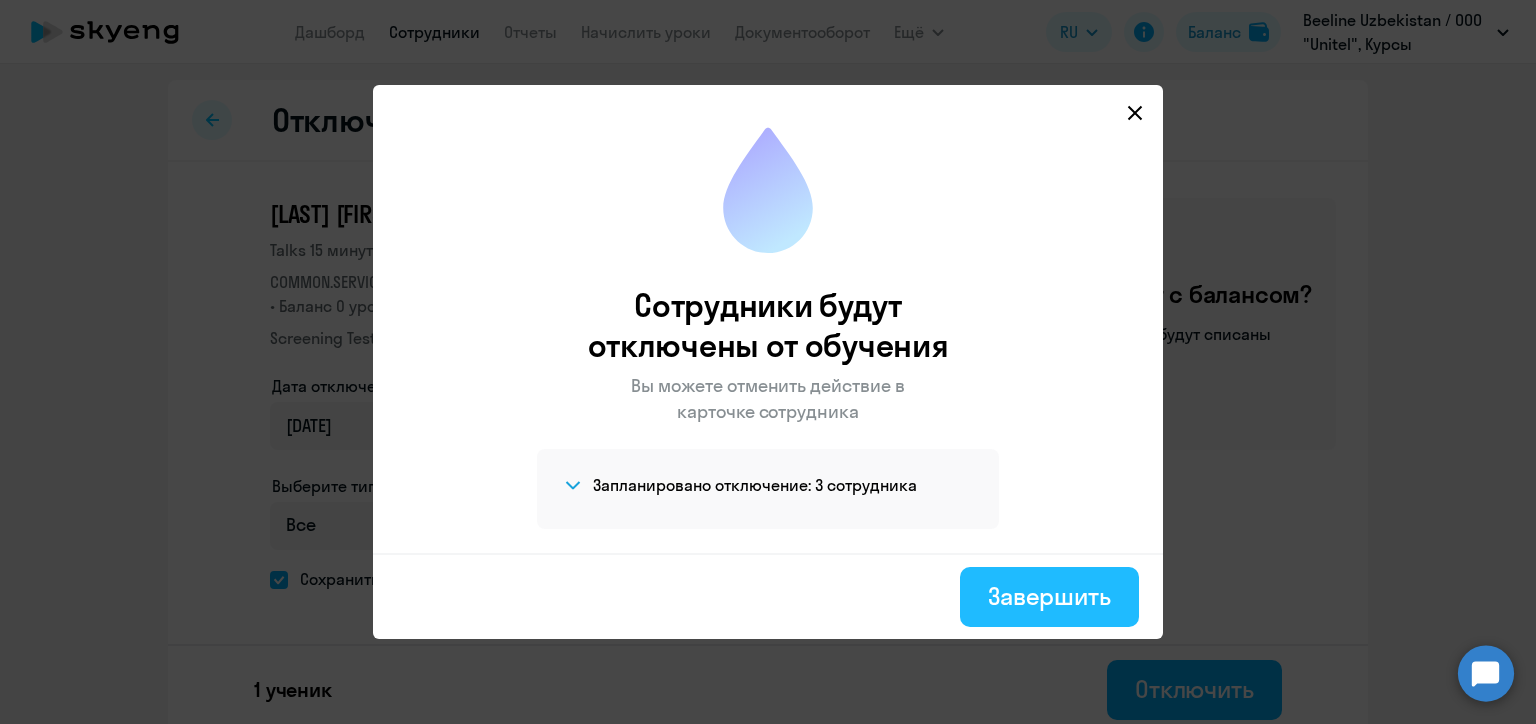 click on "Завершить" at bounding box center [1049, 596] 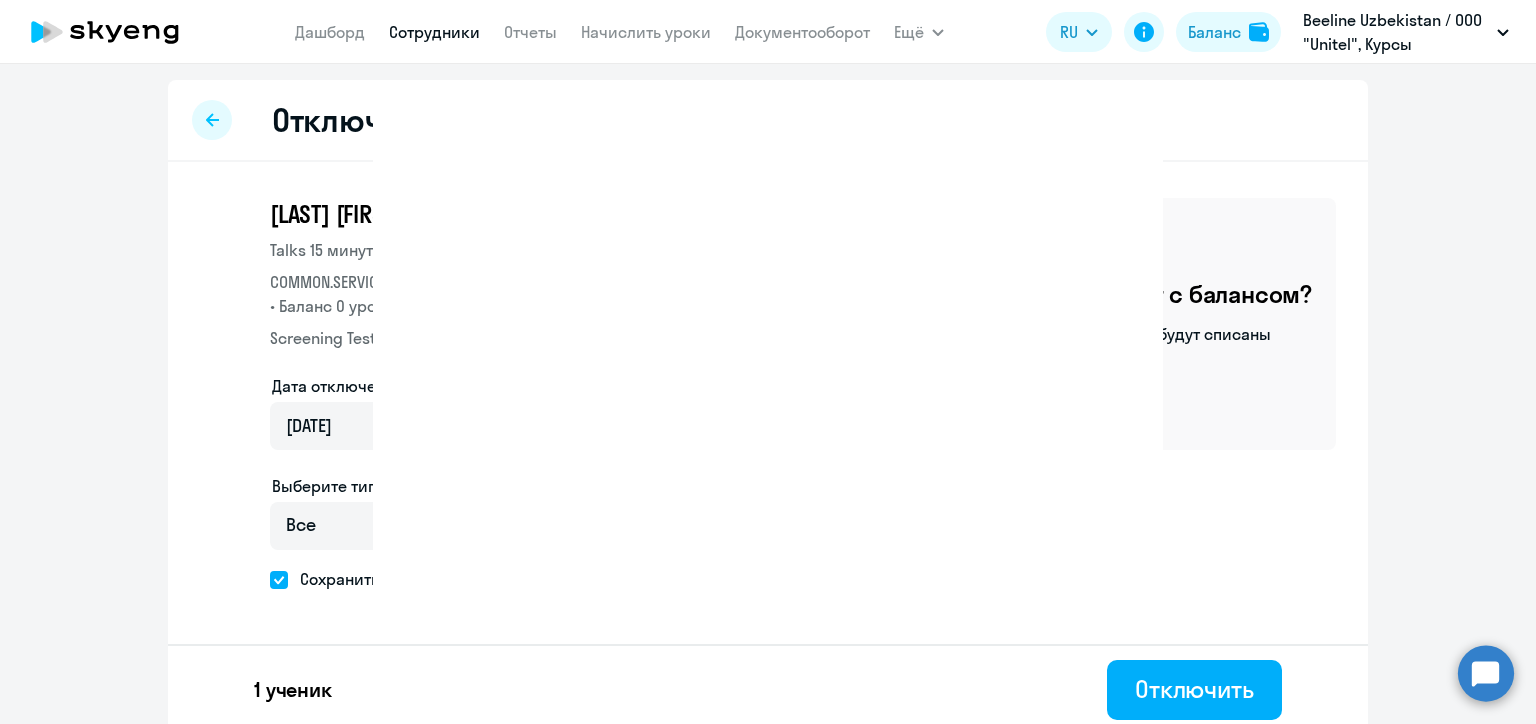 select on "30" 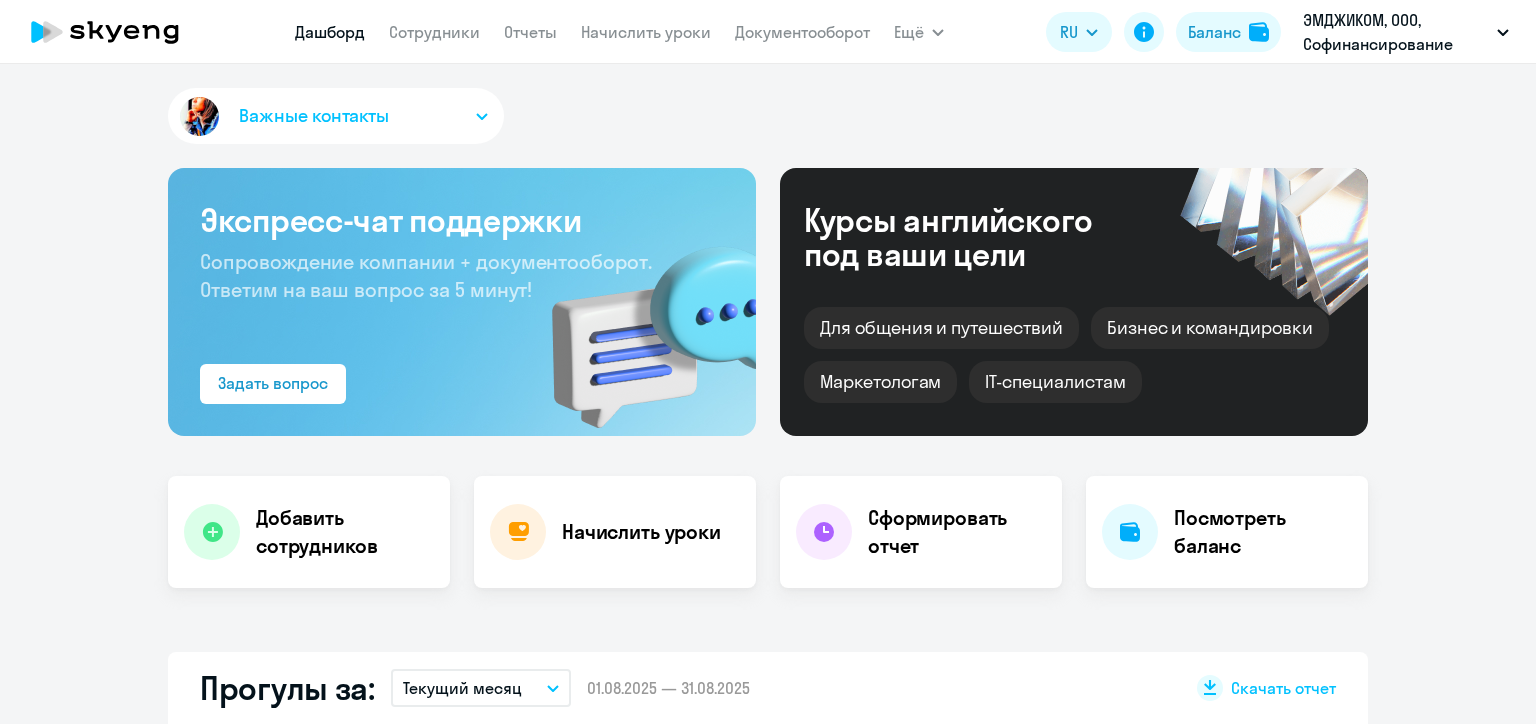scroll, scrollTop: 0, scrollLeft: 0, axis: both 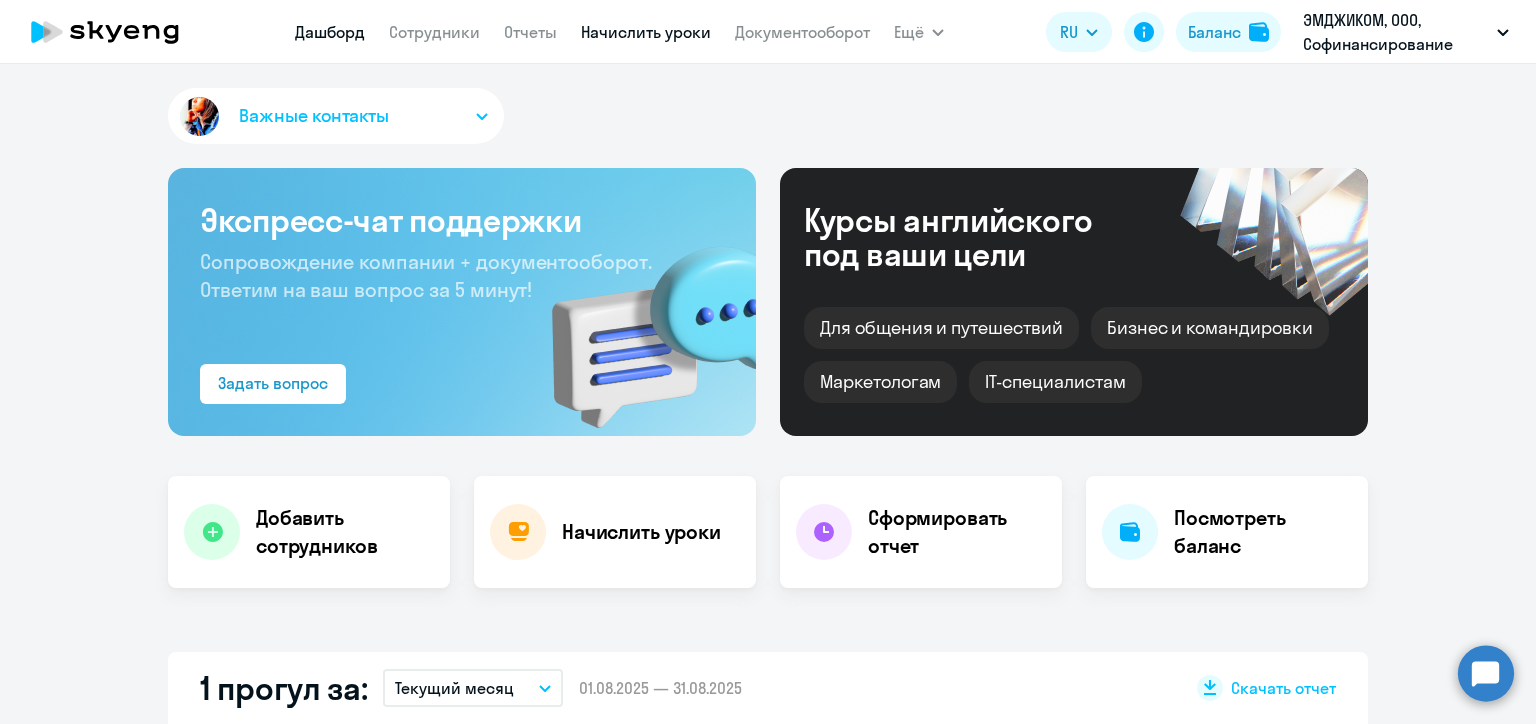 click on "Начислить уроки" at bounding box center [646, 32] 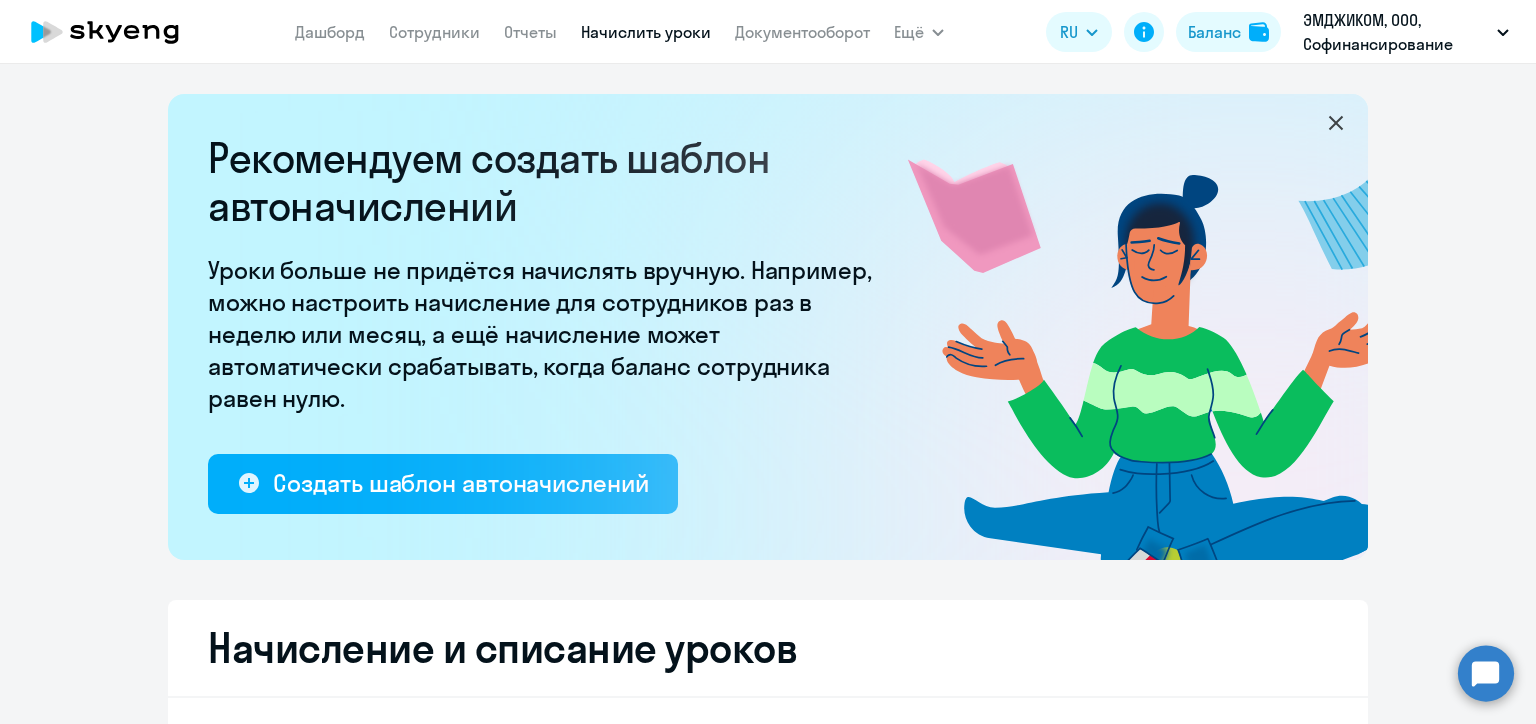 select on "10" 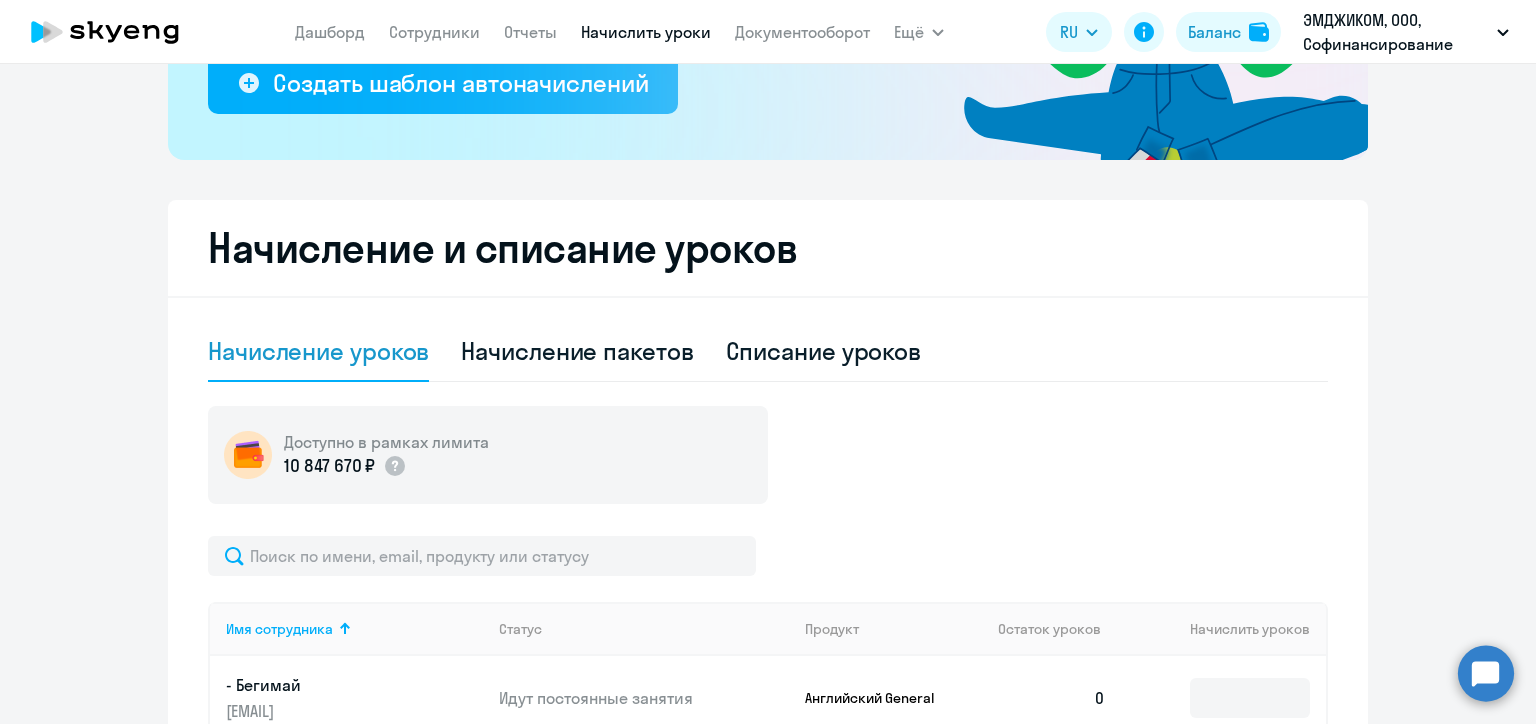 scroll, scrollTop: 600, scrollLeft: 0, axis: vertical 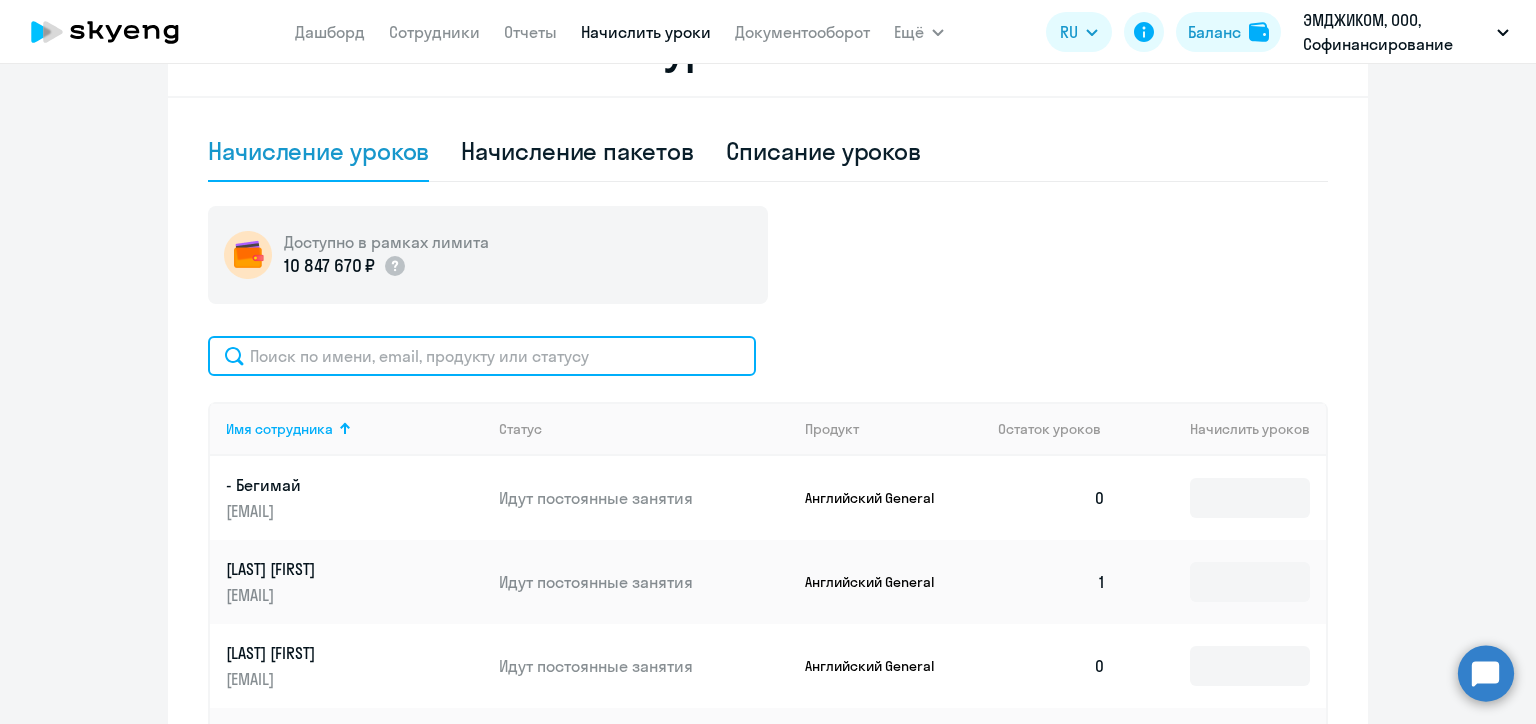 click 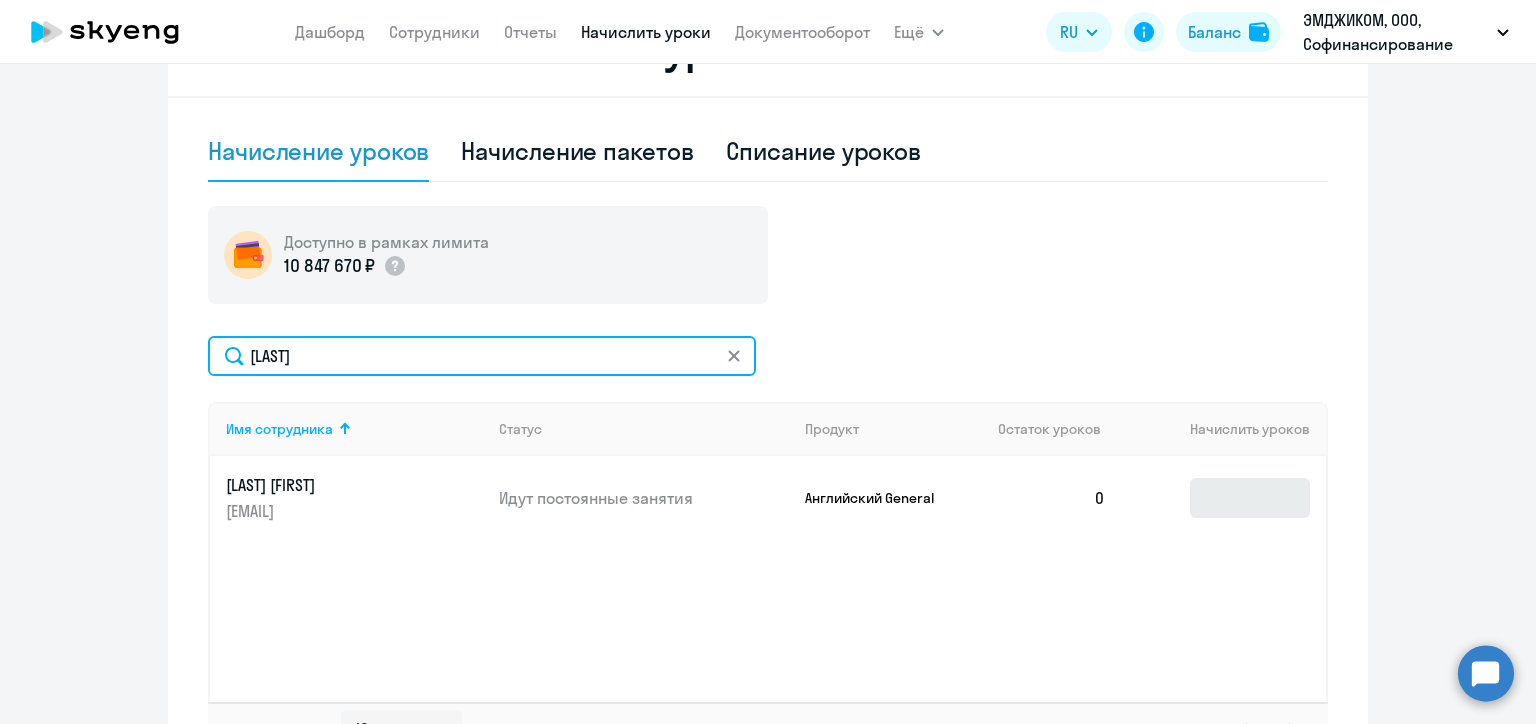 type on "Долженко" 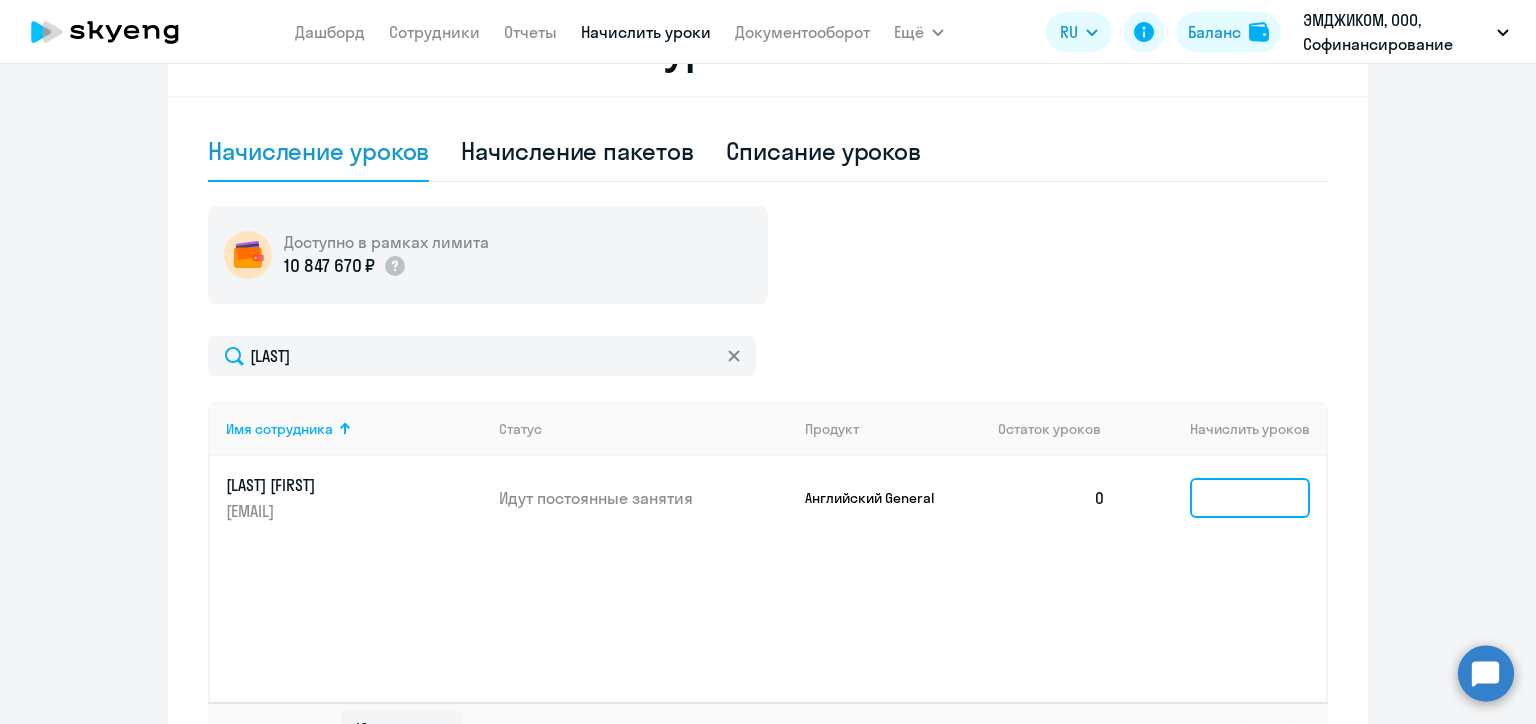 click 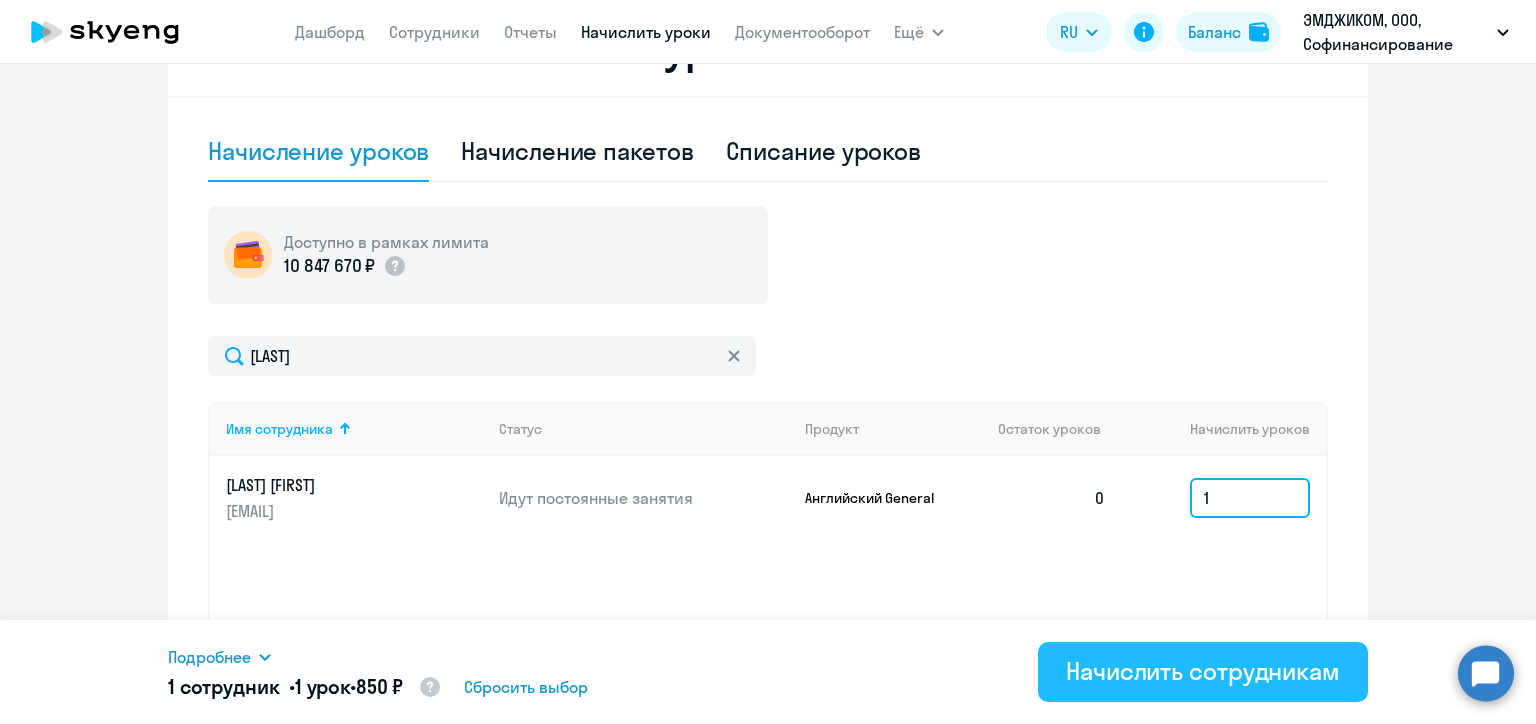 type on "1" 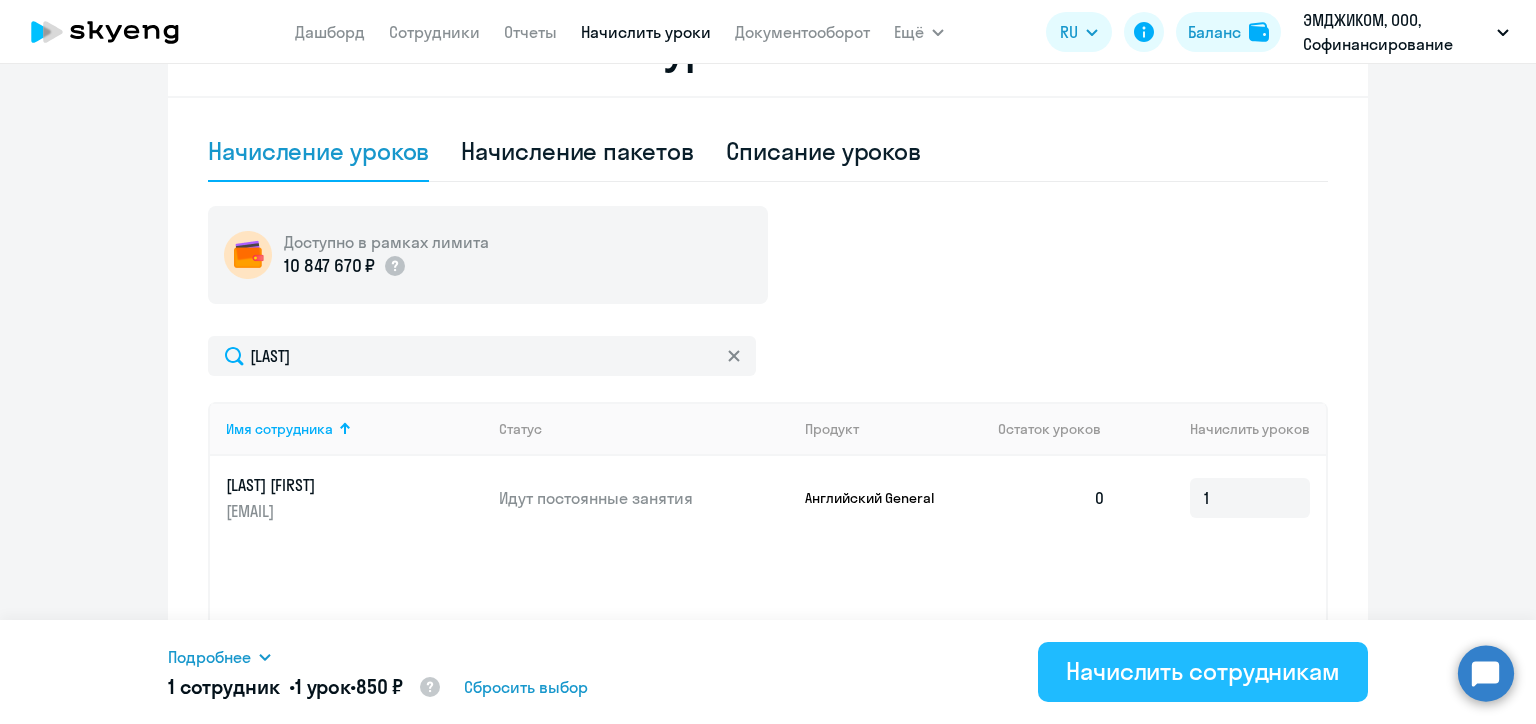 click on "Начислить сотрудникам" at bounding box center [1203, 671] 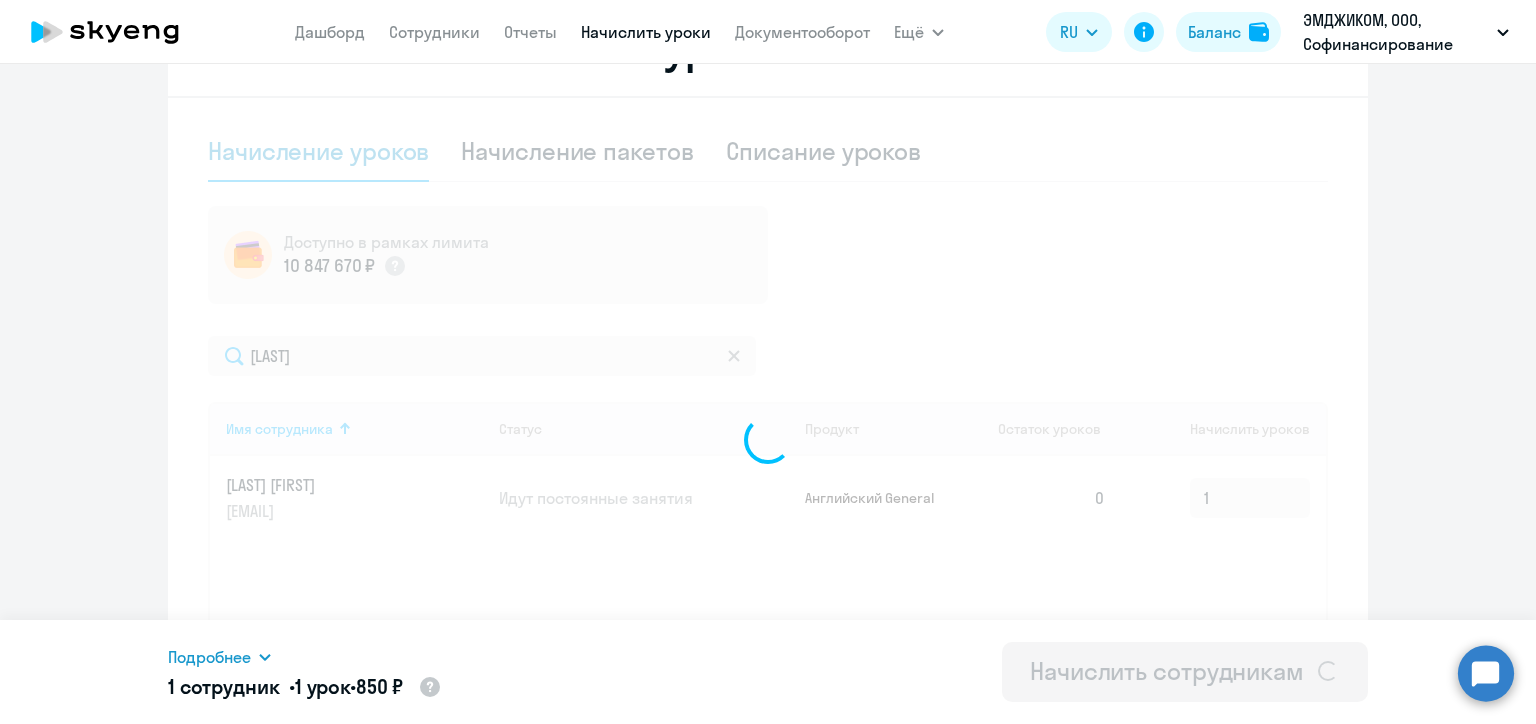 type 